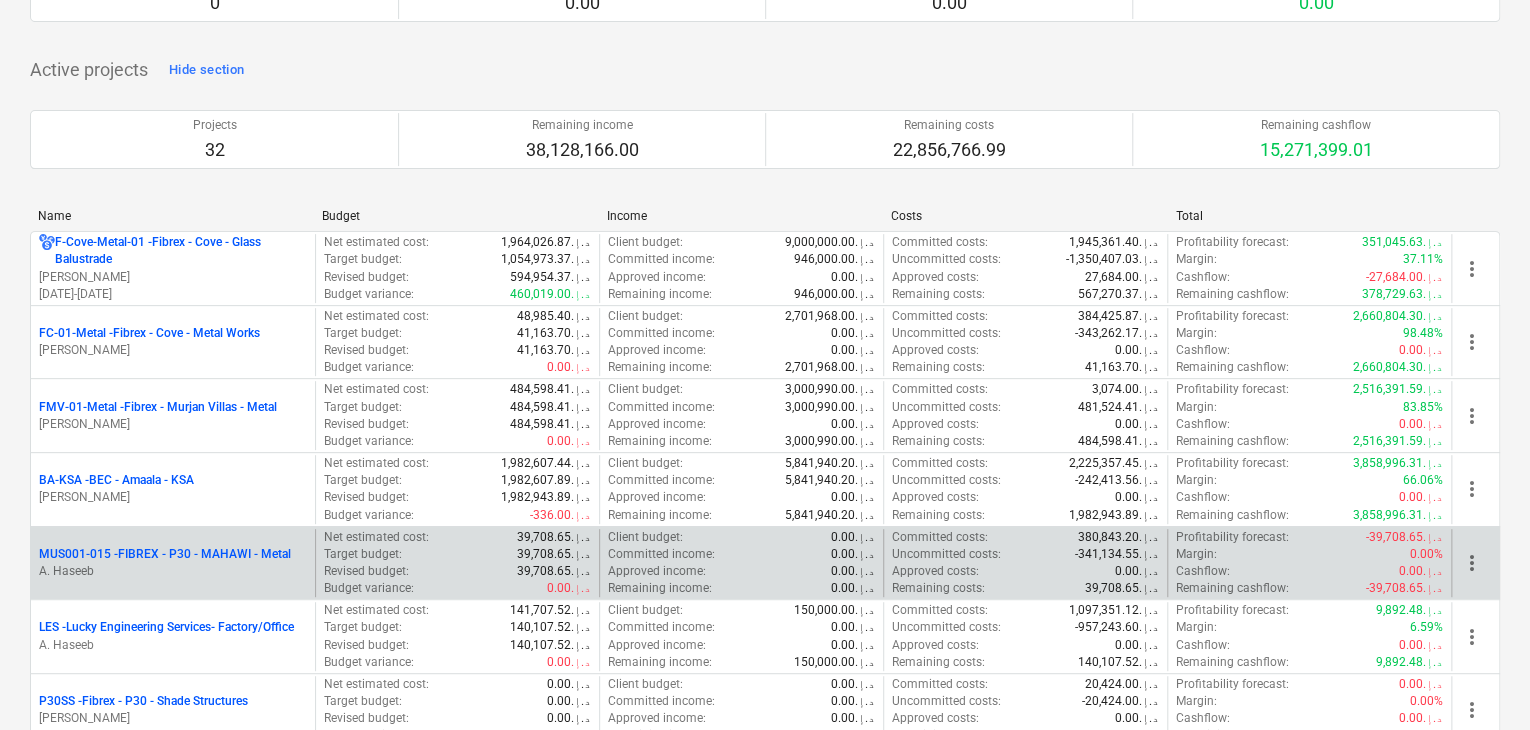scroll, scrollTop: 400, scrollLeft: 0, axis: vertical 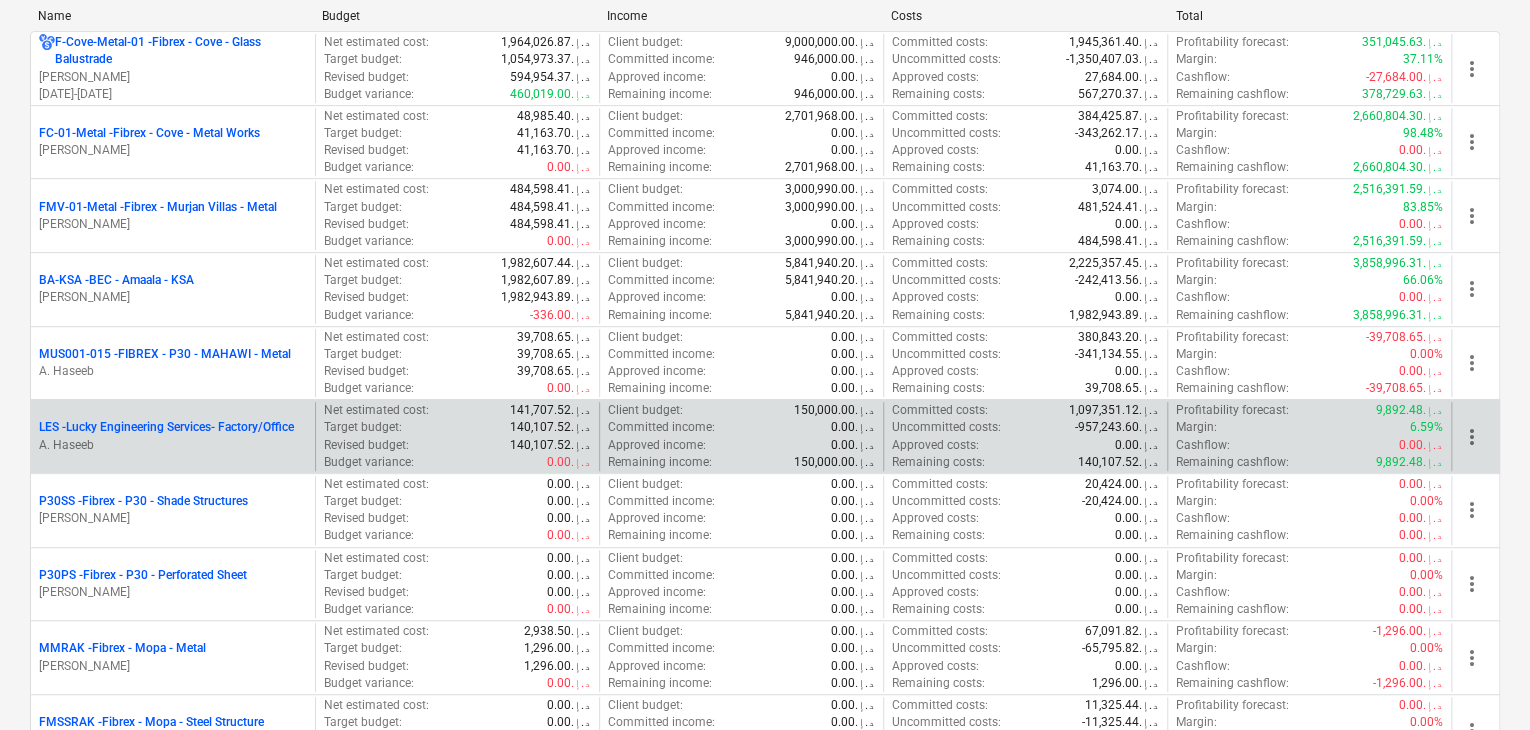 click on "LES -  Lucky Engineering Services- Factory/Office" at bounding box center (166, 427) 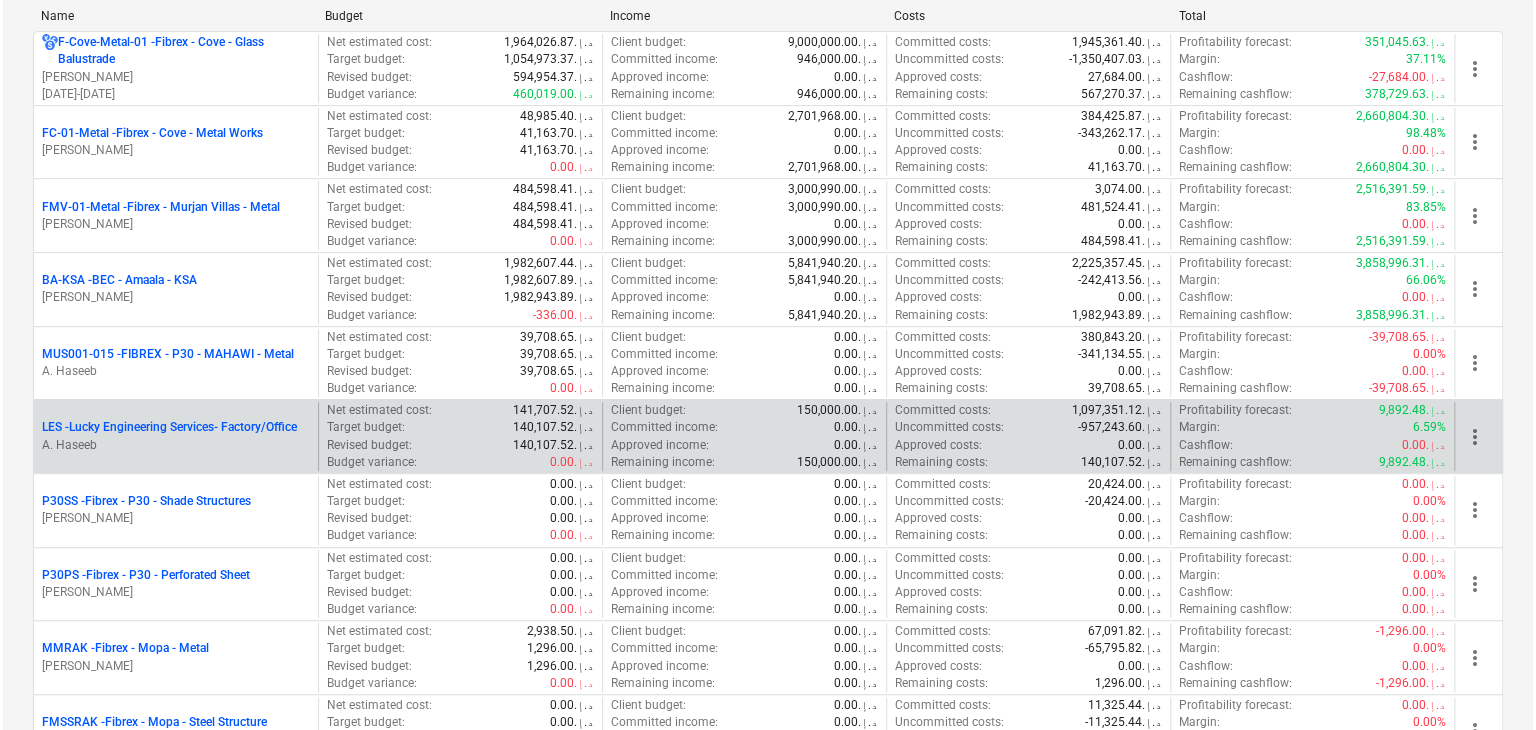 scroll, scrollTop: 0, scrollLeft: 0, axis: both 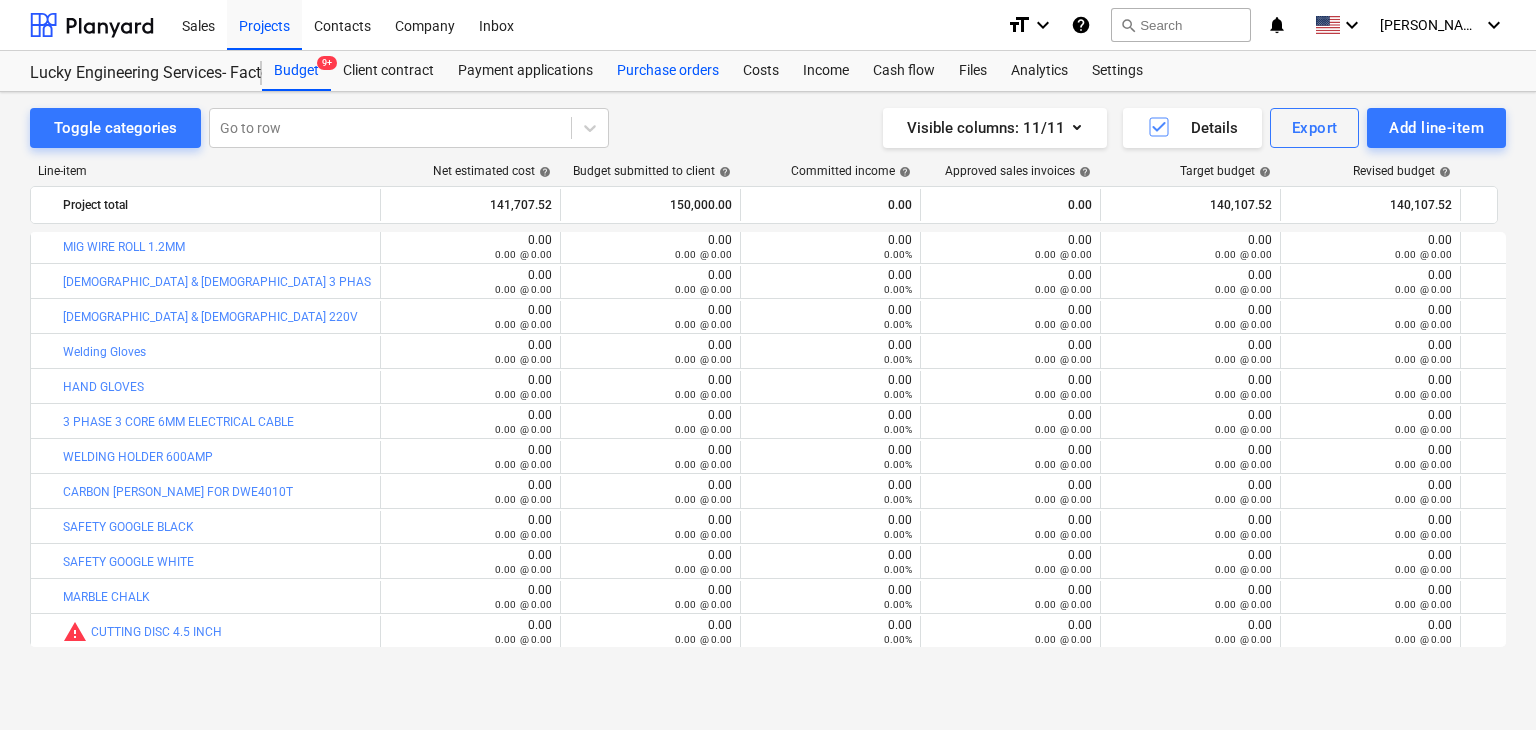 click on "Purchase orders" at bounding box center [668, 71] 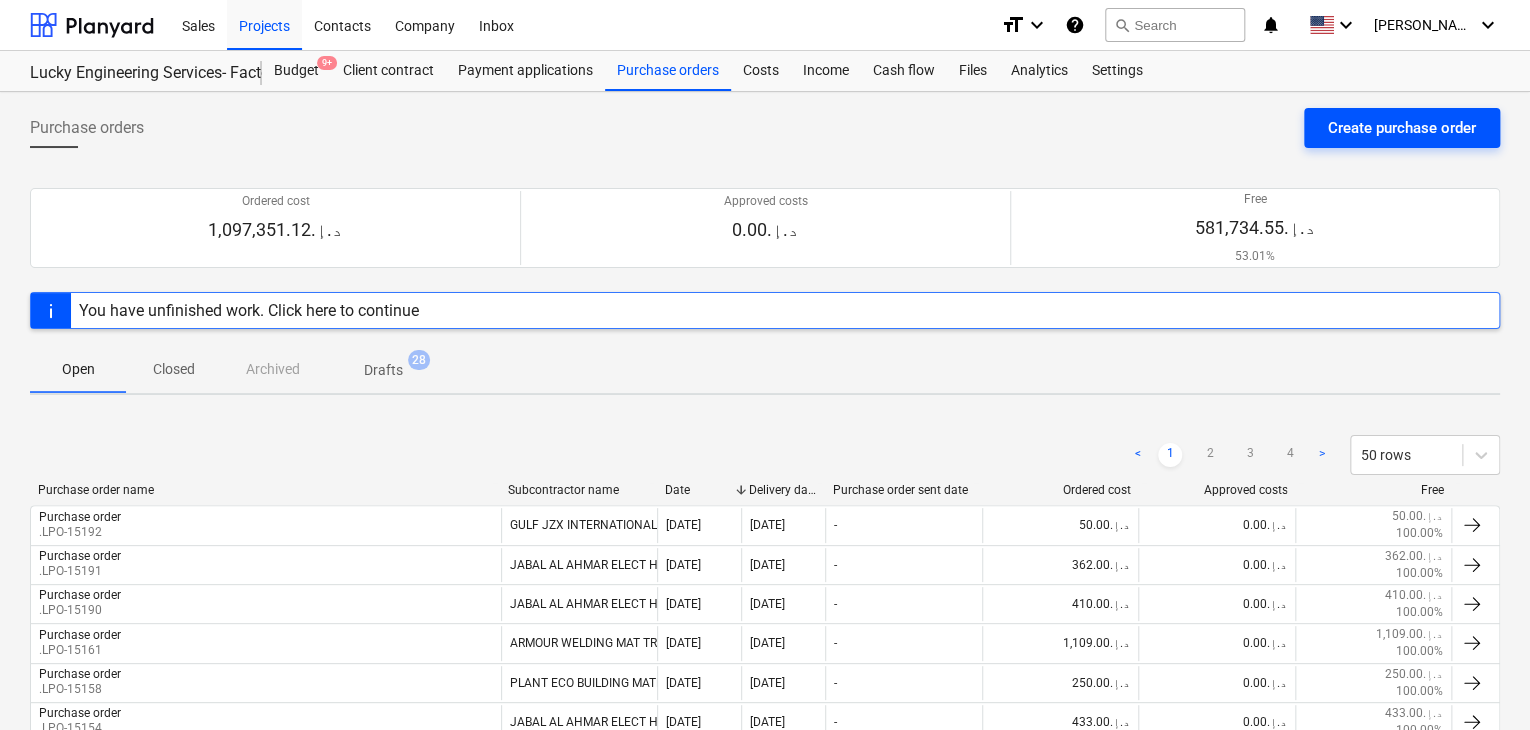 click on "Create purchase order" at bounding box center (1402, 128) 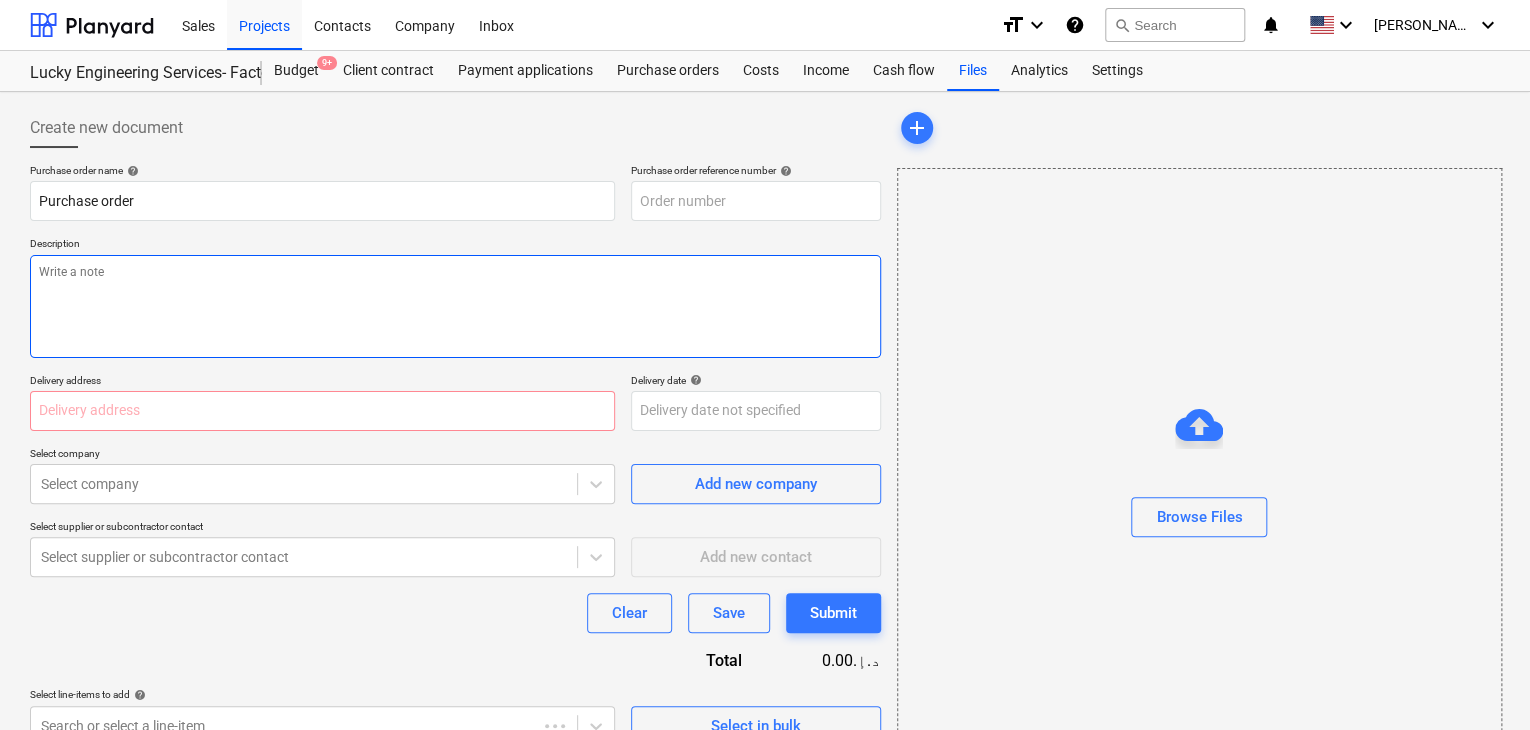 click at bounding box center (455, 306) 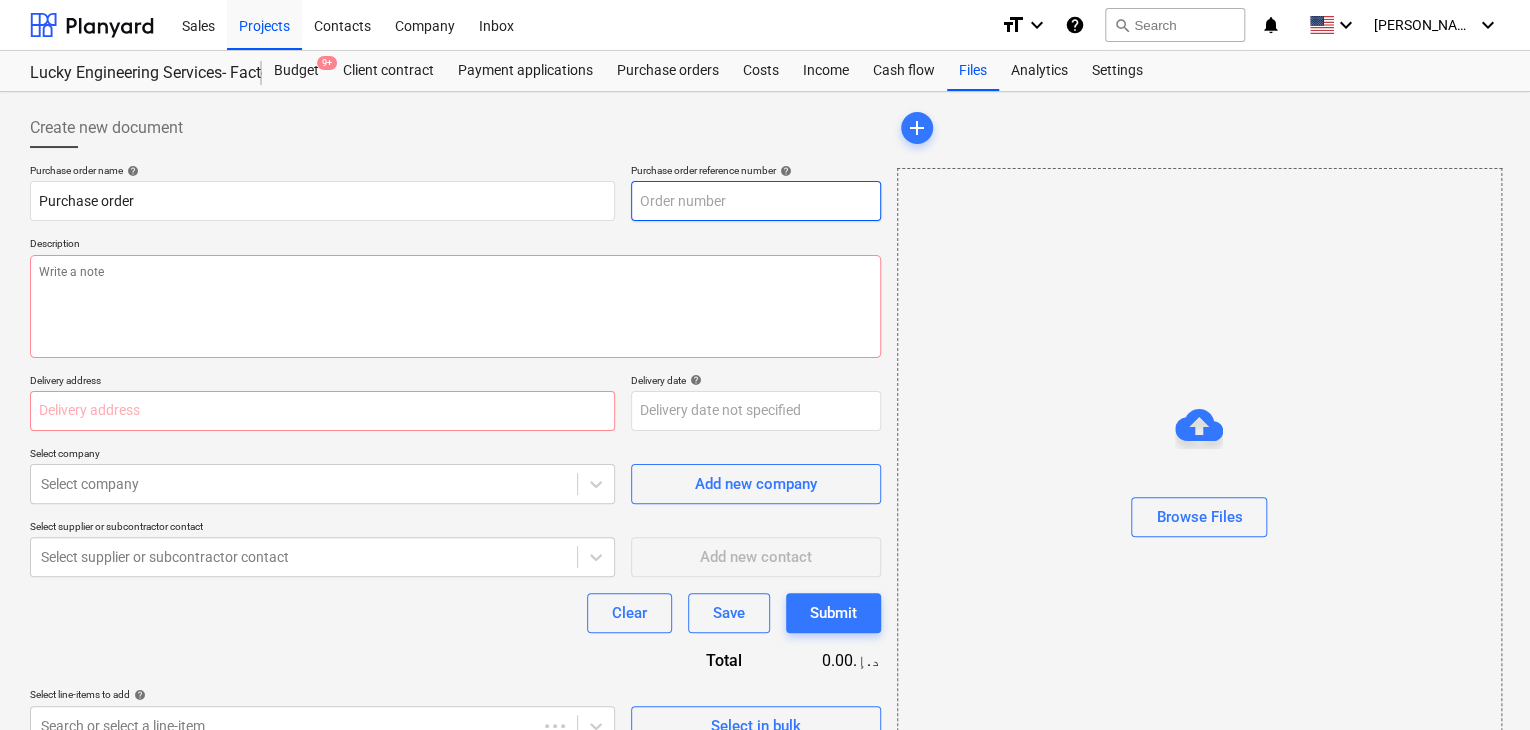 click at bounding box center (756, 201) 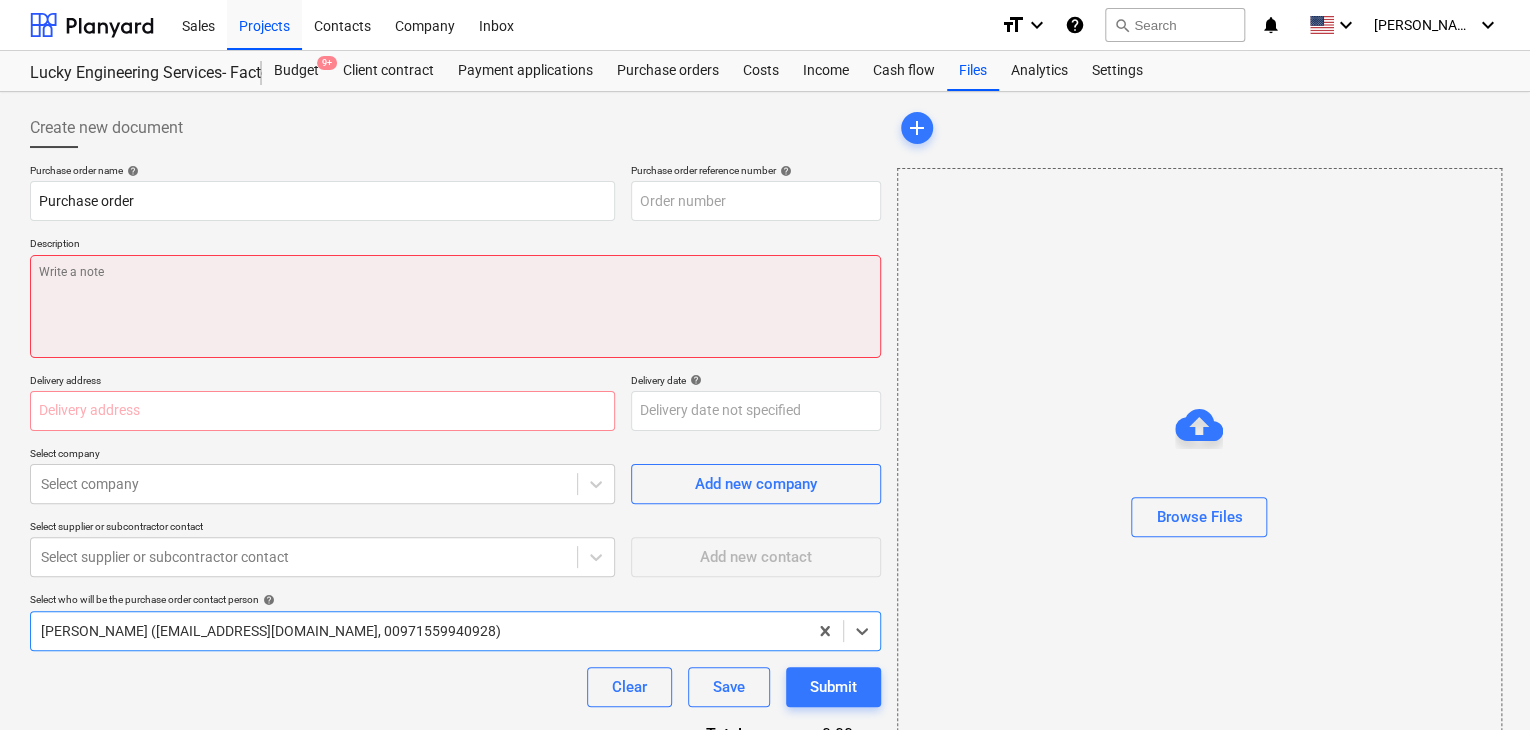 type on "x" 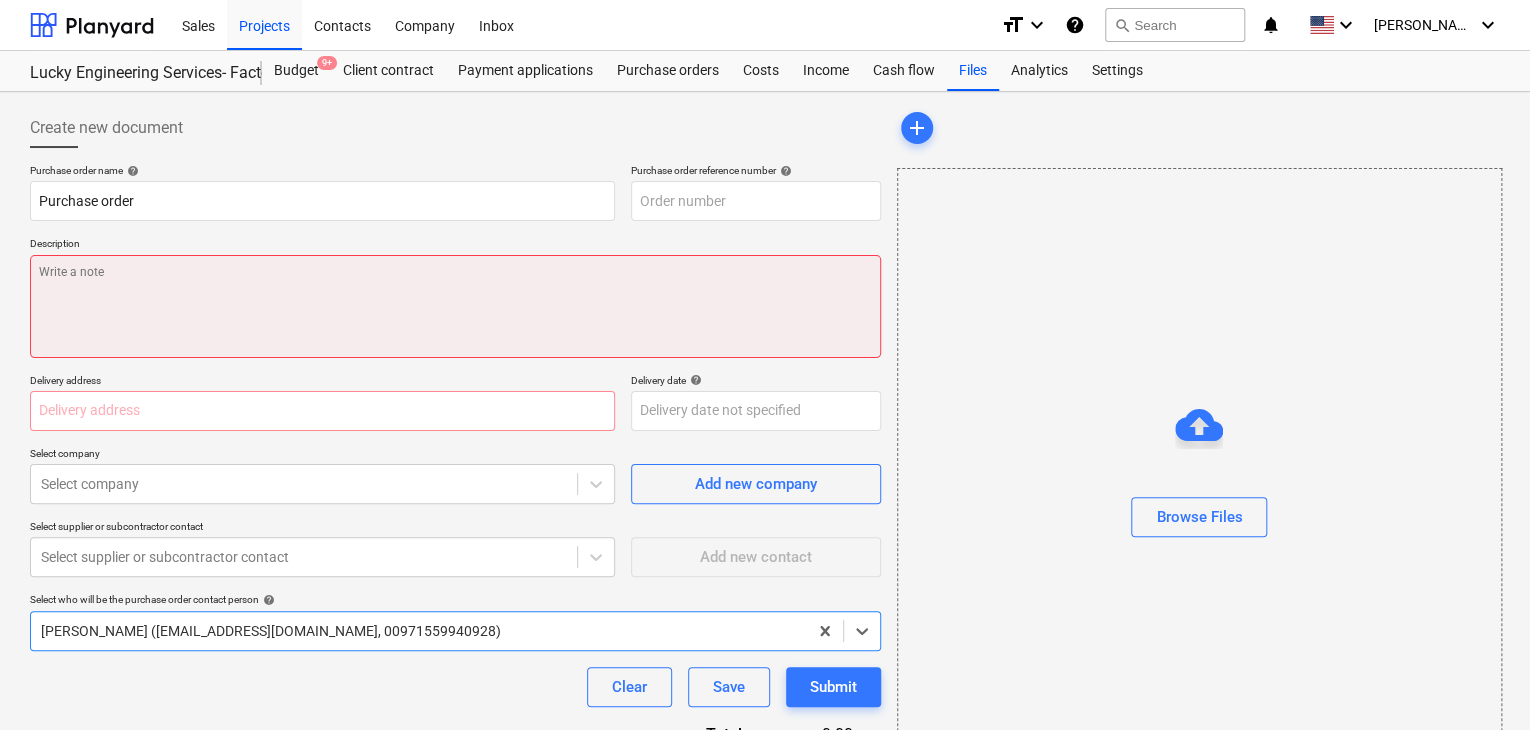 type on "LES-PO-447" 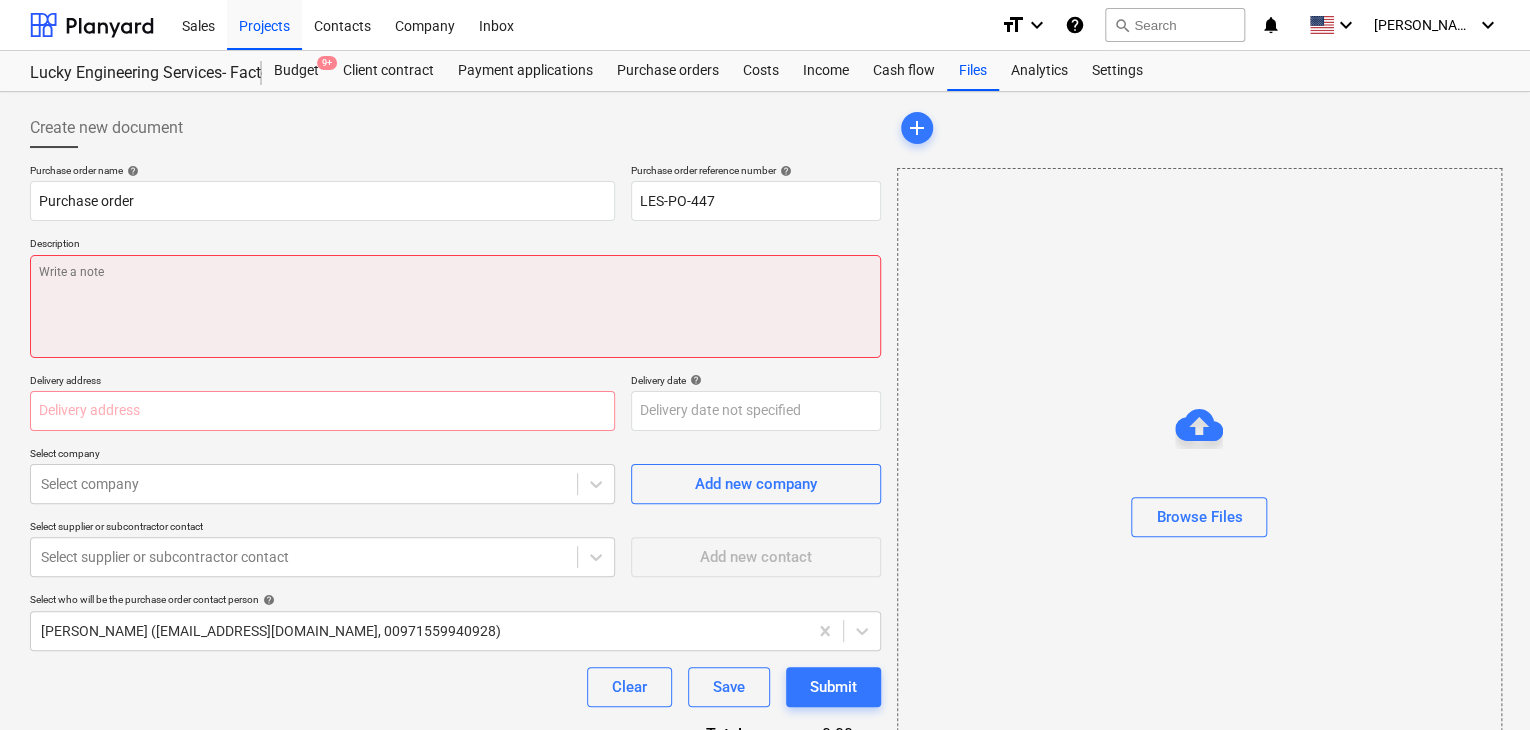 click at bounding box center (455, 306) 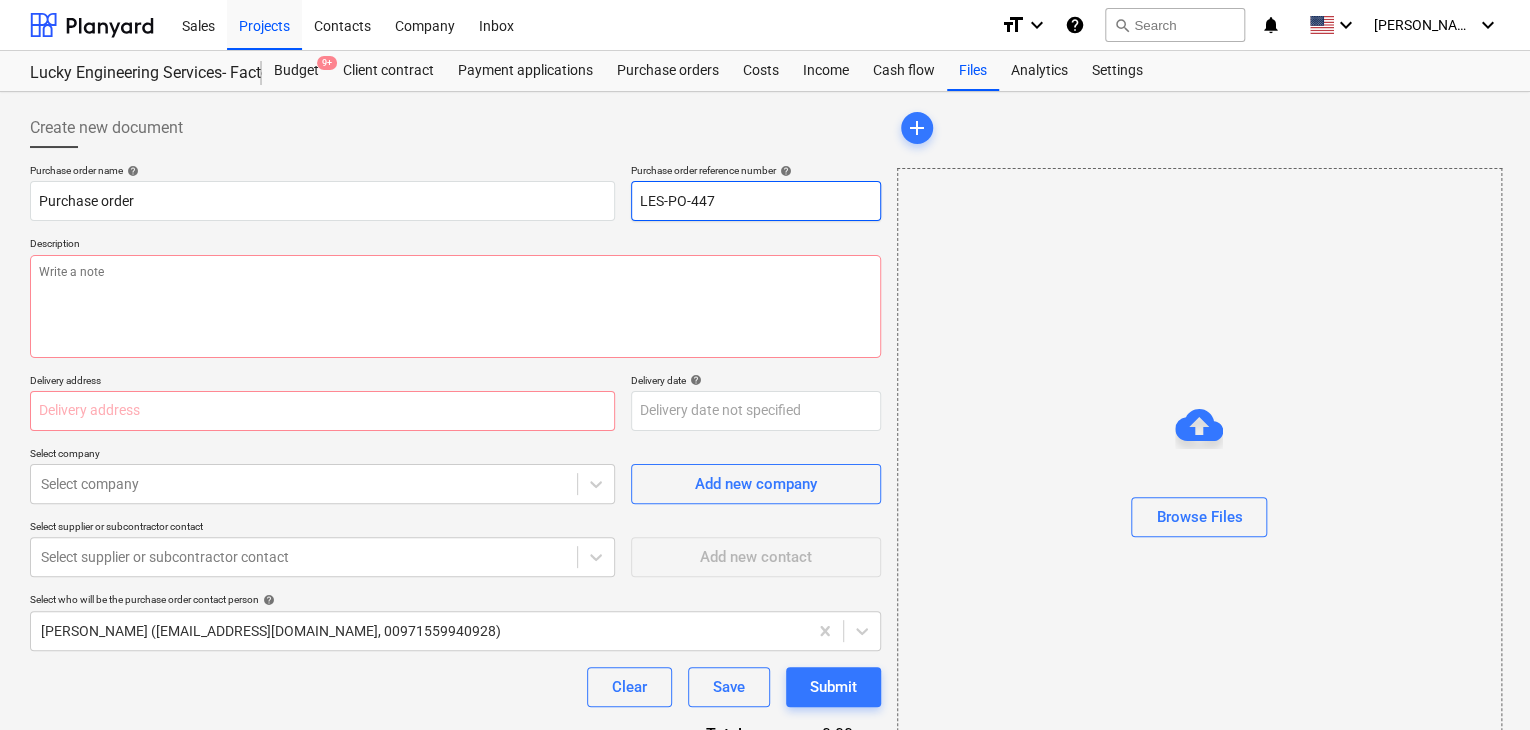 drag, startPoint x: 734, startPoint y: 202, endPoint x: 464, endPoint y: 179, distance: 270.97784 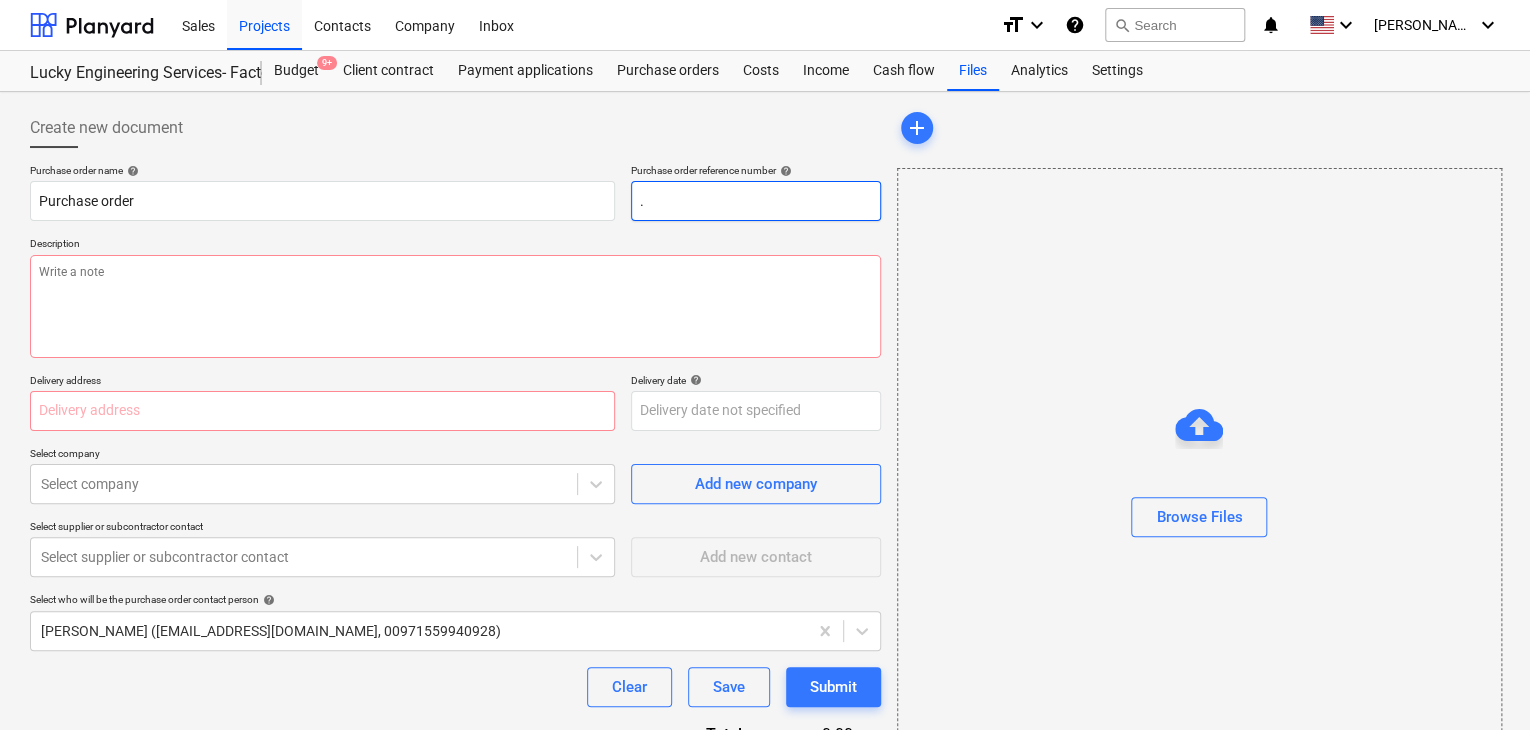 type on "x" 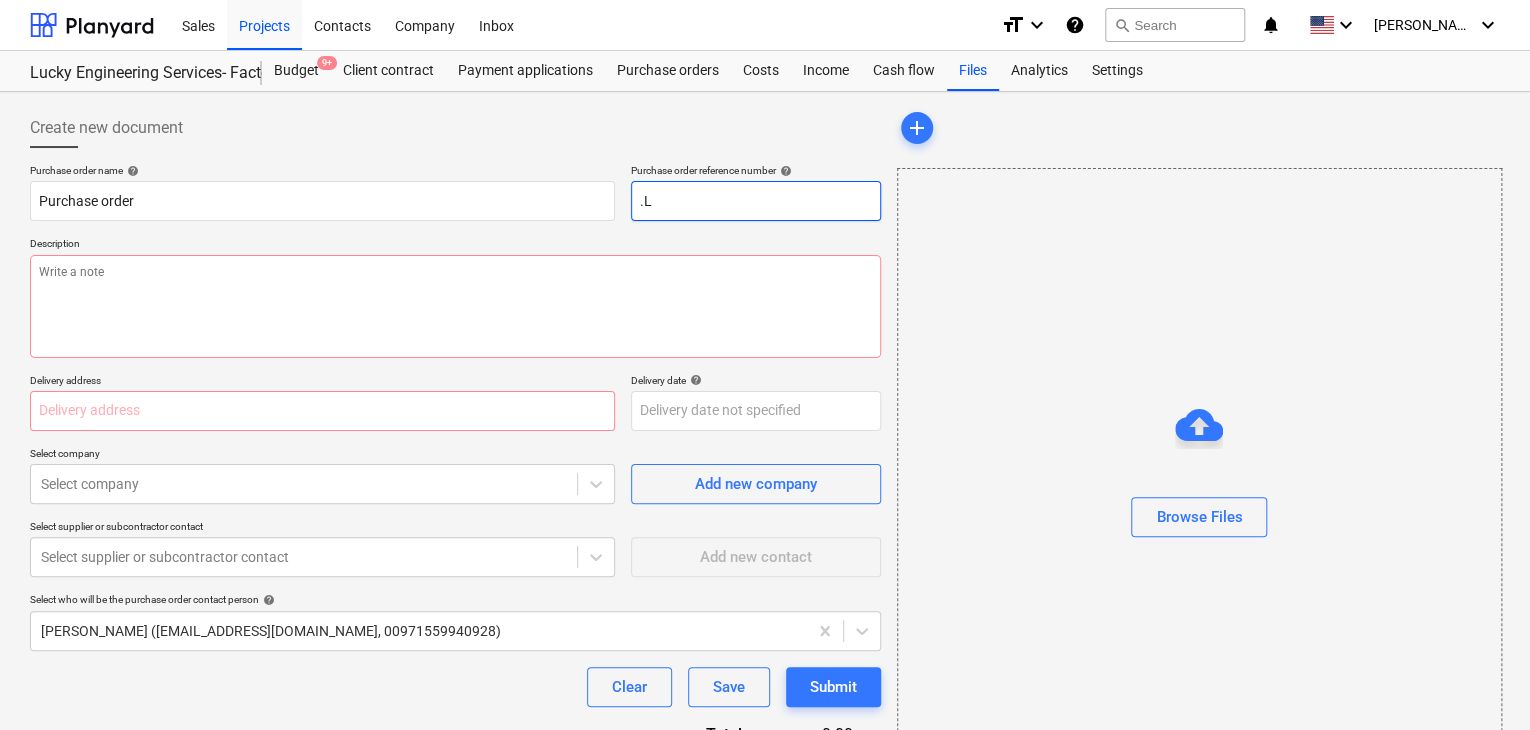 type on "x" 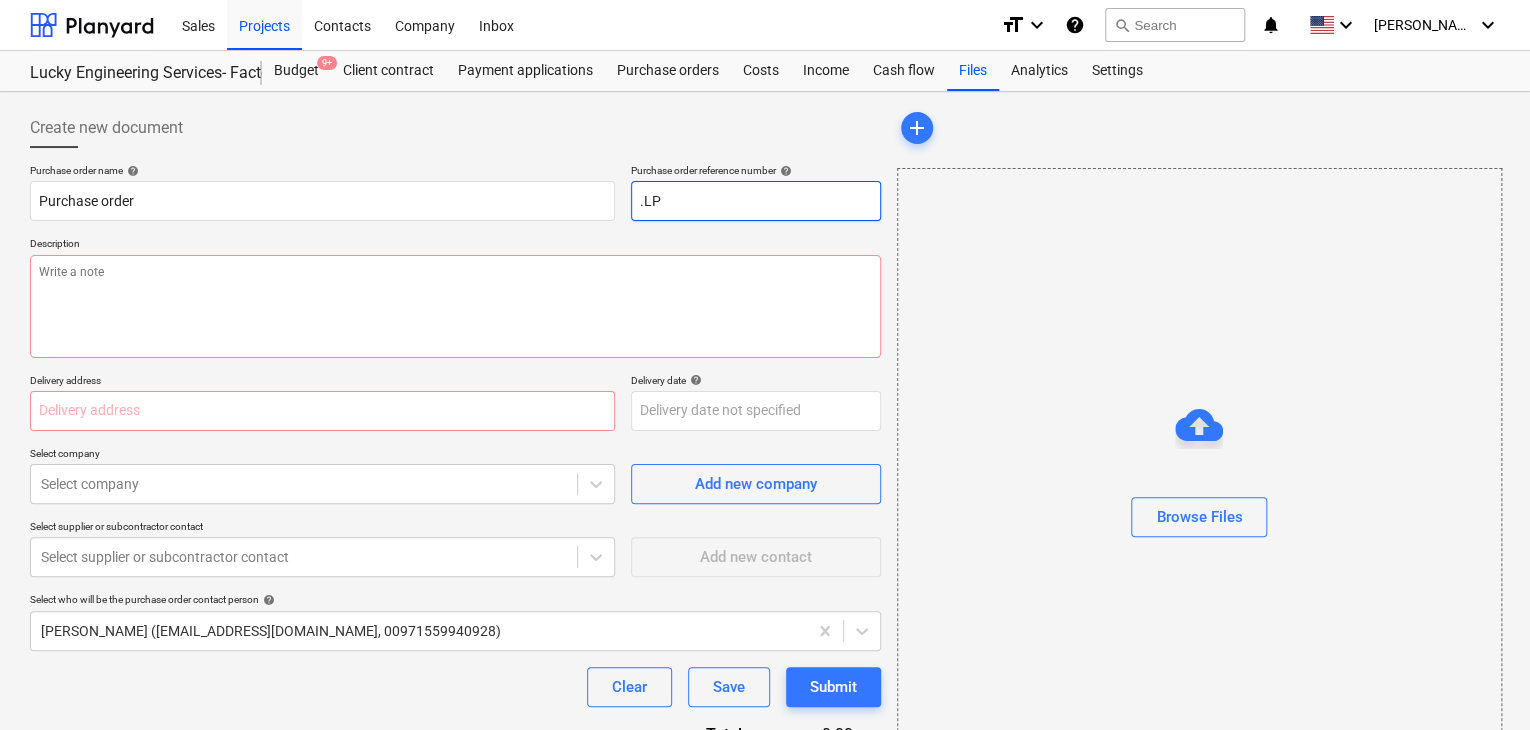 type on "x" 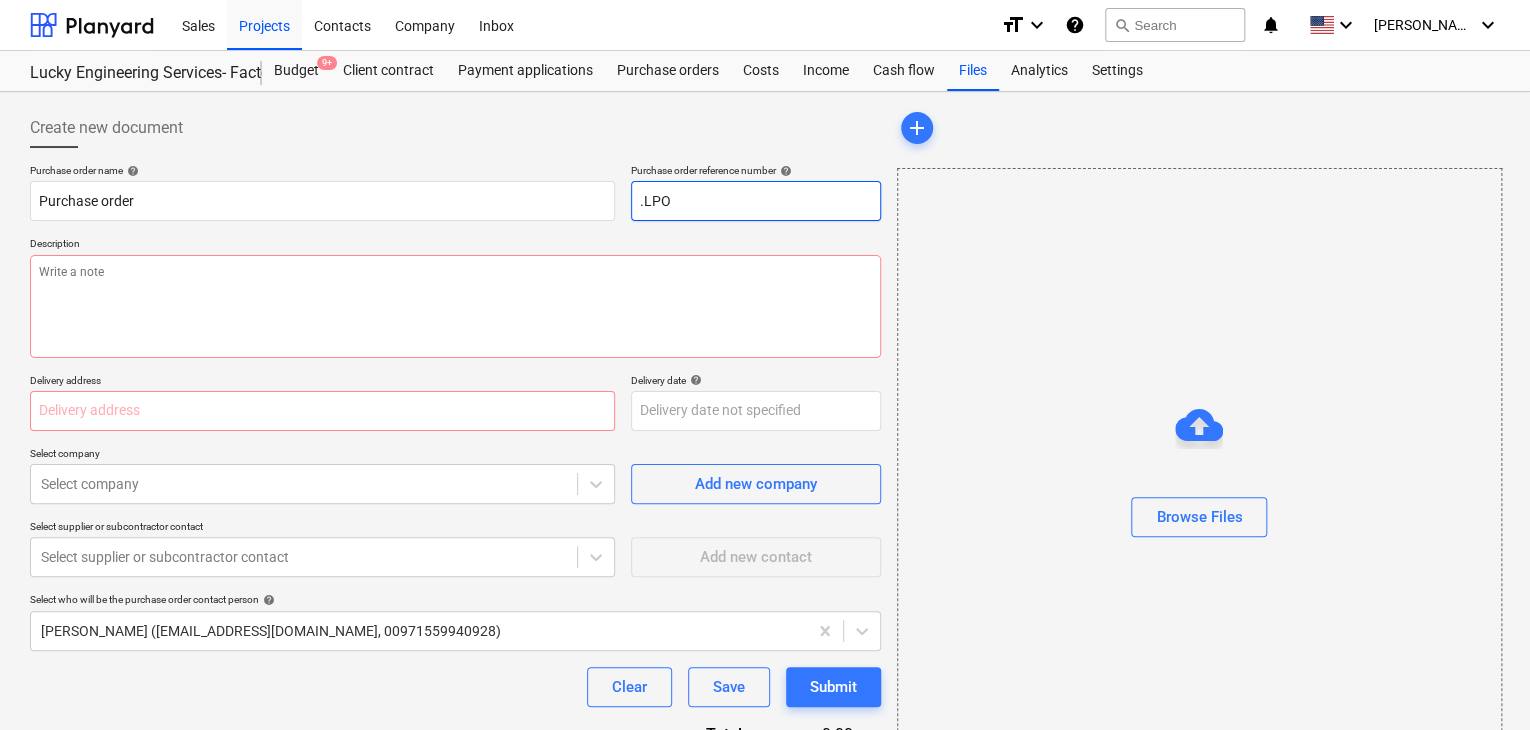 type on "x" 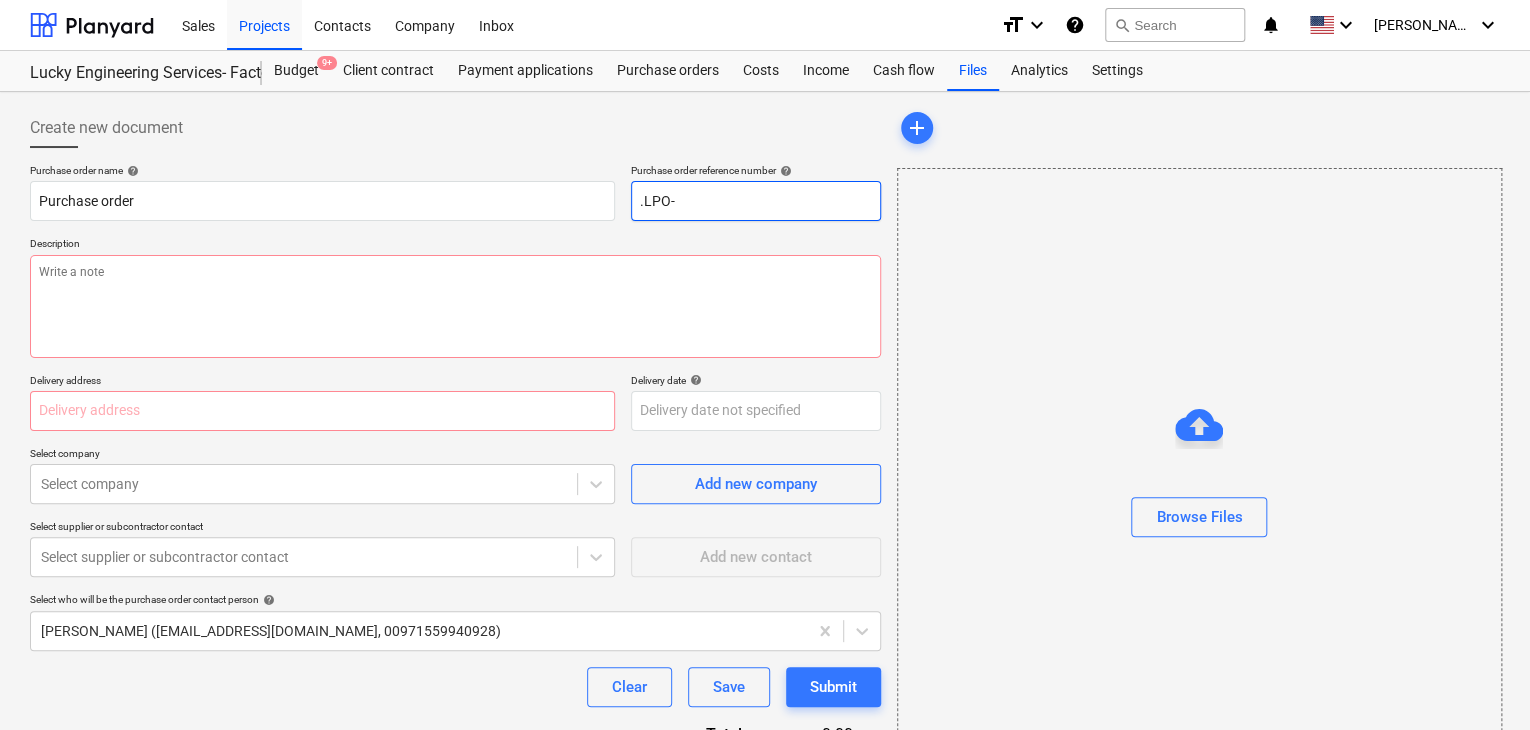 type on "x" 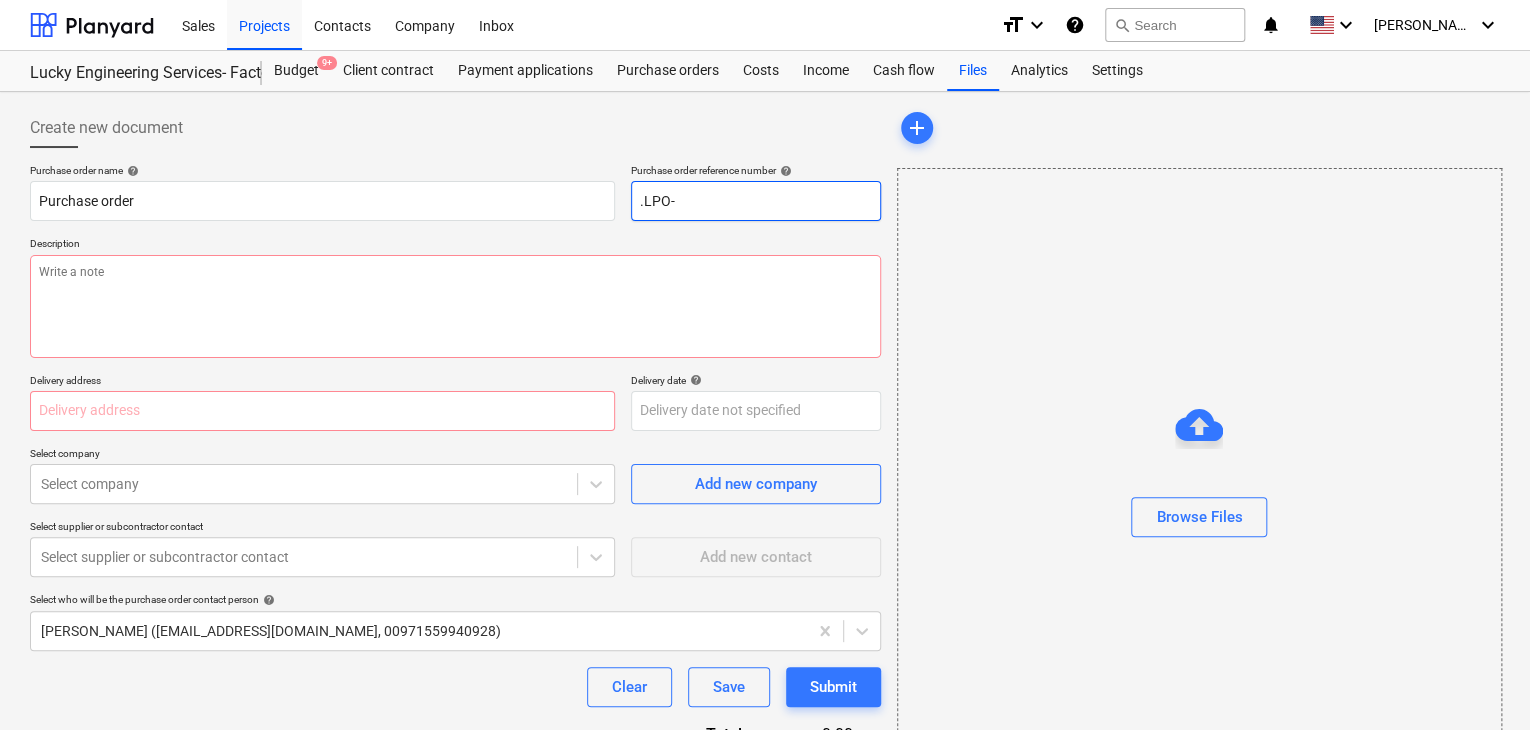 type on ".LPO-1" 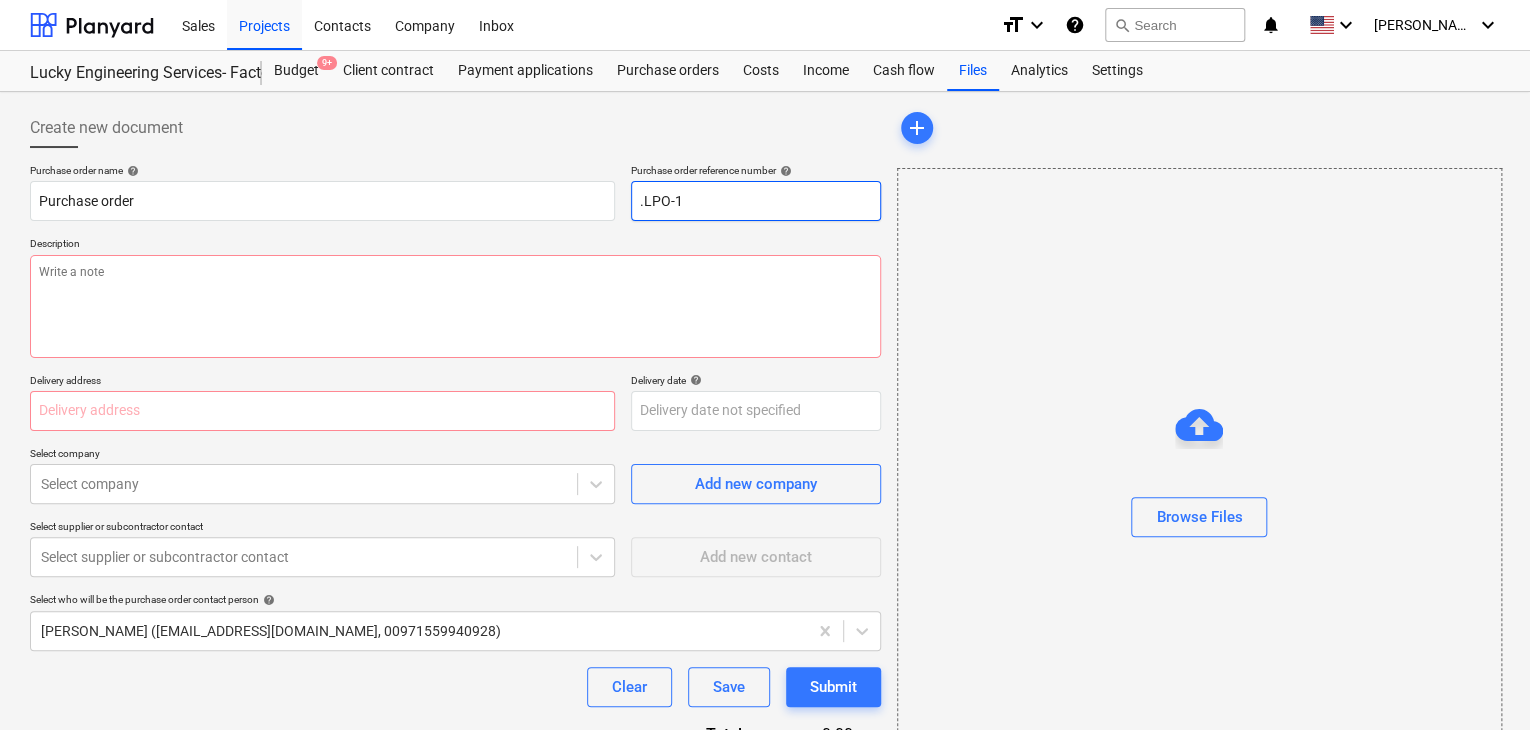 type on "x" 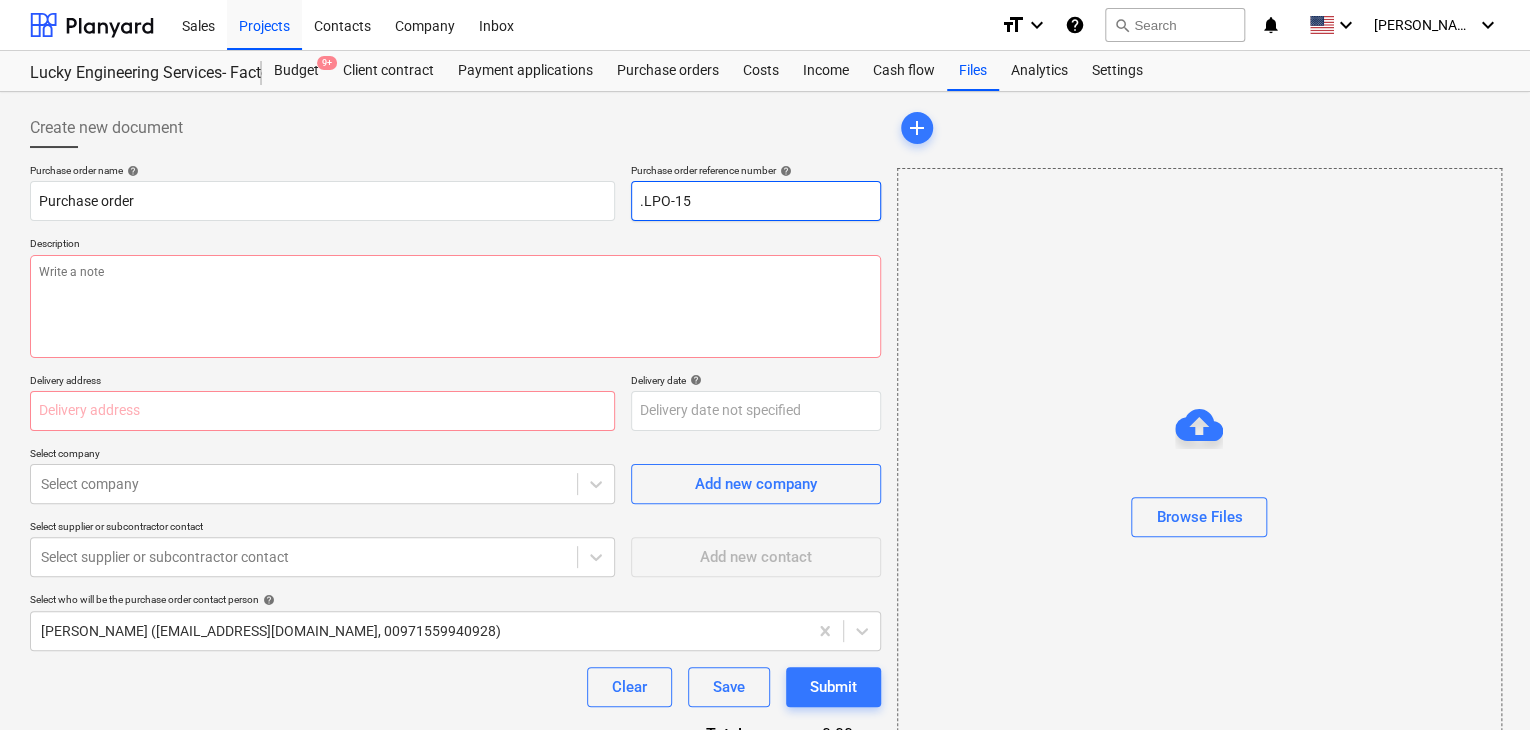 type on "x" 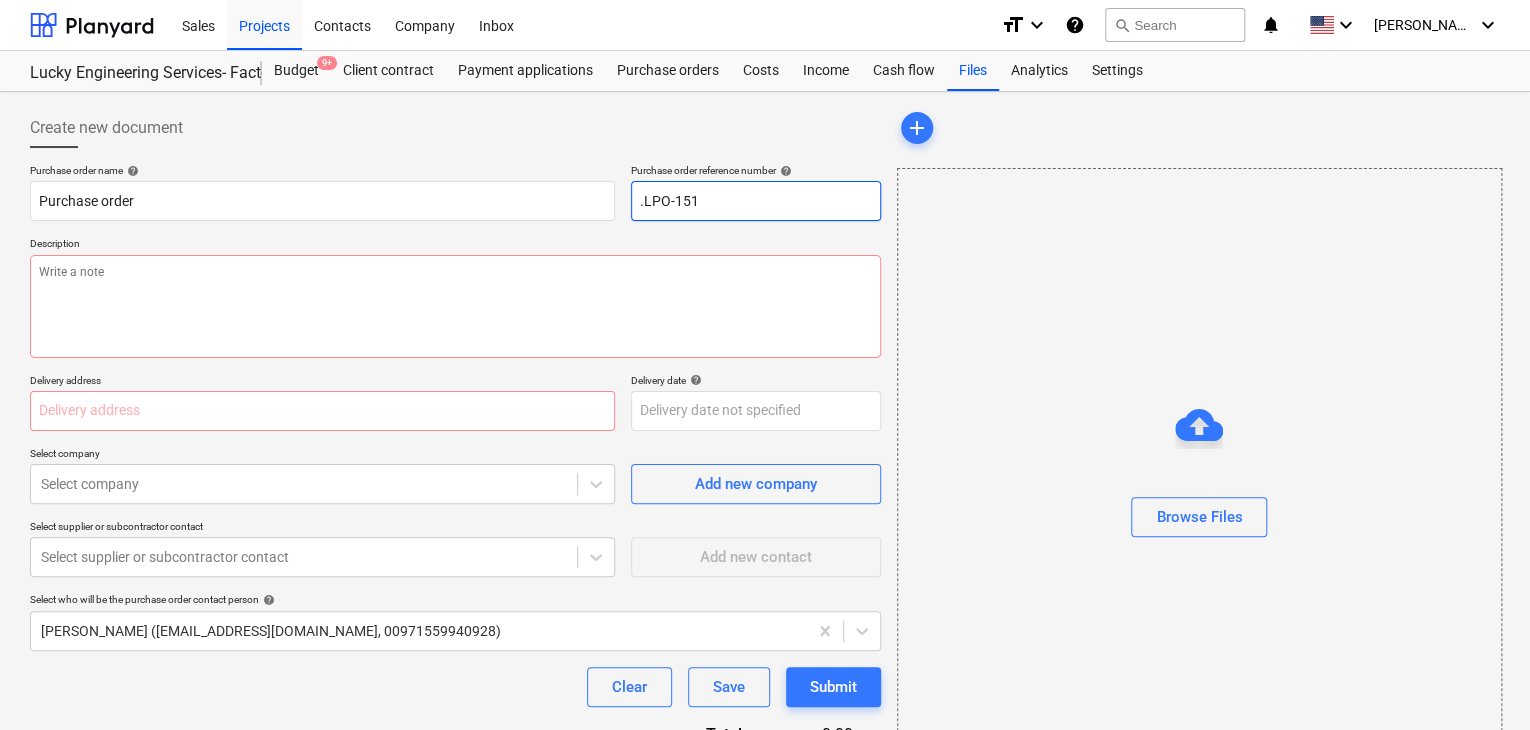 type on "x" 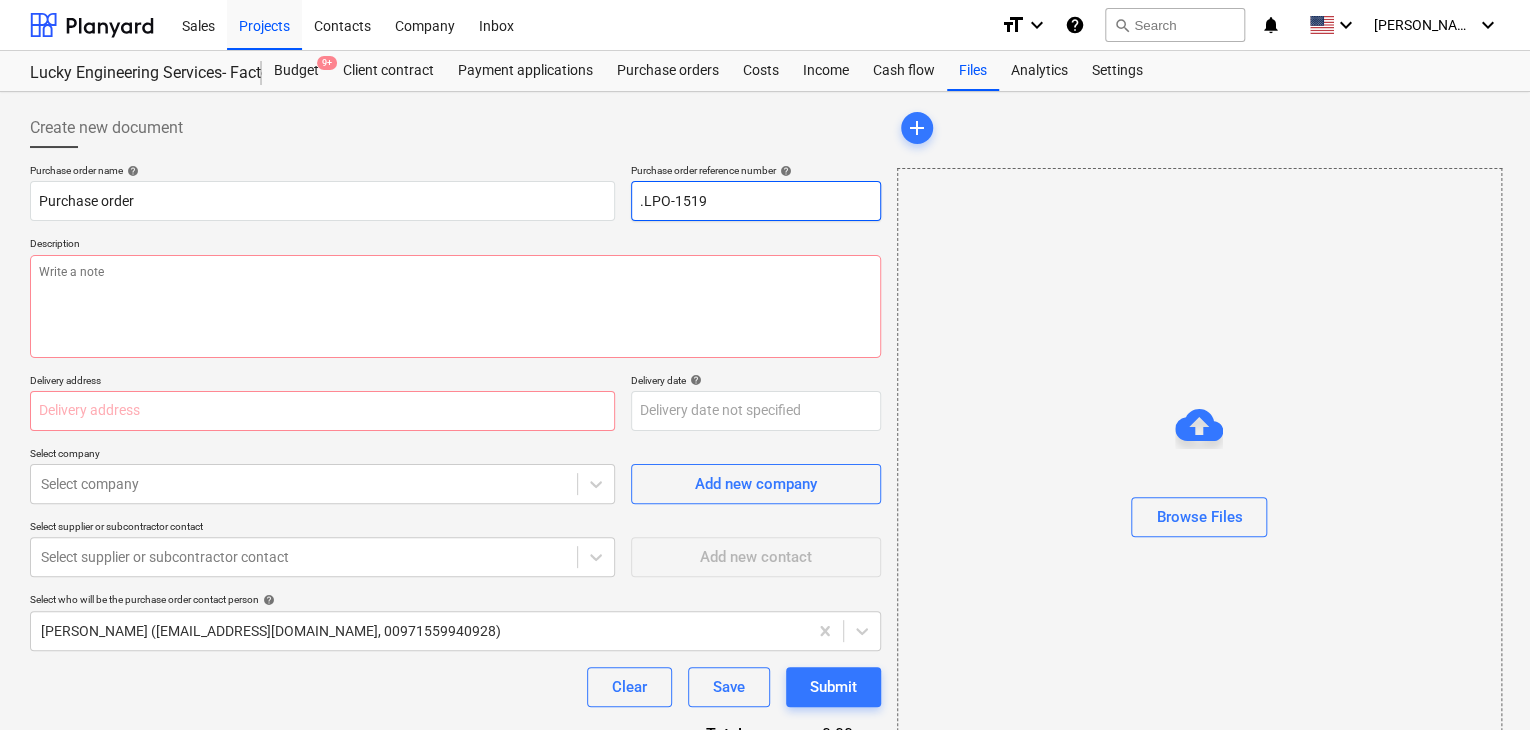 type on "x" 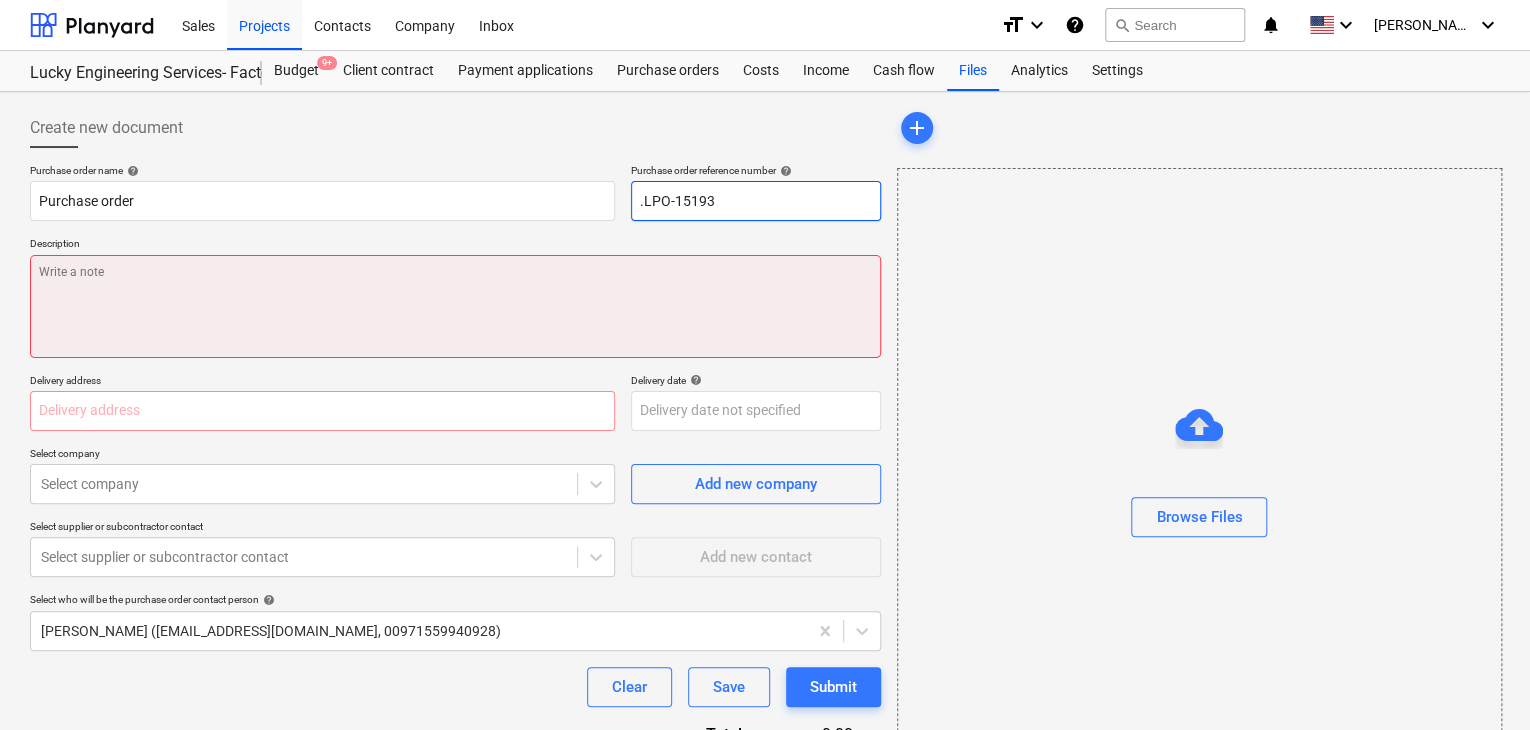 type on ".LPO-15193" 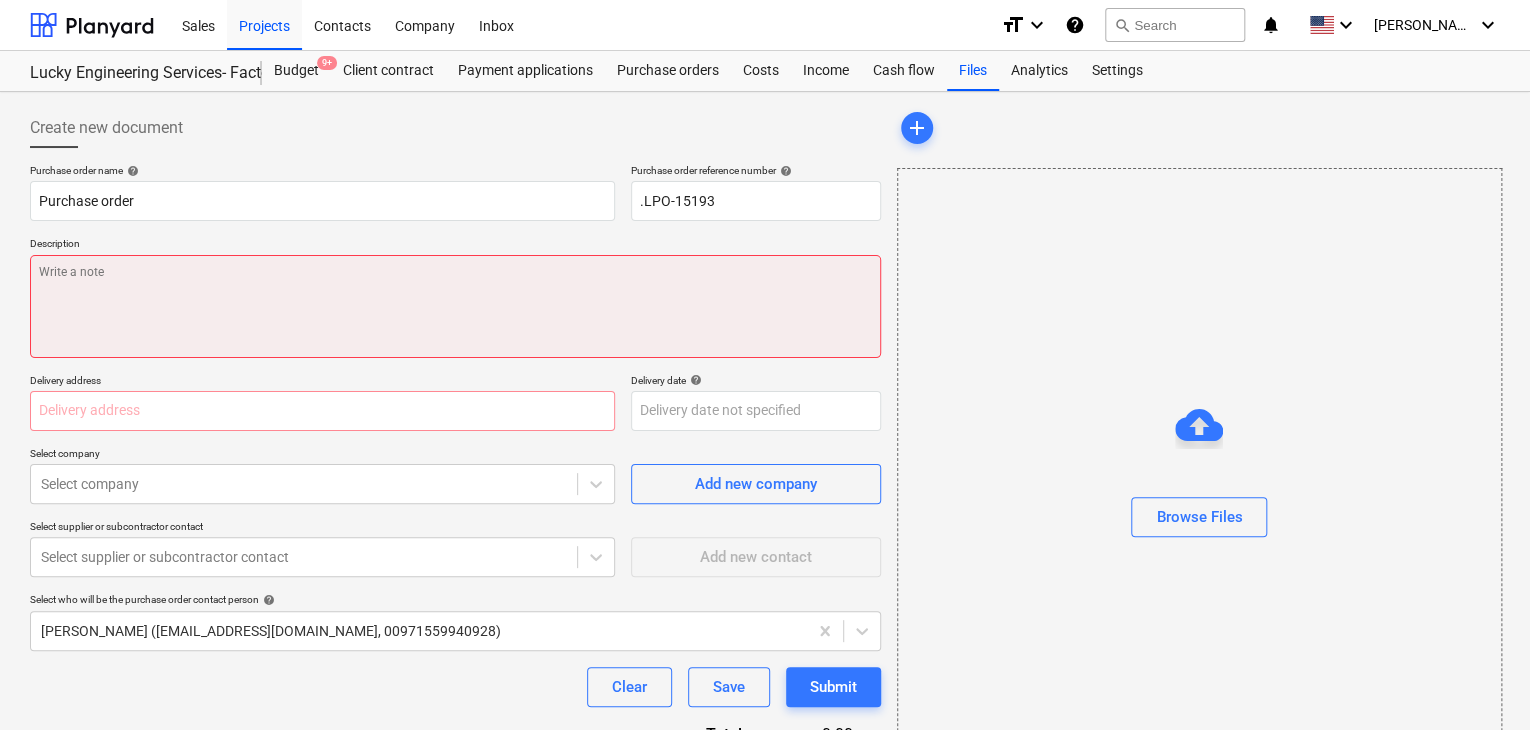click at bounding box center [455, 306] 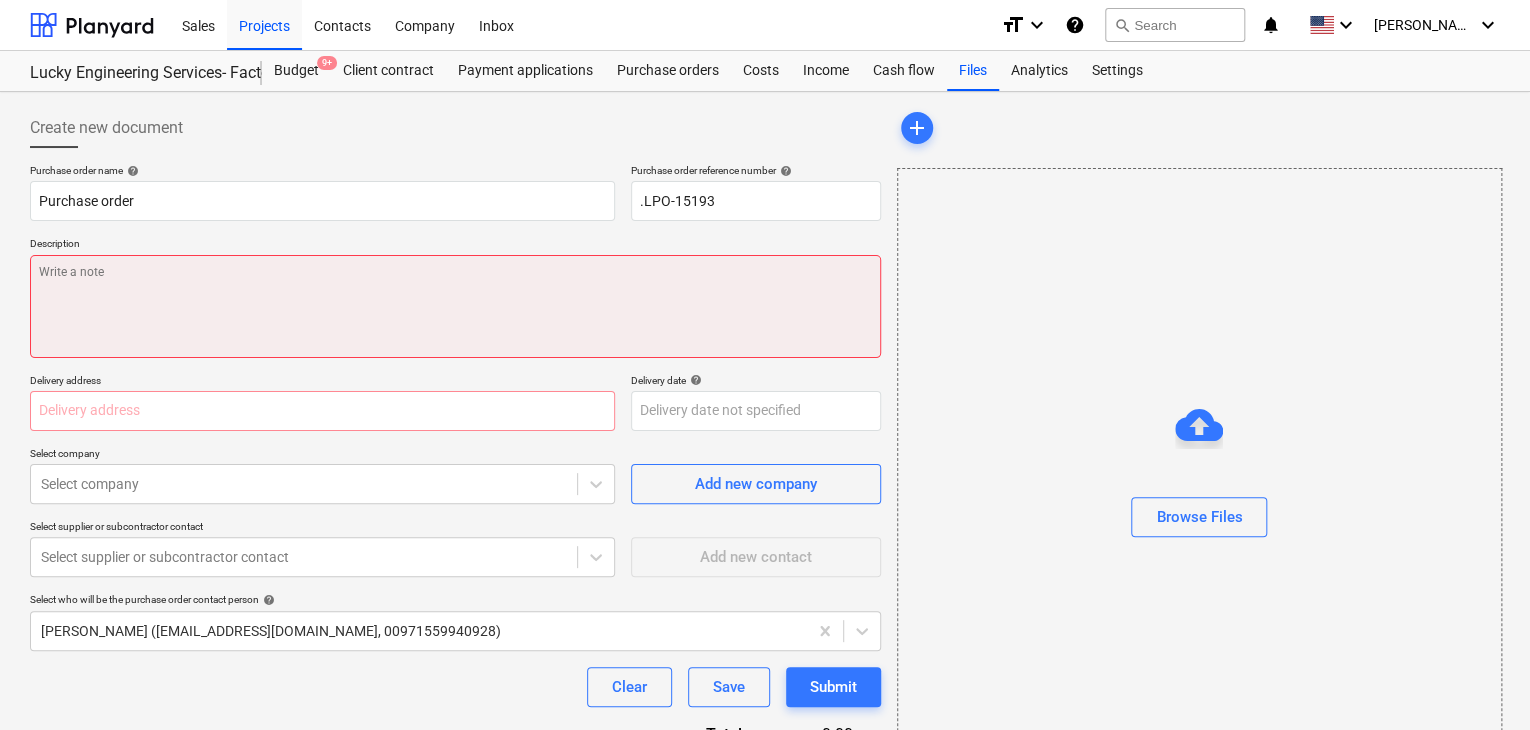 type on "x" 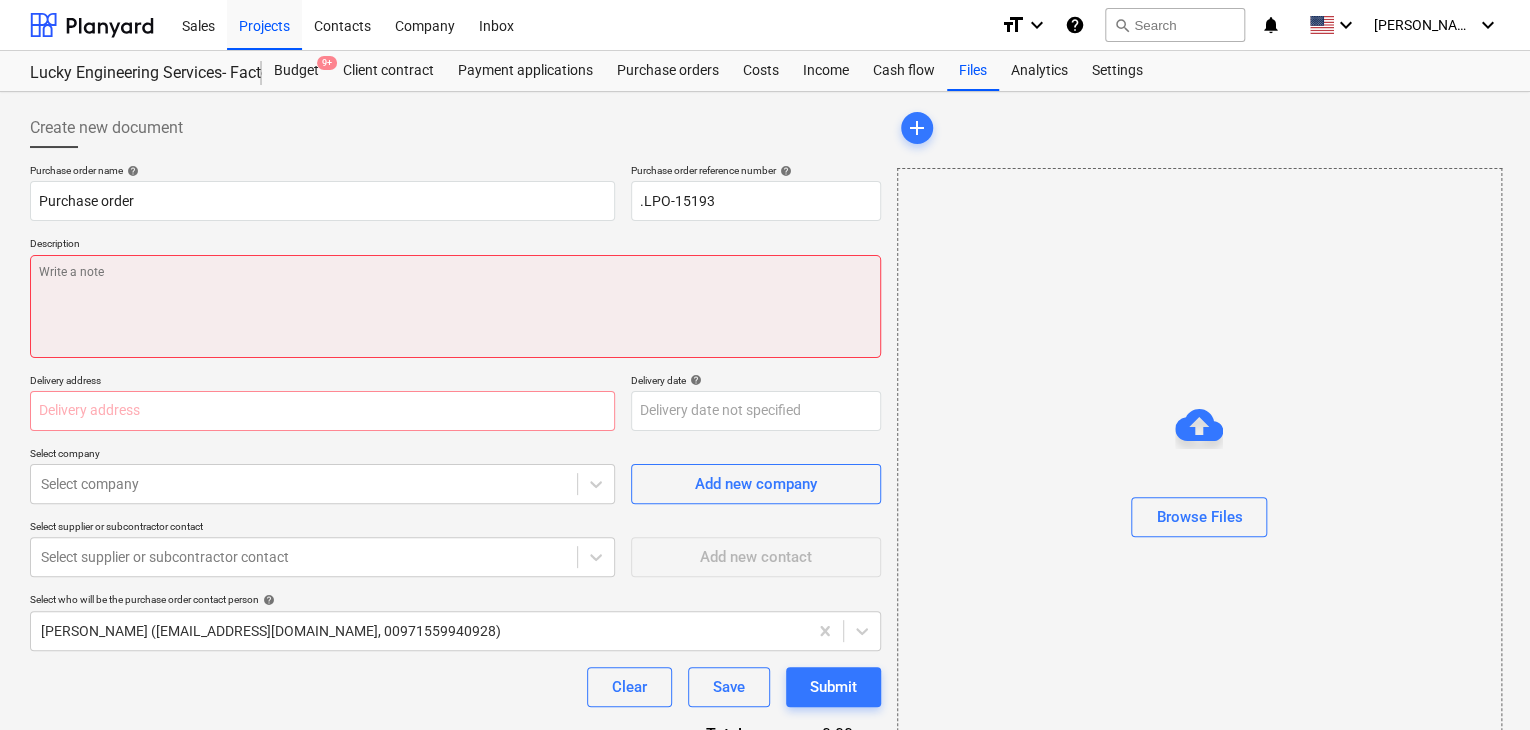 type on "8" 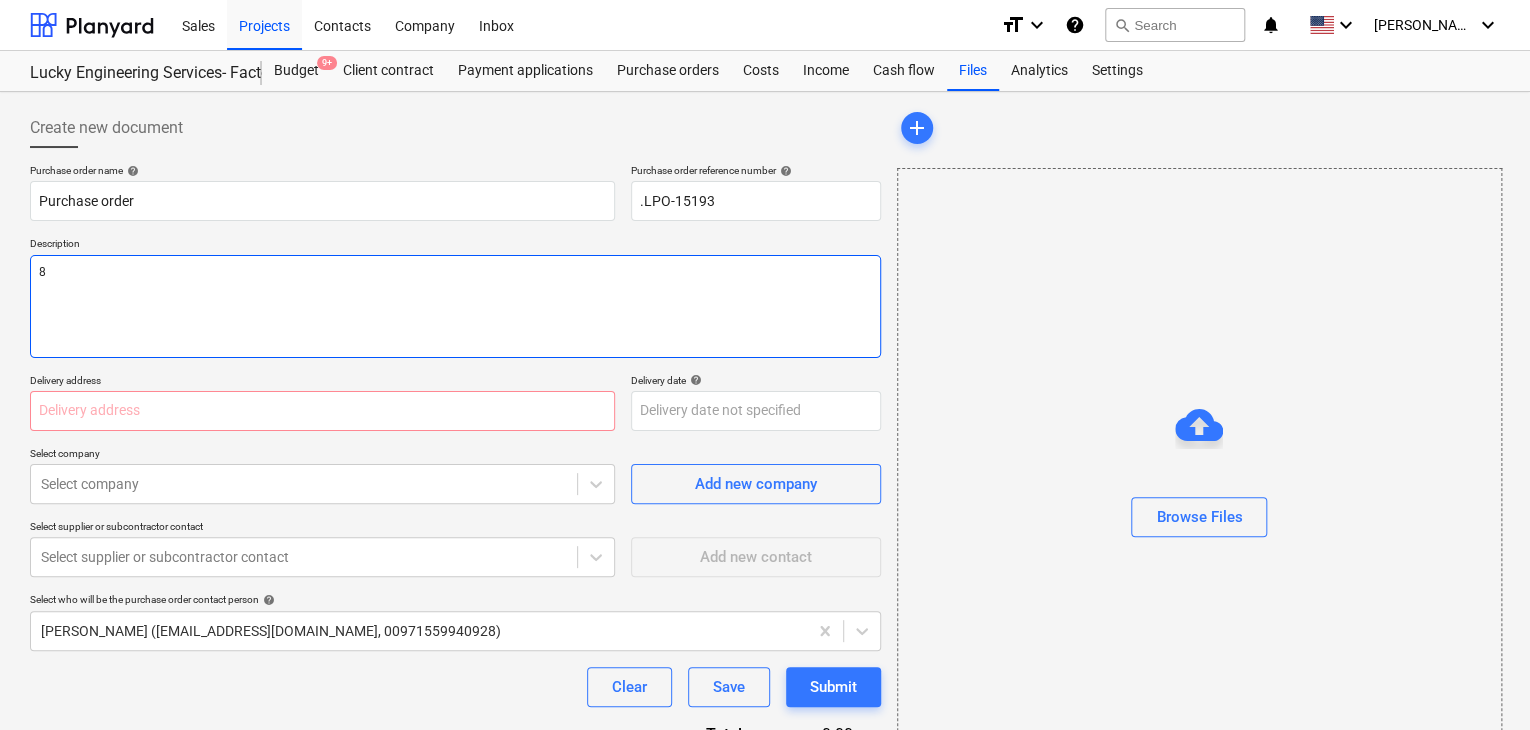 type 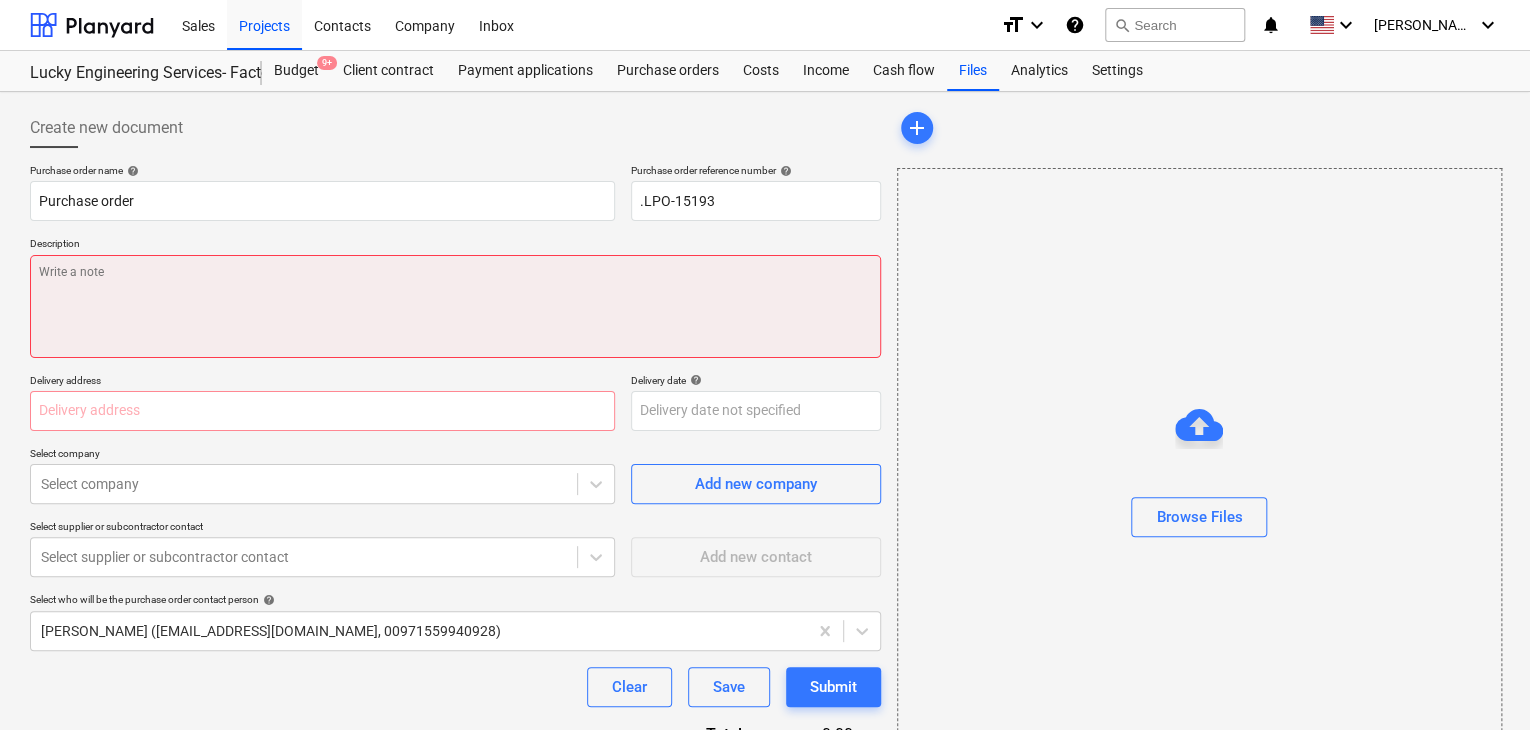 type on "x" 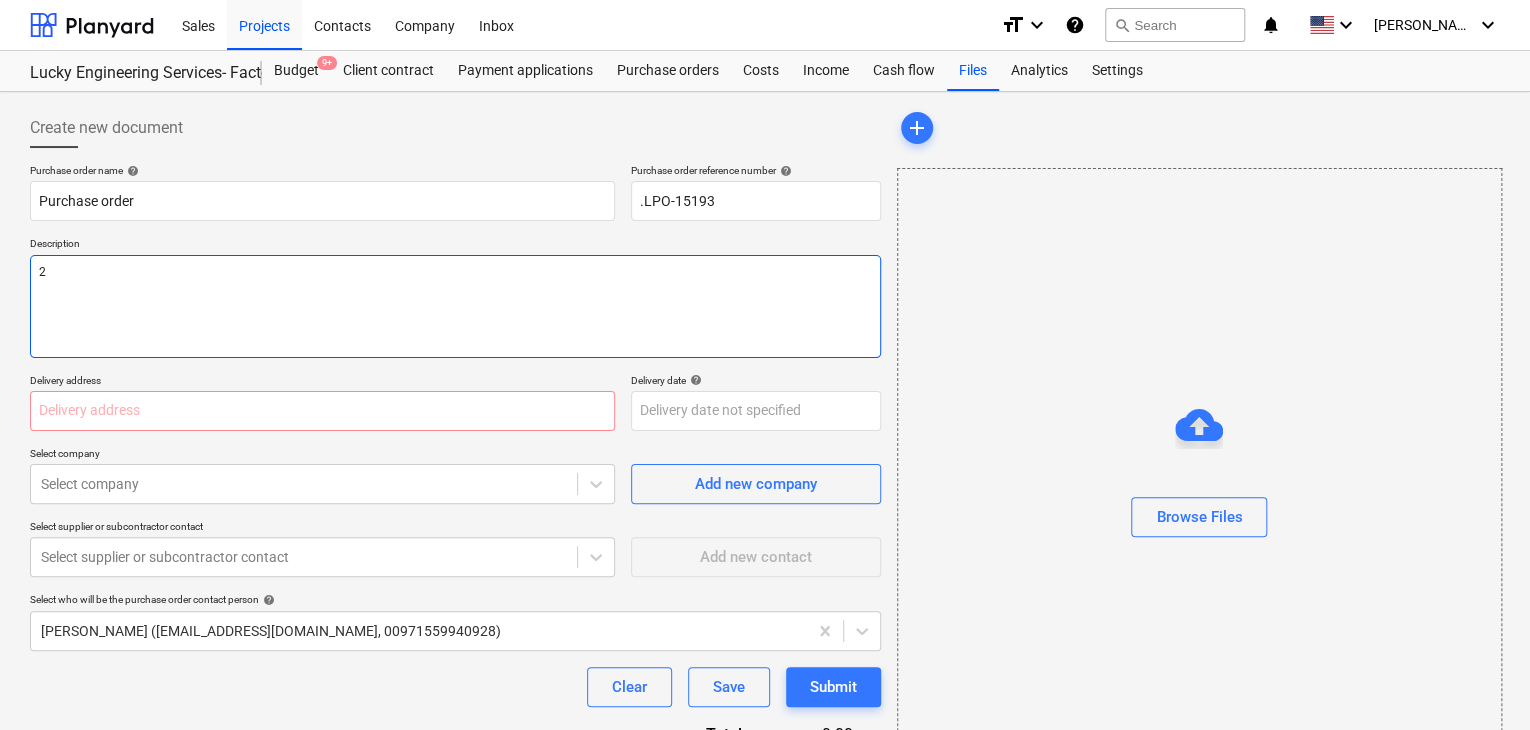 type on "x" 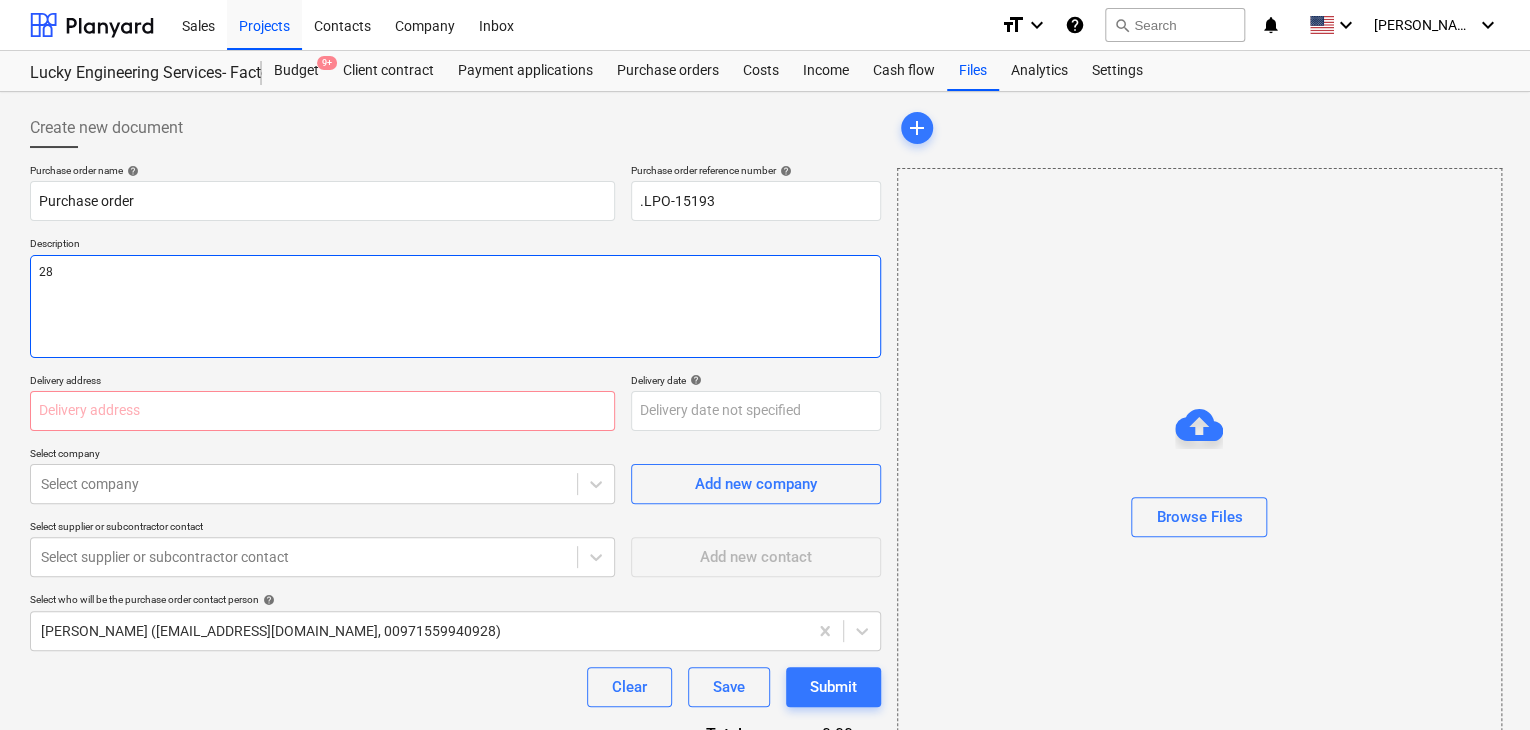 type on "x" 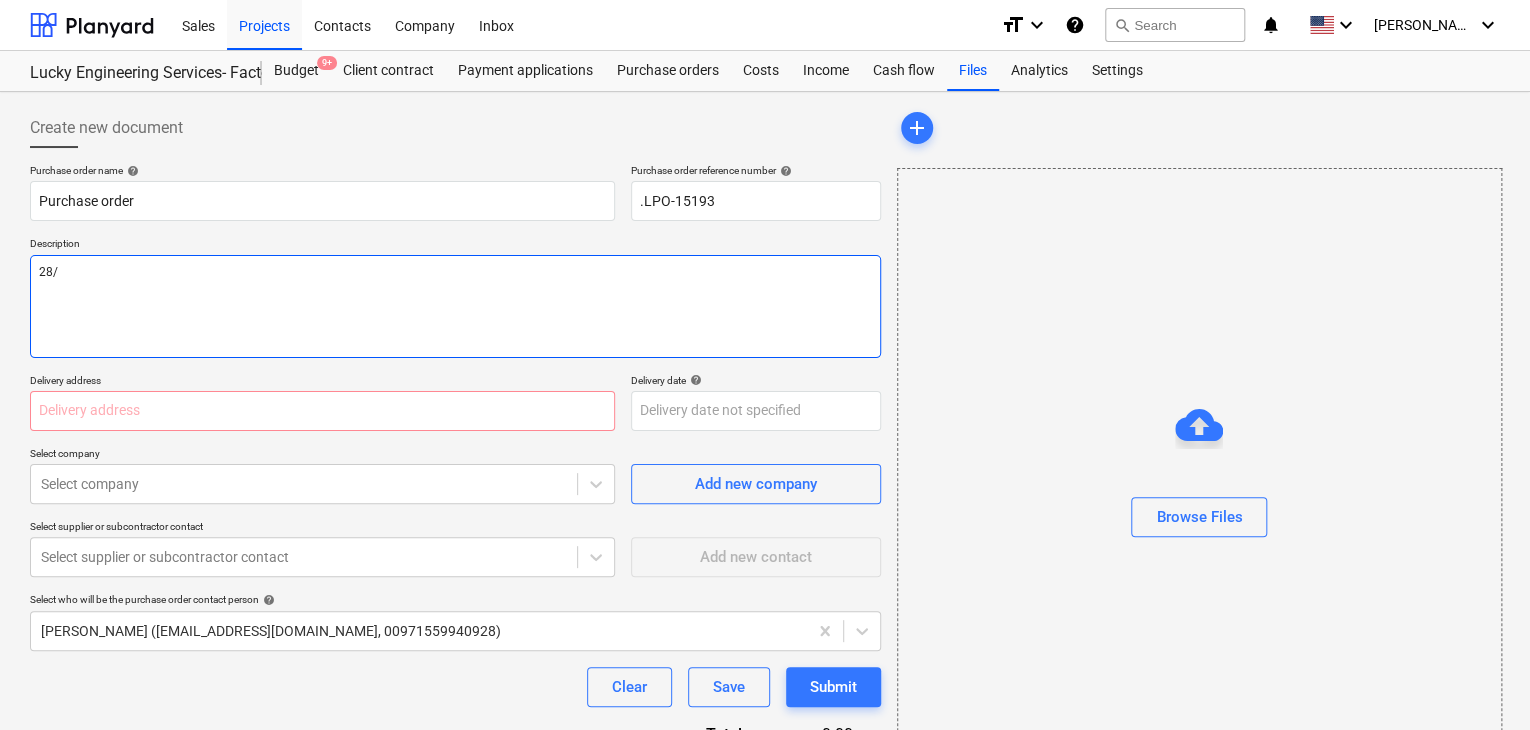 type on "x" 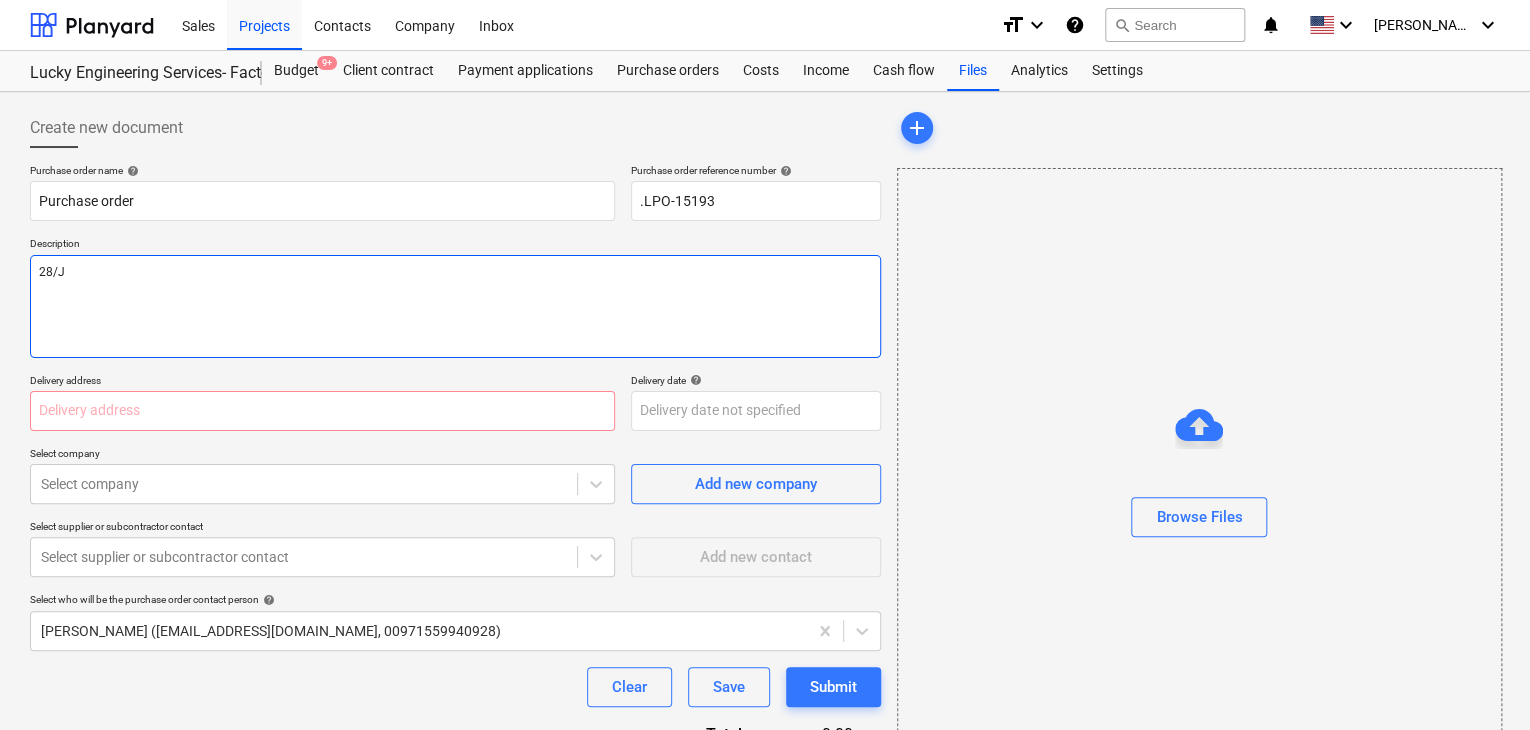 type on "x" 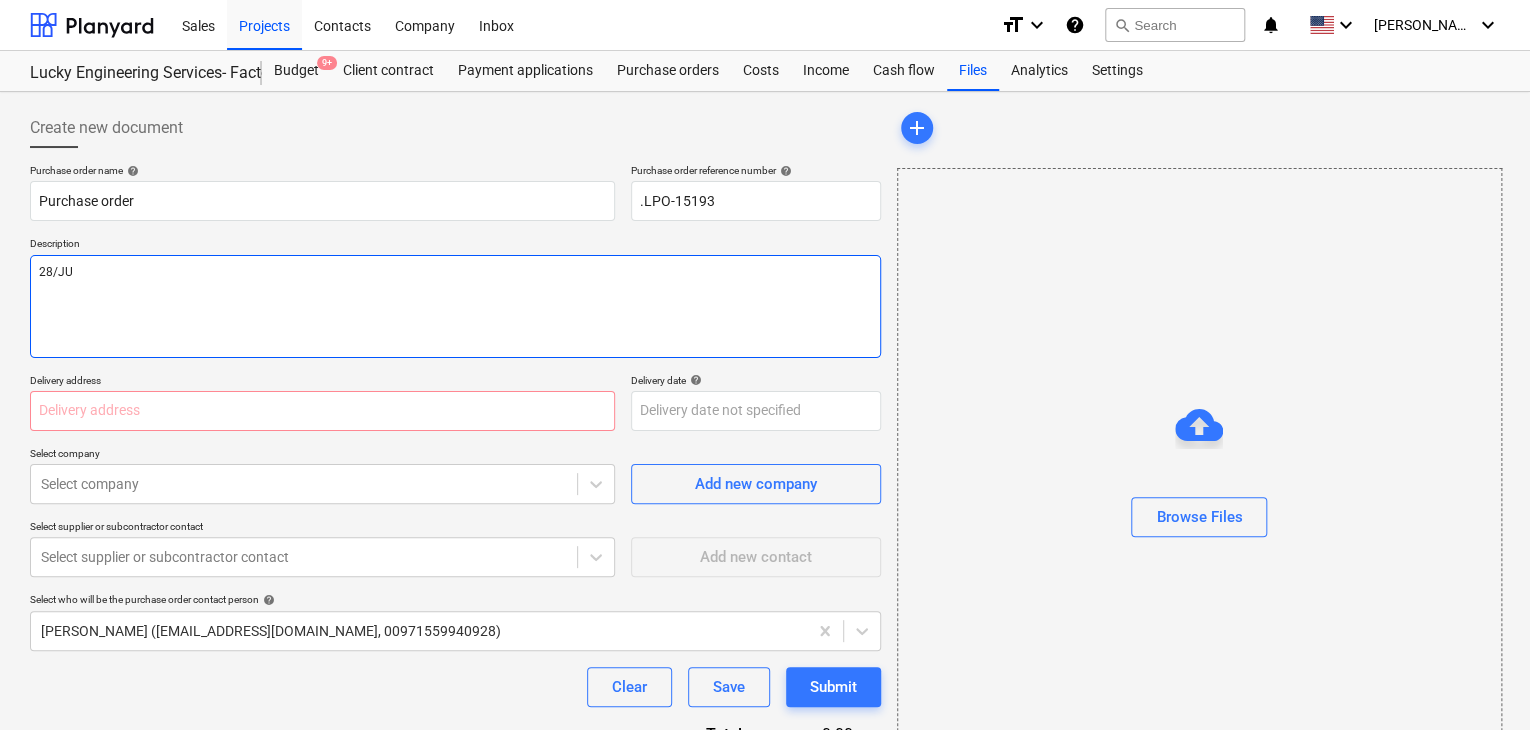 type on "x" 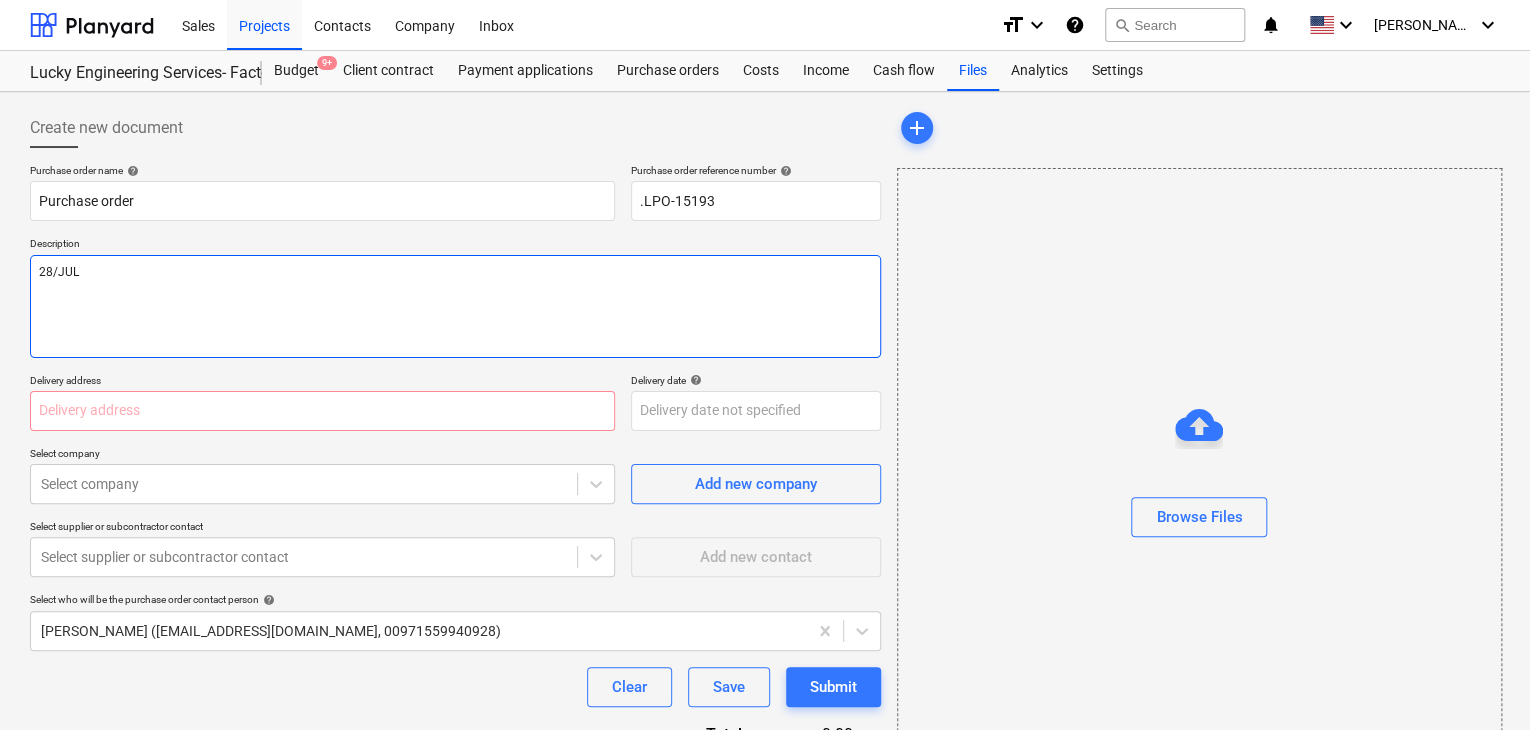 type on "x" 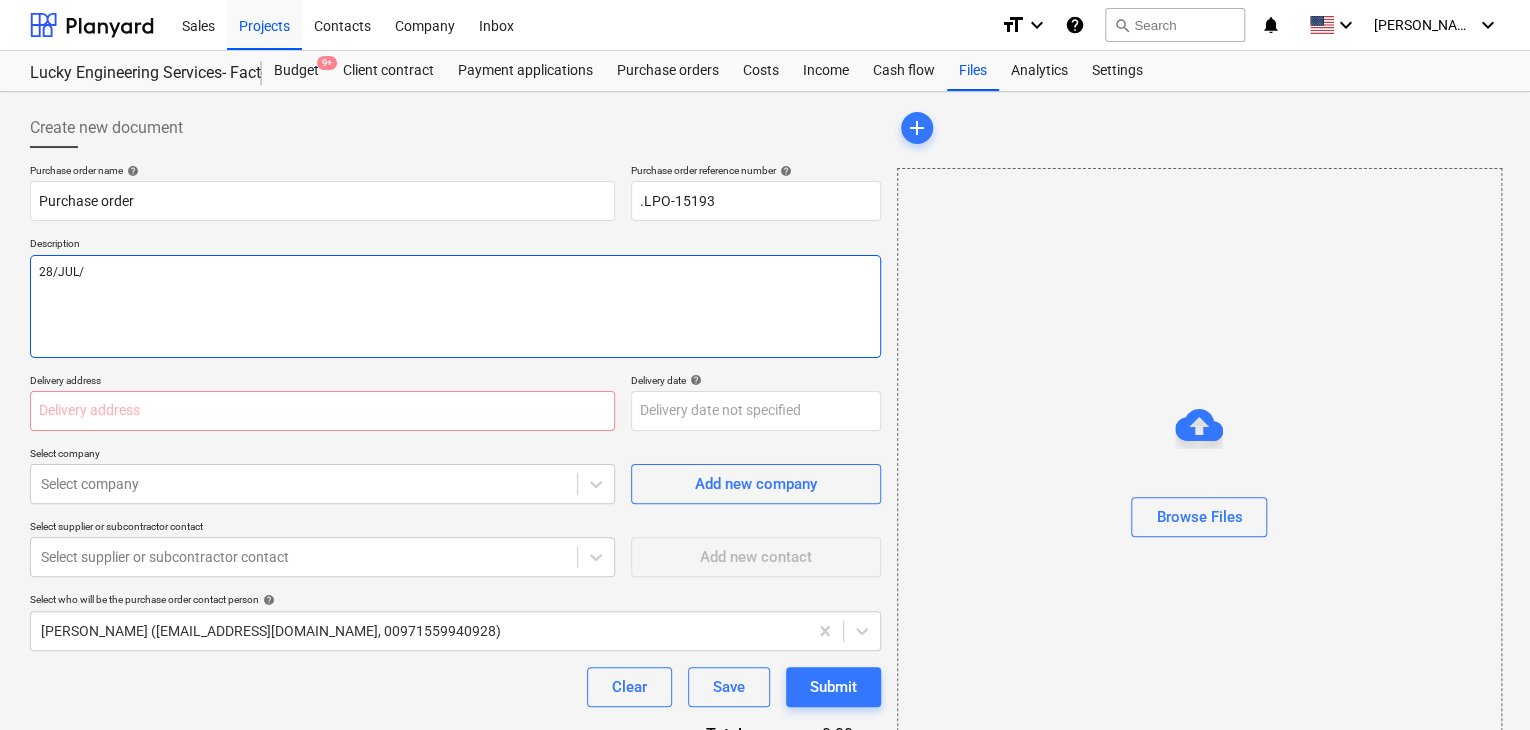 type on "x" 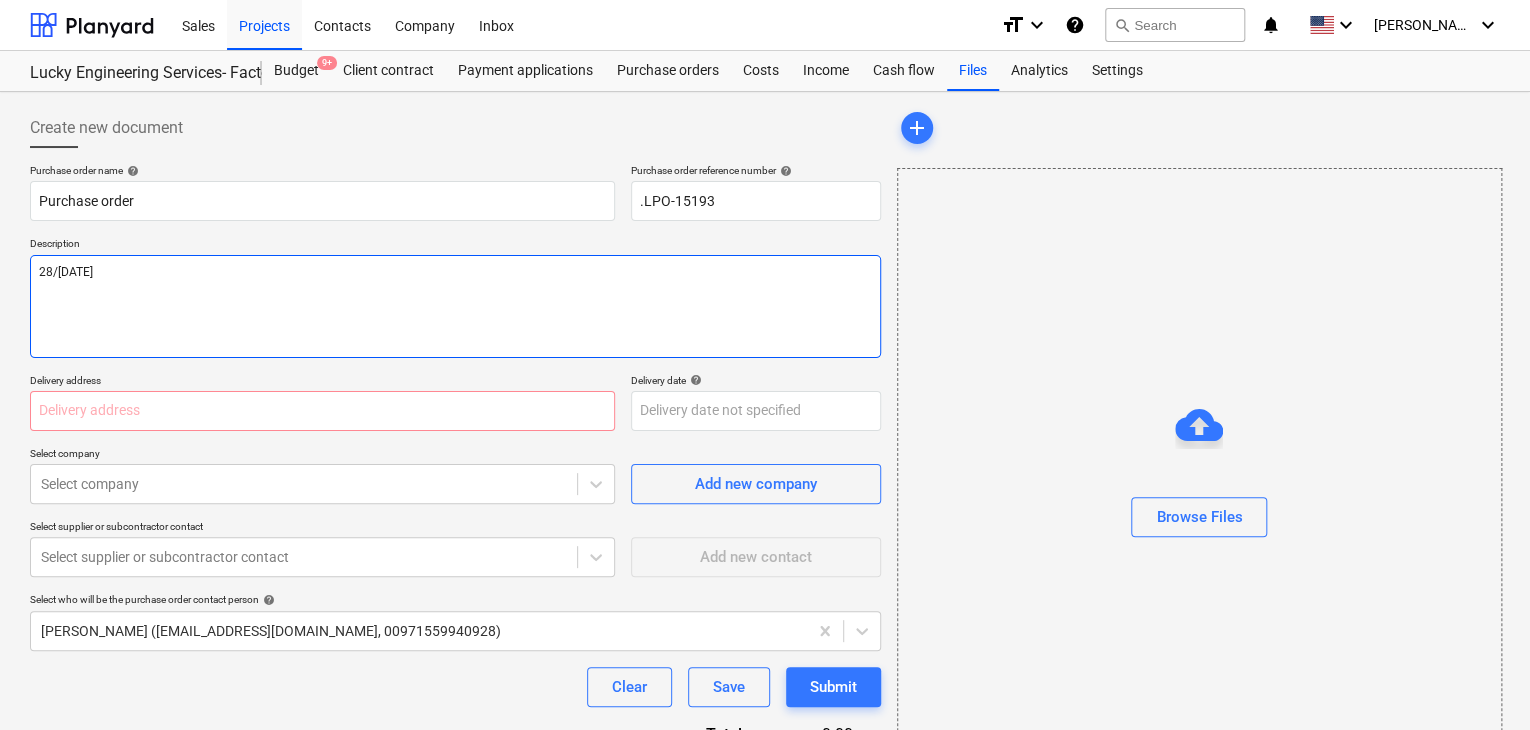 type on "x" 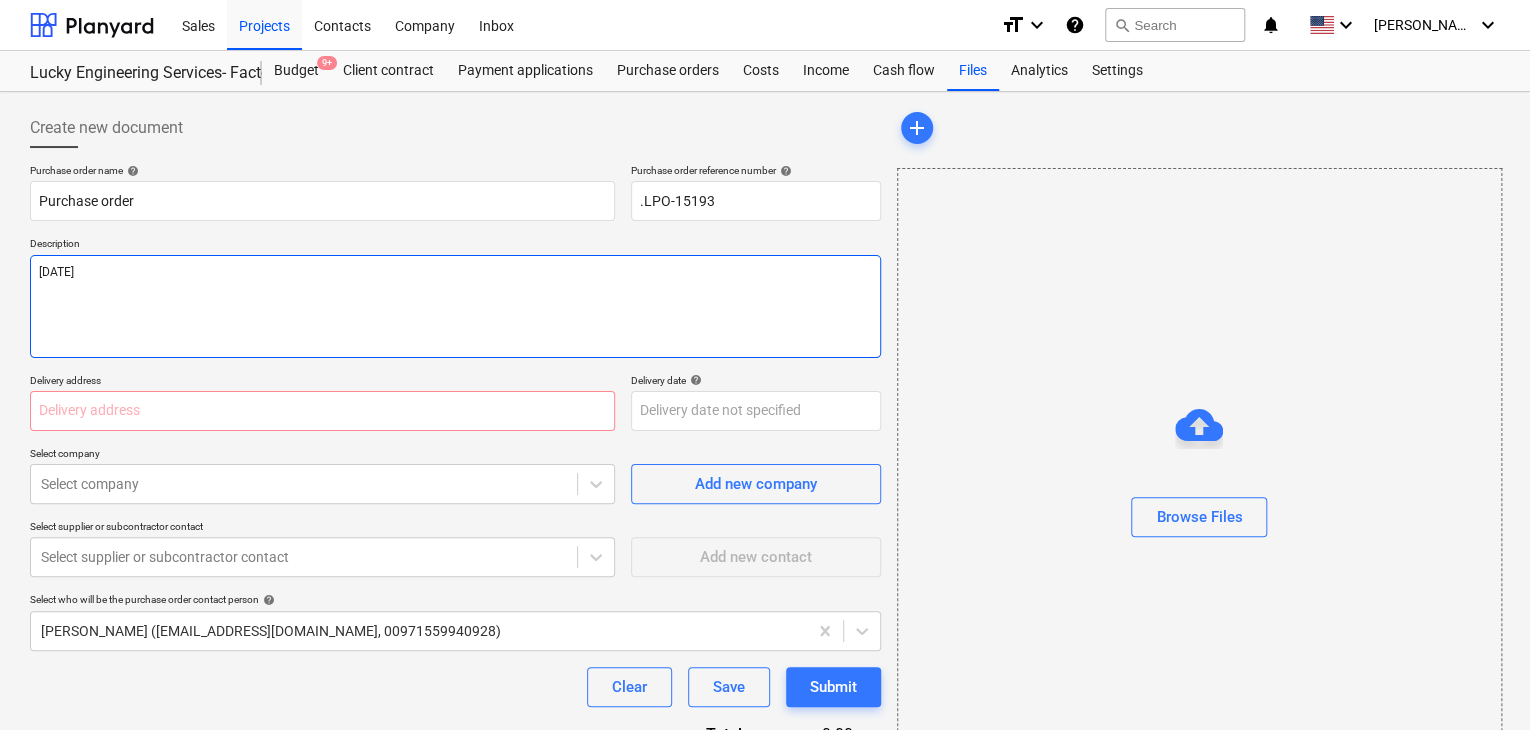 type on "x" 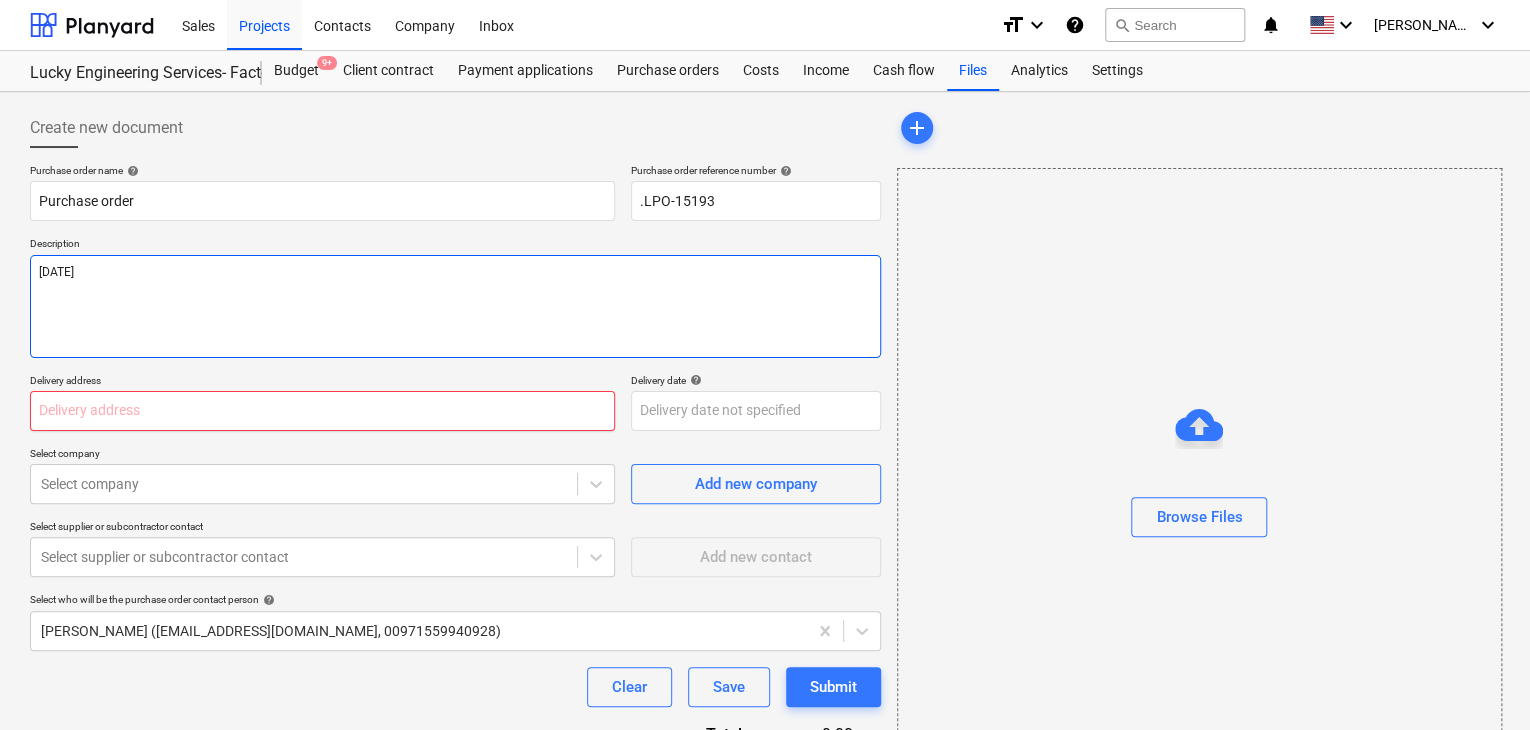 type on "[DATE]" 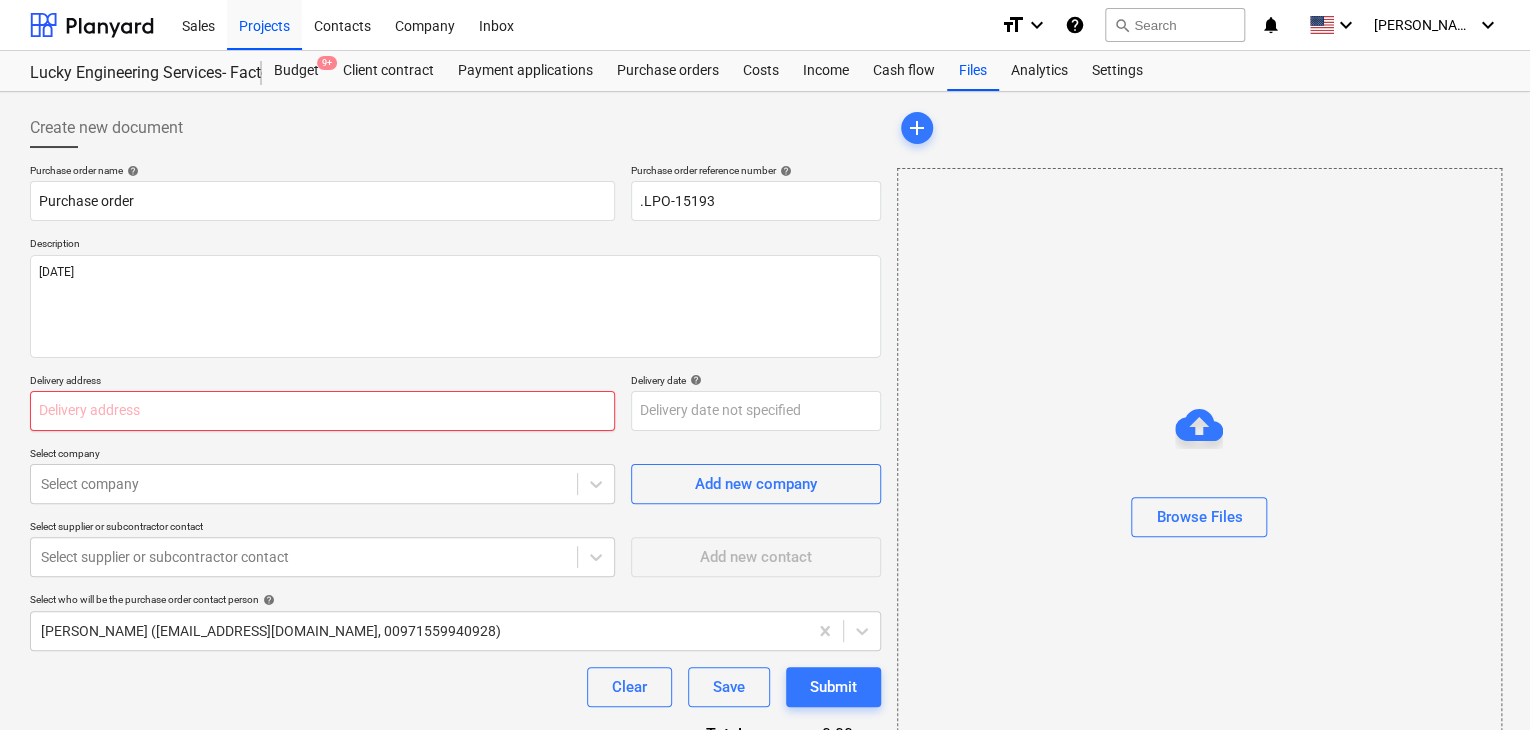 click at bounding box center [322, 411] 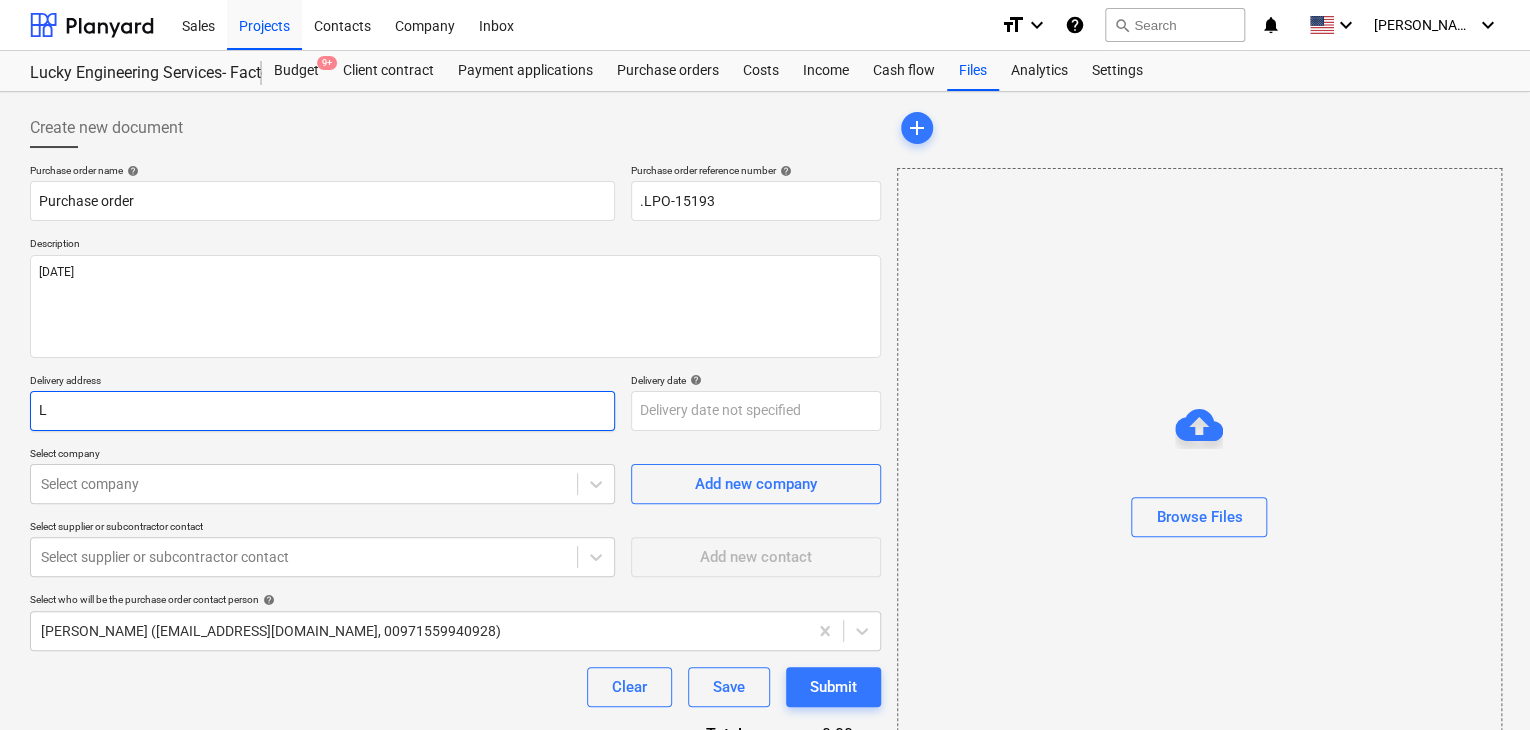 type on "x" 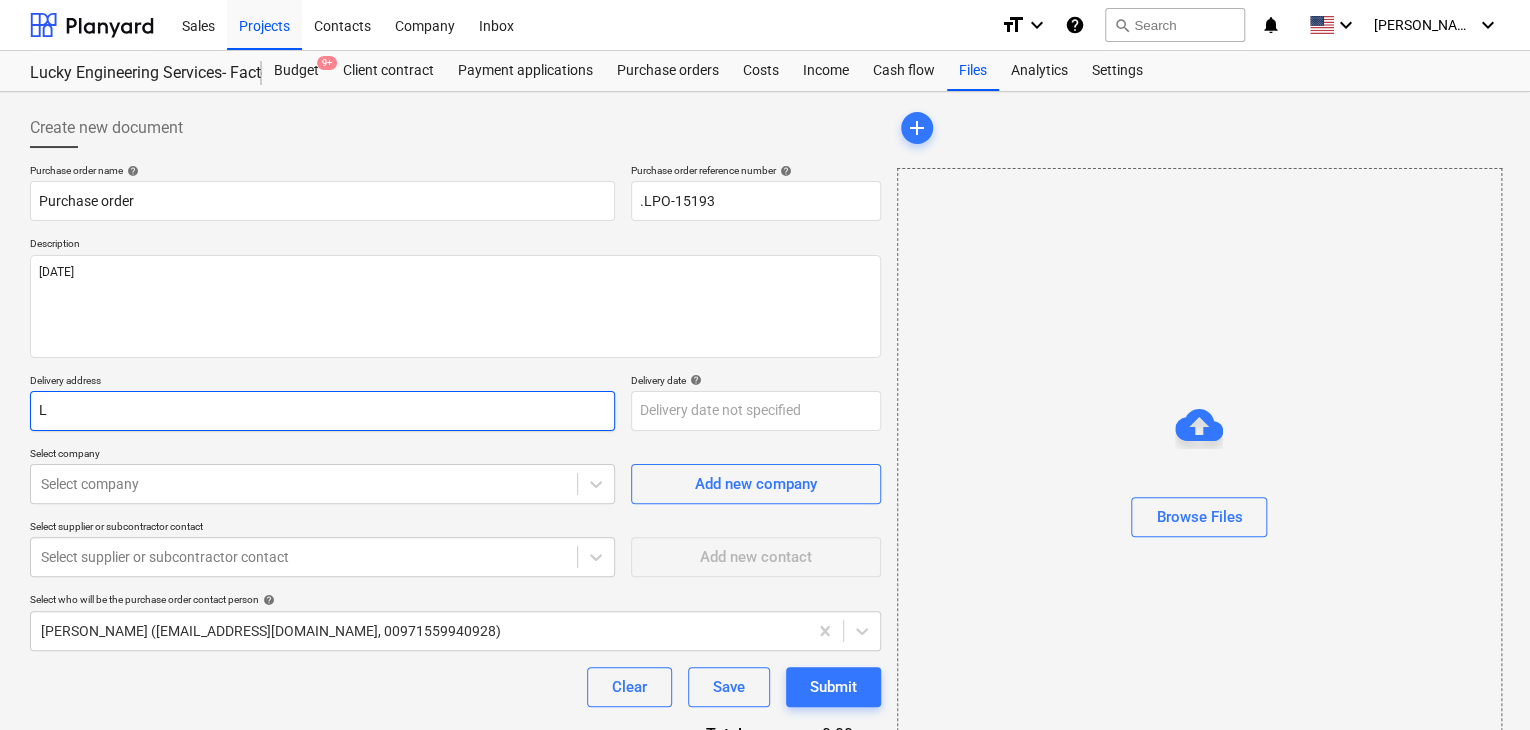 type on "LU" 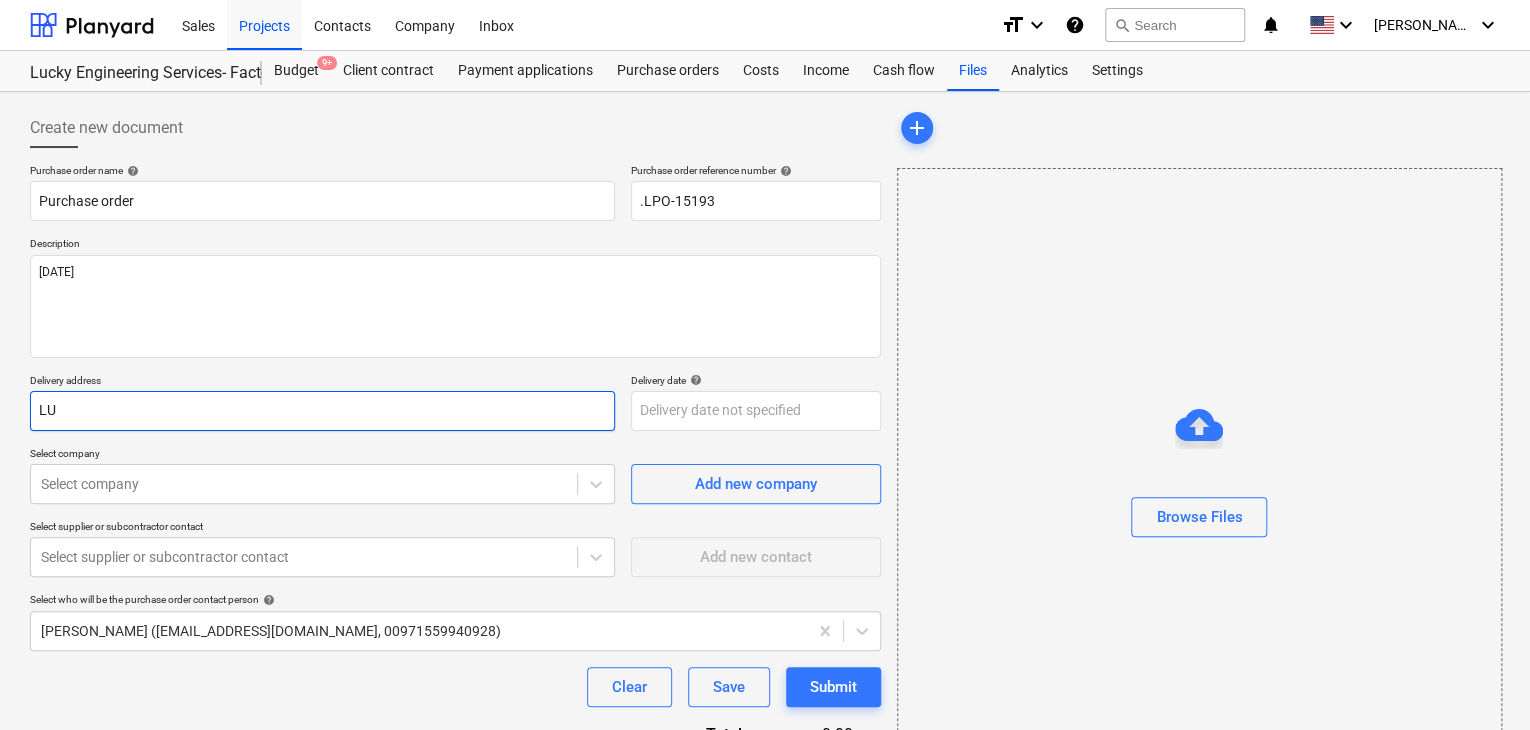 type on "x" 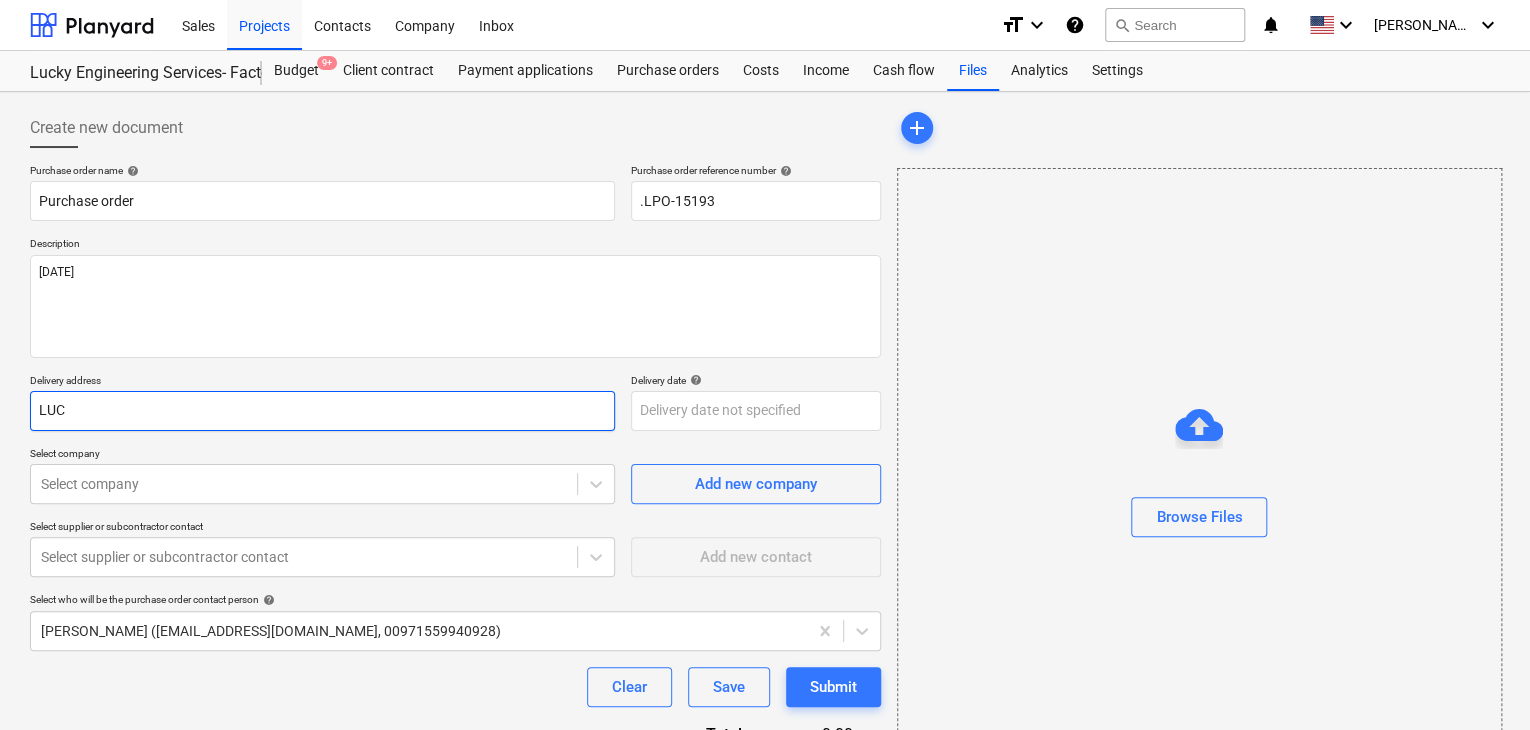 type on "x" 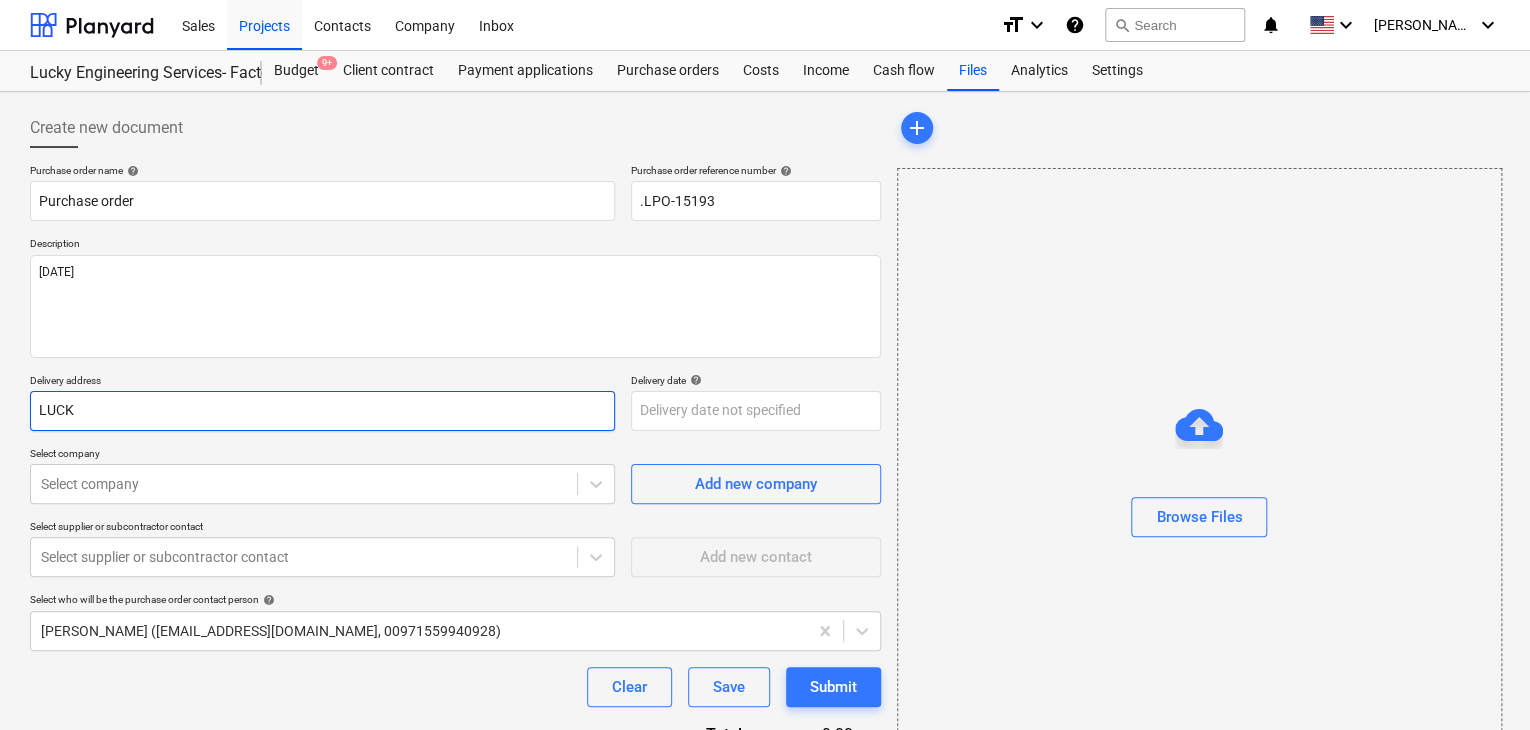 type on "x" 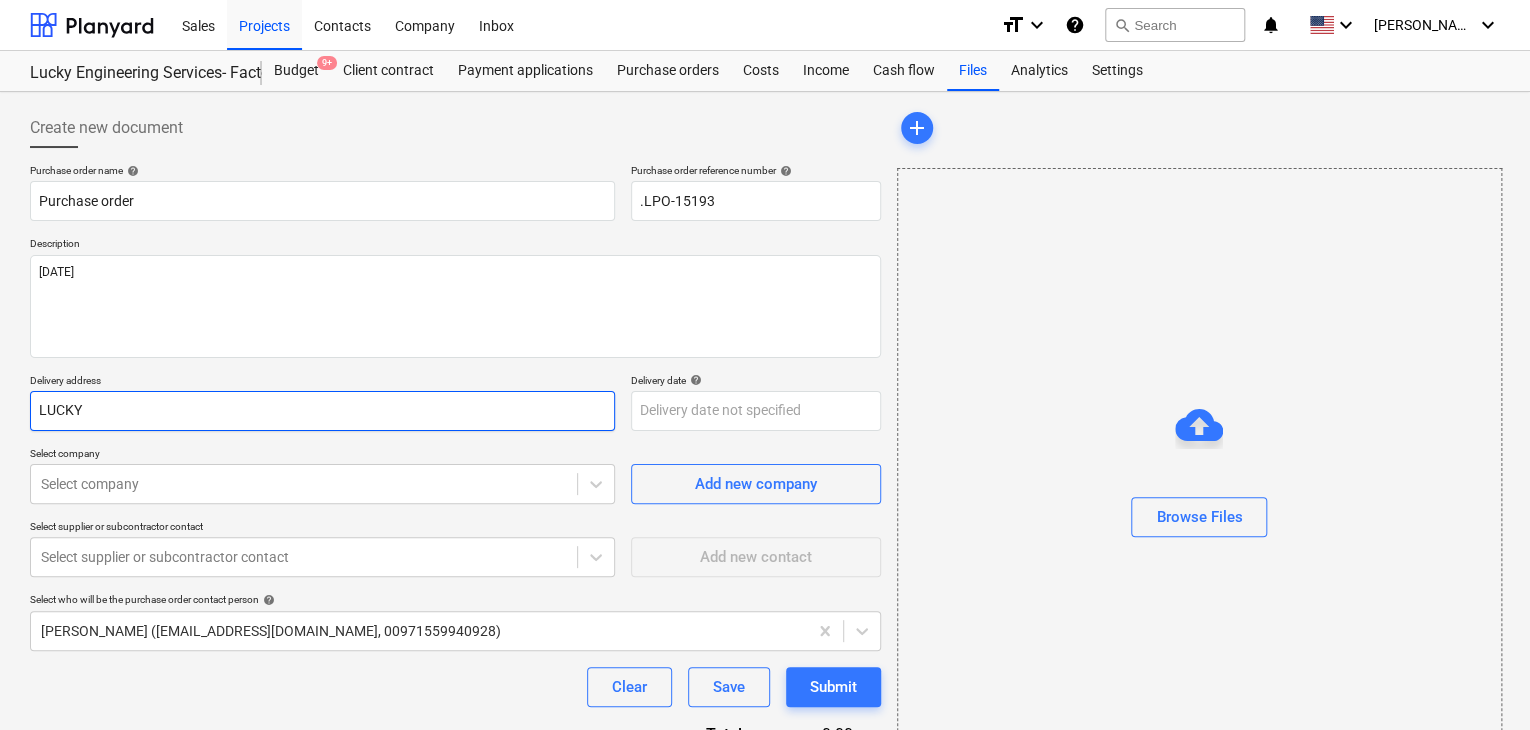 type on "x" 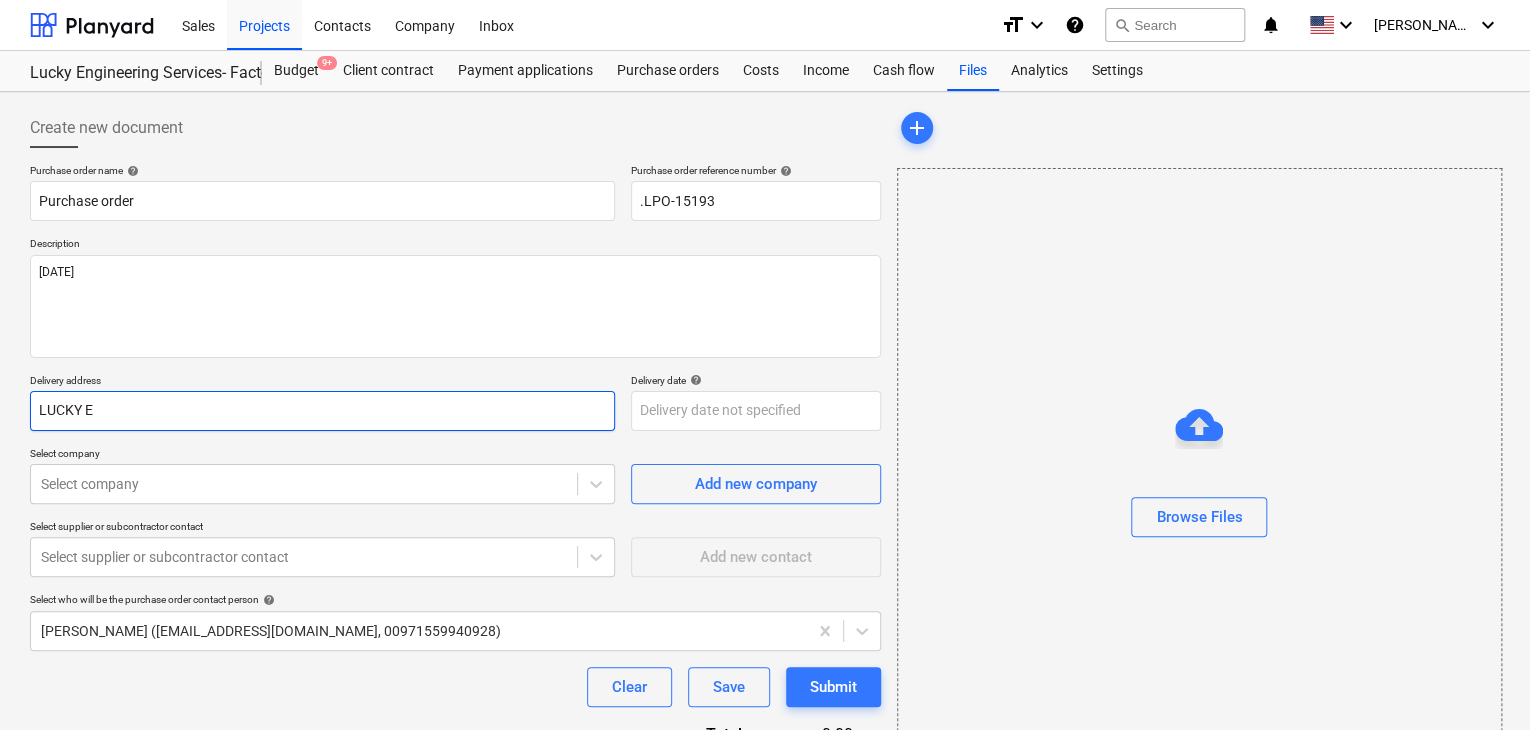 type on "LUCKY EN" 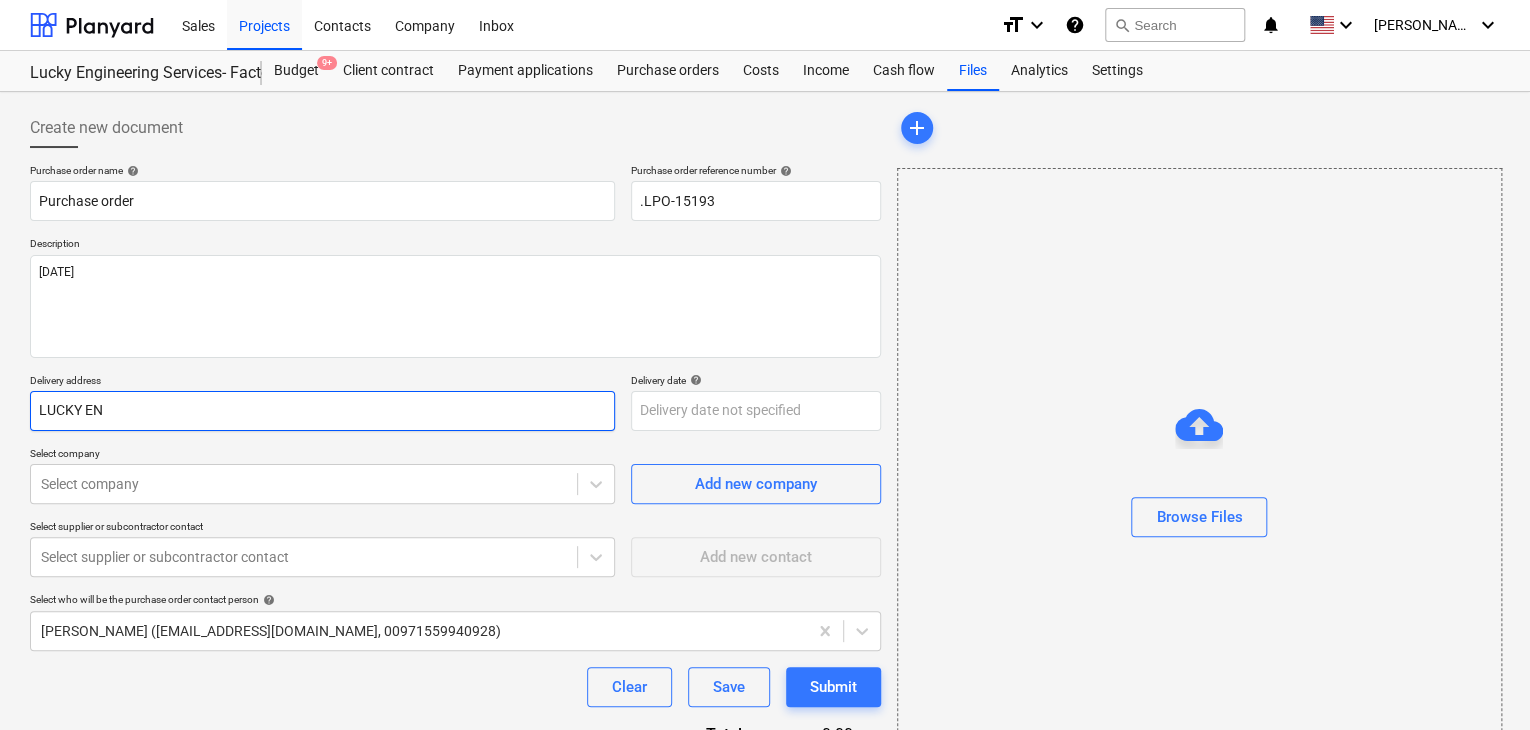 type on "x" 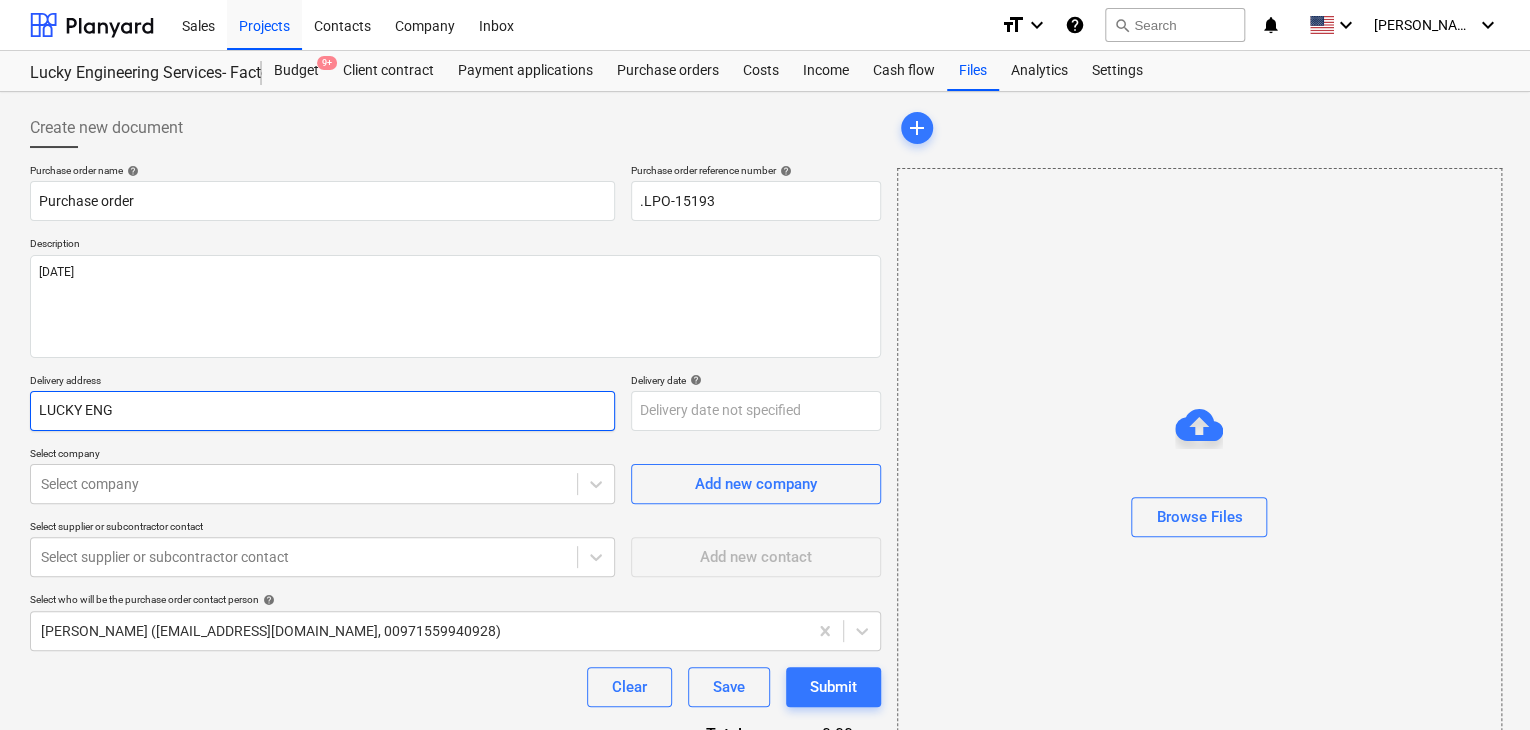 type on "x" 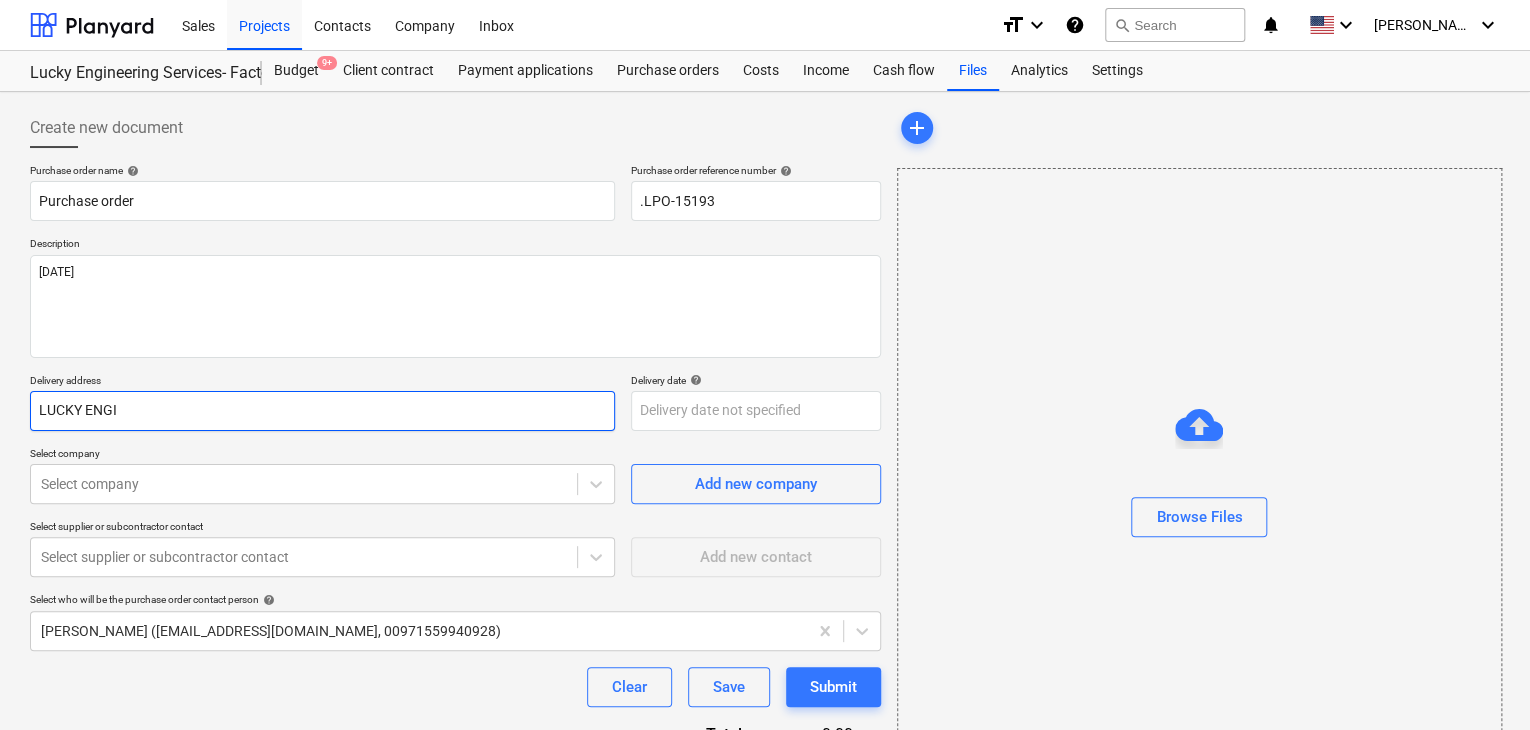 type on "x" 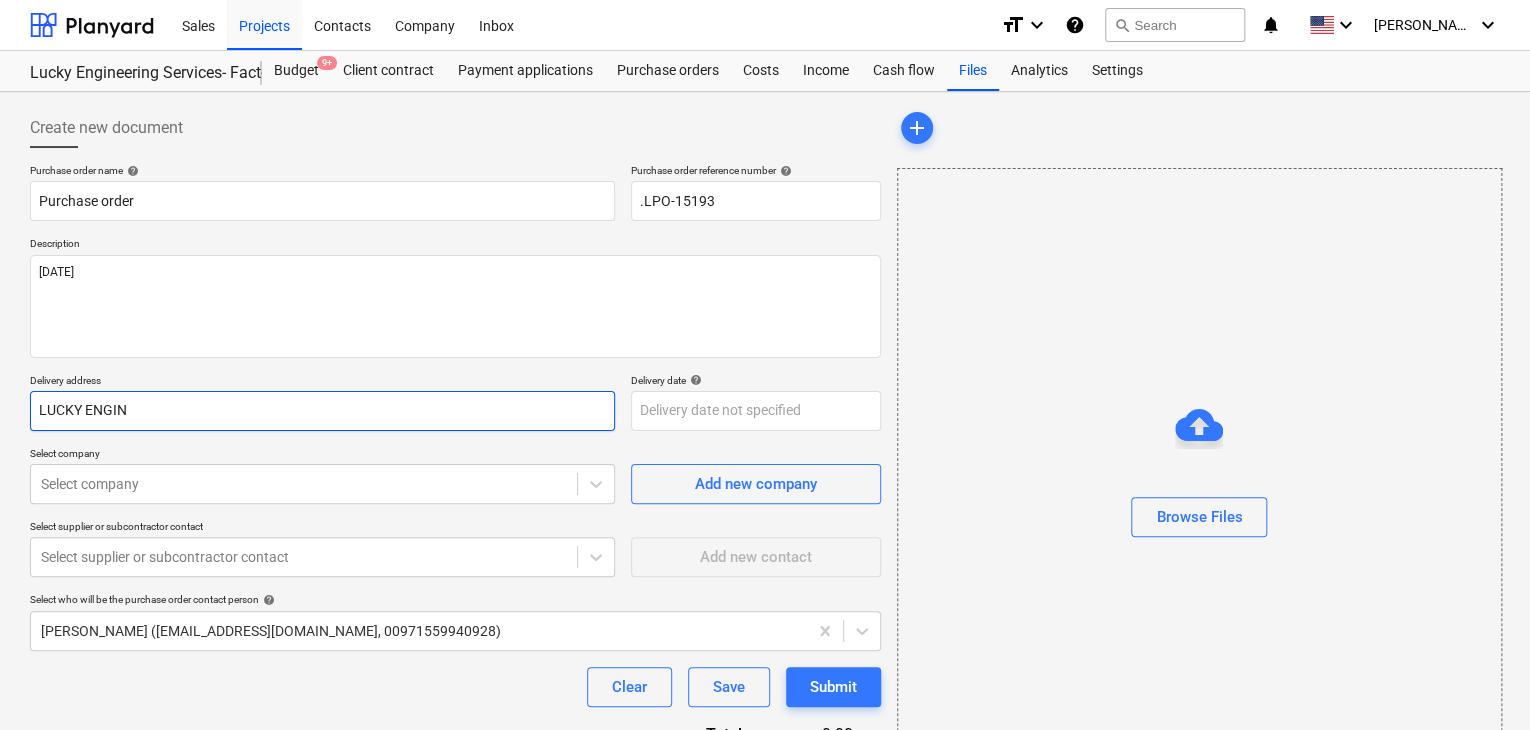 type on "x" 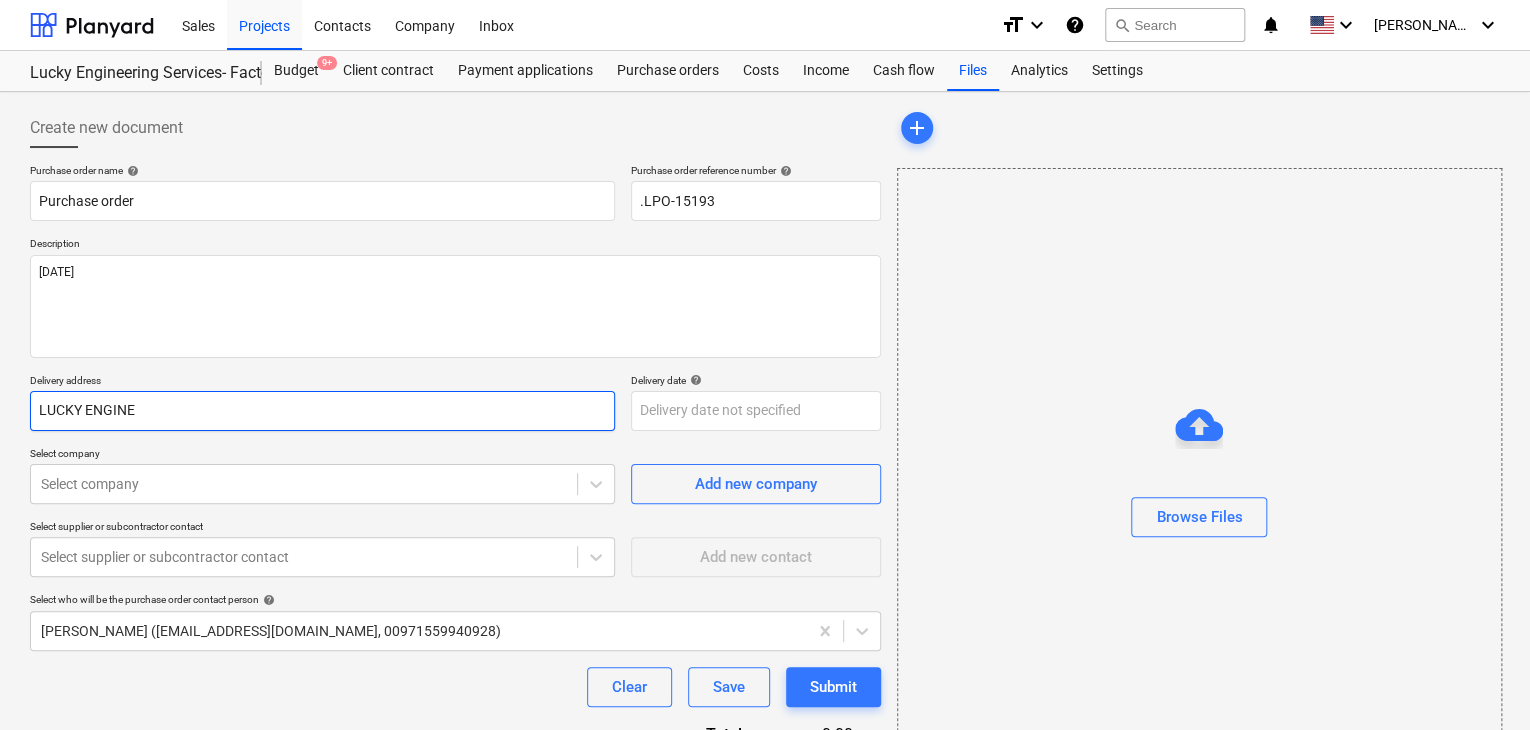 type on "x" 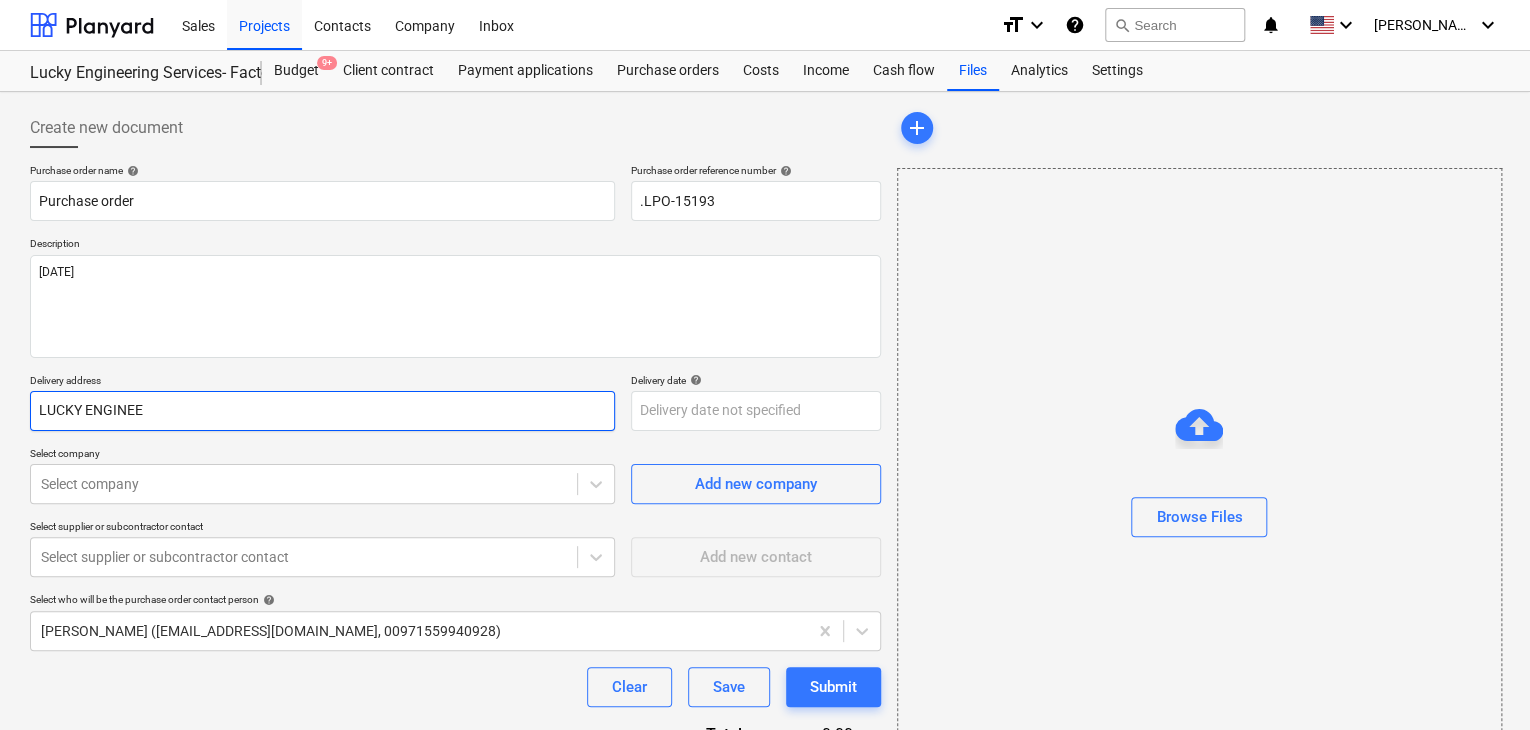 type on "x" 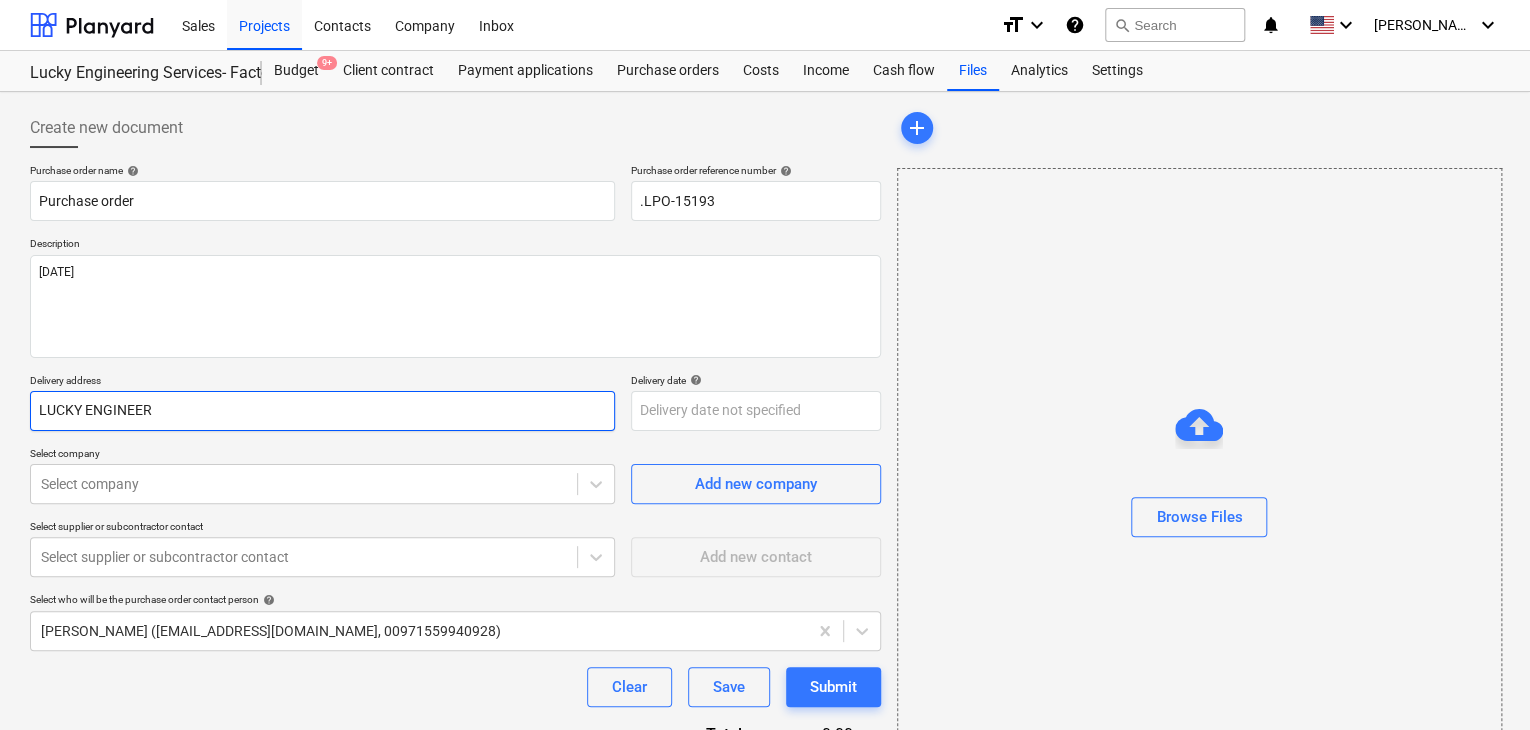 type on "x" 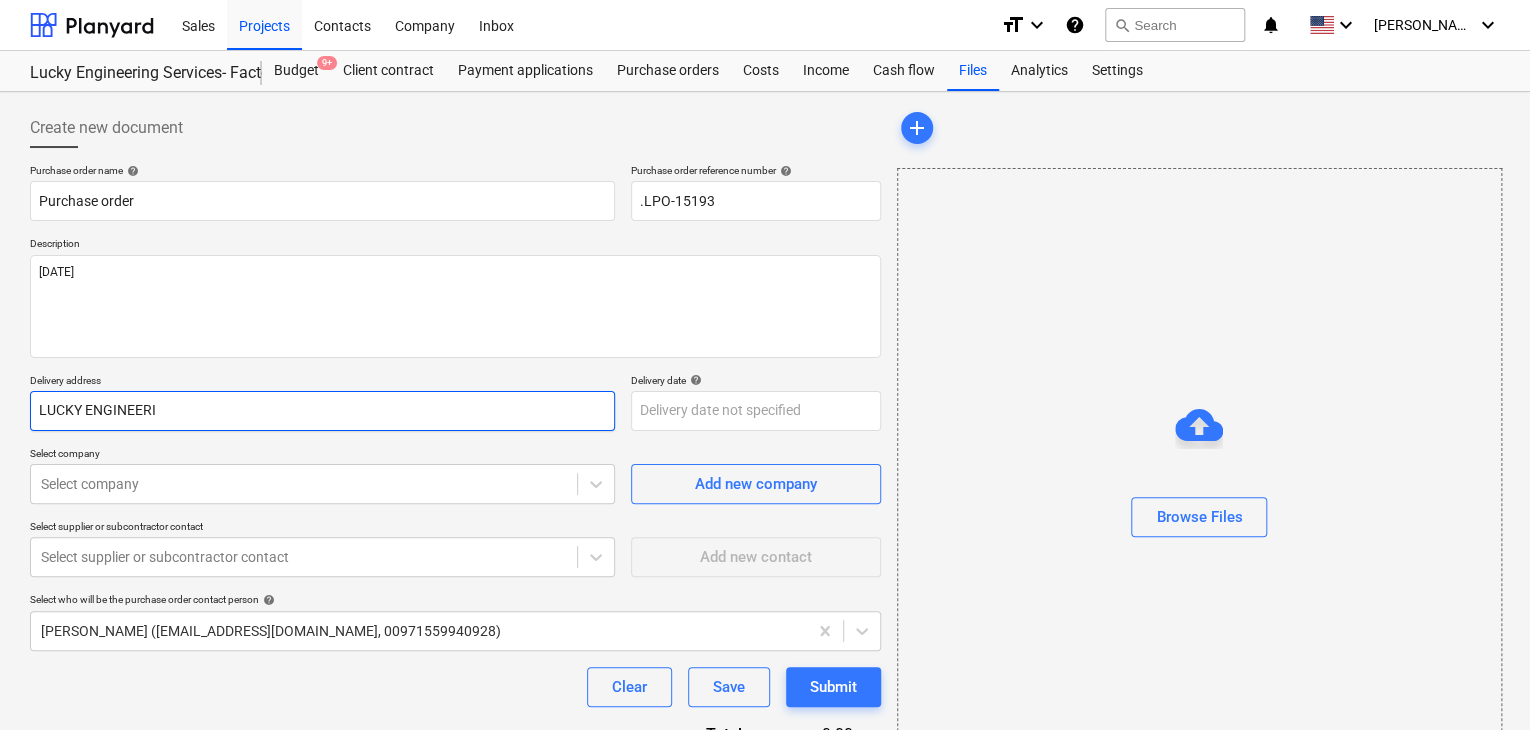 type on "x" 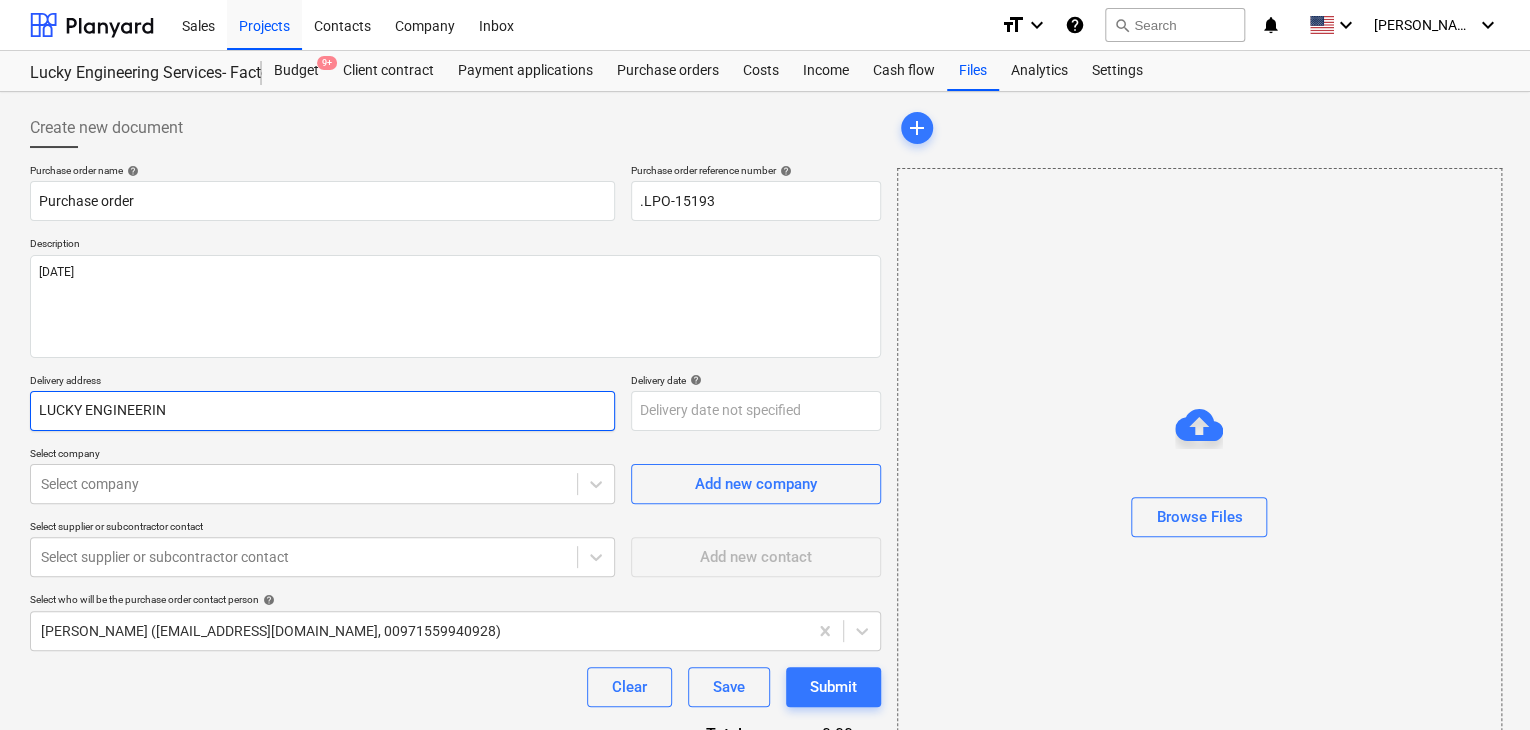 type on "x" 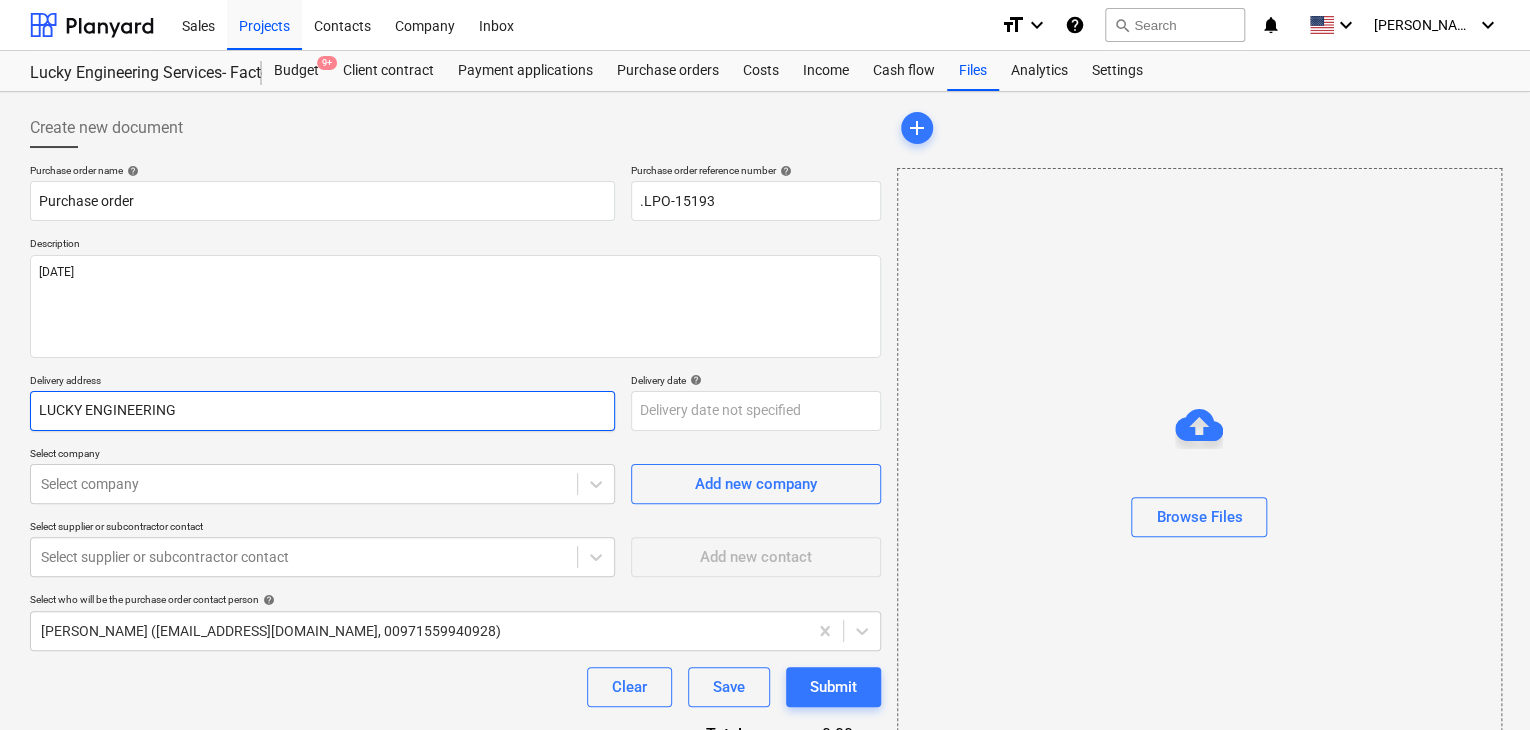 type on "x" 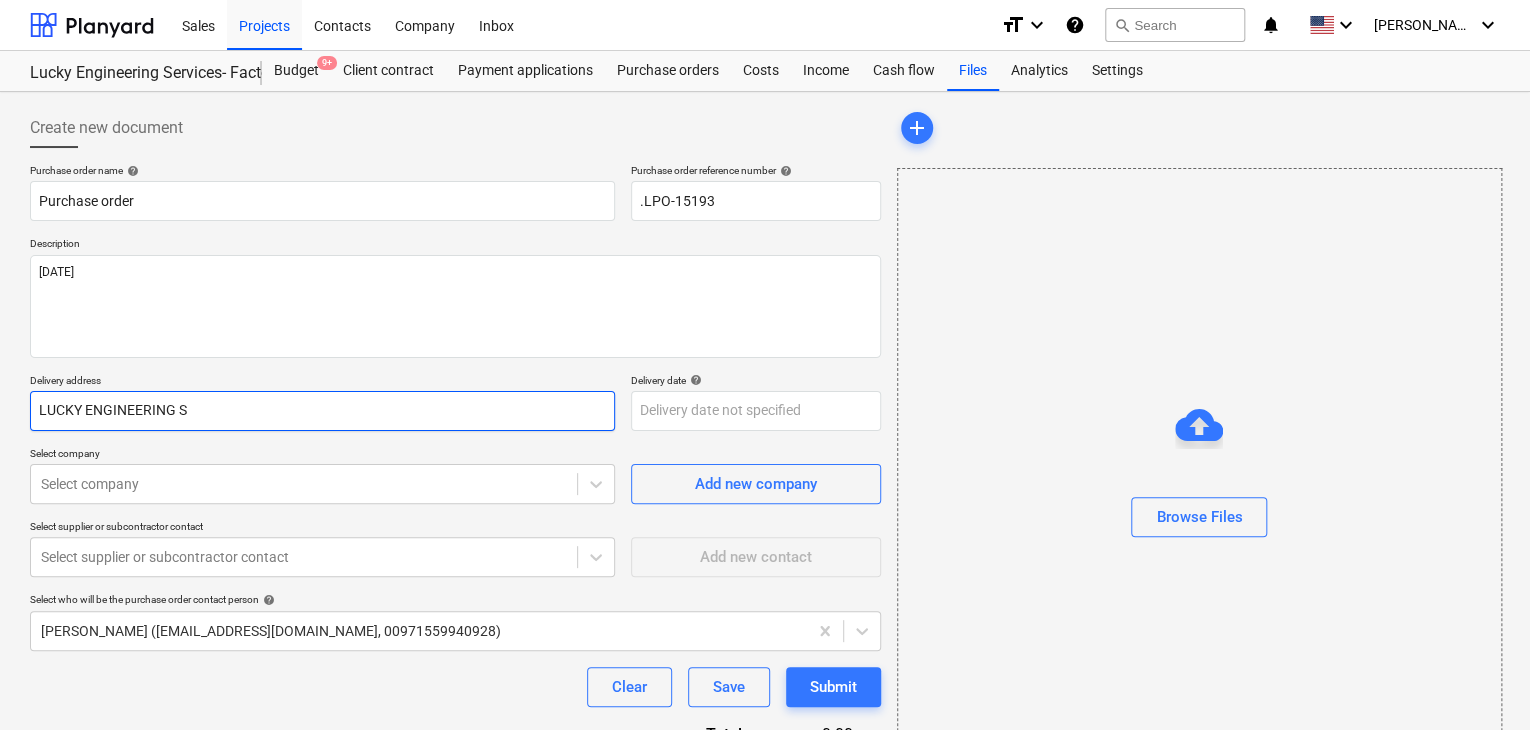type on "x" 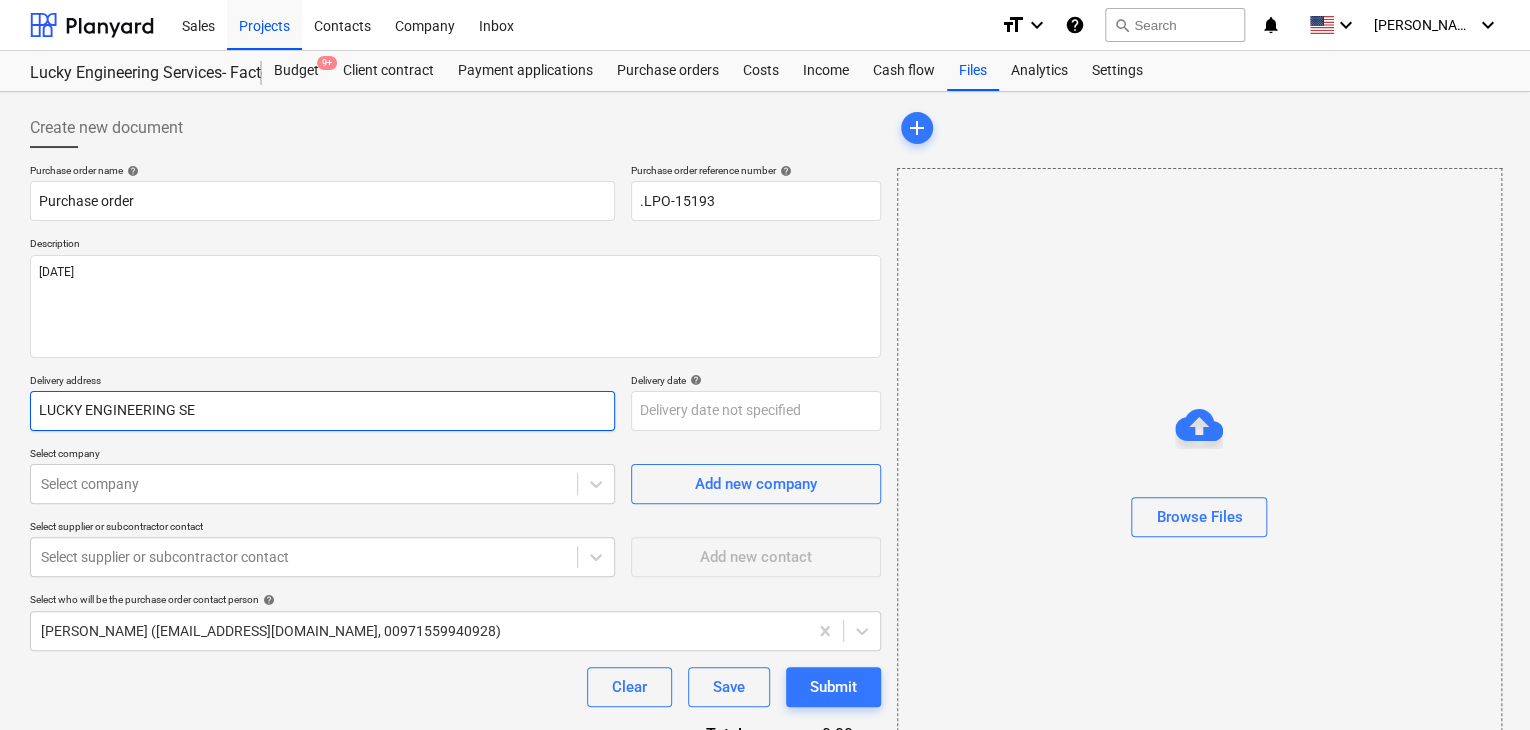 type on "x" 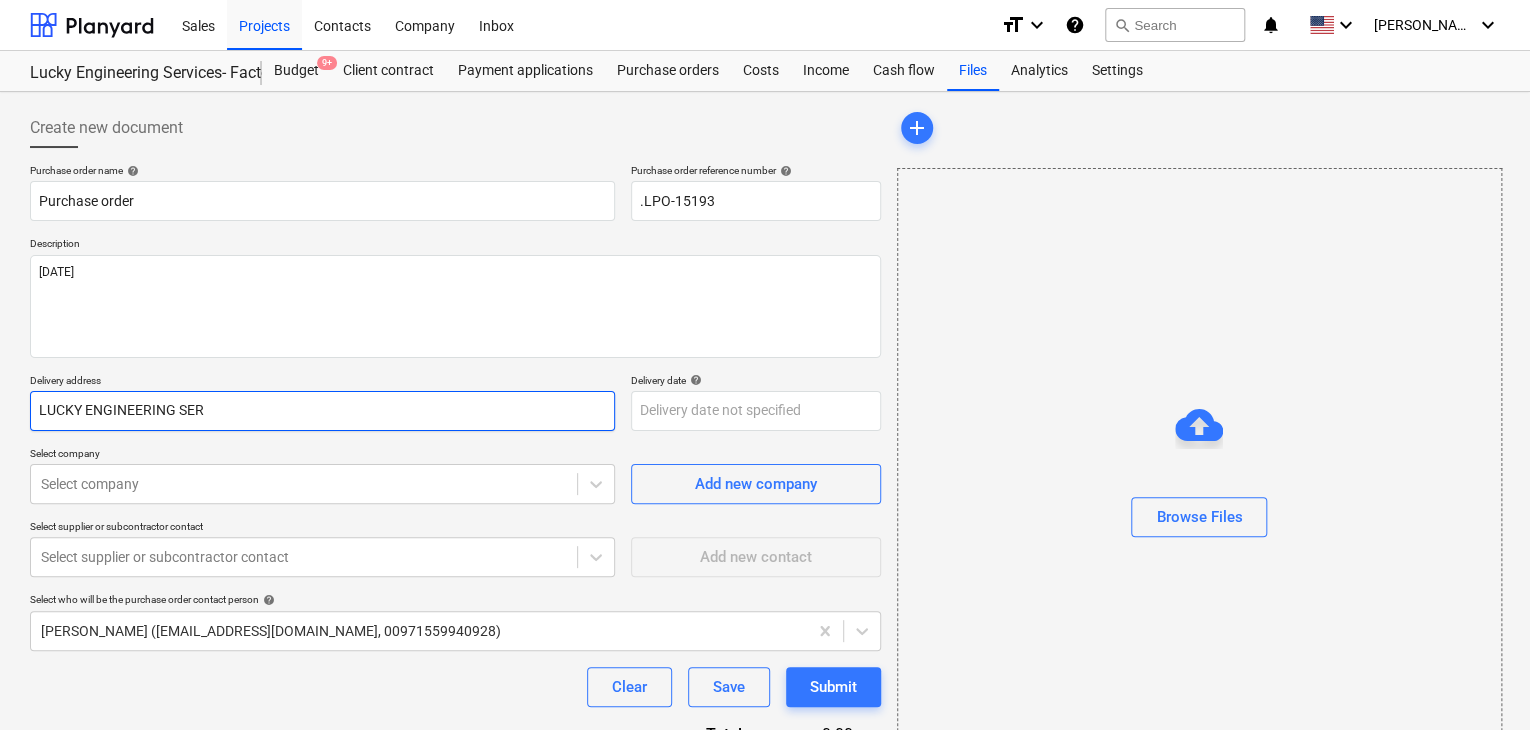 type on "x" 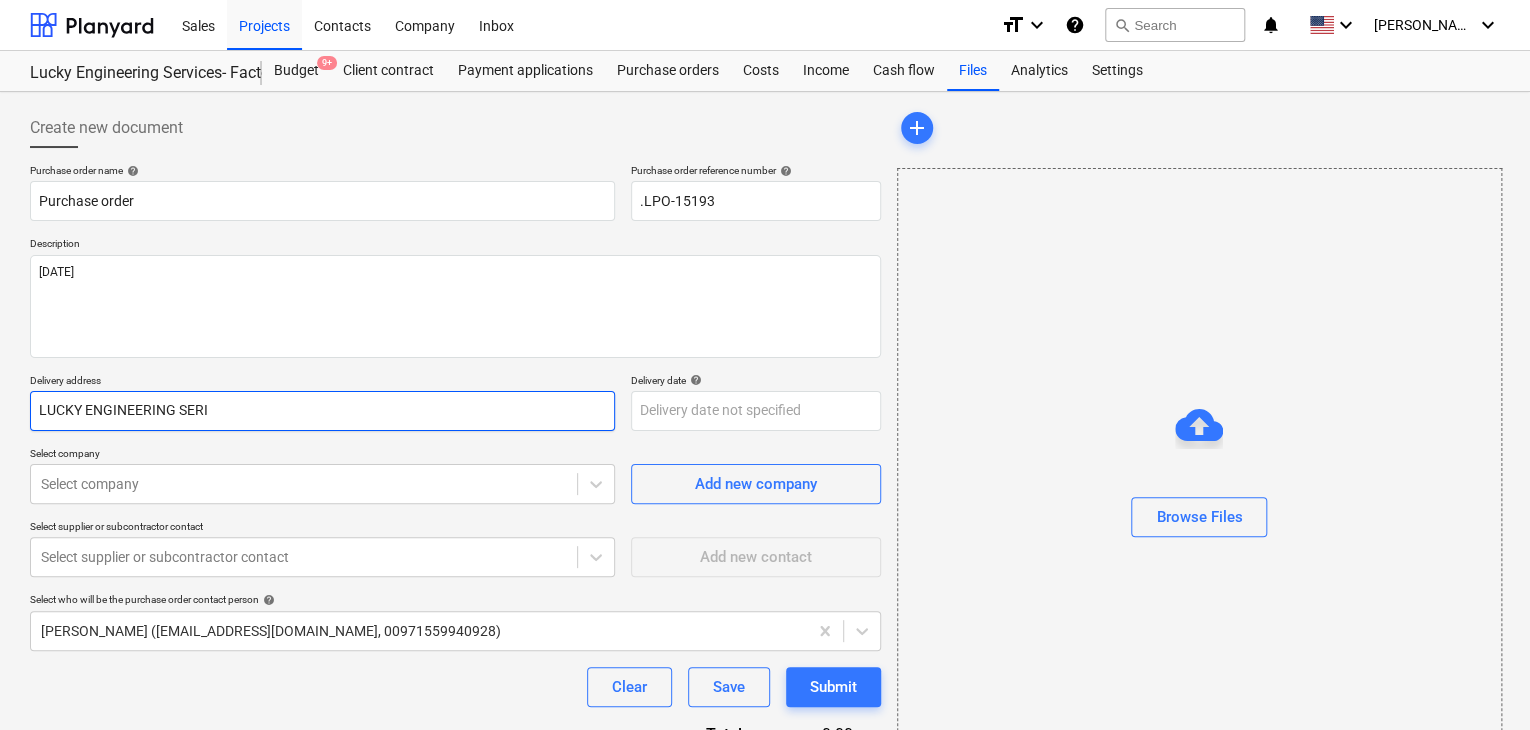 type on "x" 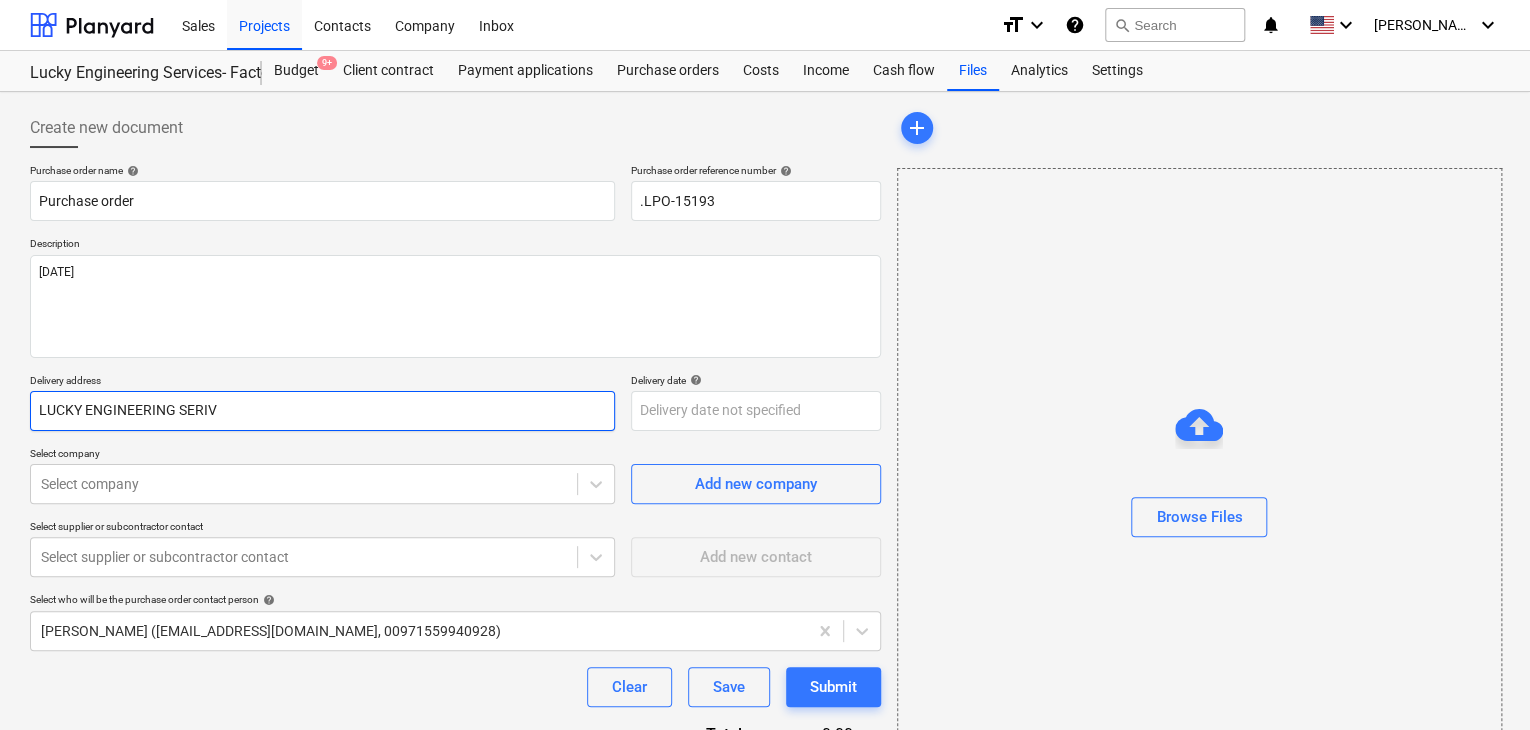 type on "x" 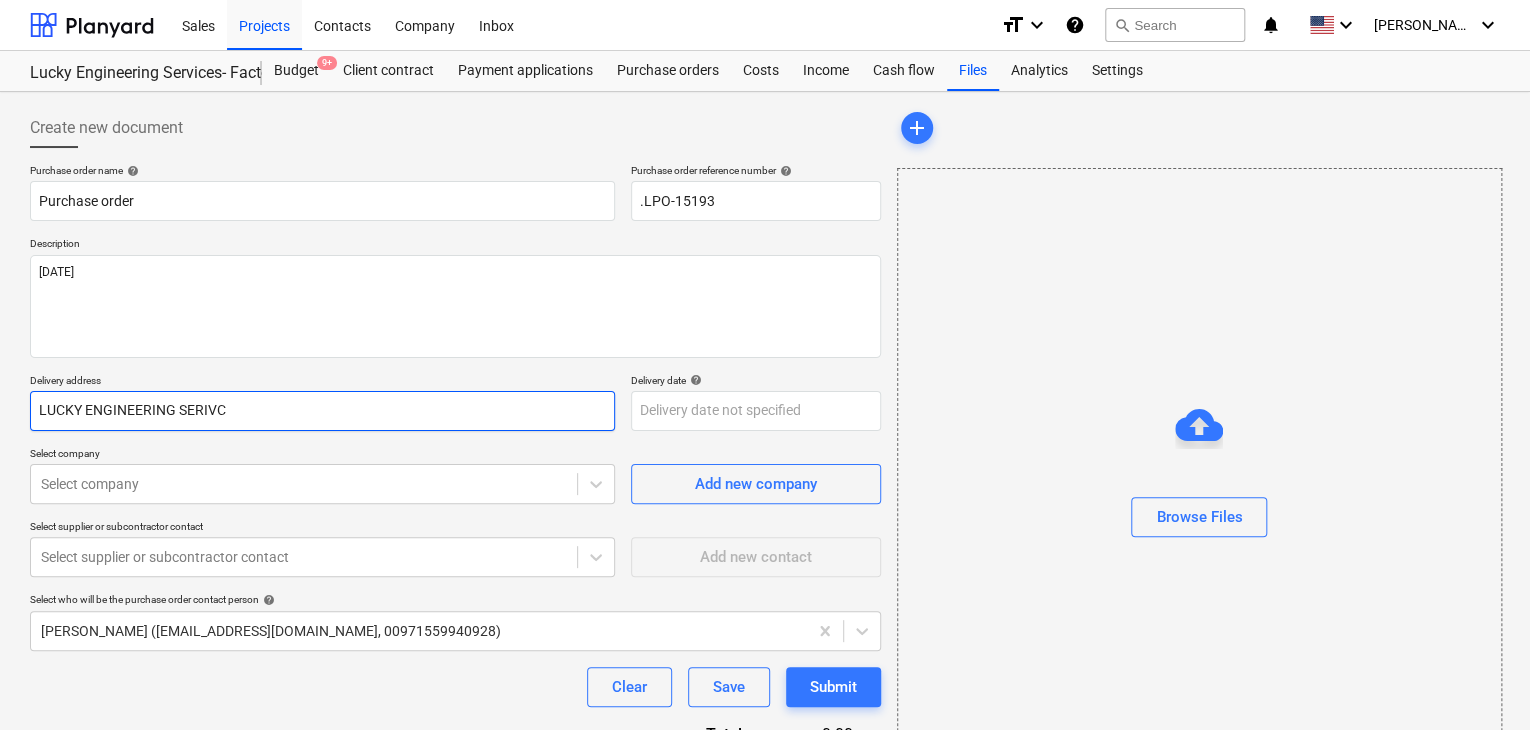 type on "x" 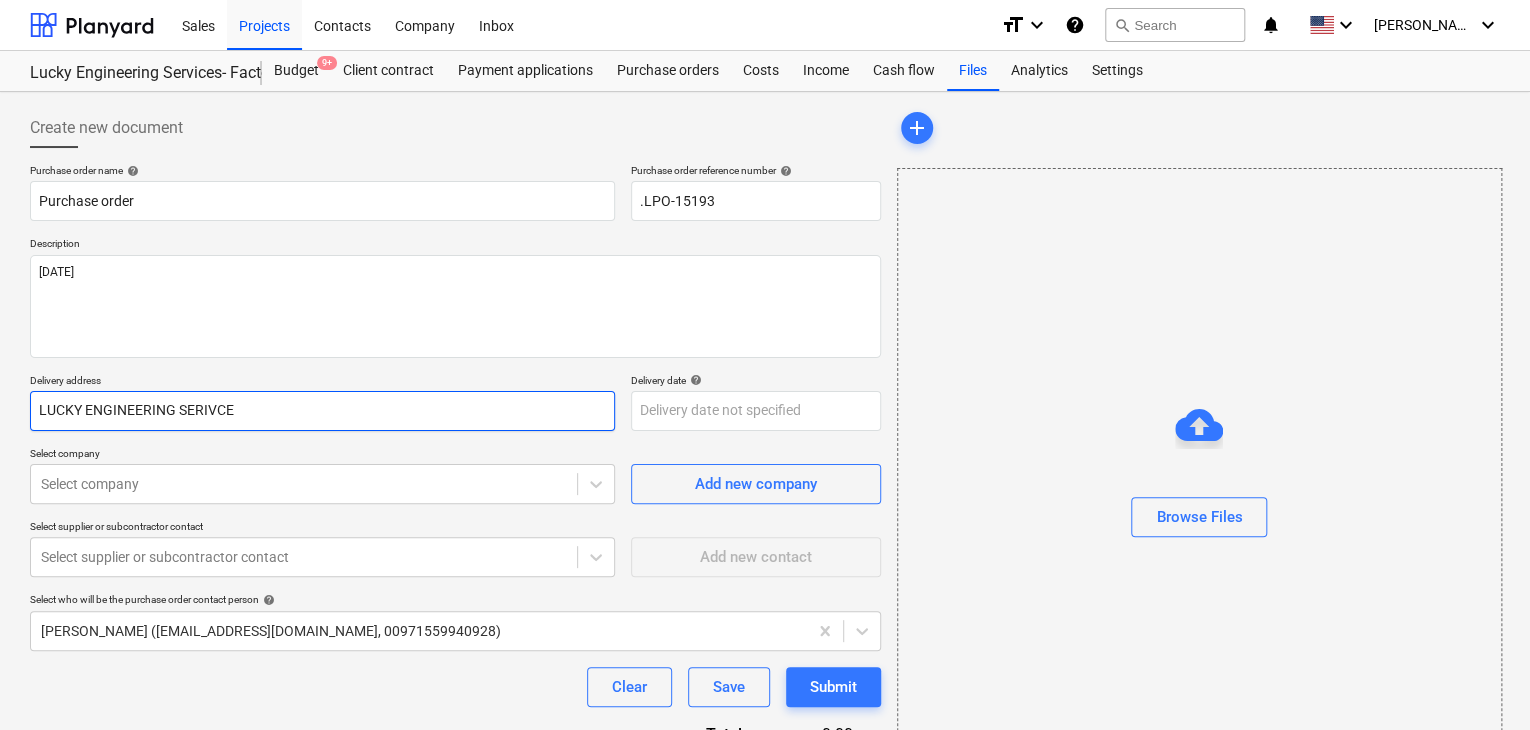 type on "x" 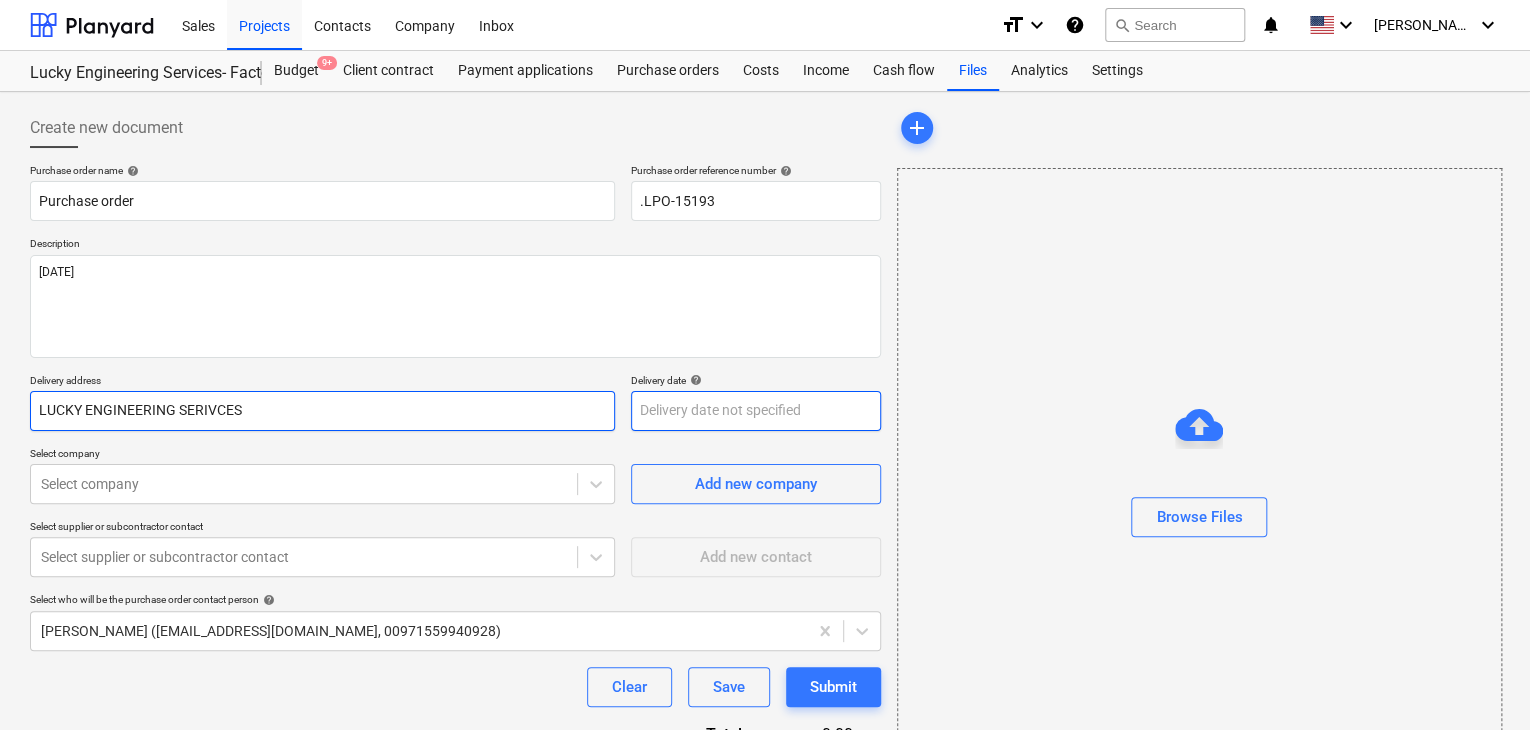 type on "LUCKY ENGINEERING SERIVCES" 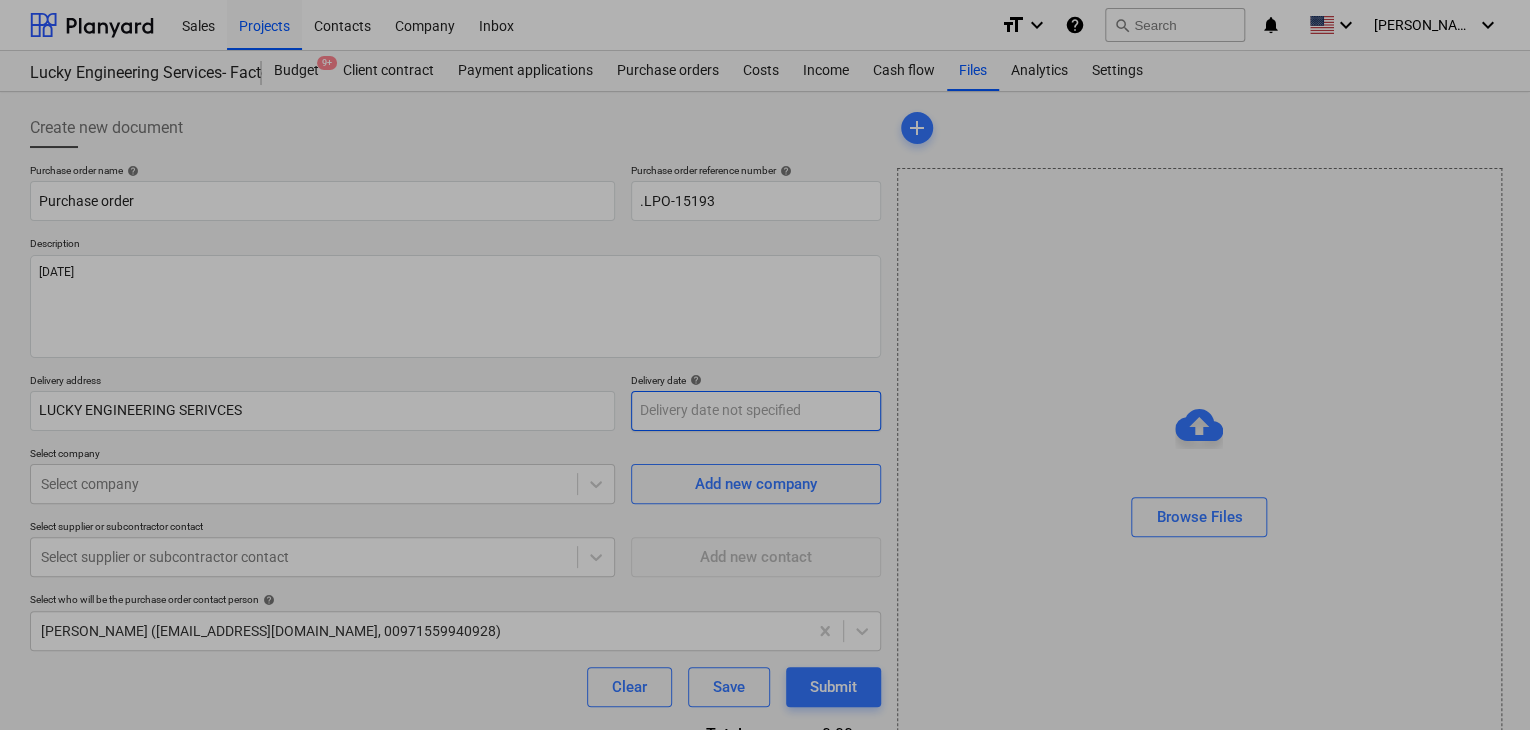 click on "Sales Projects Contacts Company Inbox format_size keyboard_arrow_down help search Search notifications 0 keyboard_arrow_down [PERSON_NAME] keyboard_arrow_down Lucky Engineering Services- Factory/Office Budget 9+ Client contract Payment applications Purchase orders Costs Income Cash flow Files Analytics Settings Create new document Purchase order name help Purchase order Purchase order reference number help .LPO-15193 Description [DATE] Delivery address LUCKY ENGINEERING SERIVCES Delivery date help Press the down arrow key to interact with the calendar and
select a date. Press the question mark key to get the keyboard shortcuts for changing dates. Select company Select company Add new company Select supplier or subcontractor contact Select supplier or subcontractor contact Add new contact Select who will be the purchase order contact person help [PERSON_NAME] ([EMAIL_ADDRESS][DOMAIN_NAME], 00971559940928) Clear Save Submit Total 0.00د.إ.‏ Select line-items to add help Search or select a line-item add" at bounding box center [765, 365] 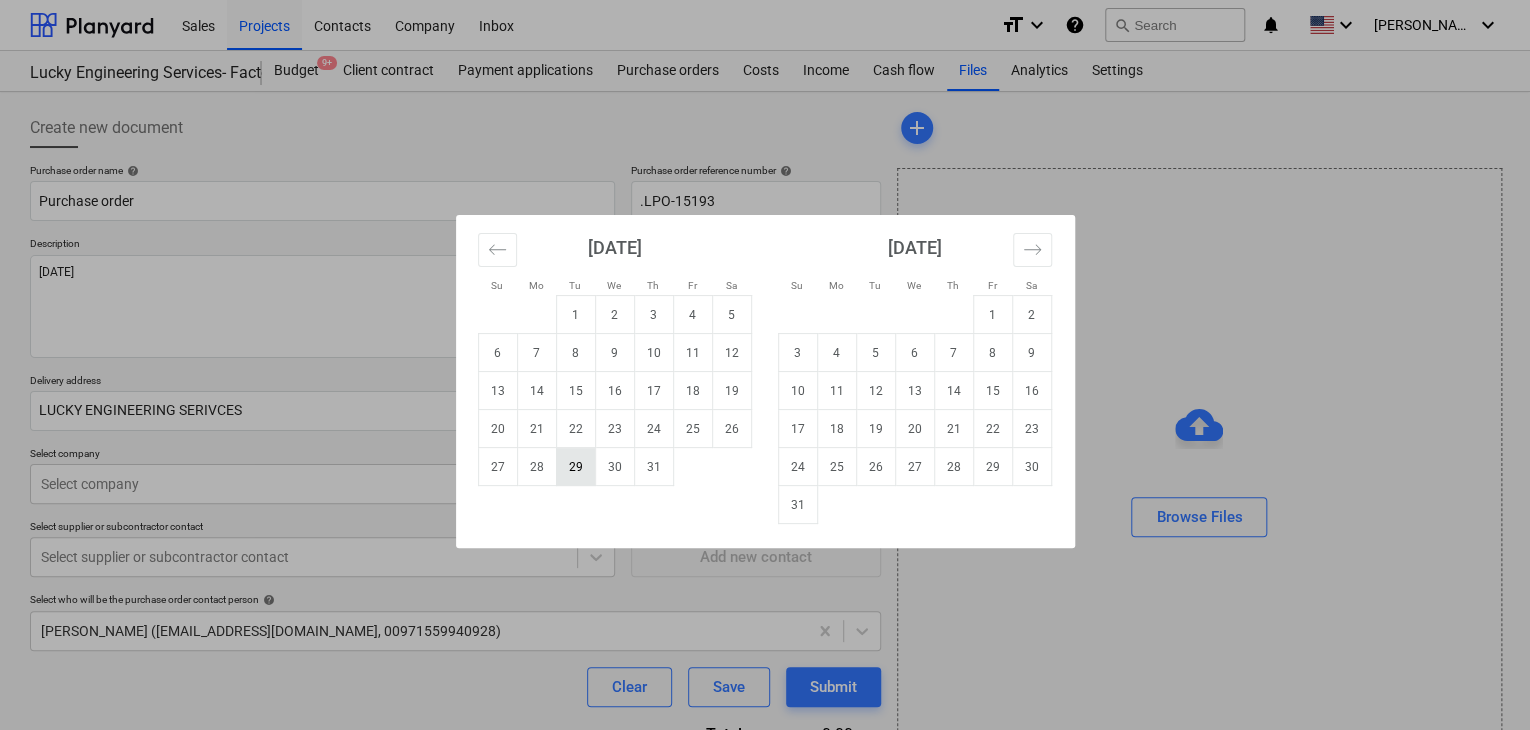 click on "29" at bounding box center [575, 467] 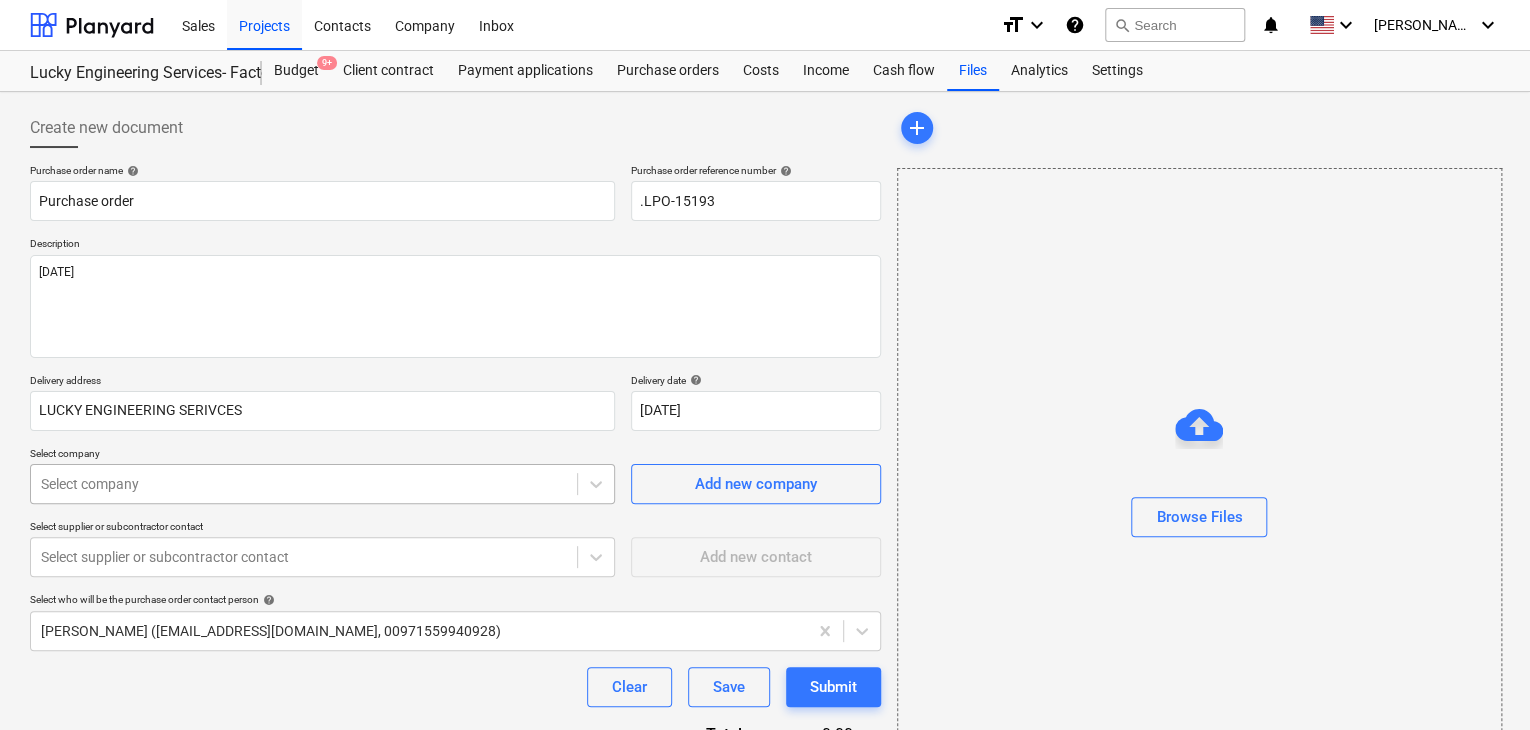 click on "Sales Projects Contacts Company Inbox format_size keyboard_arrow_down help search Search notifications 0 keyboard_arrow_down [PERSON_NAME] keyboard_arrow_down Lucky Engineering Services- Factory/Office Budget 9+ Client contract Payment applications Purchase orders Costs Income Cash flow Files Analytics Settings Create new document Purchase order name help Purchase order Purchase order reference number help .LPO-15193 Description [DATE] Delivery address LUCKY ENGINEERING SERIVCES Delivery date help [DATE] [DATE] Press the down arrow key to interact with the calendar and
select a date. Press the question mark key to get the keyboard shortcuts for changing dates. Select company Select company Add new company Select supplier or subcontractor contact Select supplier or subcontractor contact Add new contact Select who will be the purchase order contact person help [PERSON_NAME] ([EMAIL_ADDRESS][DOMAIN_NAME], 00971559940928) Clear Save Submit Total 0.00د.إ.‏ Select line-items to add help Select in bulk" at bounding box center (765, 365) 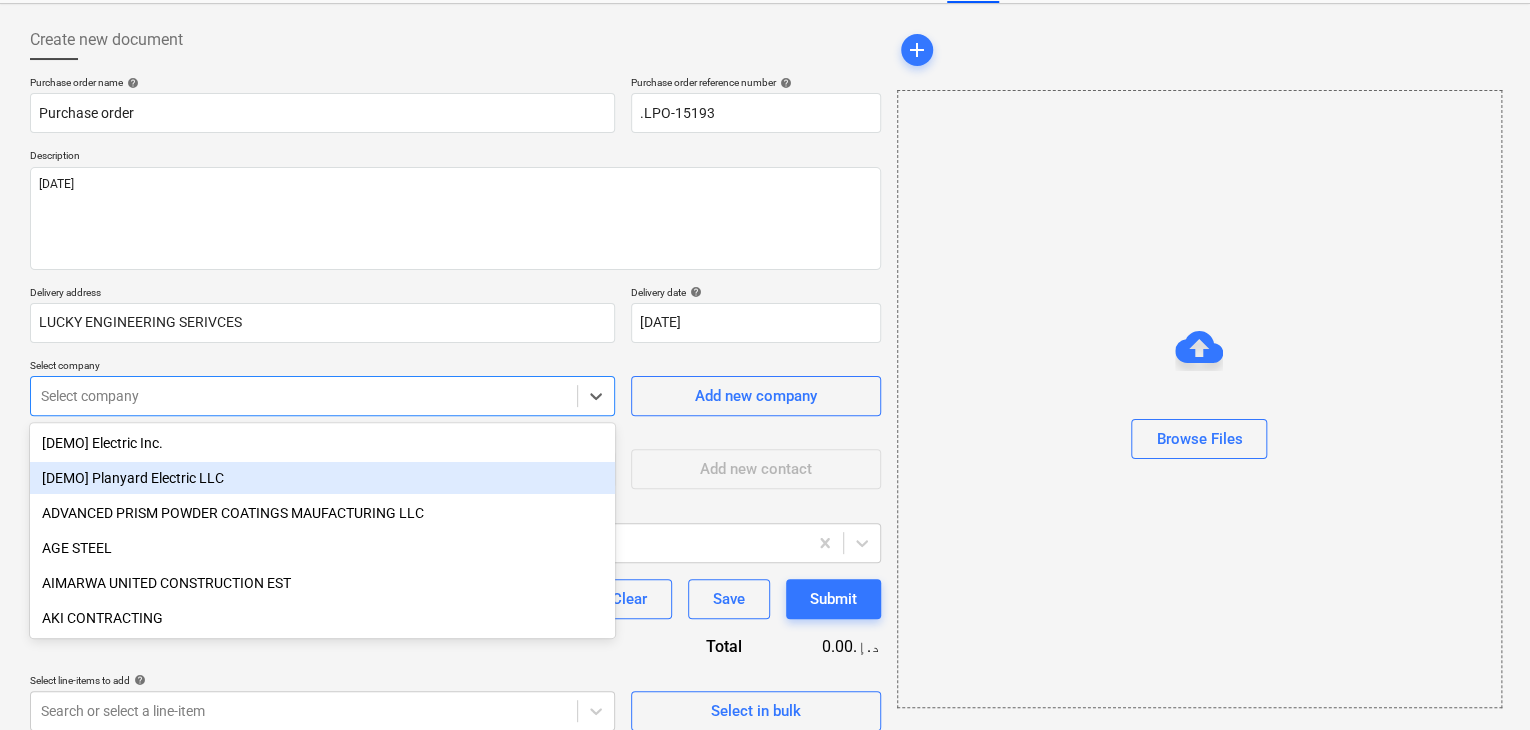 scroll, scrollTop: 93, scrollLeft: 0, axis: vertical 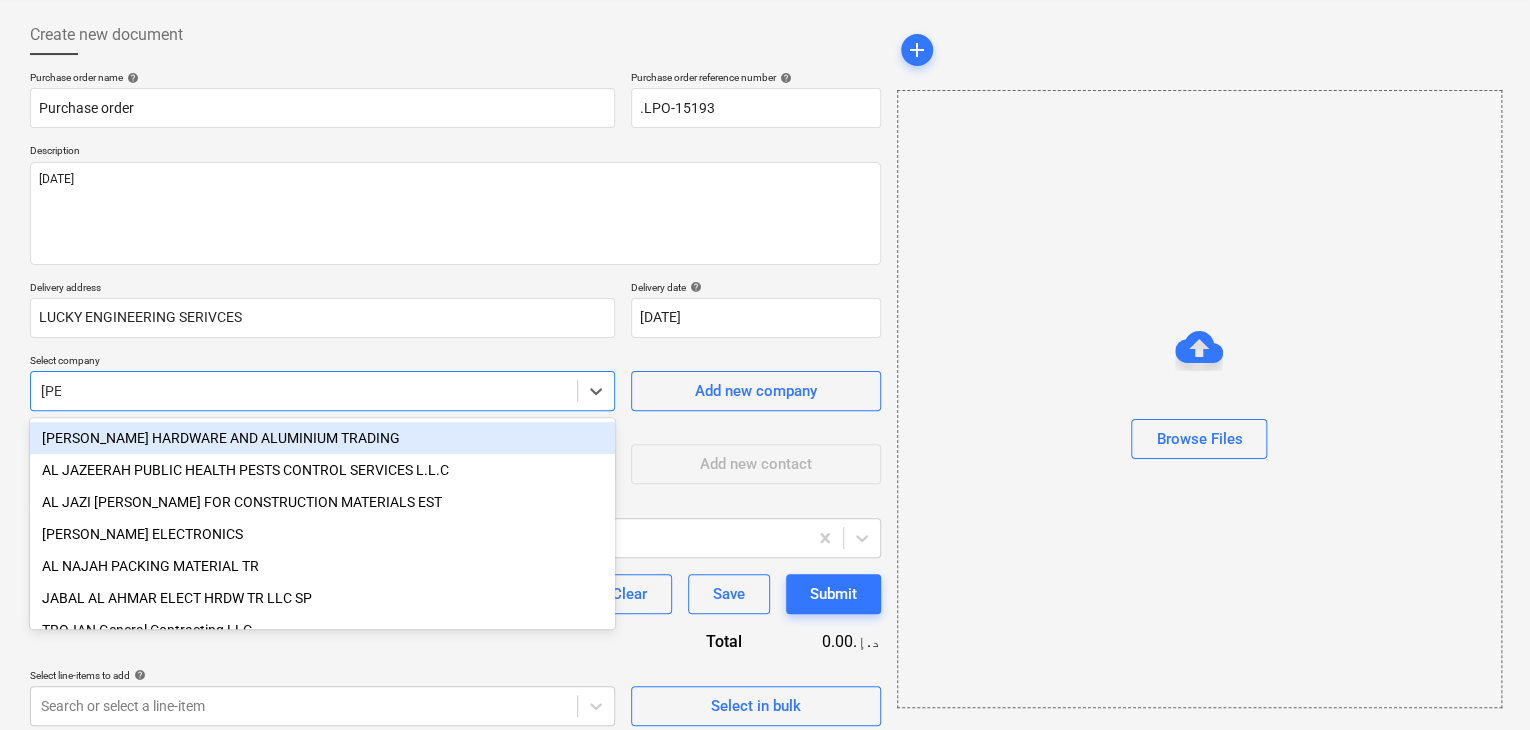 type on "JAB" 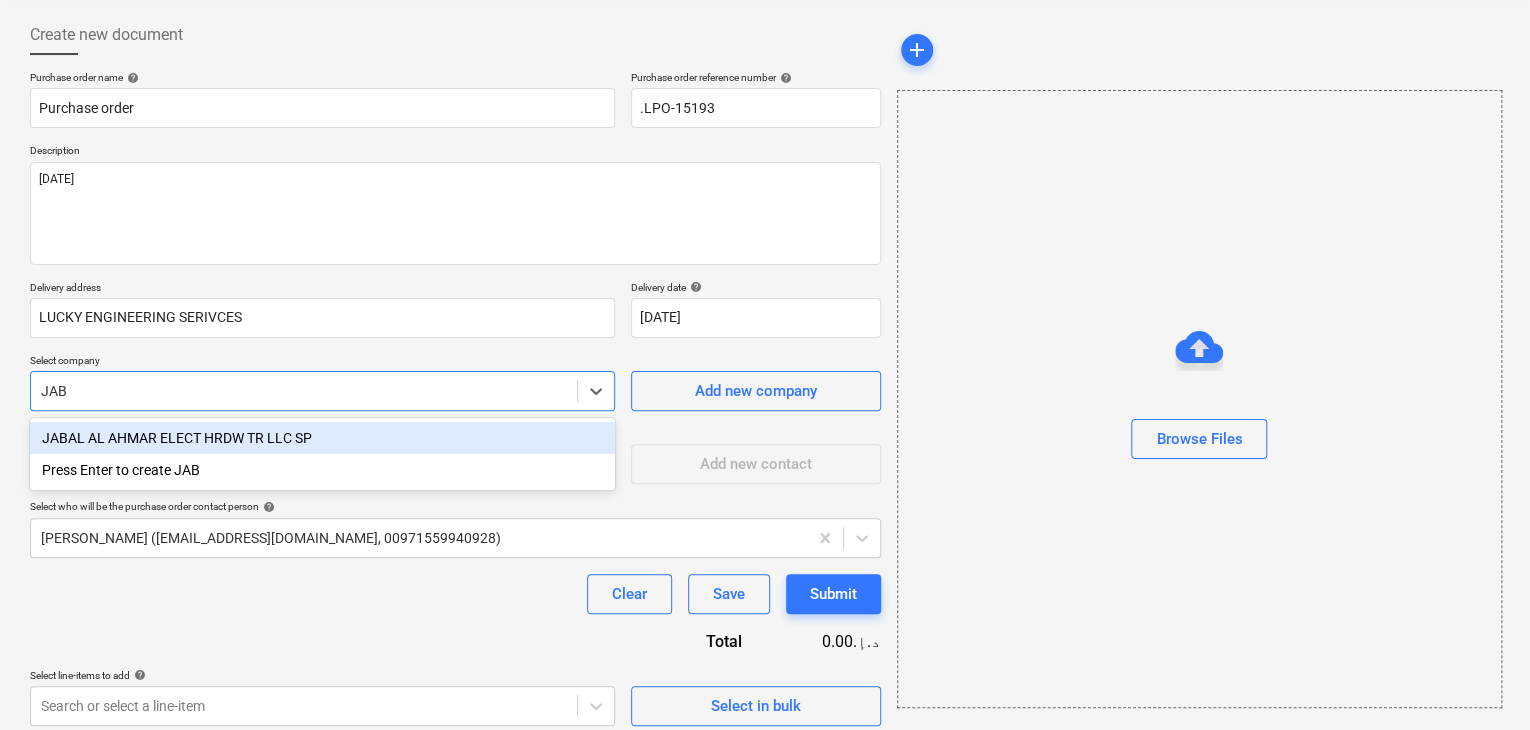 click on "JABAL AL AHMAR ELECT HRDW TR LLC SP" at bounding box center [322, 438] 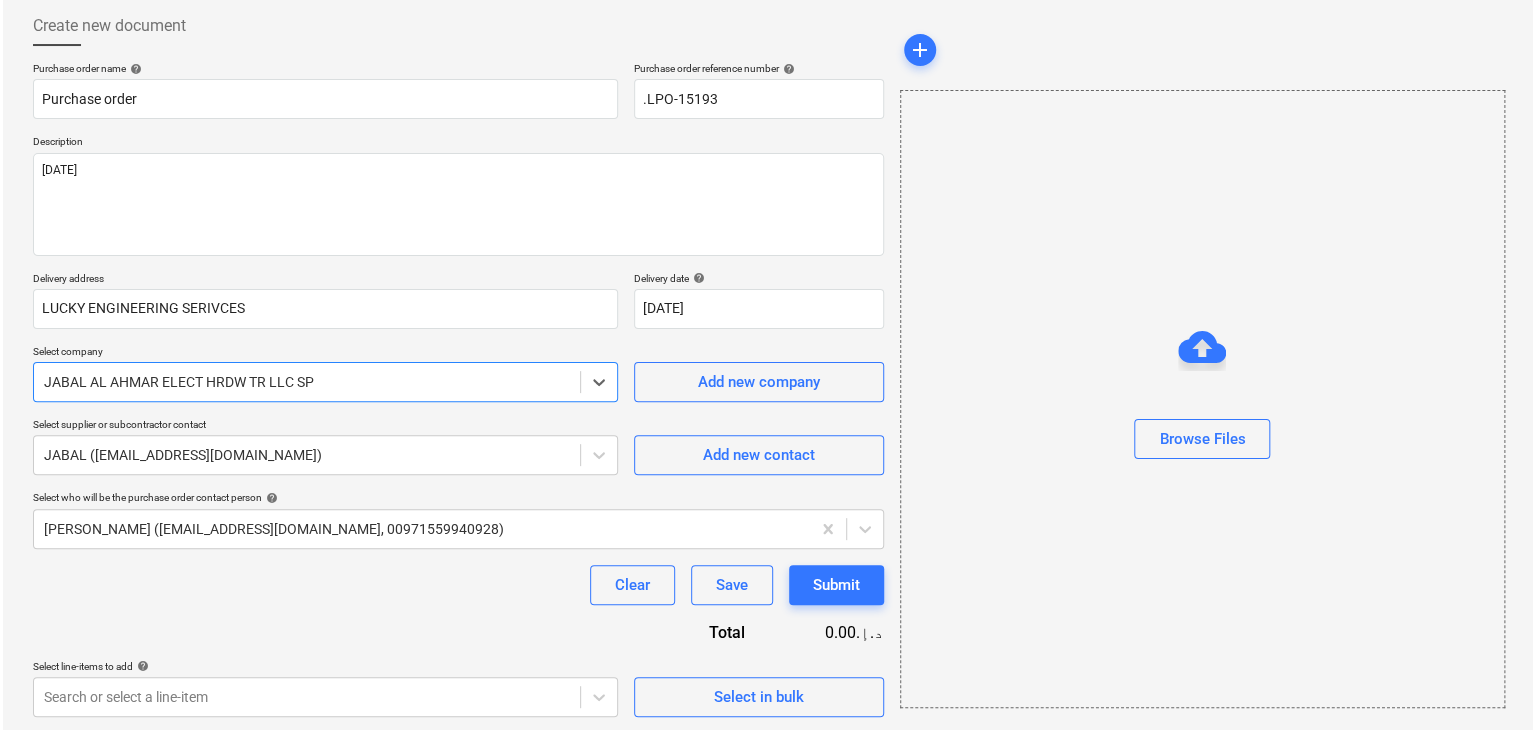 scroll, scrollTop: 104, scrollLeft: 0, axis: vertical 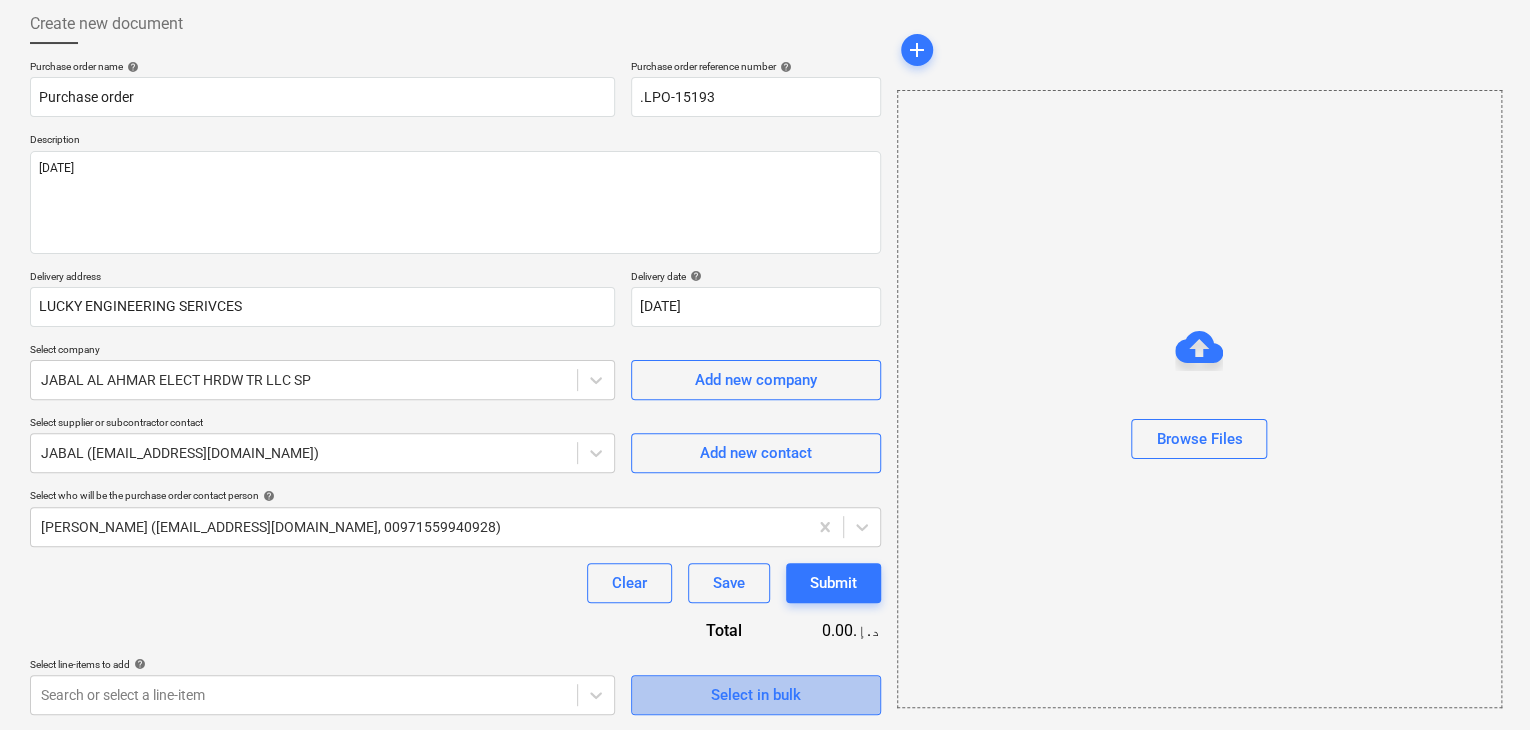 click on "Select in bulk" at bounding box center [756, 695] 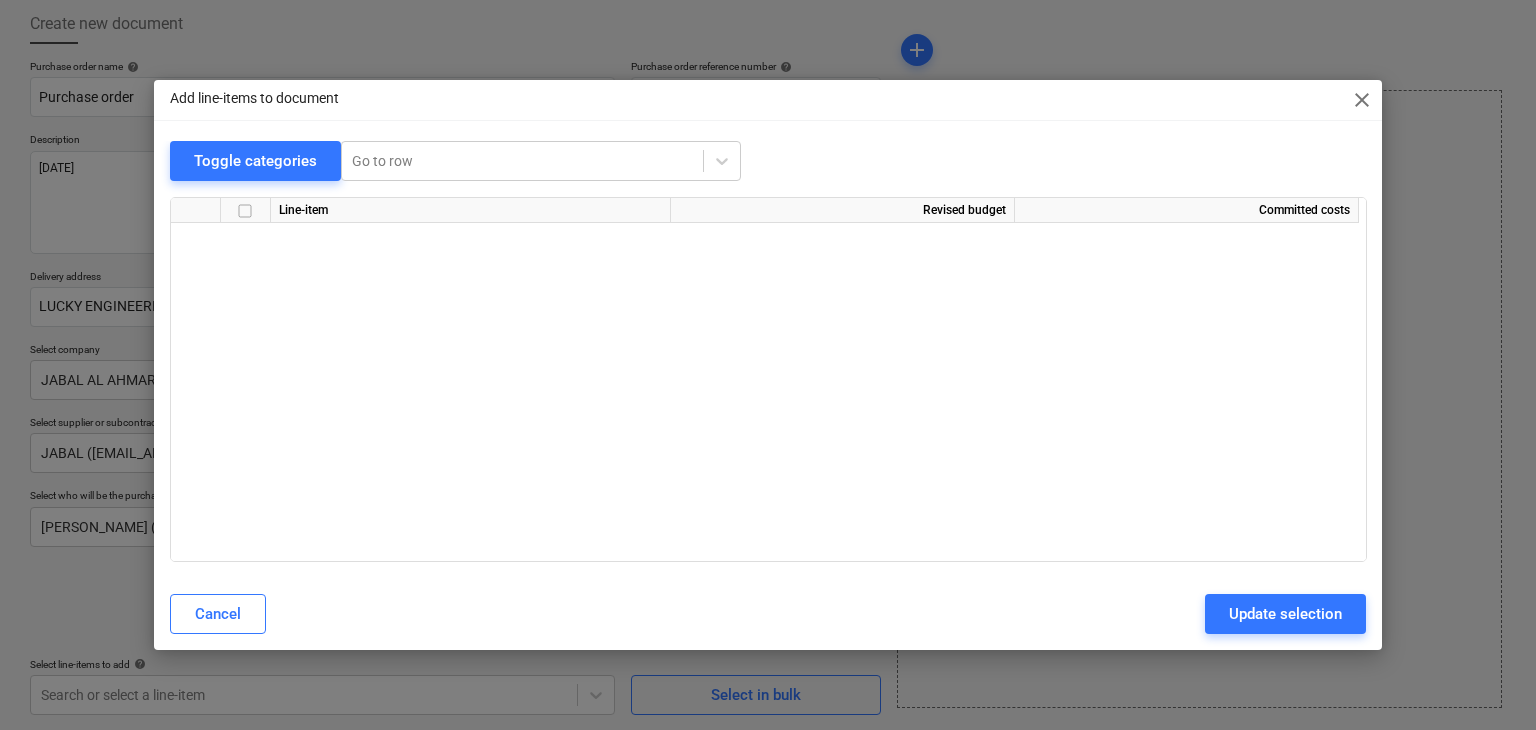 scroll, scrollTop: 38161, scrollLeft: 0, axis: vertical 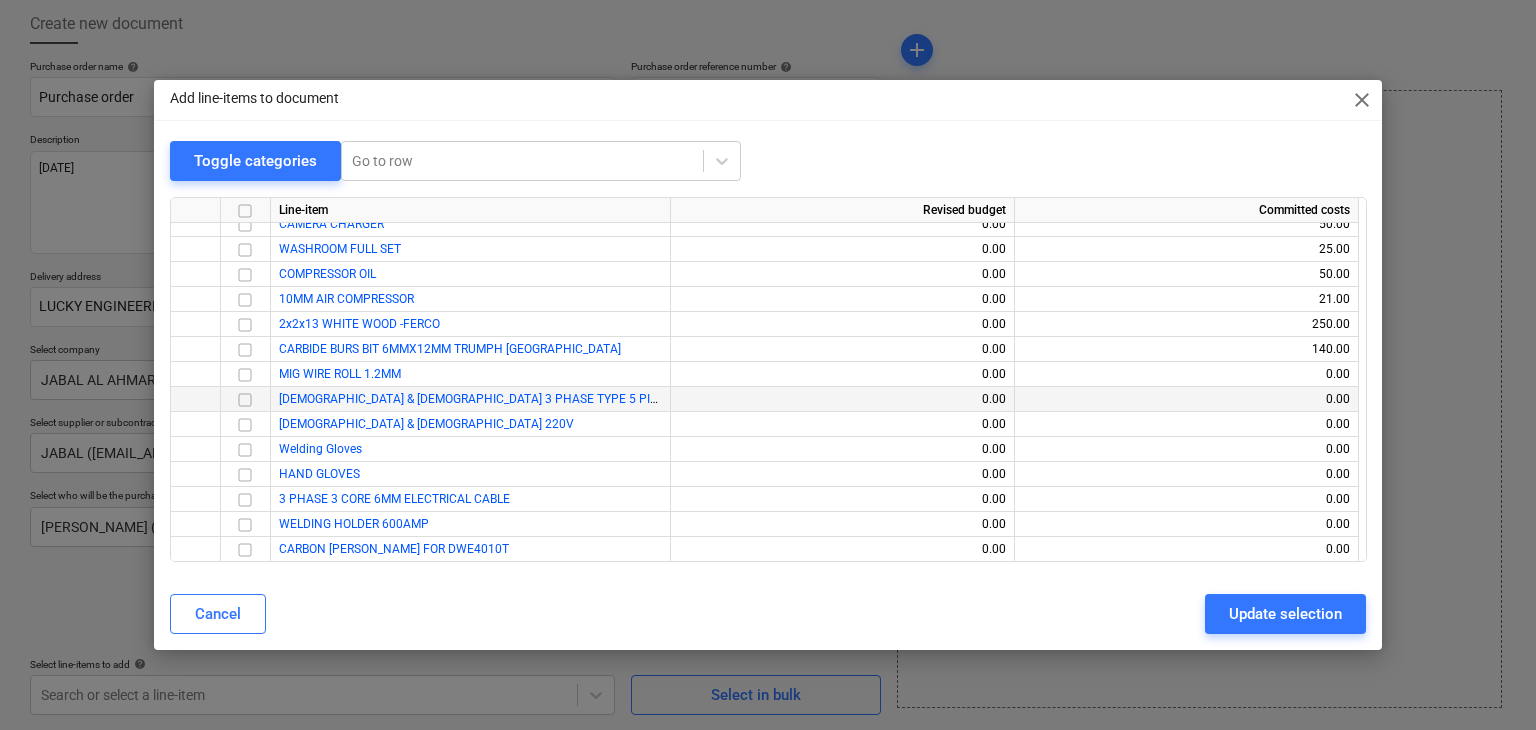 click at bounding box center (245, 400) 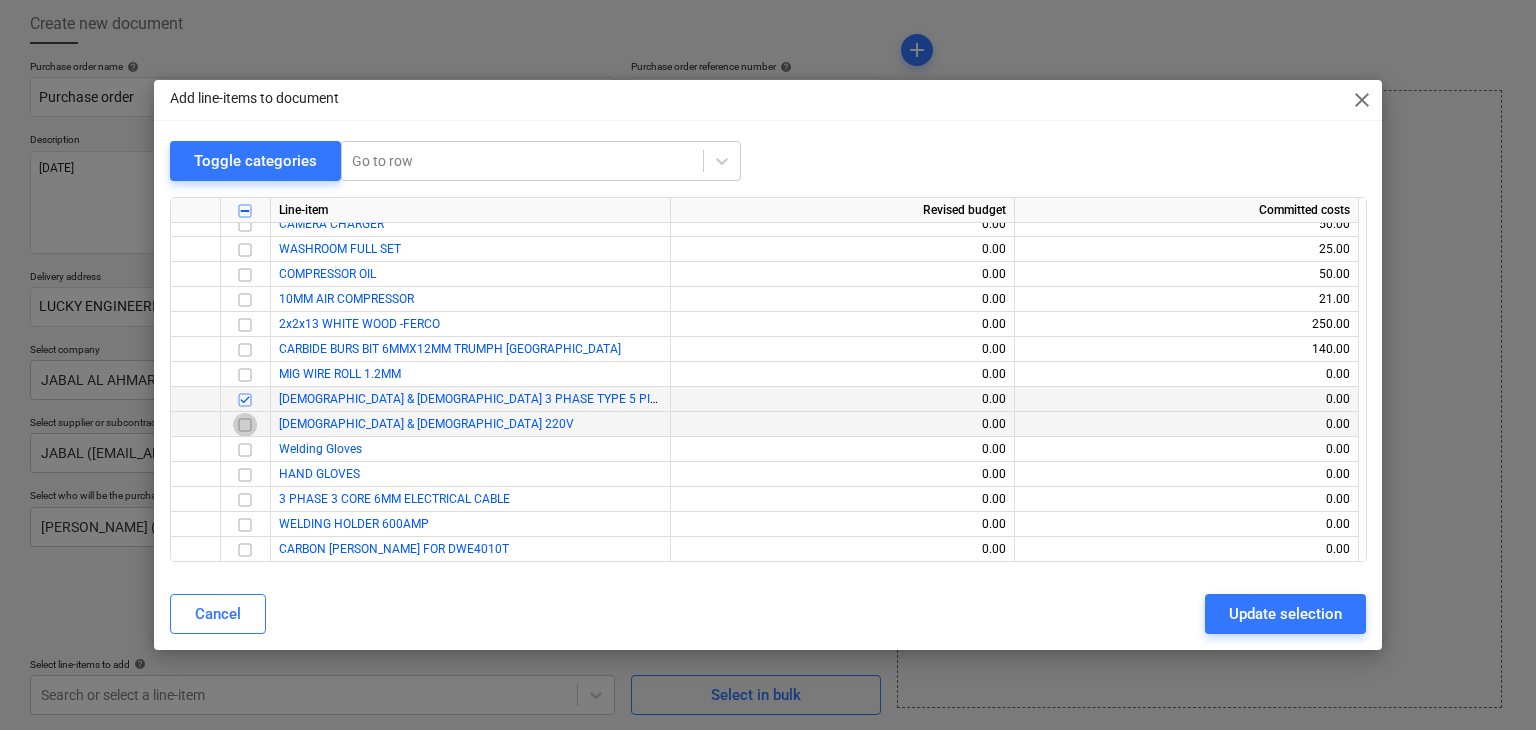 click at bounding box center (245, 425) 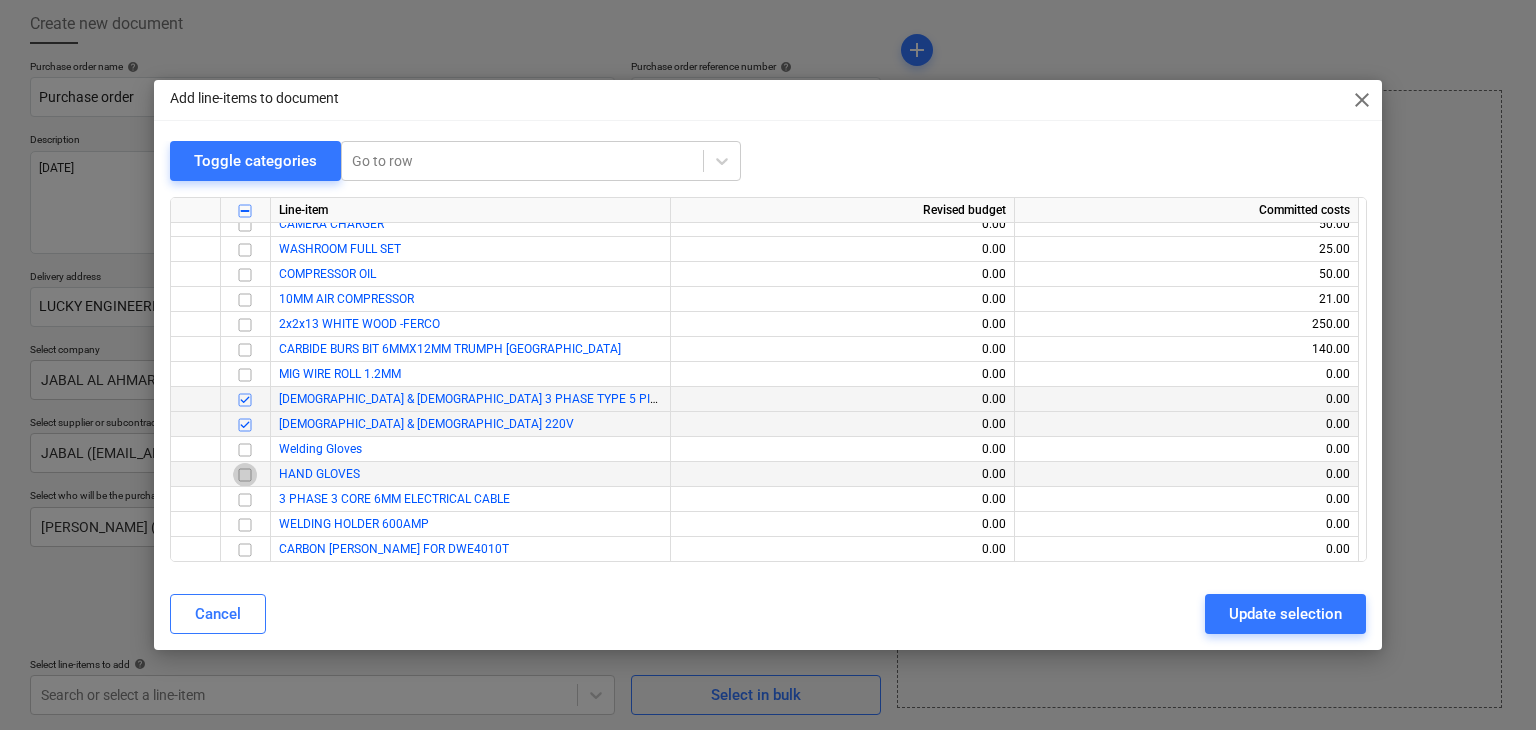 click at bounding box center (245, 475) 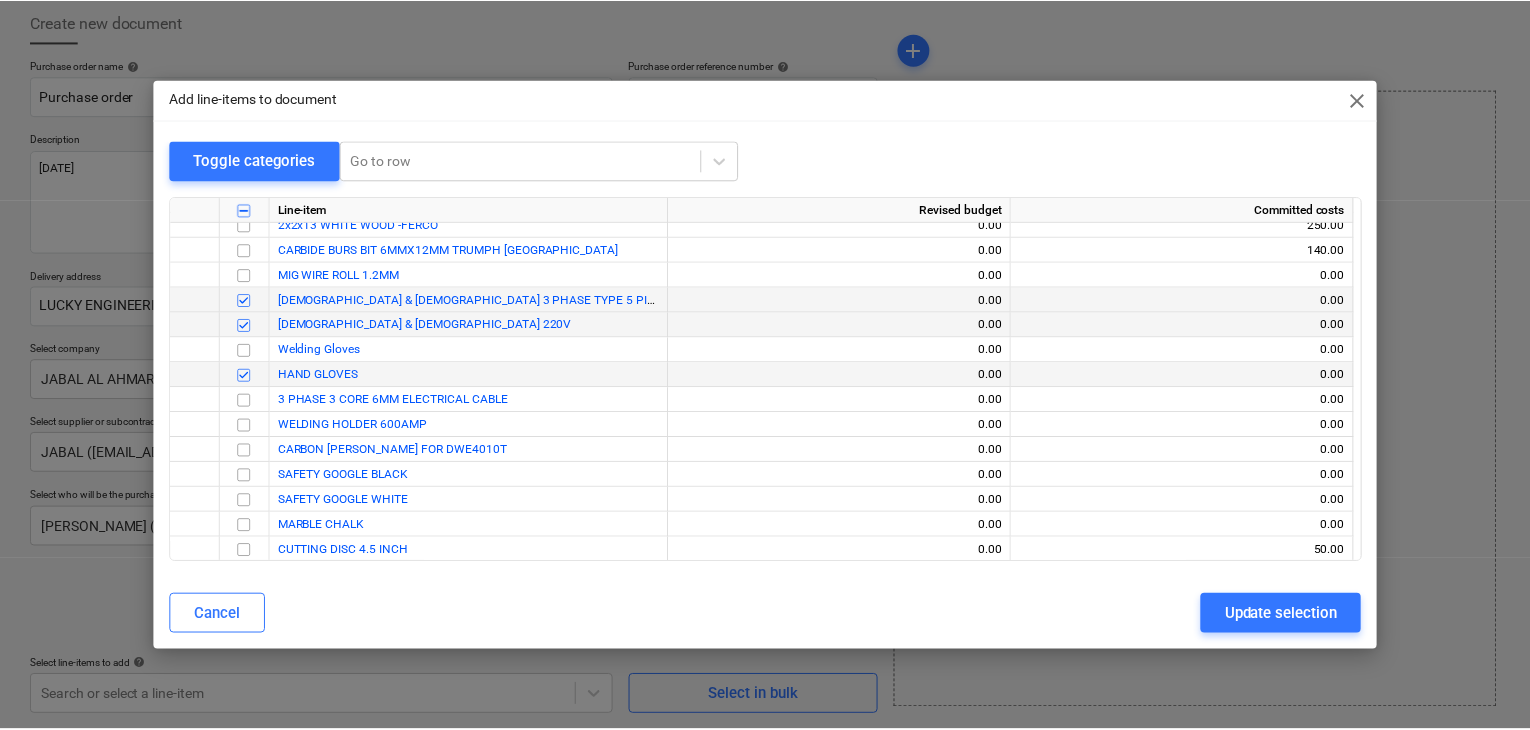 scroll, scrollTop: 38161, scrollLeft: 0, axis: vertical 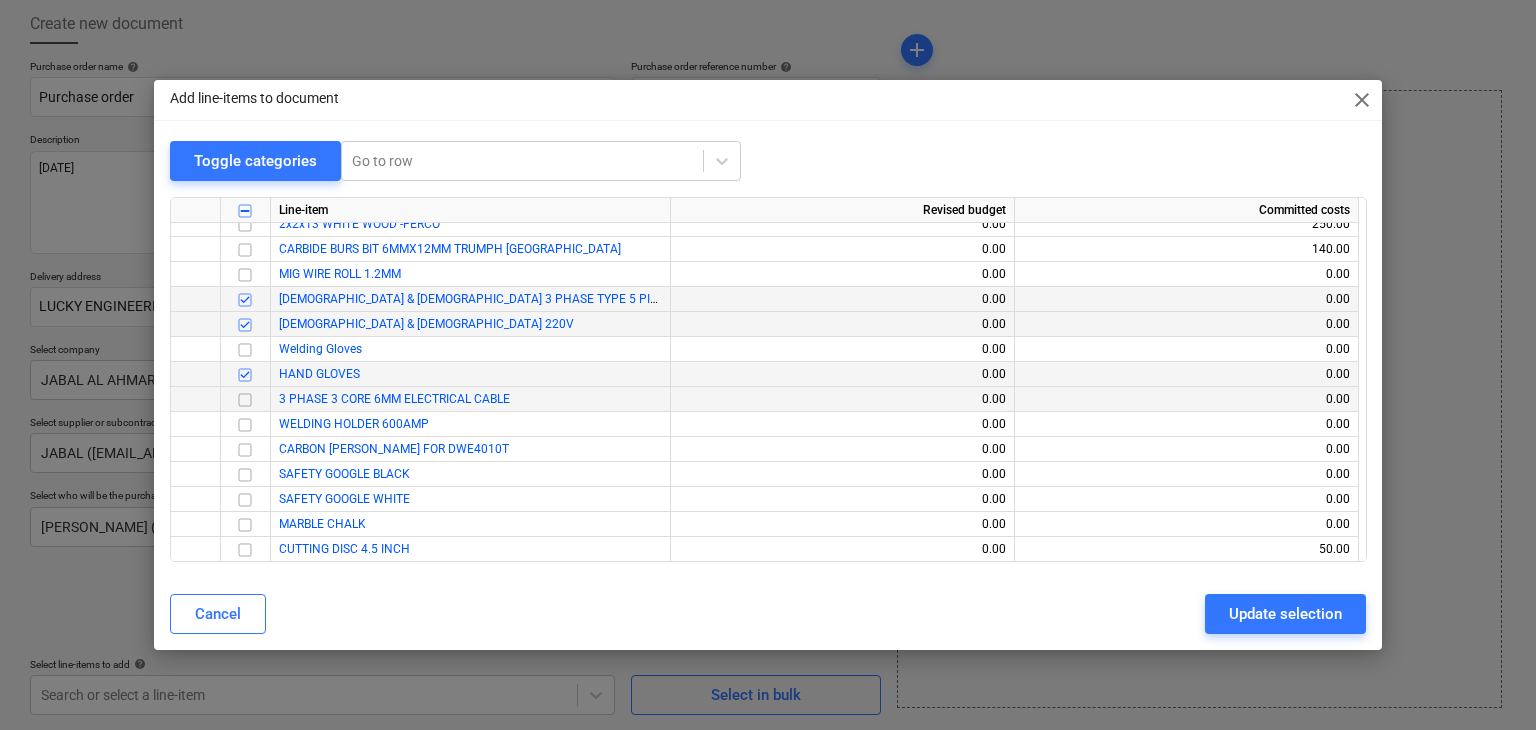 click at bounding box center [245, 400] 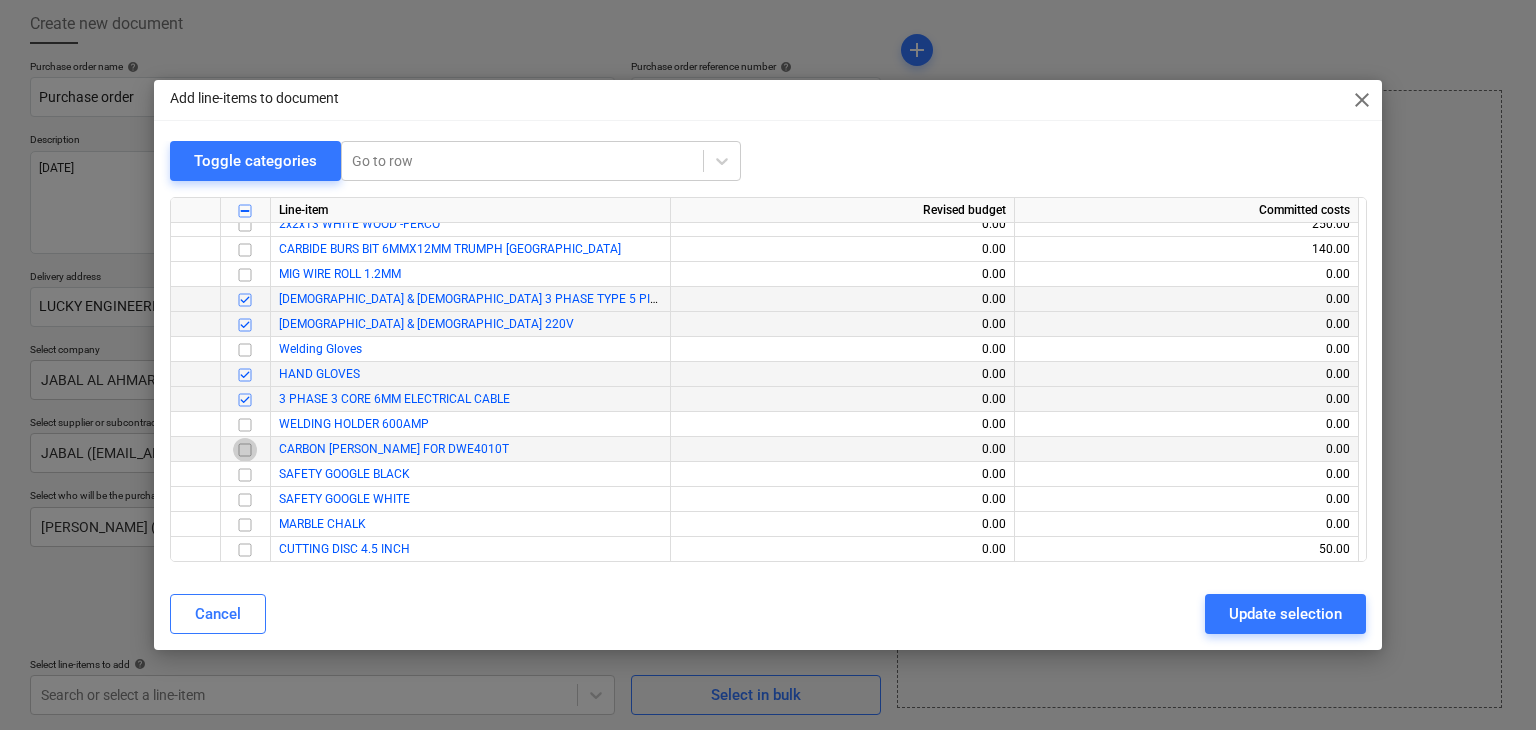 click at bounding box center (245, 450) 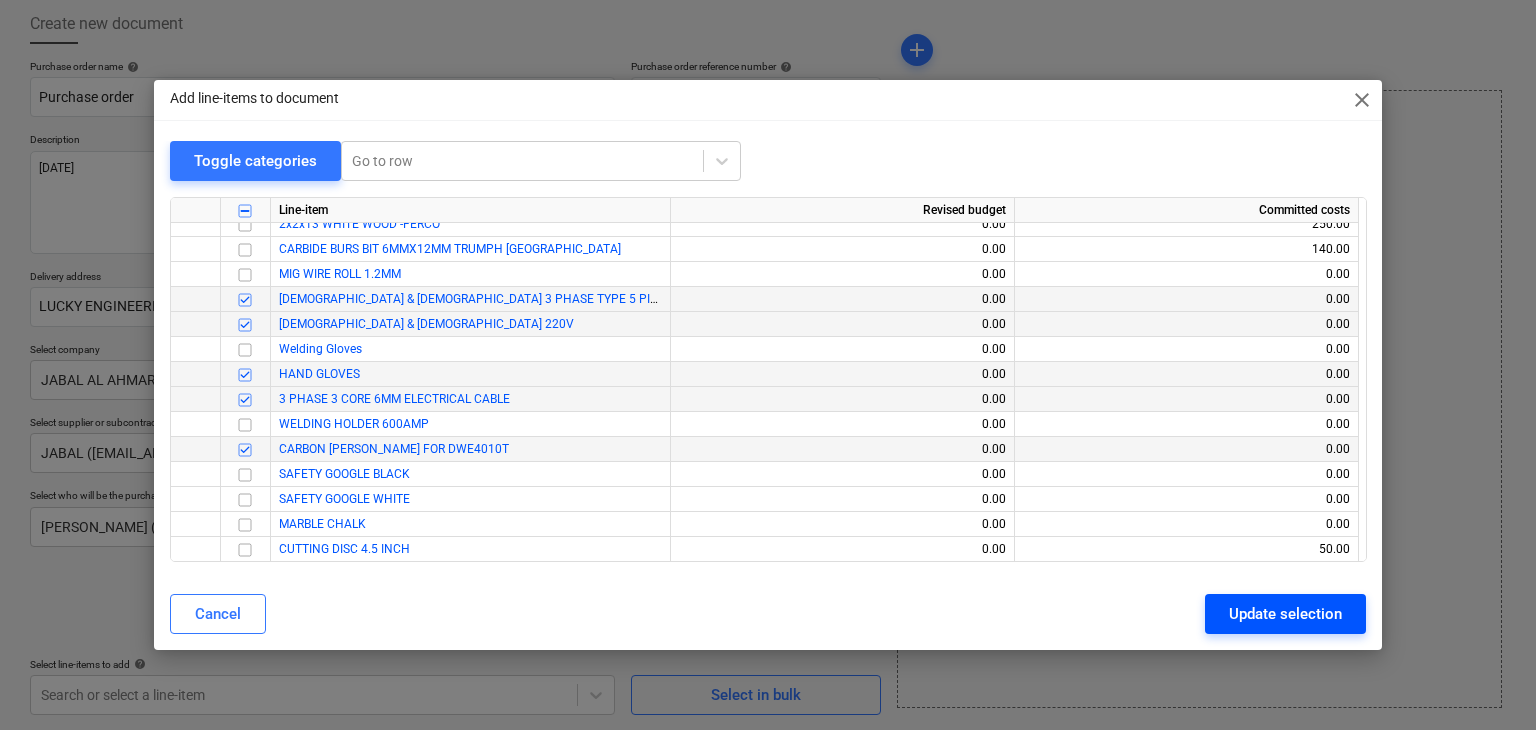 click on "Update selection" at bounding box center (1285, 614) 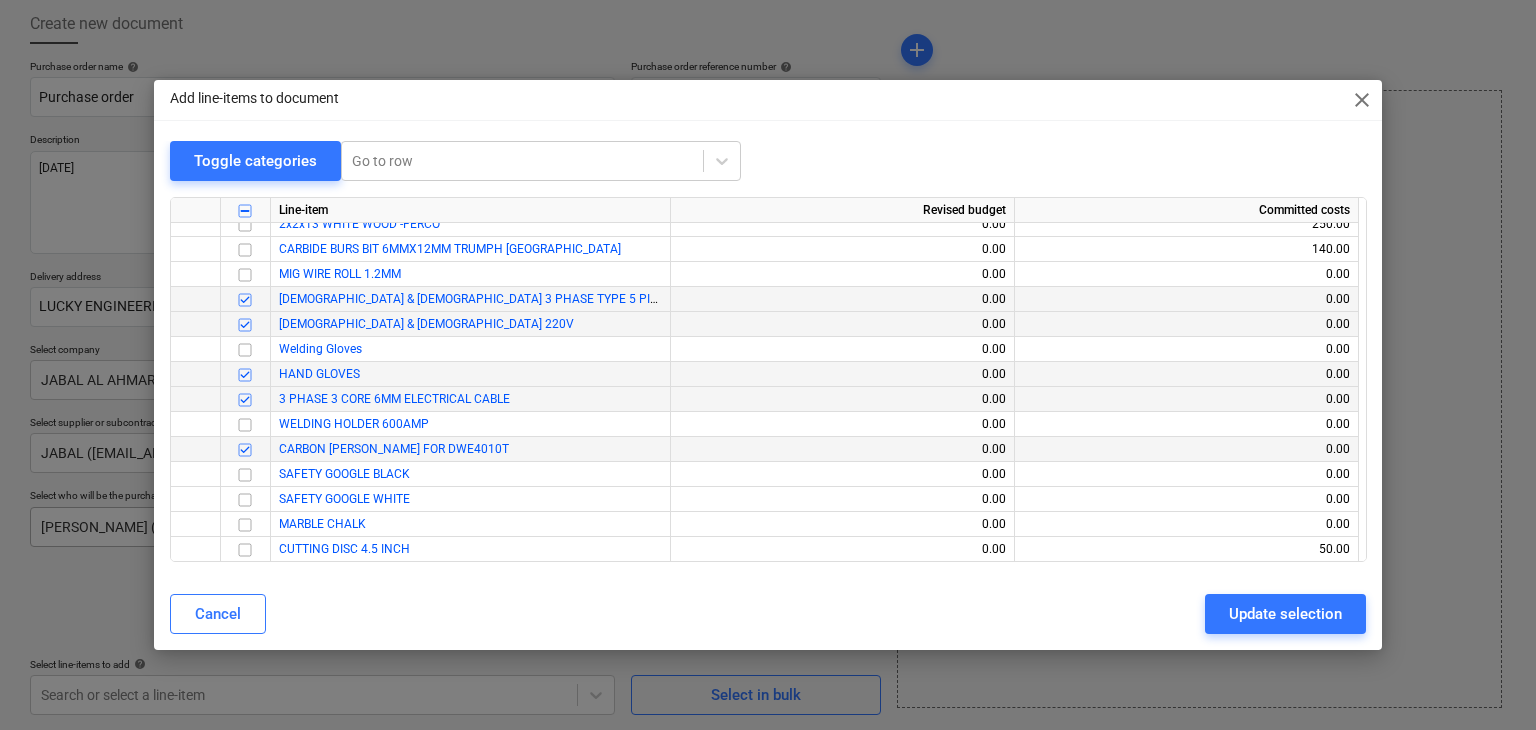 type on "x" 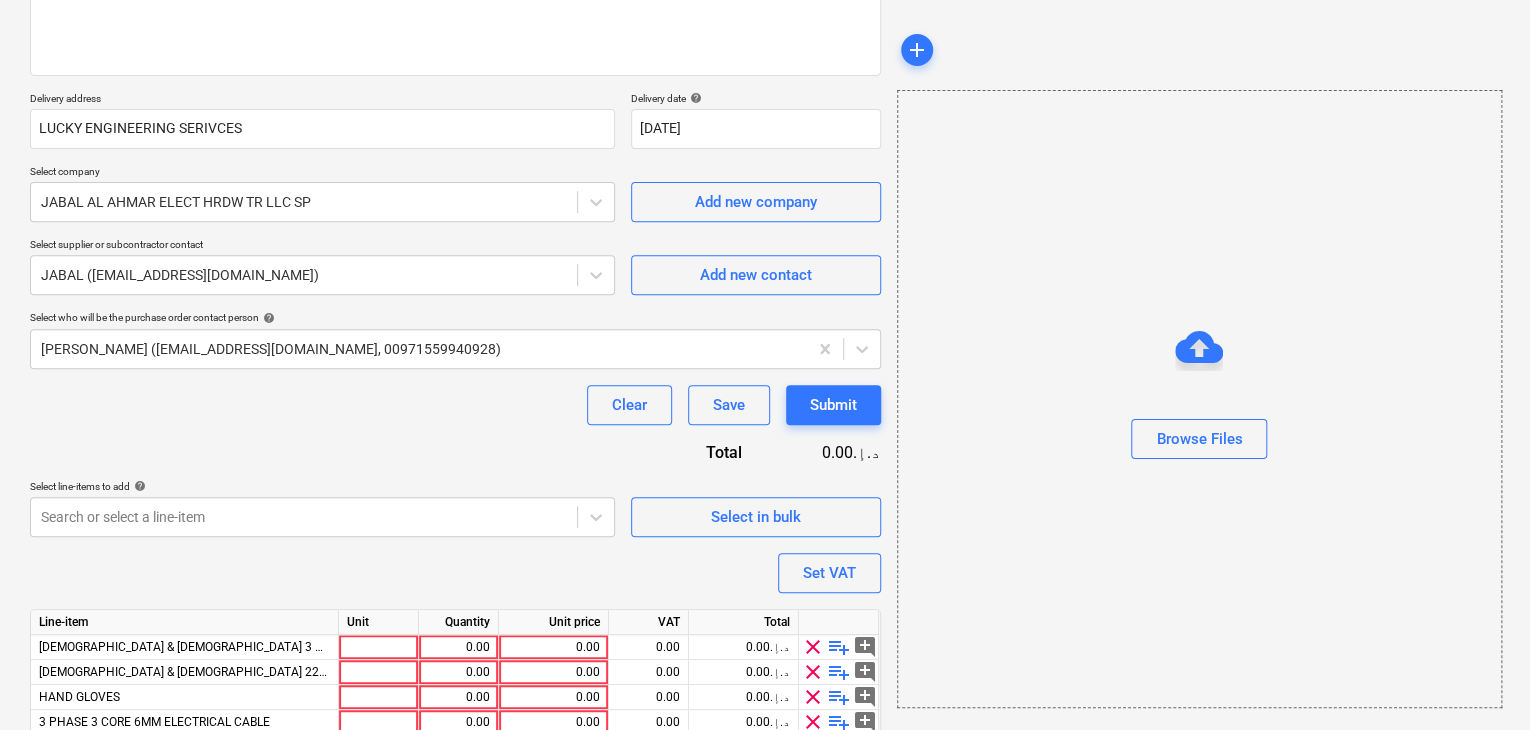 scroll, scrollTop: 392, scrollLeft: 0, axis: vertical 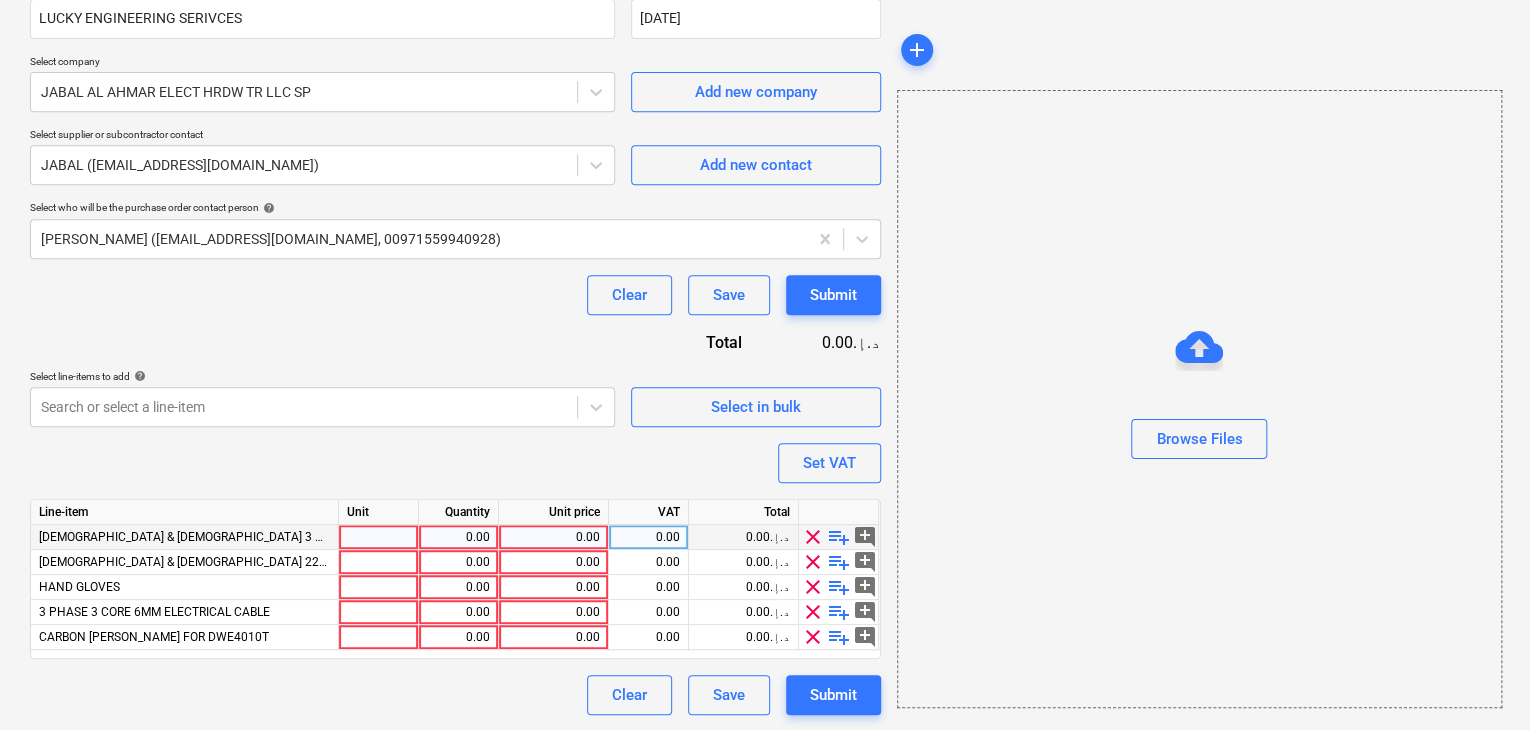 click at bounding box center [379, 537] 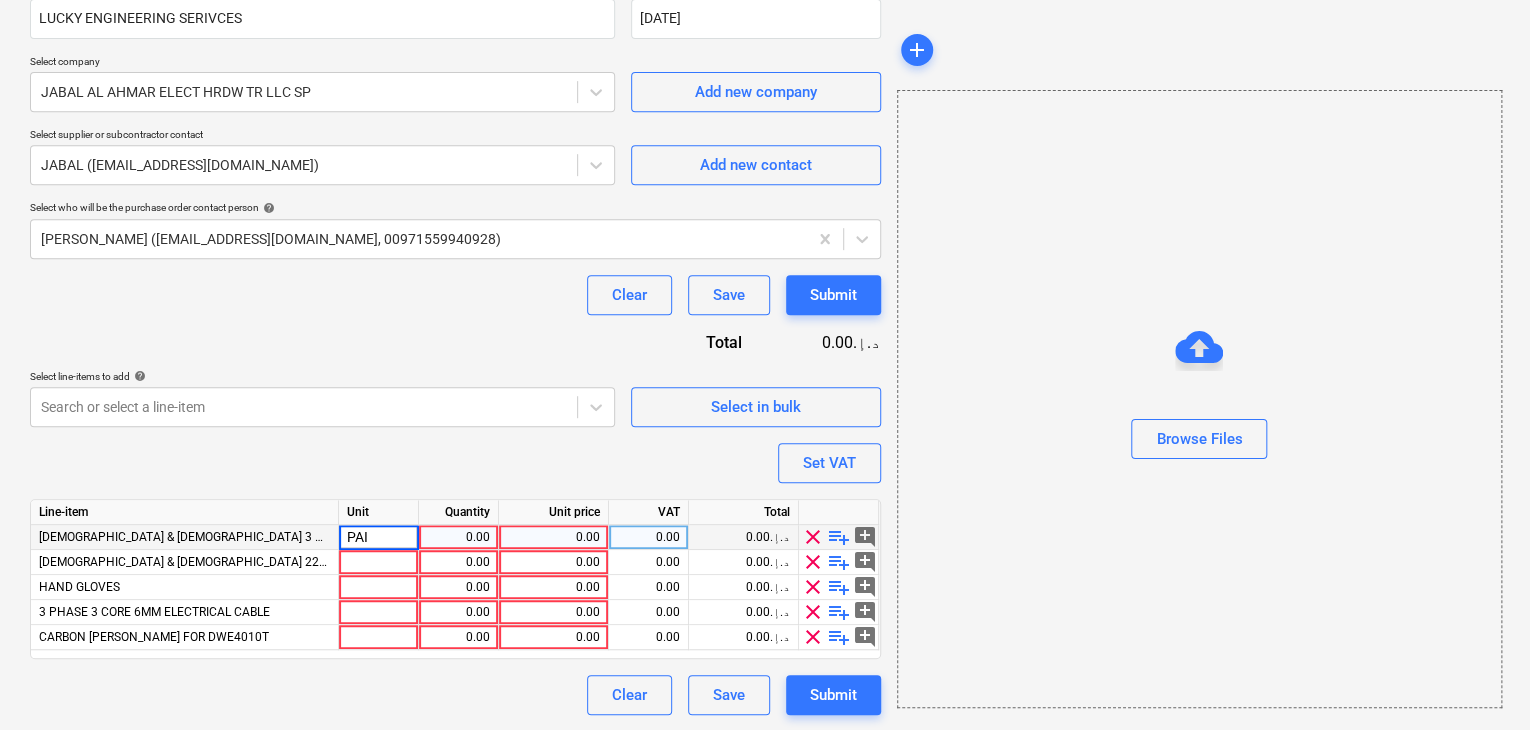 type on "PAIR" 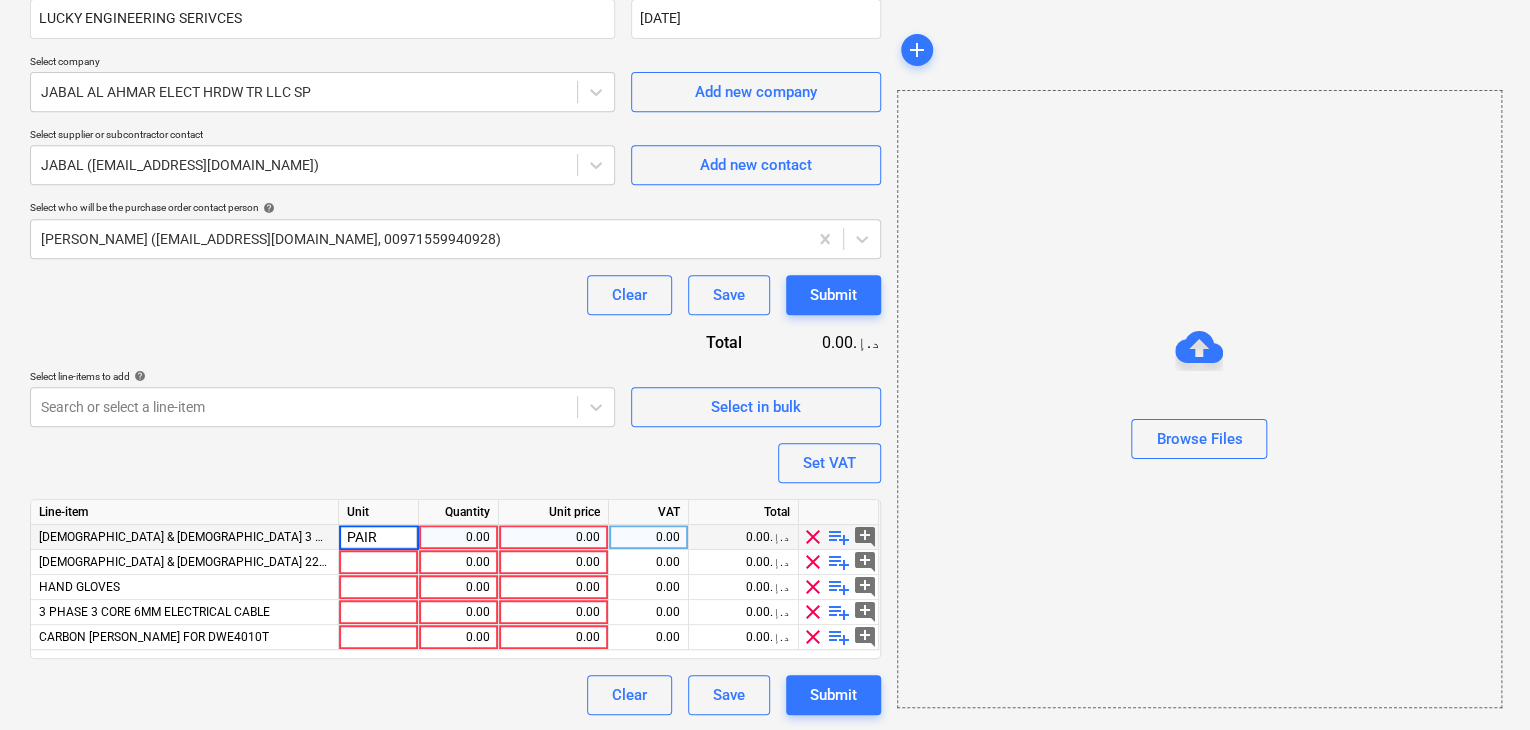 type on "x" 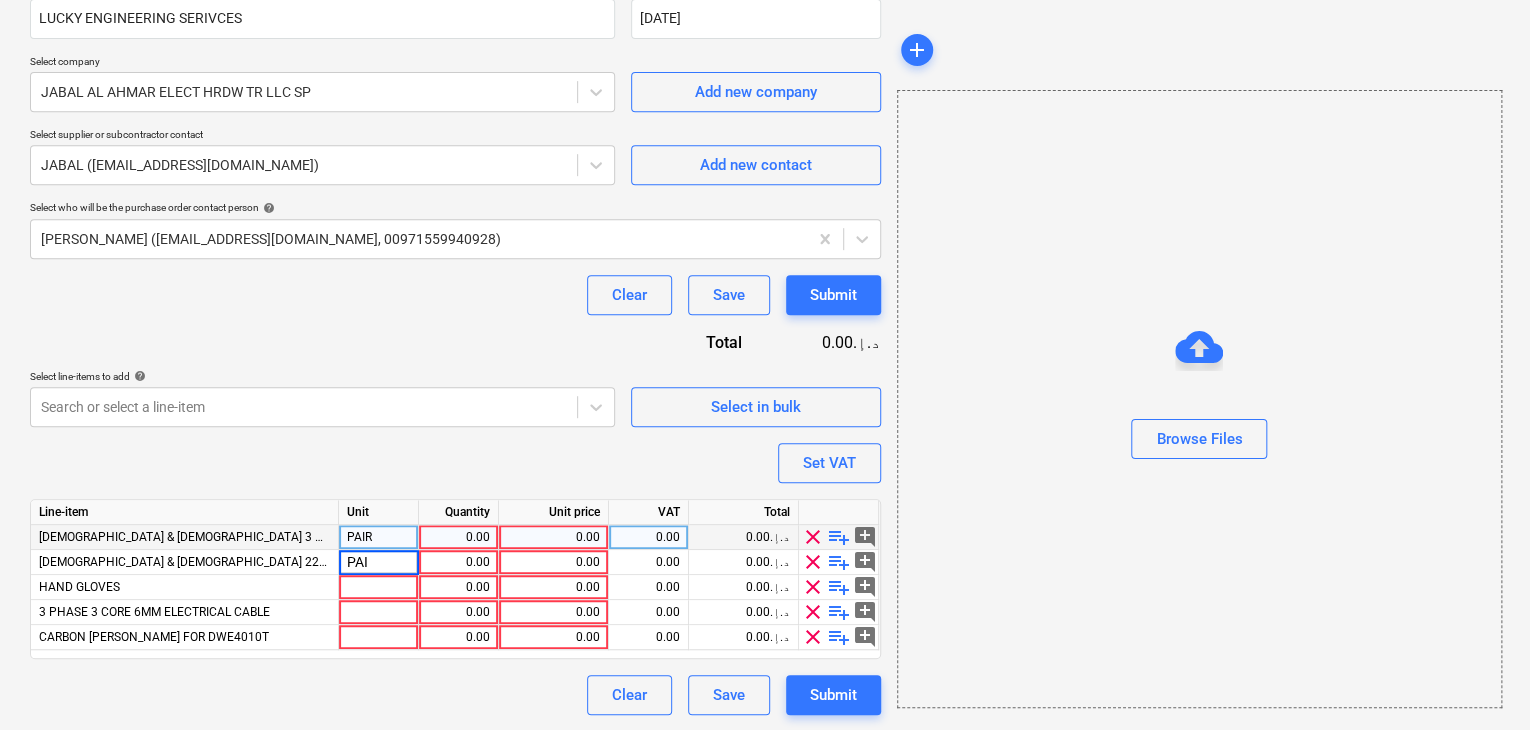 type on "PAIR" 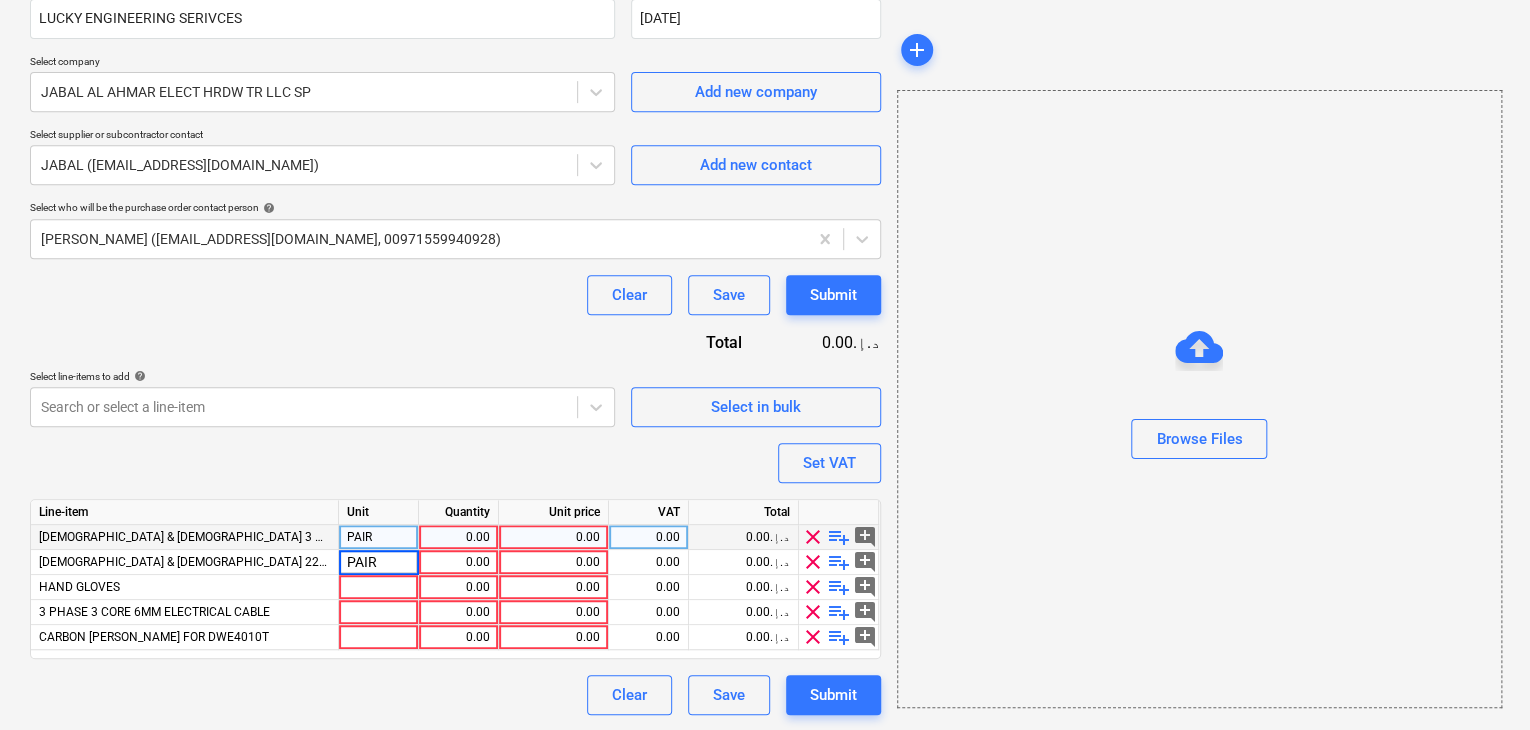 type on "x" 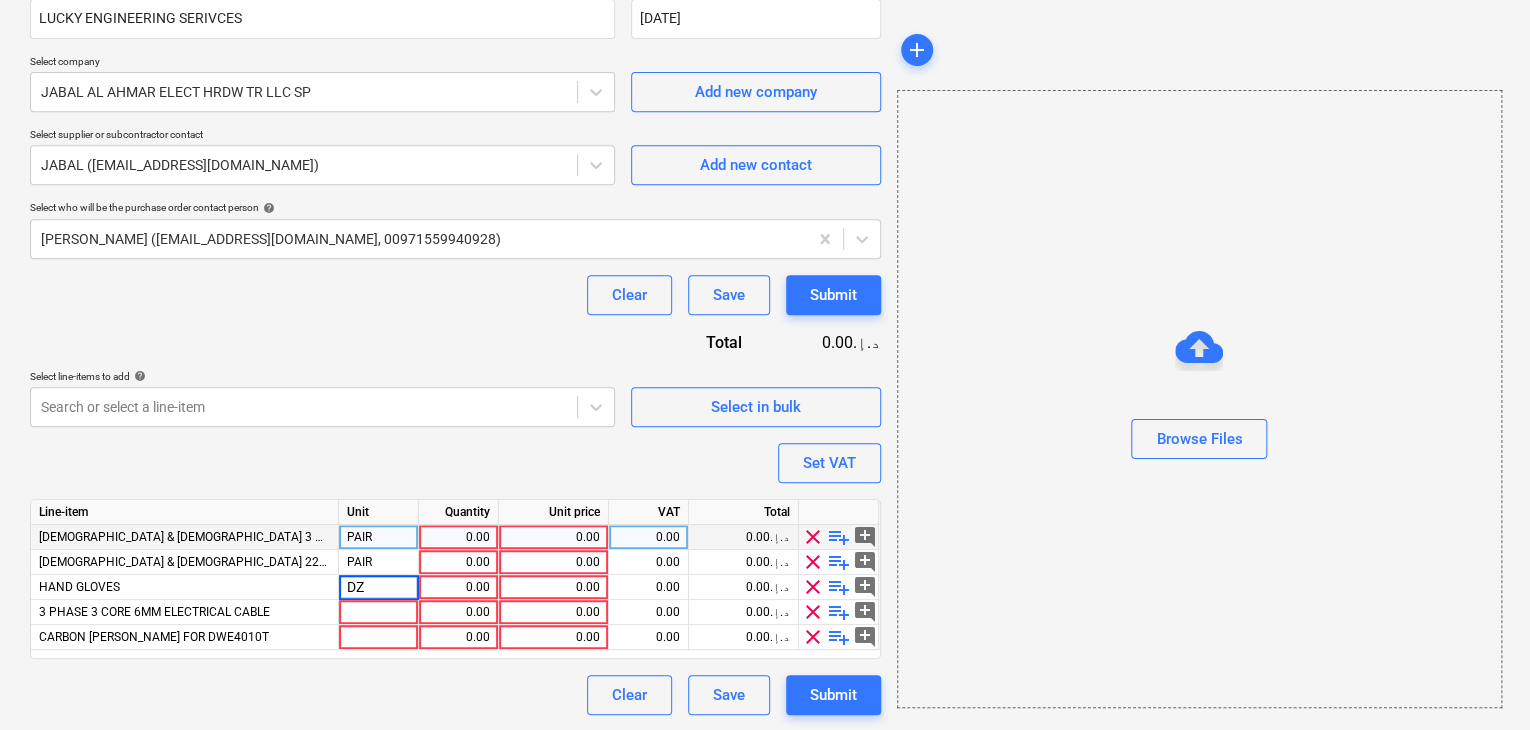 type on "DZN" 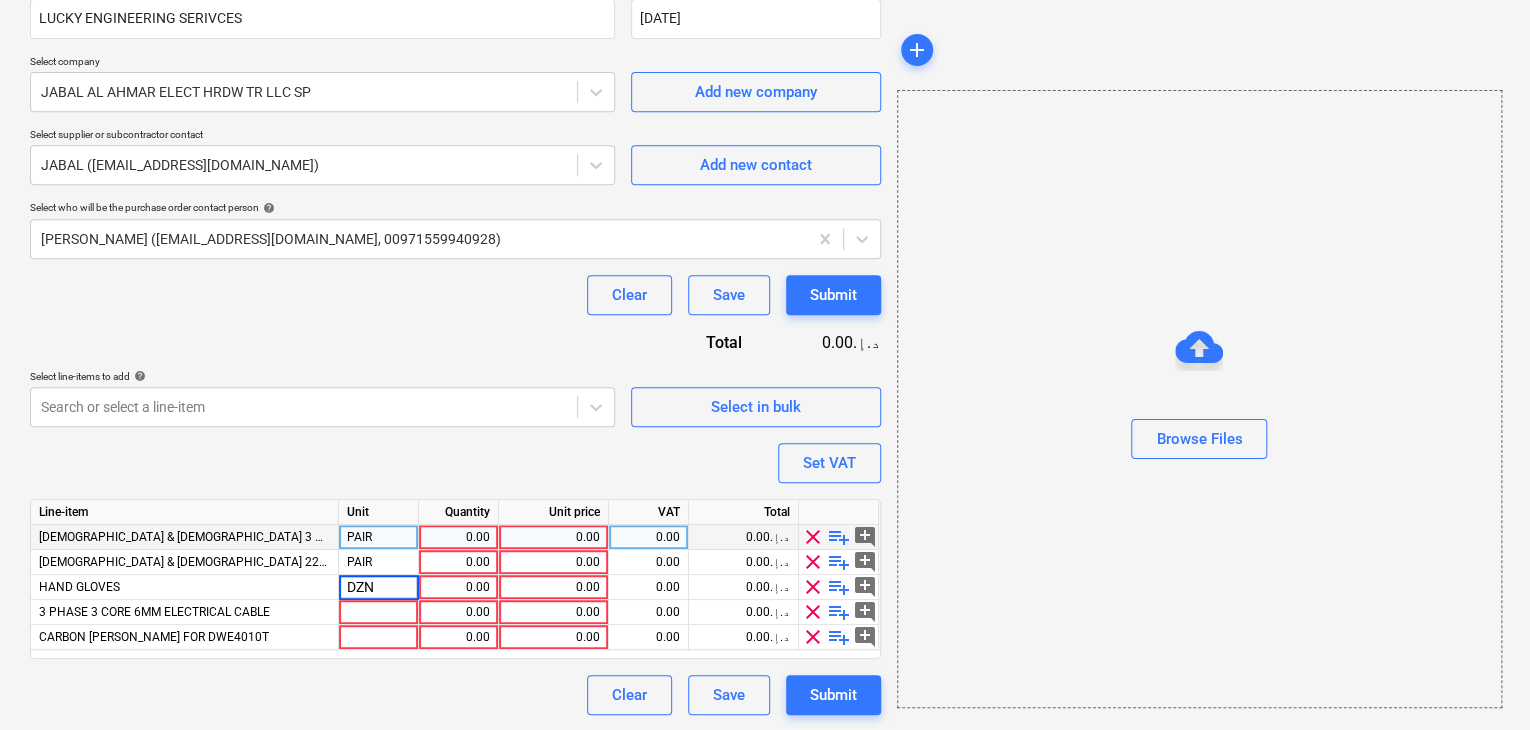 type on "x" 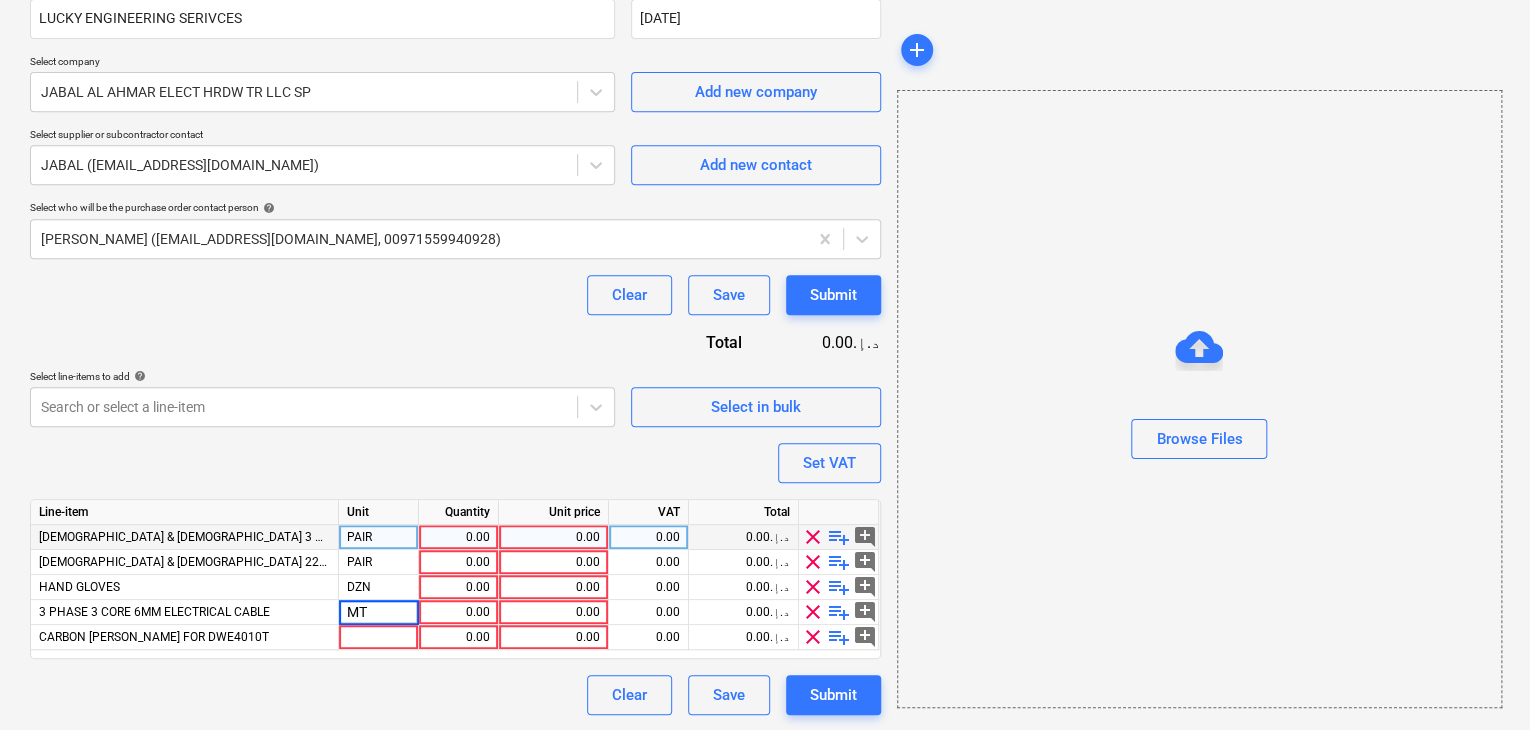 type on "MTR" 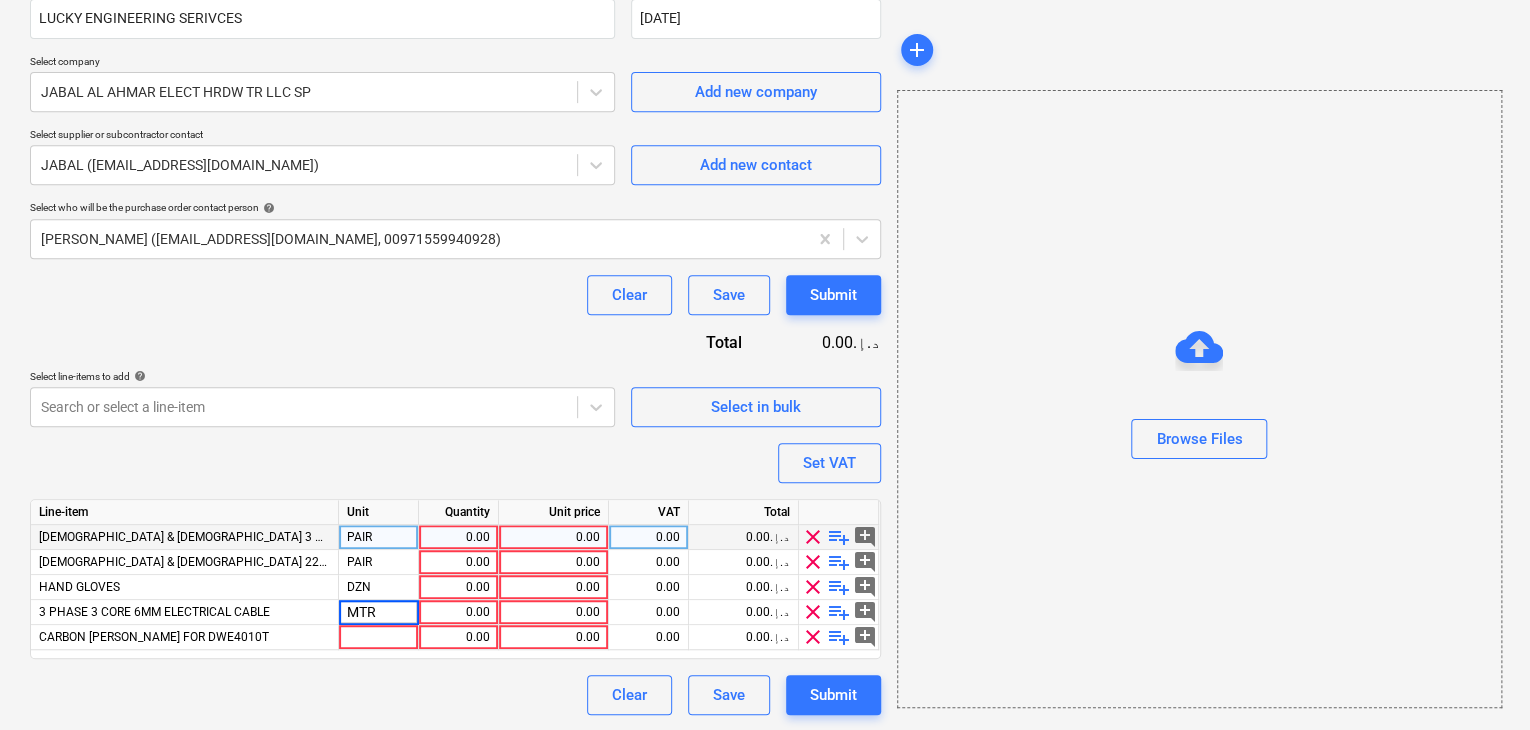 type on "x" 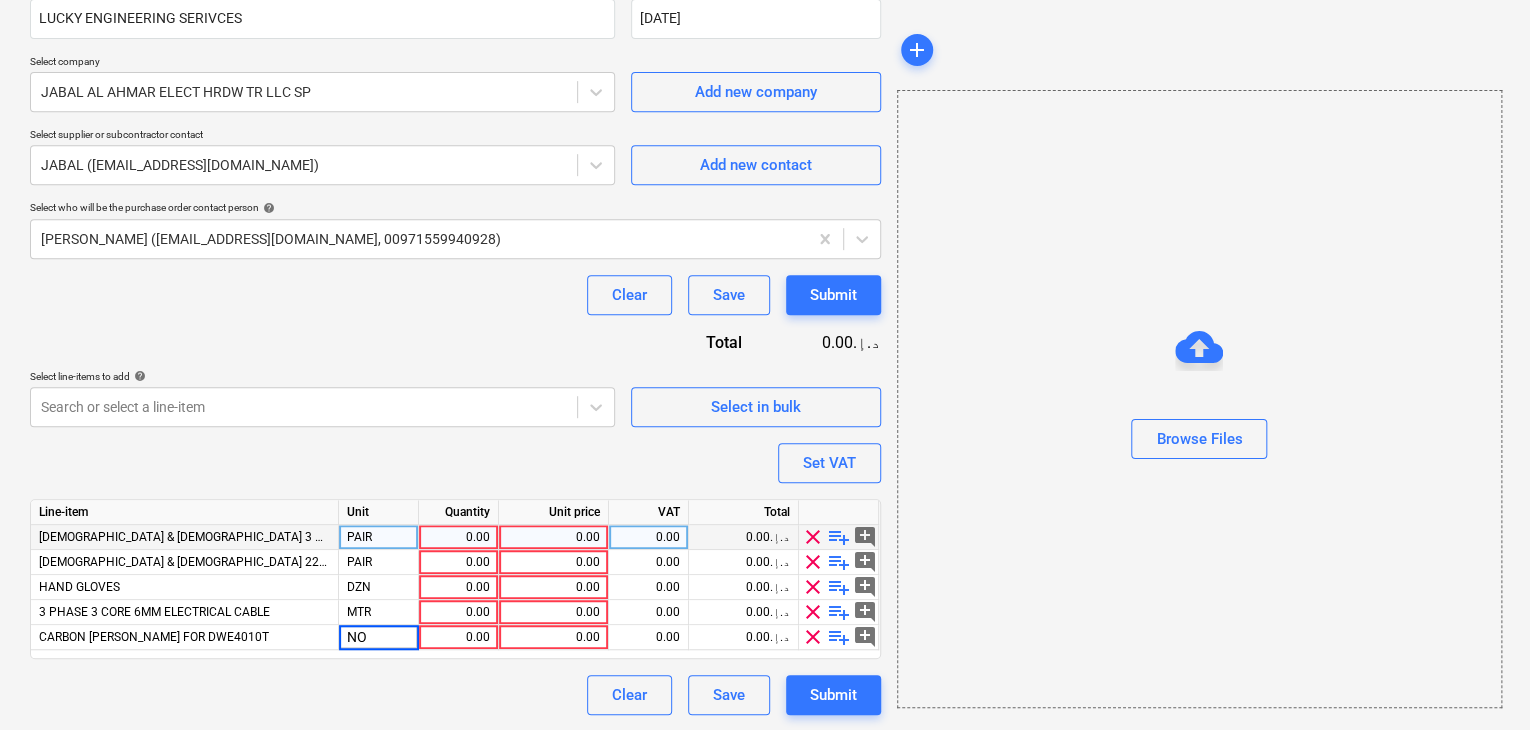 type on "NOS" 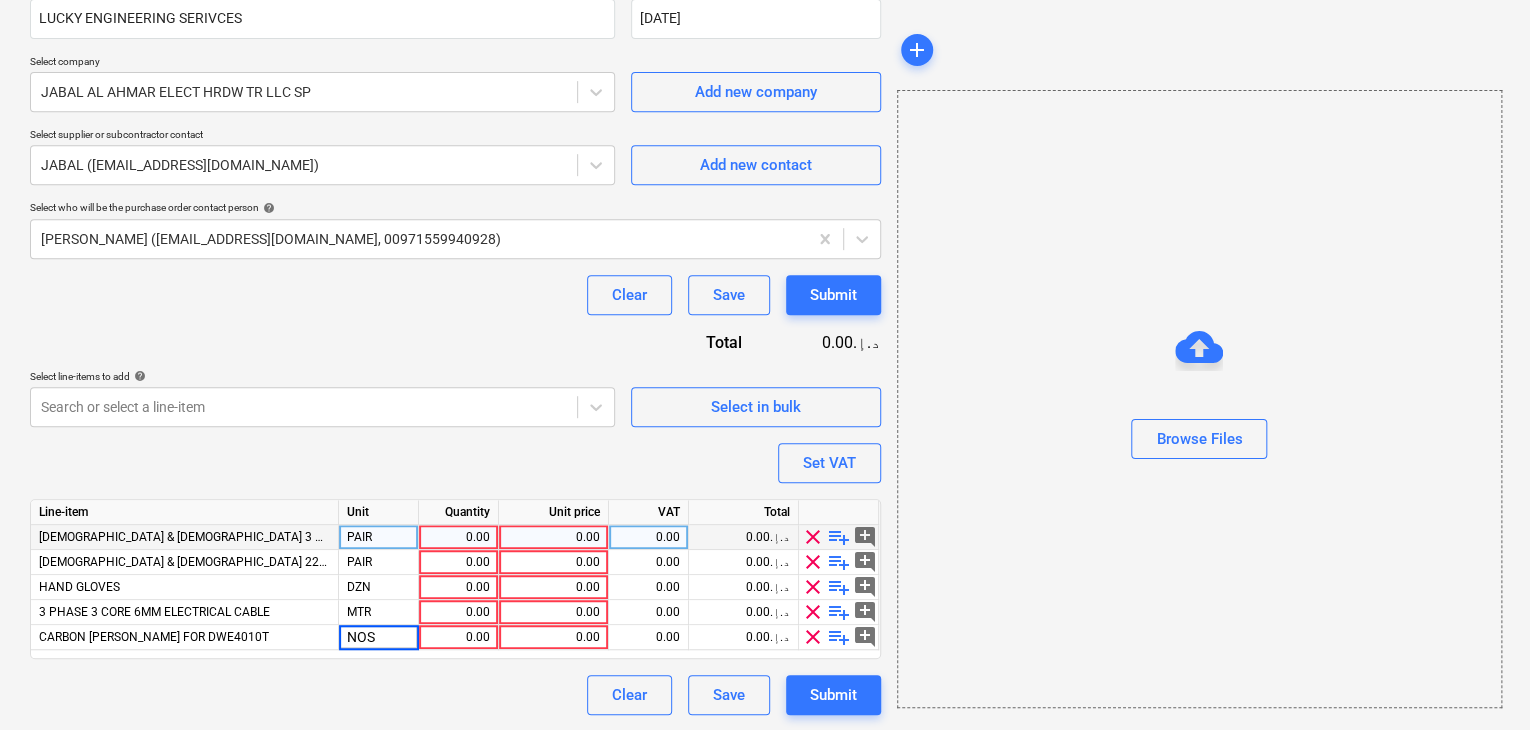 type on "x" 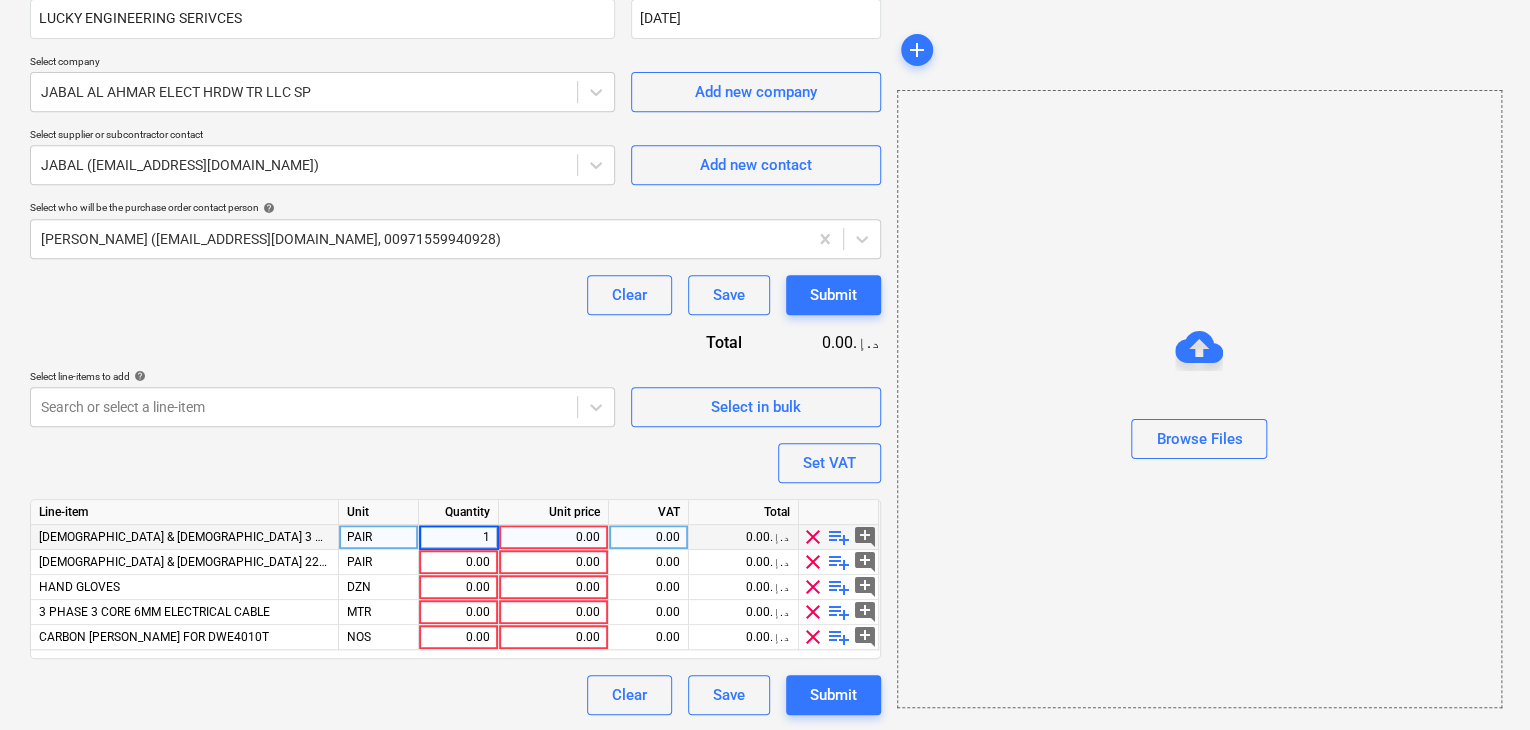 type on "10" 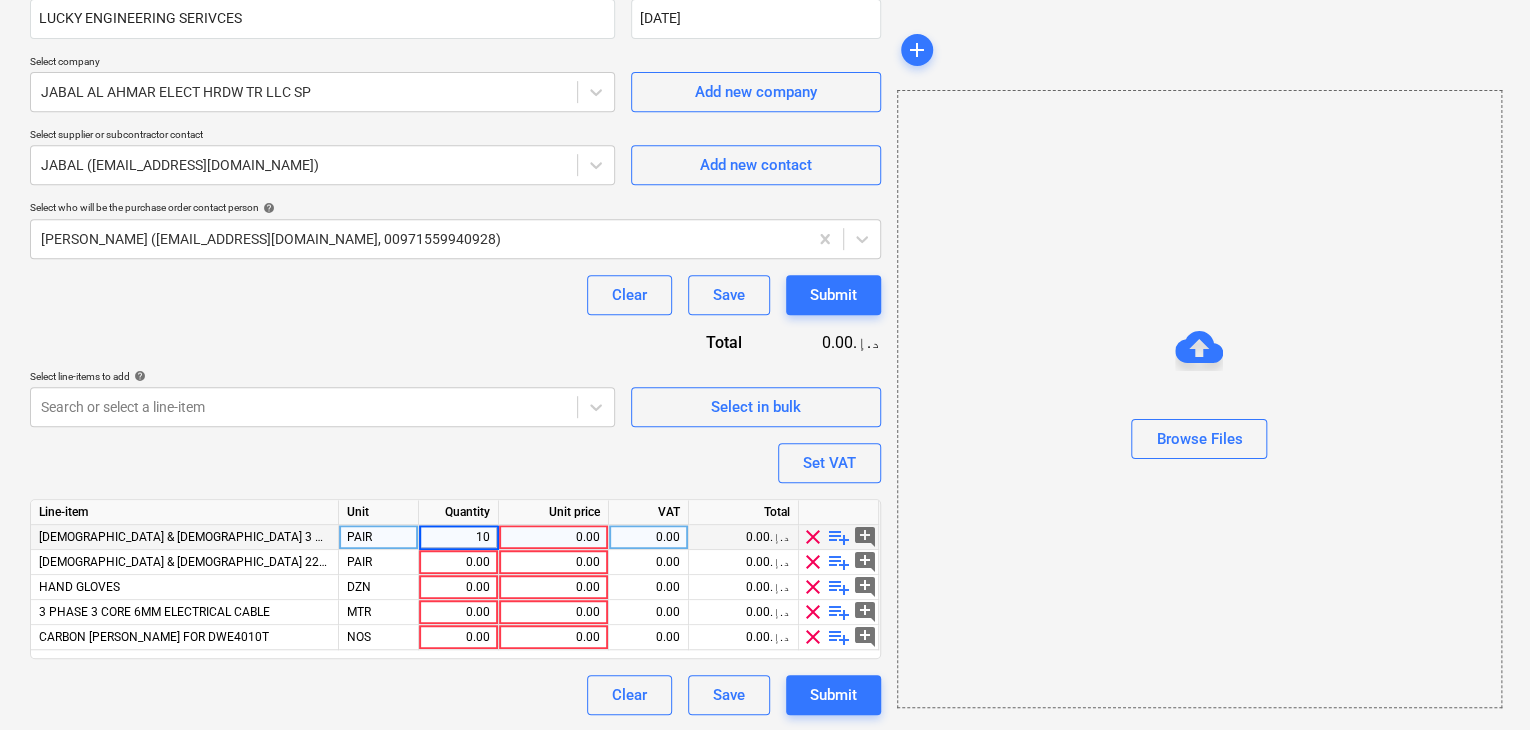 type on "x" 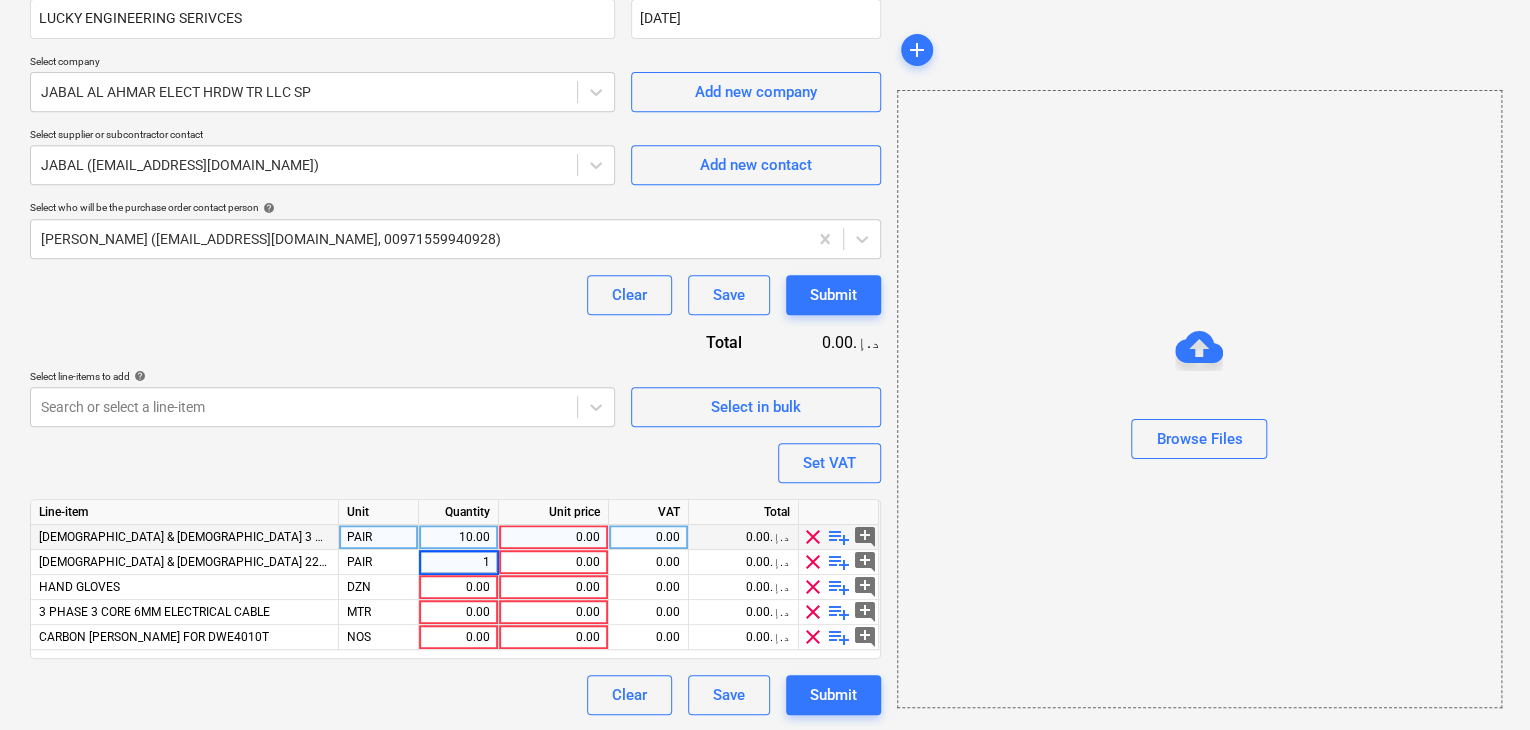 type on "10" 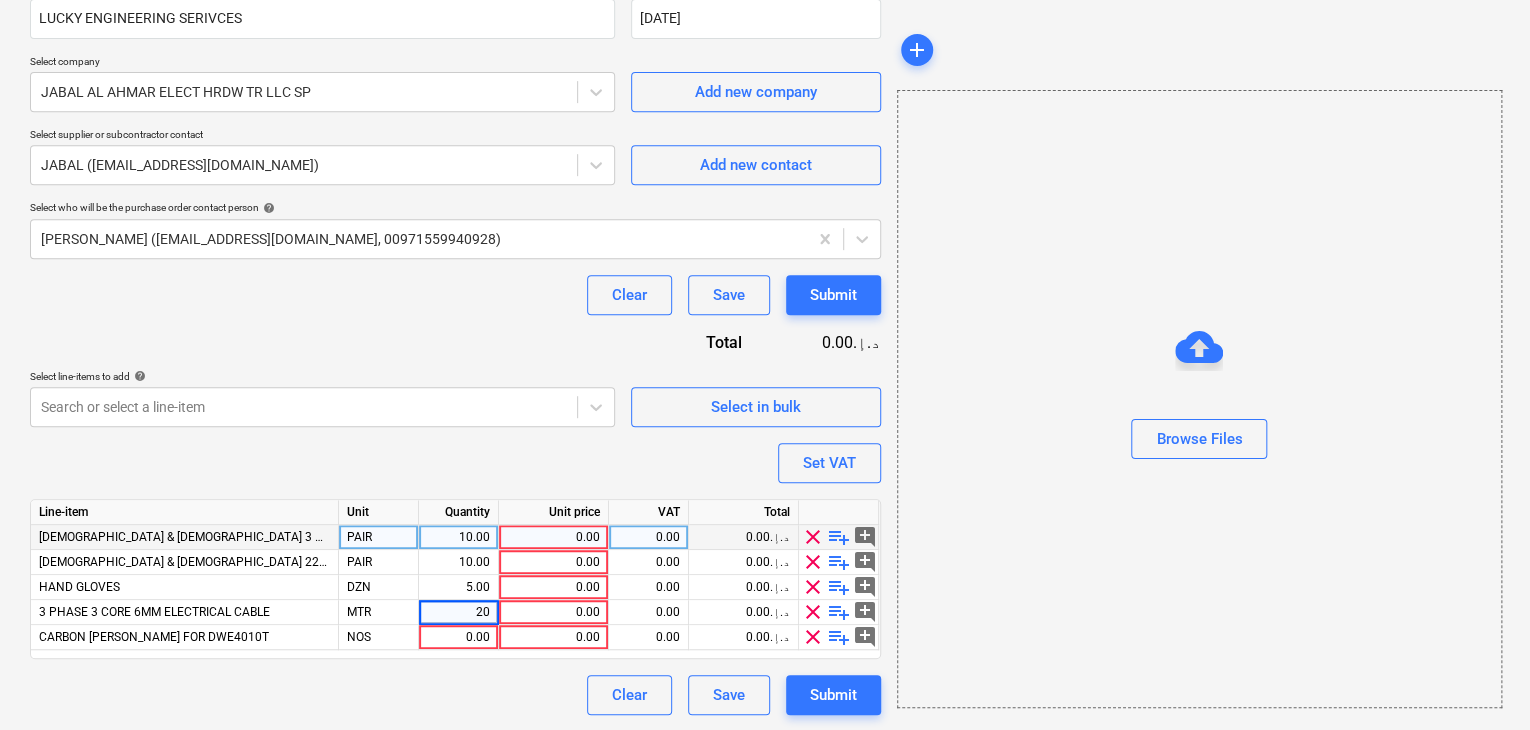 type on "x" 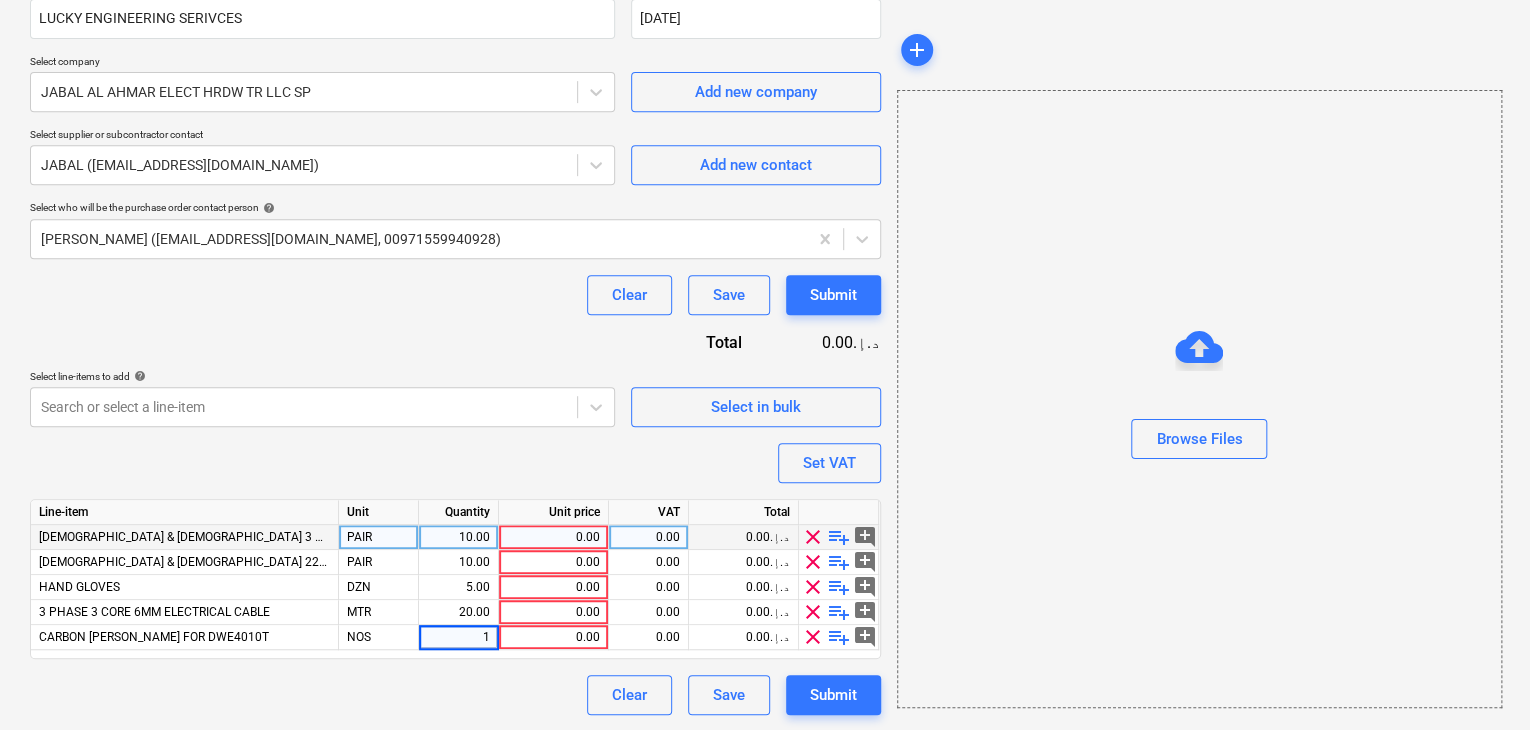 type on "10" 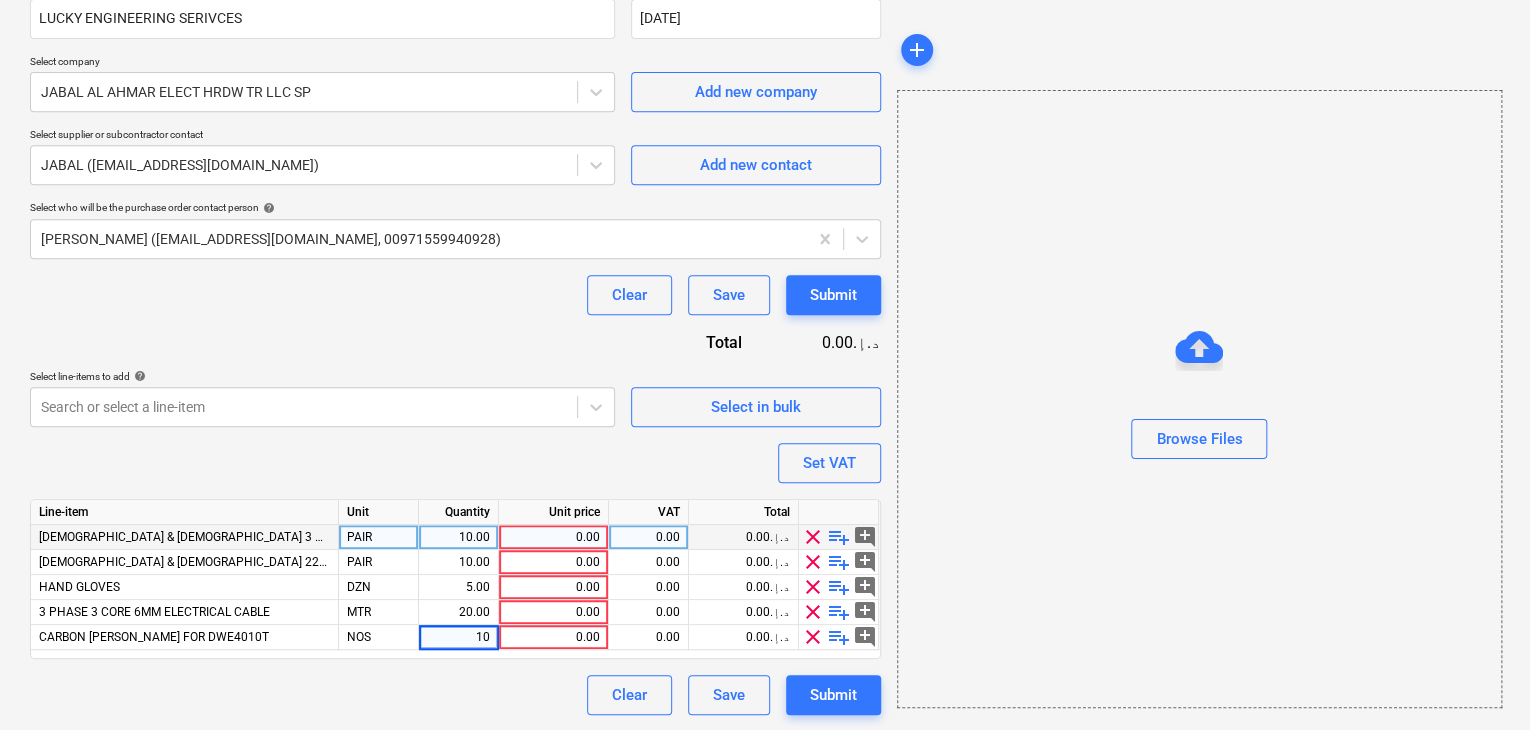 type on "x" 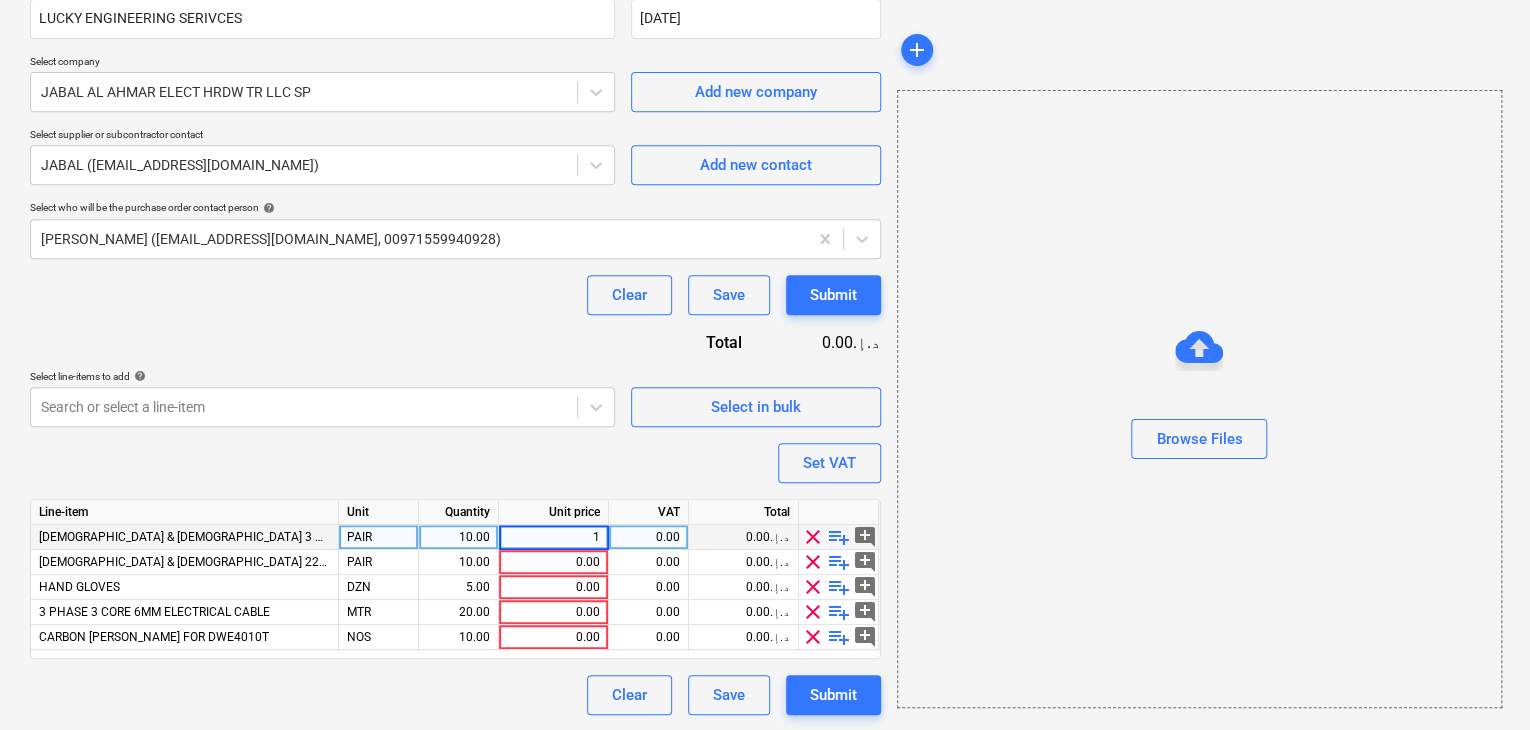 type on "16" 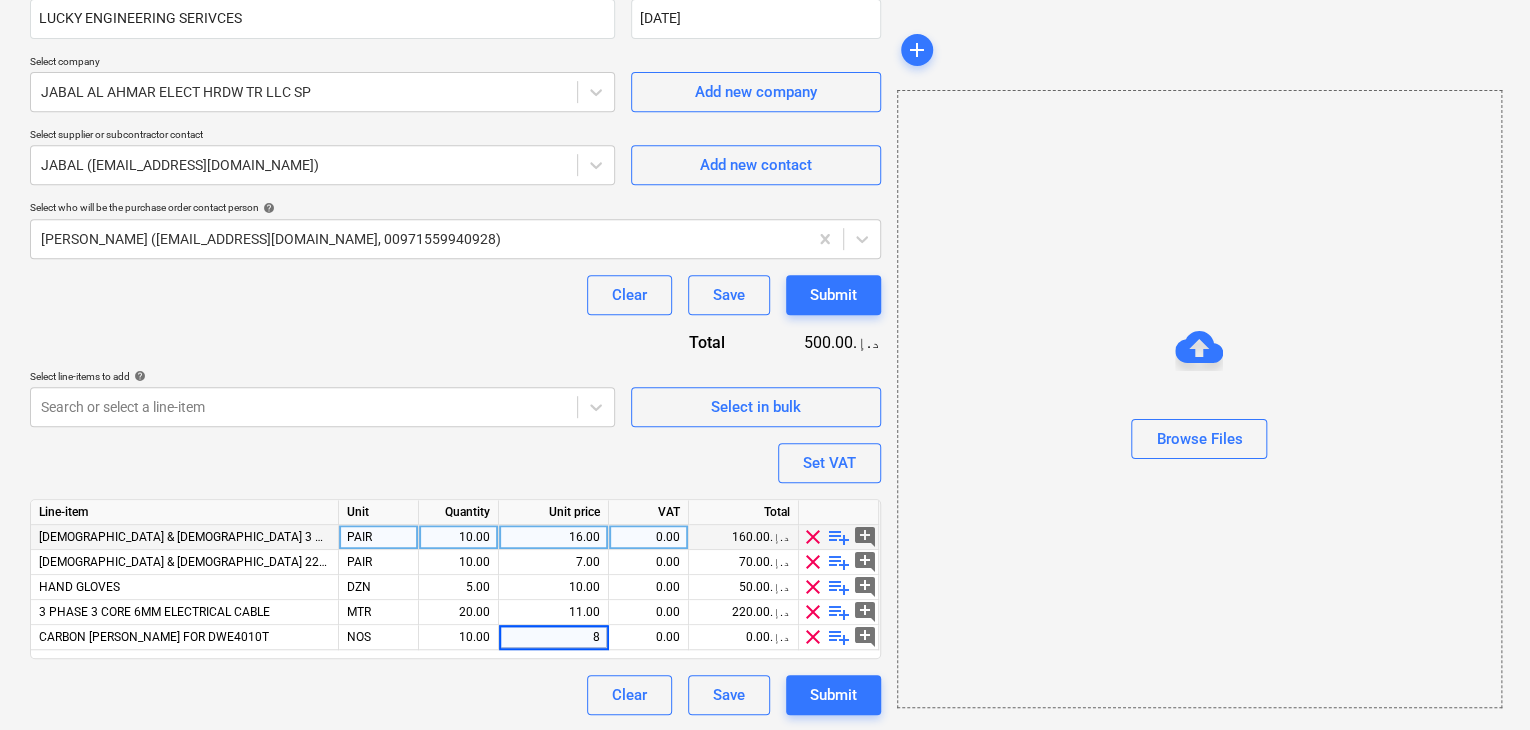 type on "x" 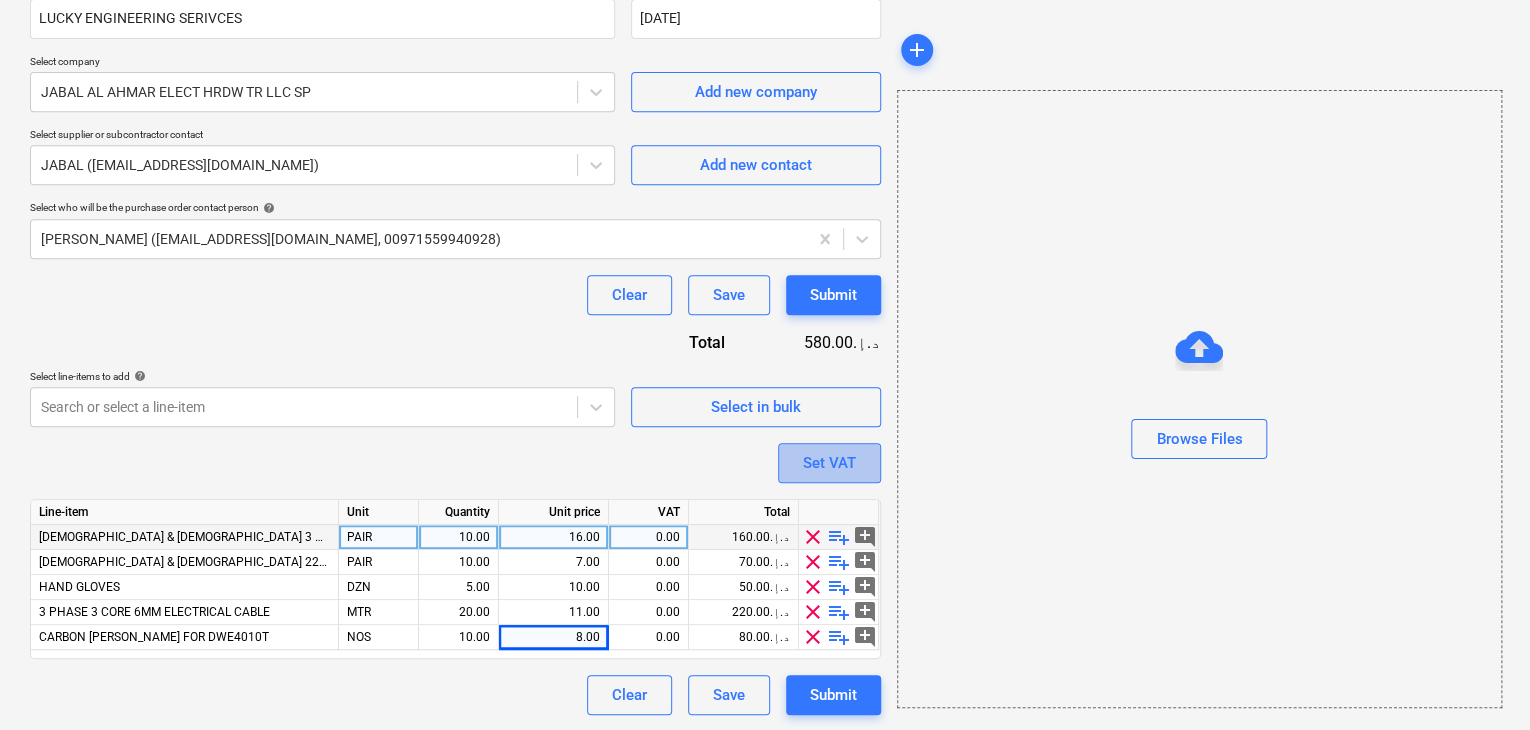 click on "Set VAT" at bounding box center [829, 463] 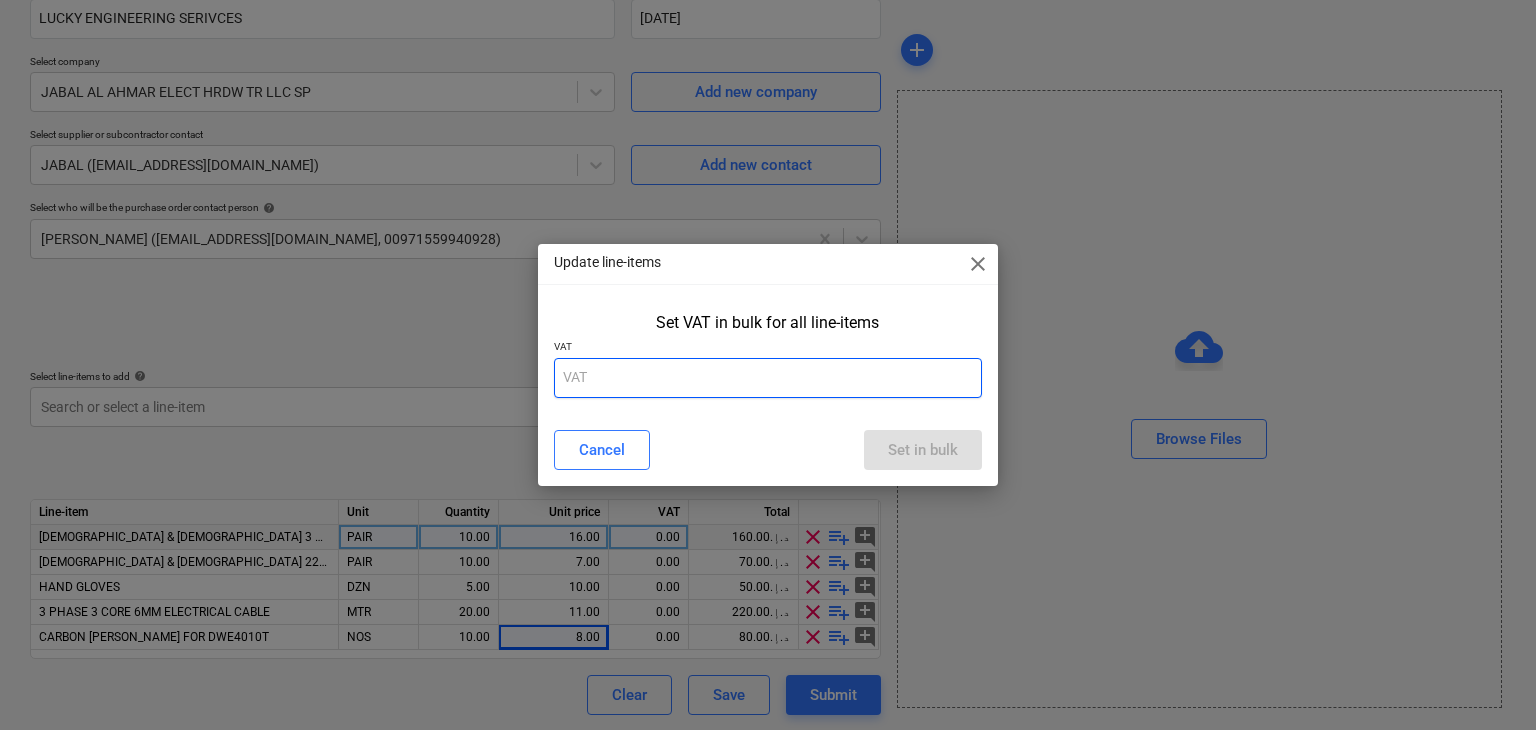 click at bounding box center (768, 378) 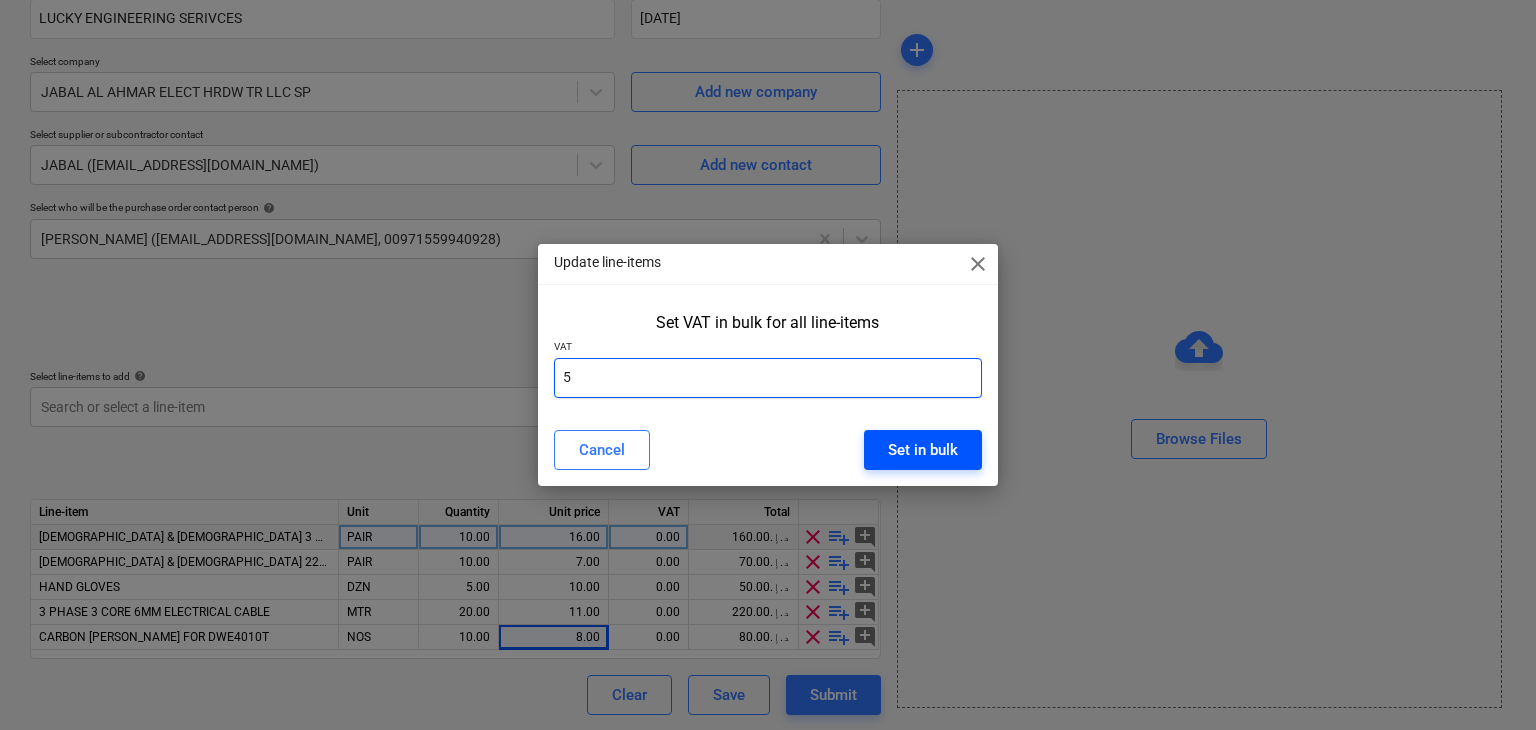 type on "5" 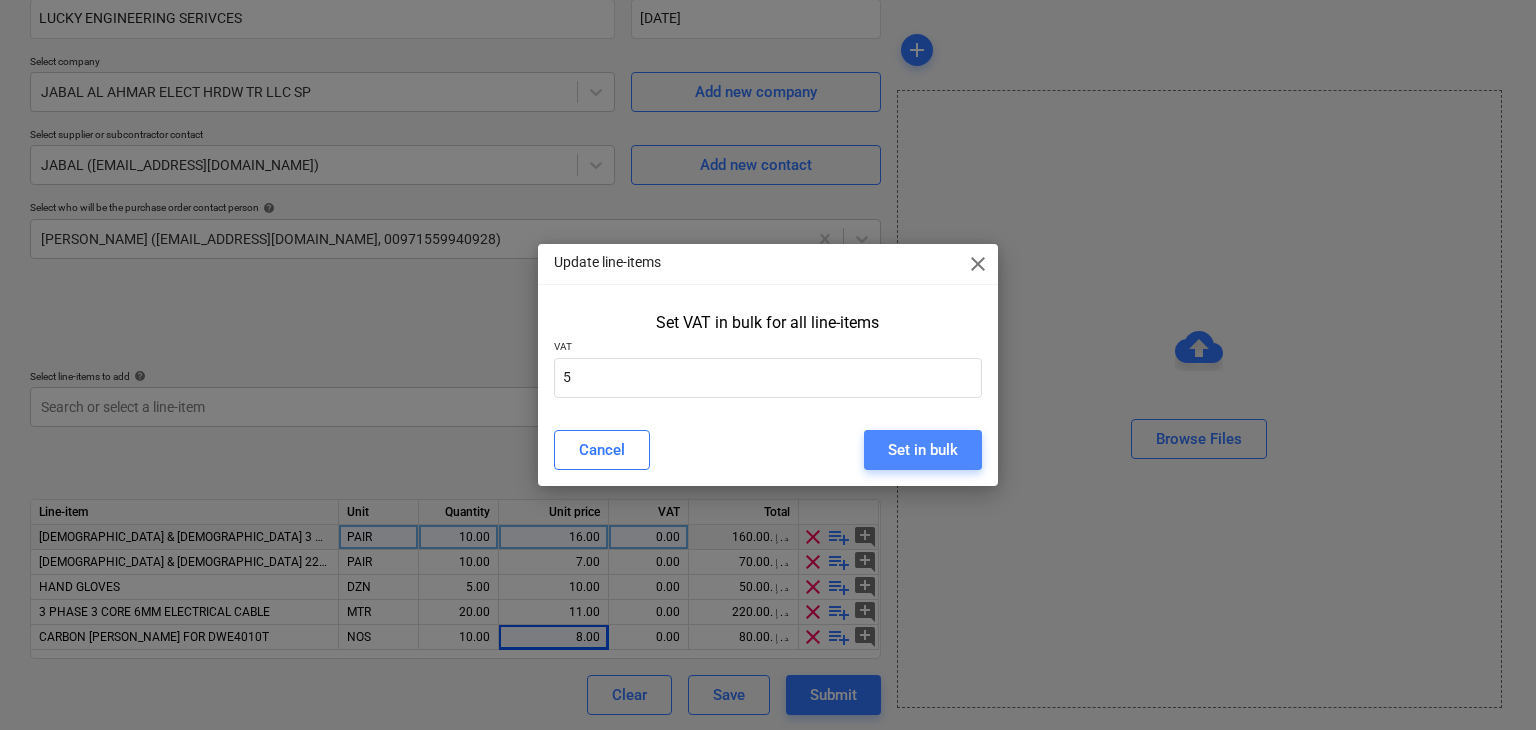 click on "Set in bulk" at bounding box center (923, 450) 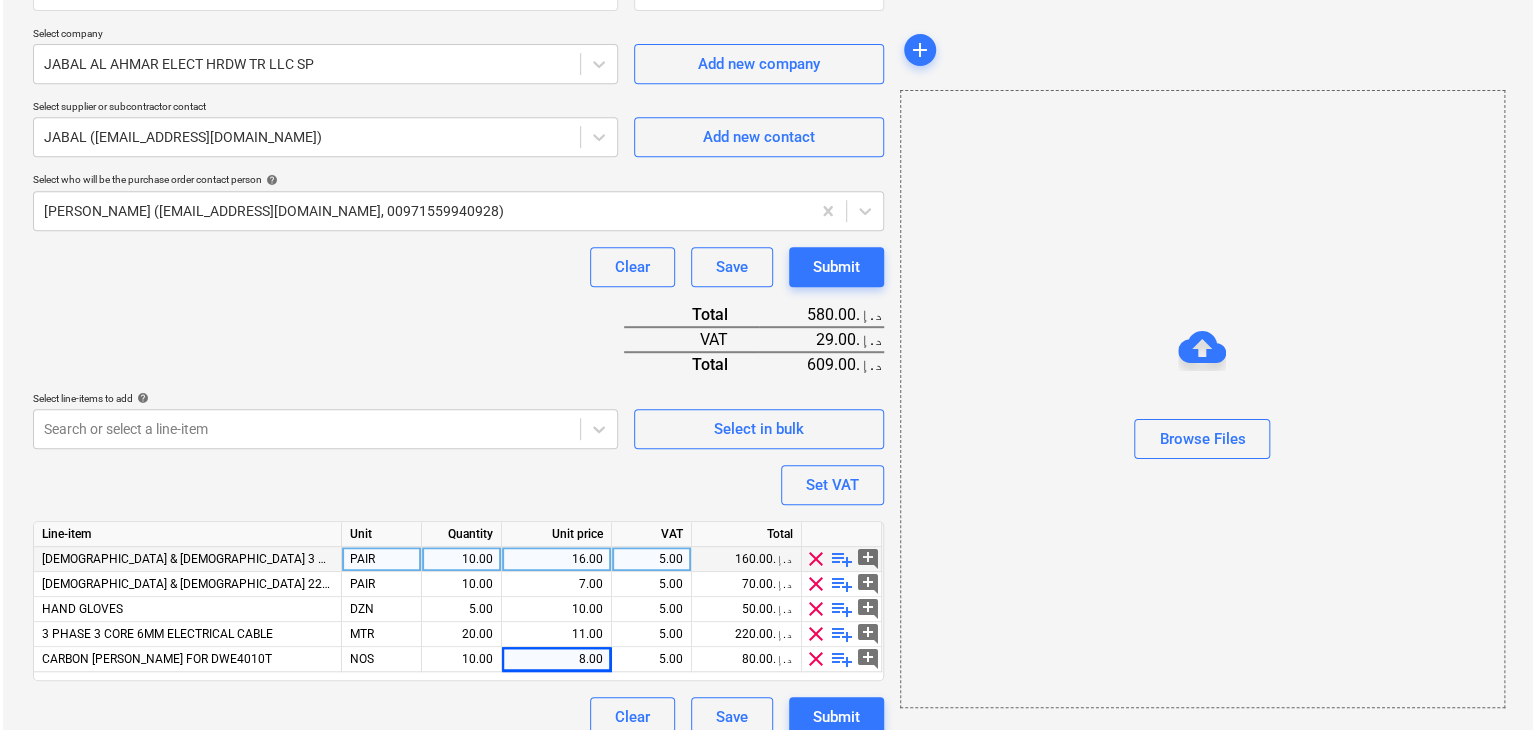 scroll, scrollTop: 442, scrollLeft: 0, axis: vertical 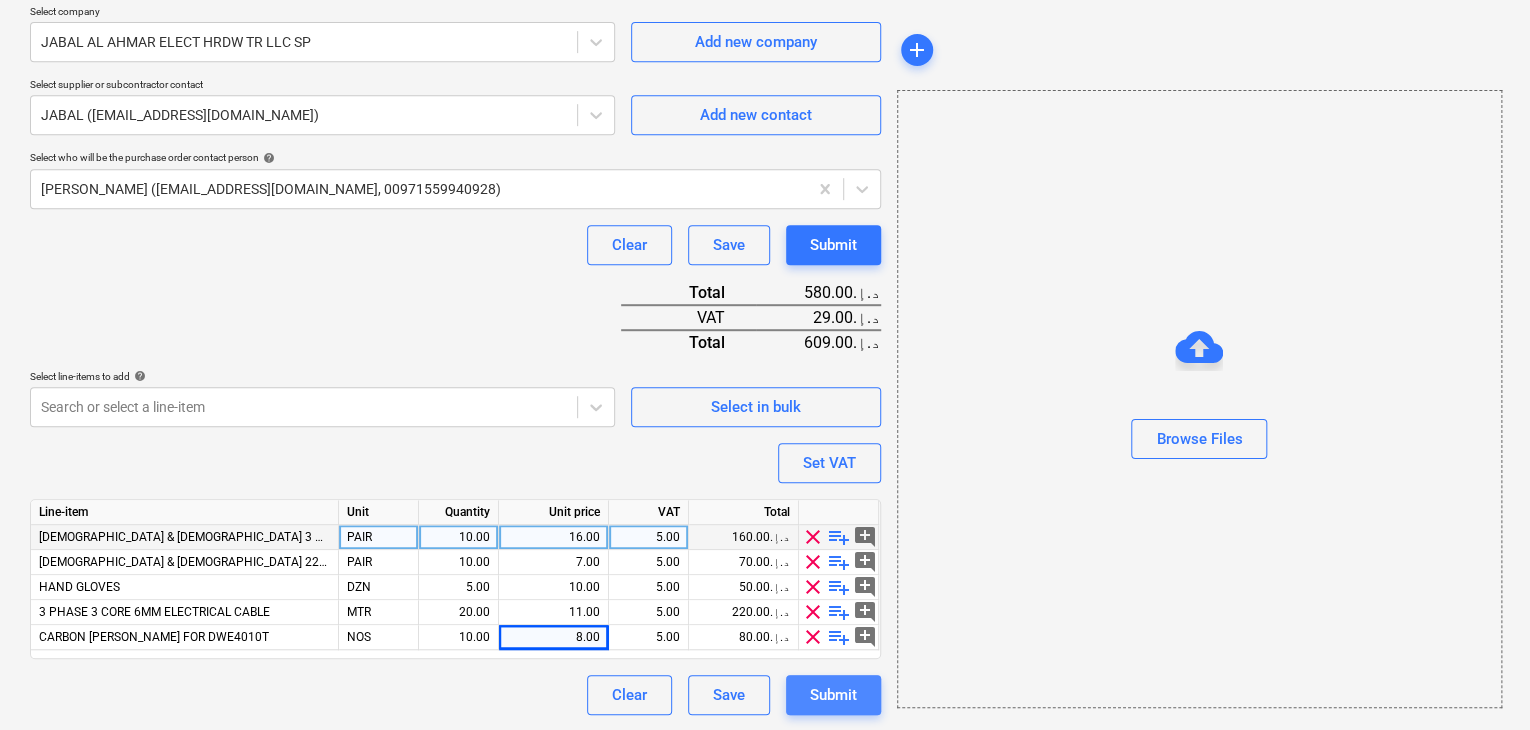 click on "Submit" at bounding box center [833, 695] 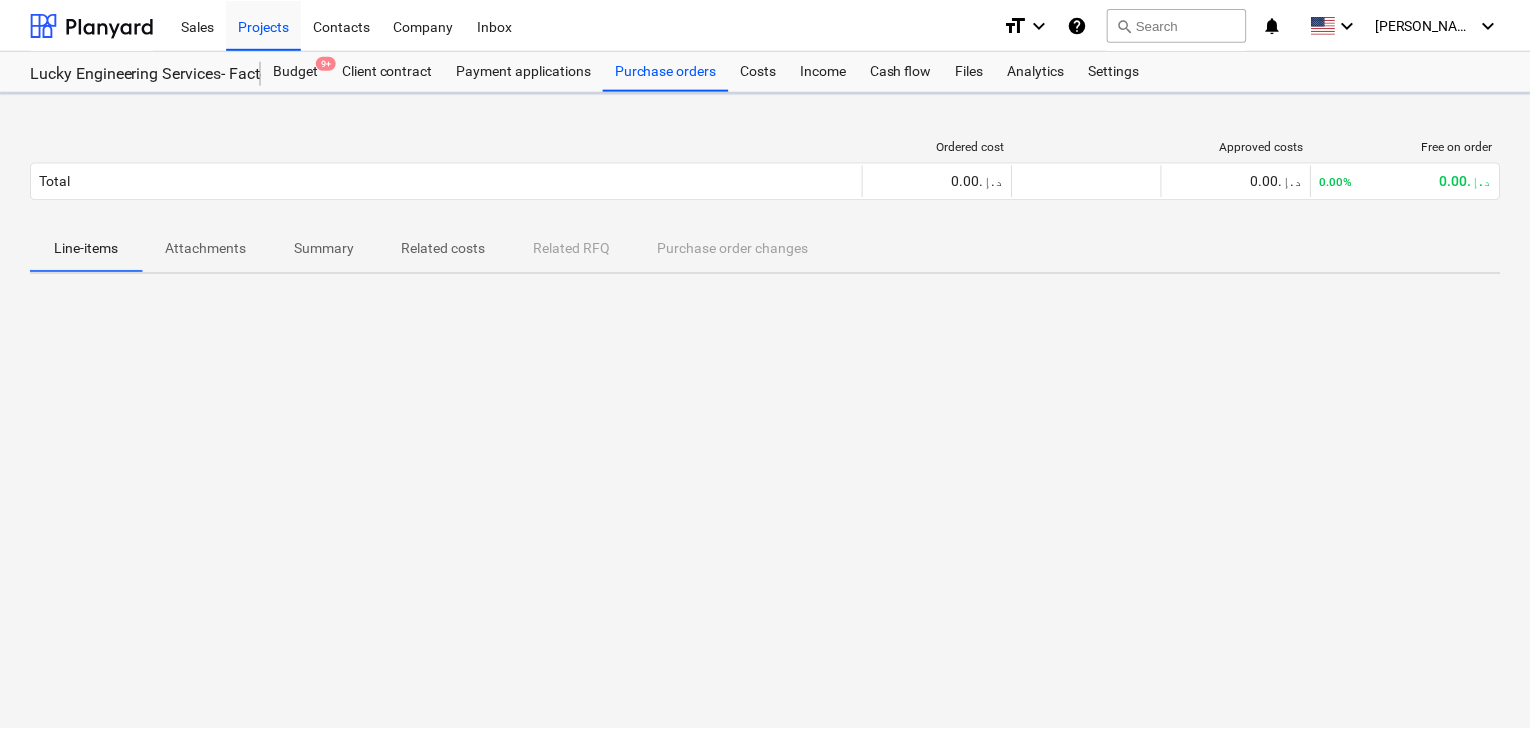 scroll, scrollTop: 0, scrollLeft: 0, axis: both 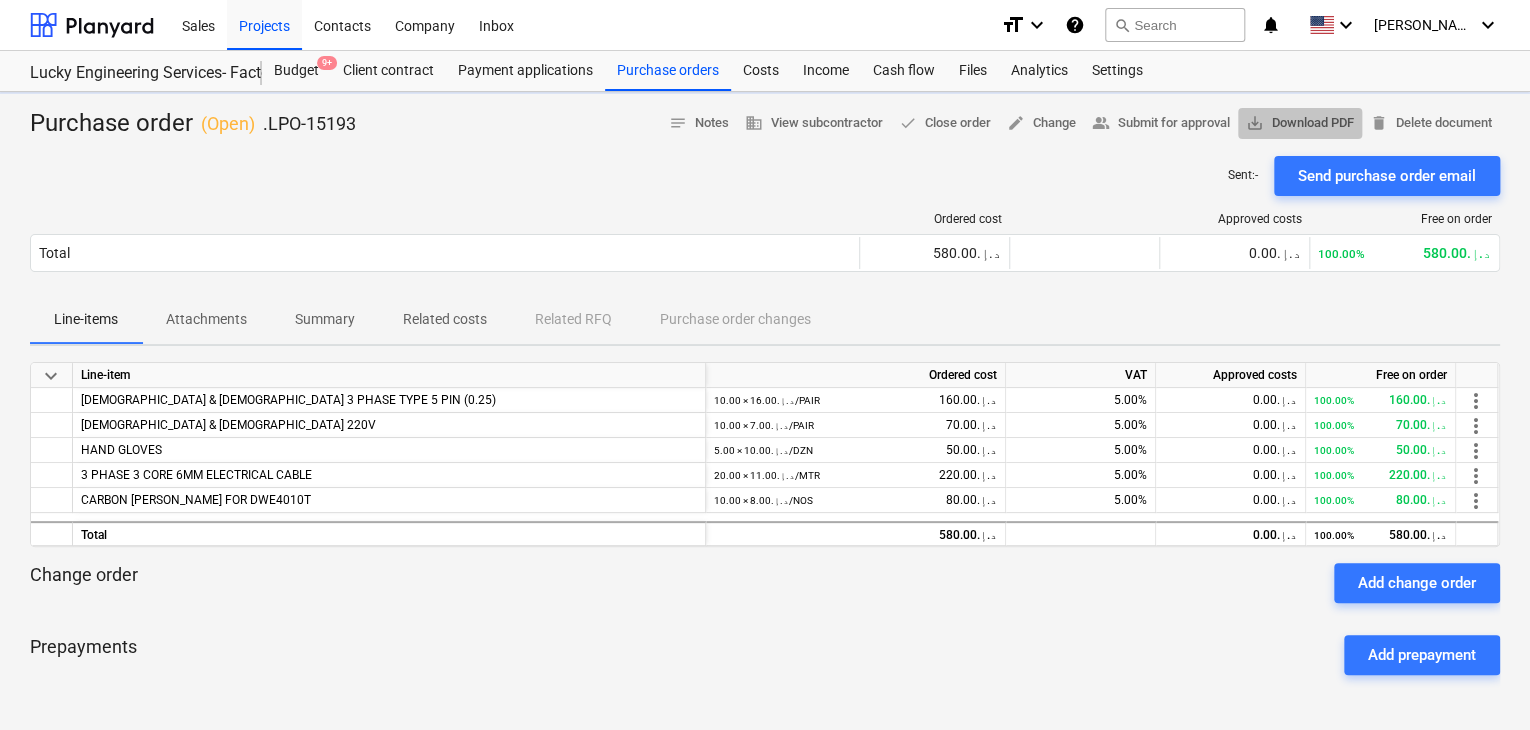 click on "save_alt Download PDF" at bounding box center [1300, 123] 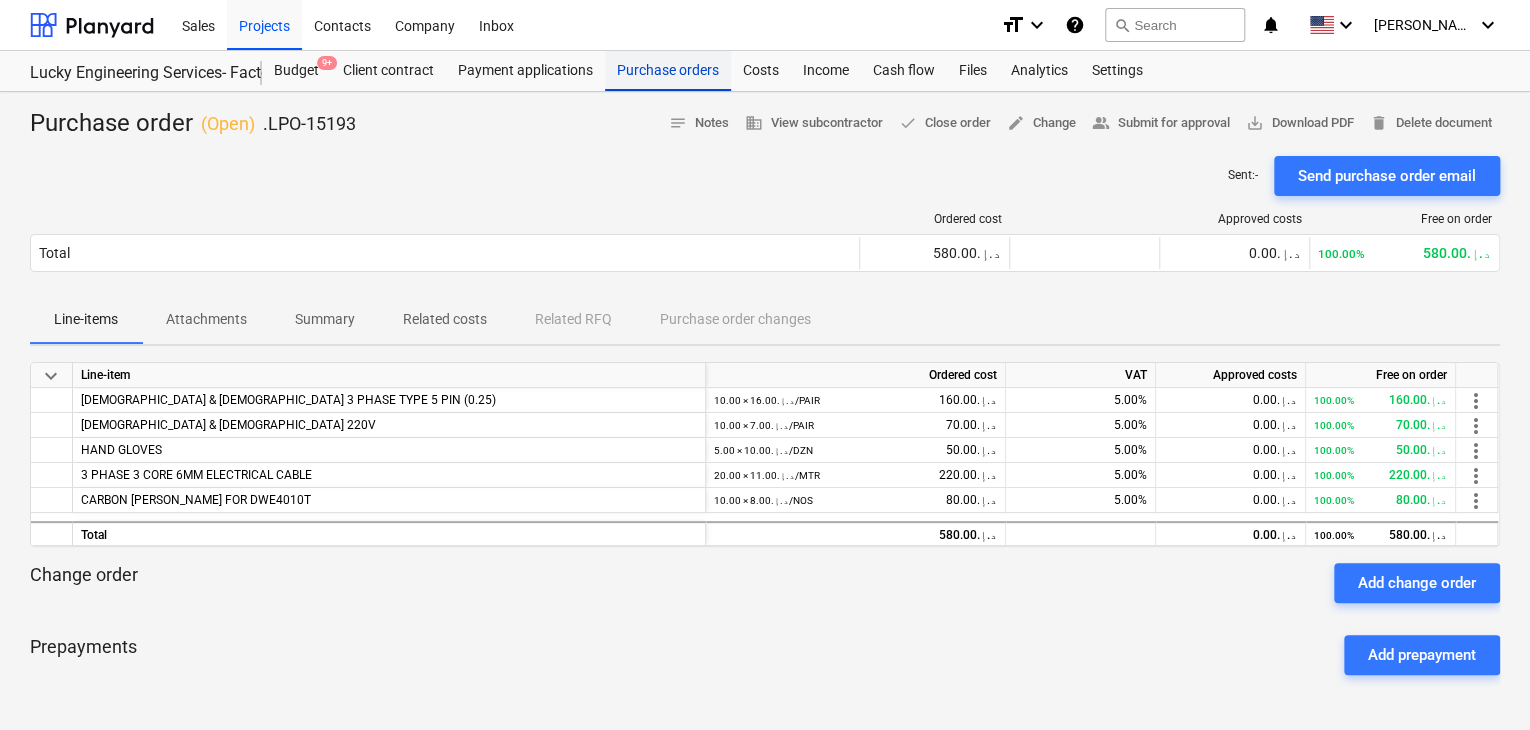 click on "Purchase orders" at bounding box center [668, 71] 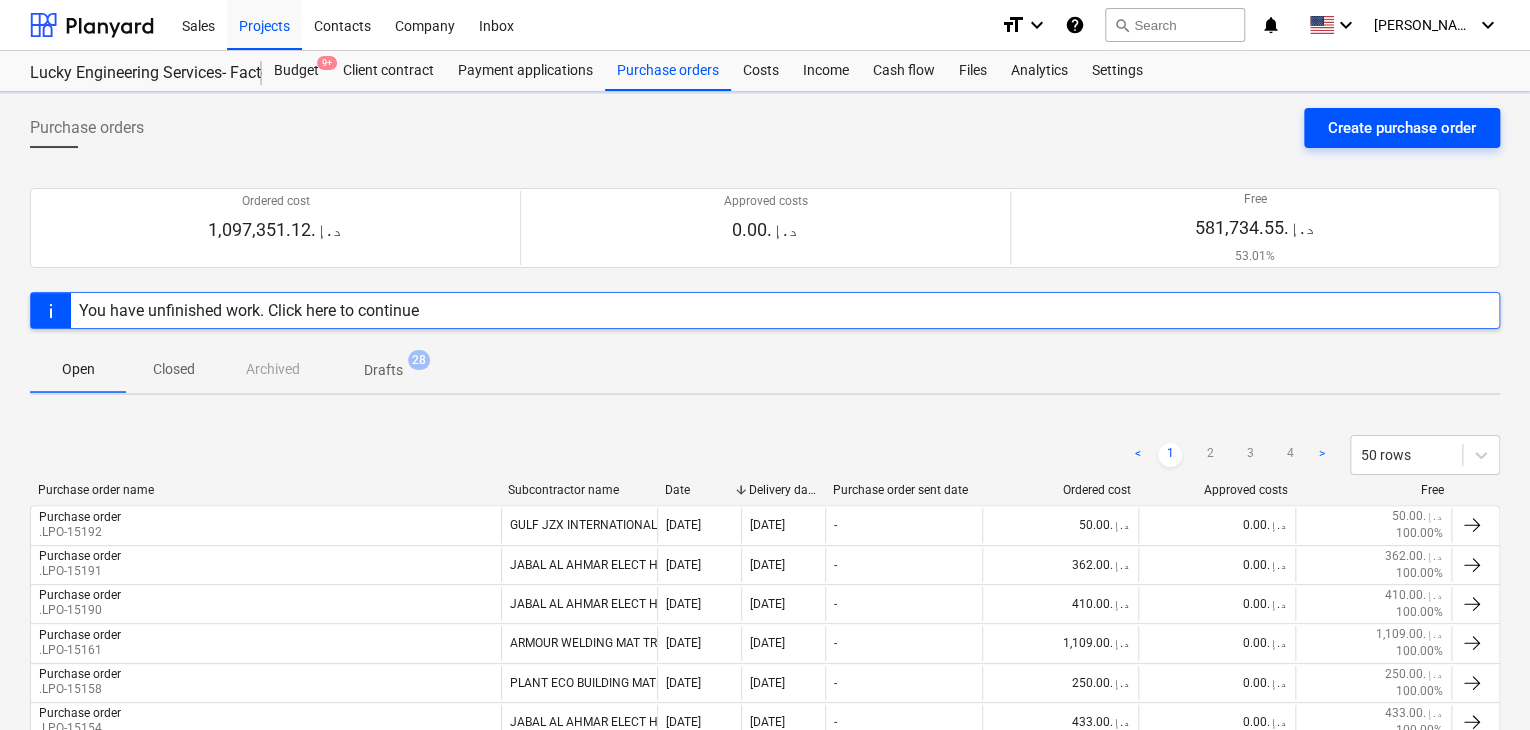 click on "Create purchase order" at bounding box center [1402, 128] 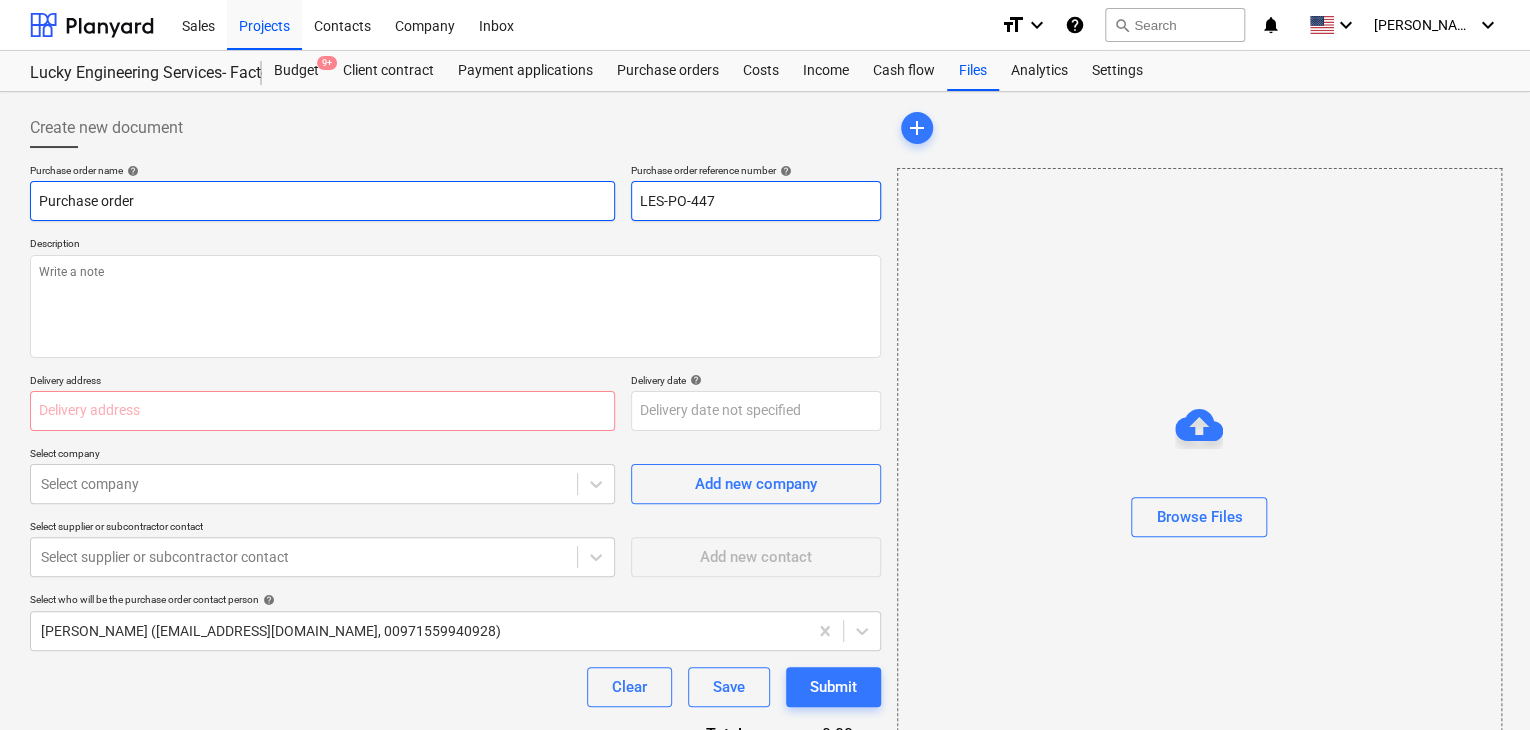 drag, startPoint x: 751, startPoint y: 187, endPoint x: 612, endPoint y: 207, distance: 140.43147 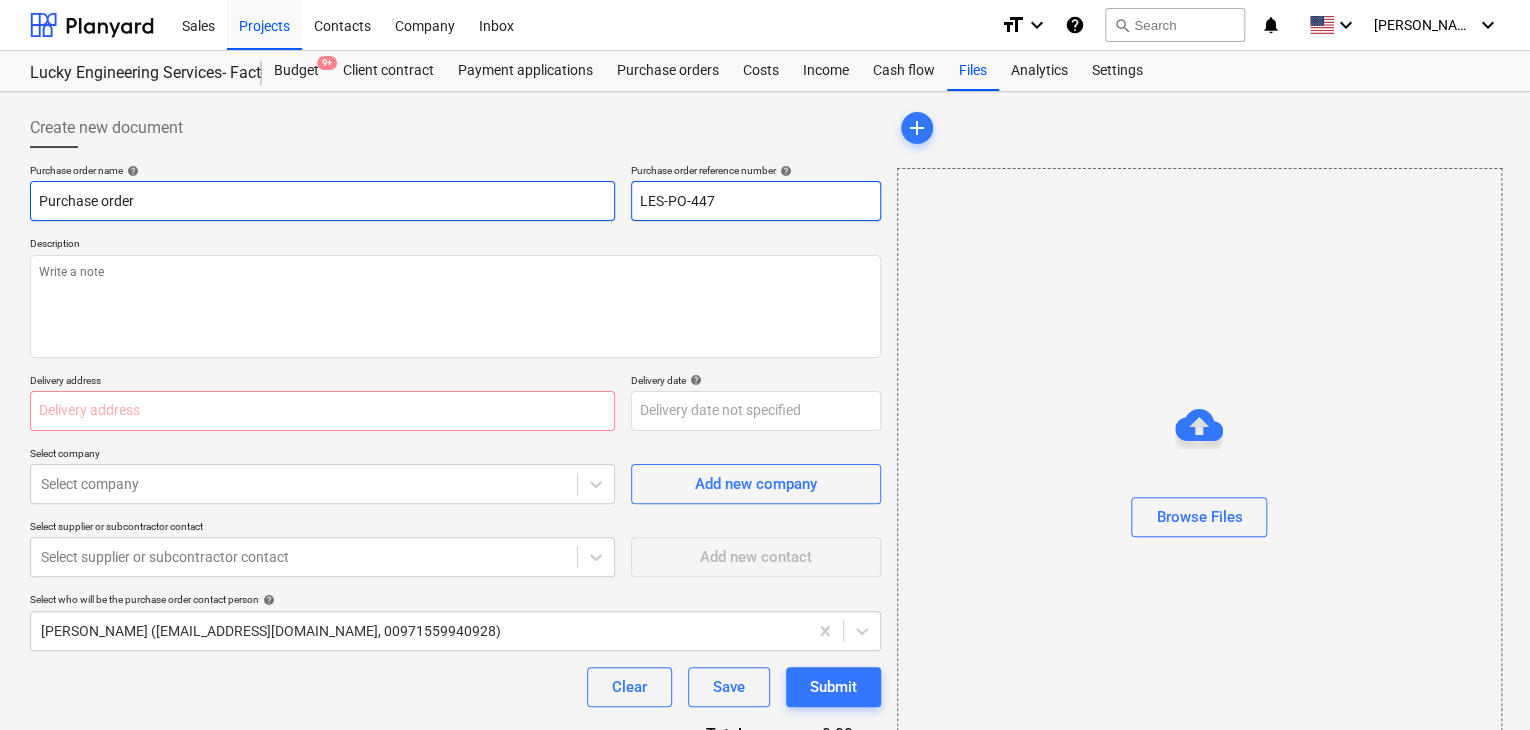 click on "Purchase order name help Purchase order Purchase order reference number help LES-PO-447" at bounding box center [455, 192] 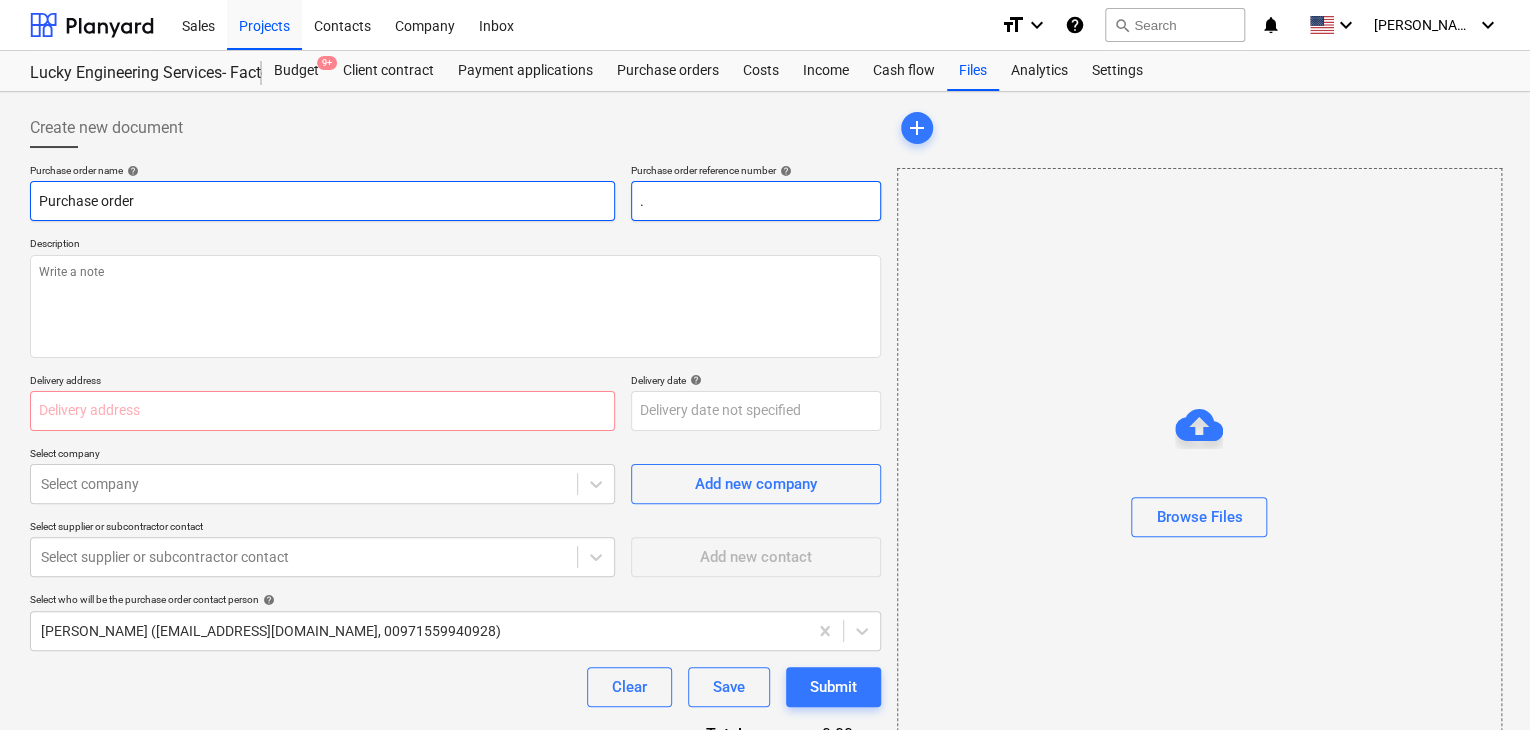type on "x" 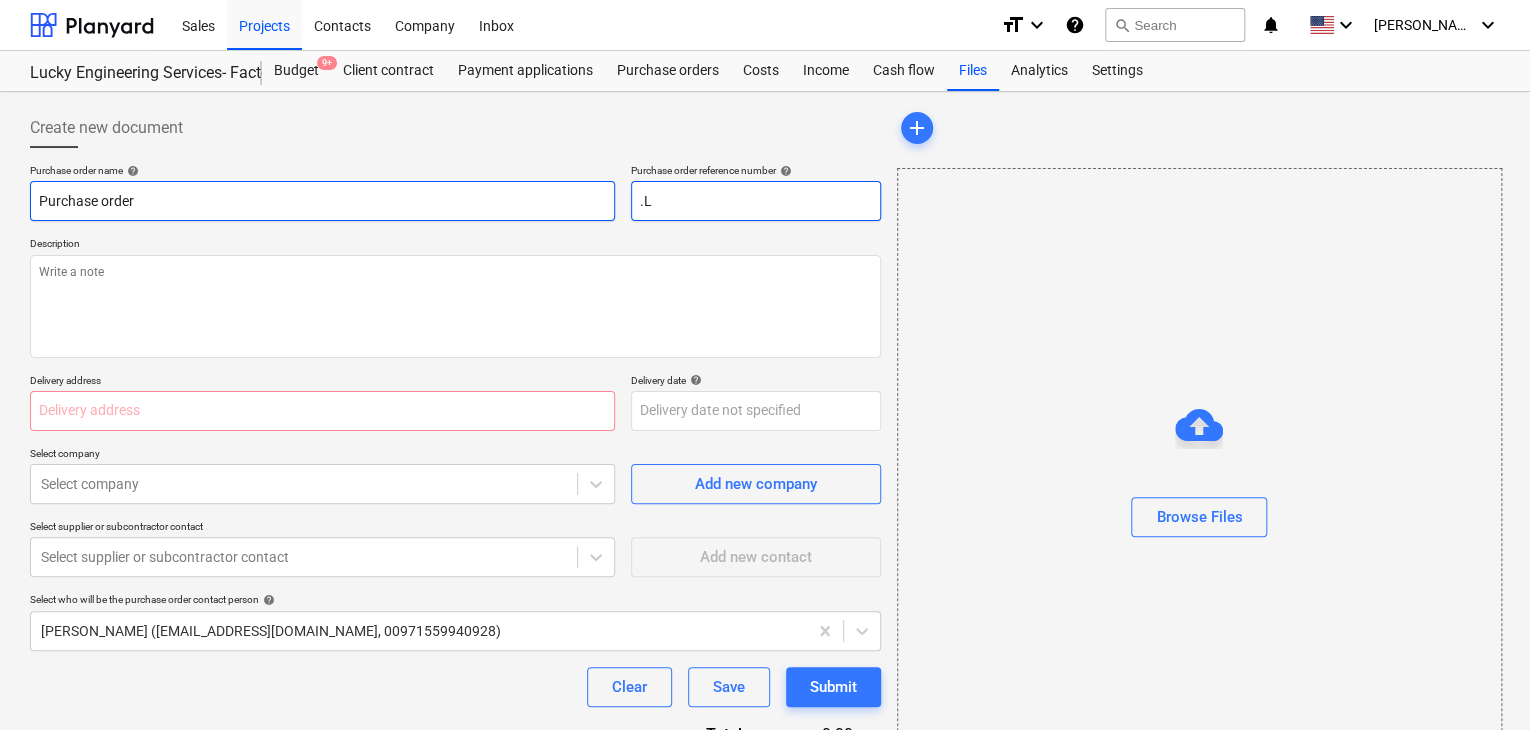type on "x" 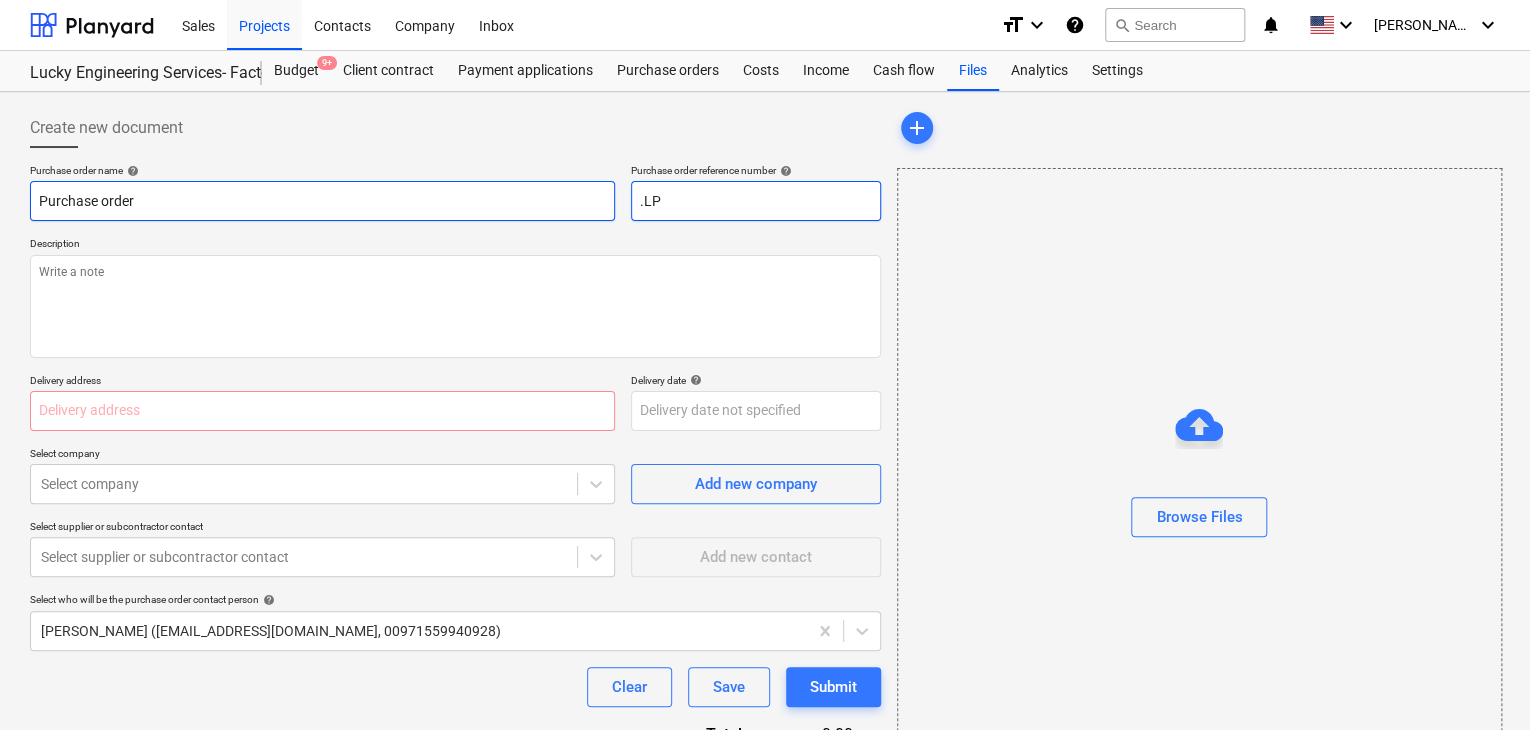 type on "x" 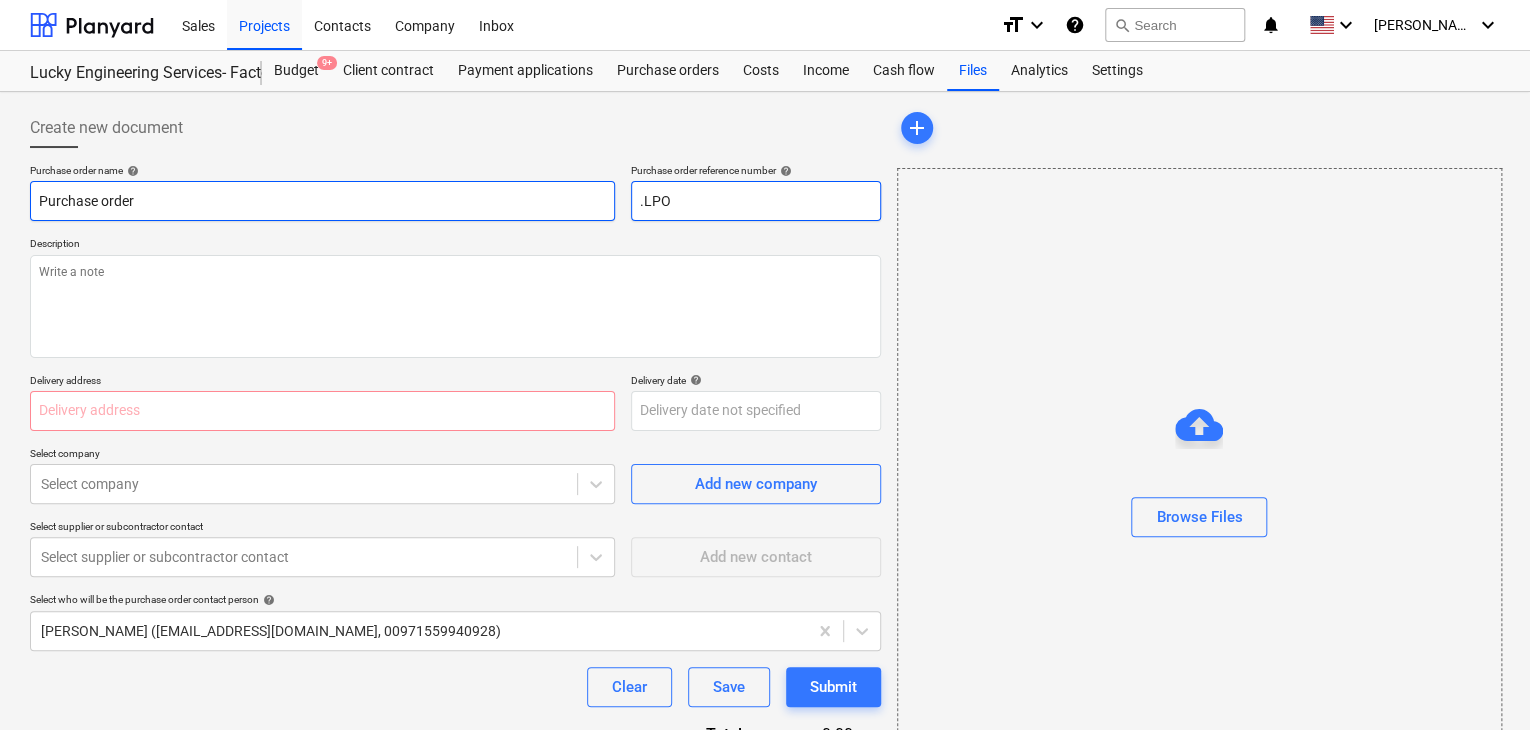 type on "x" 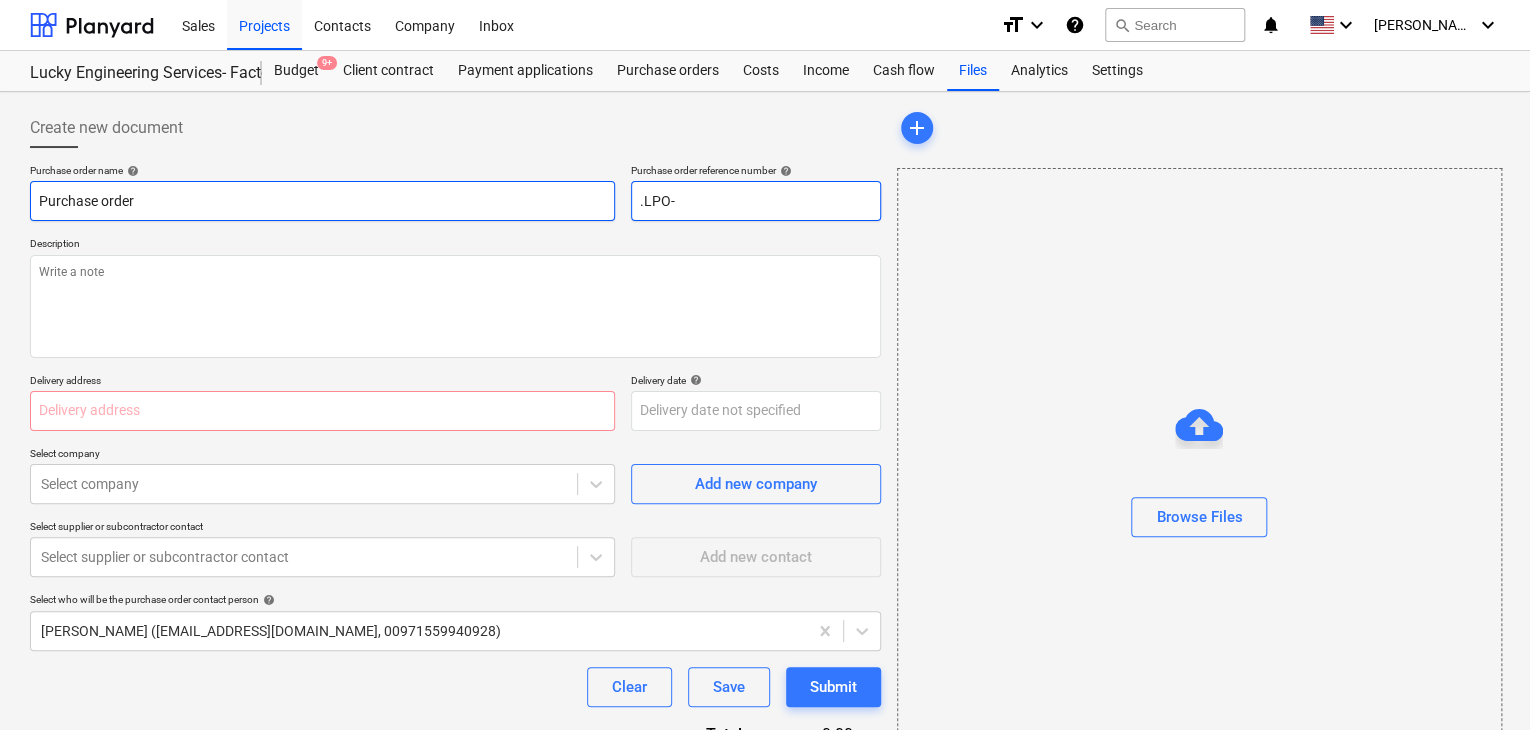 type on "x" 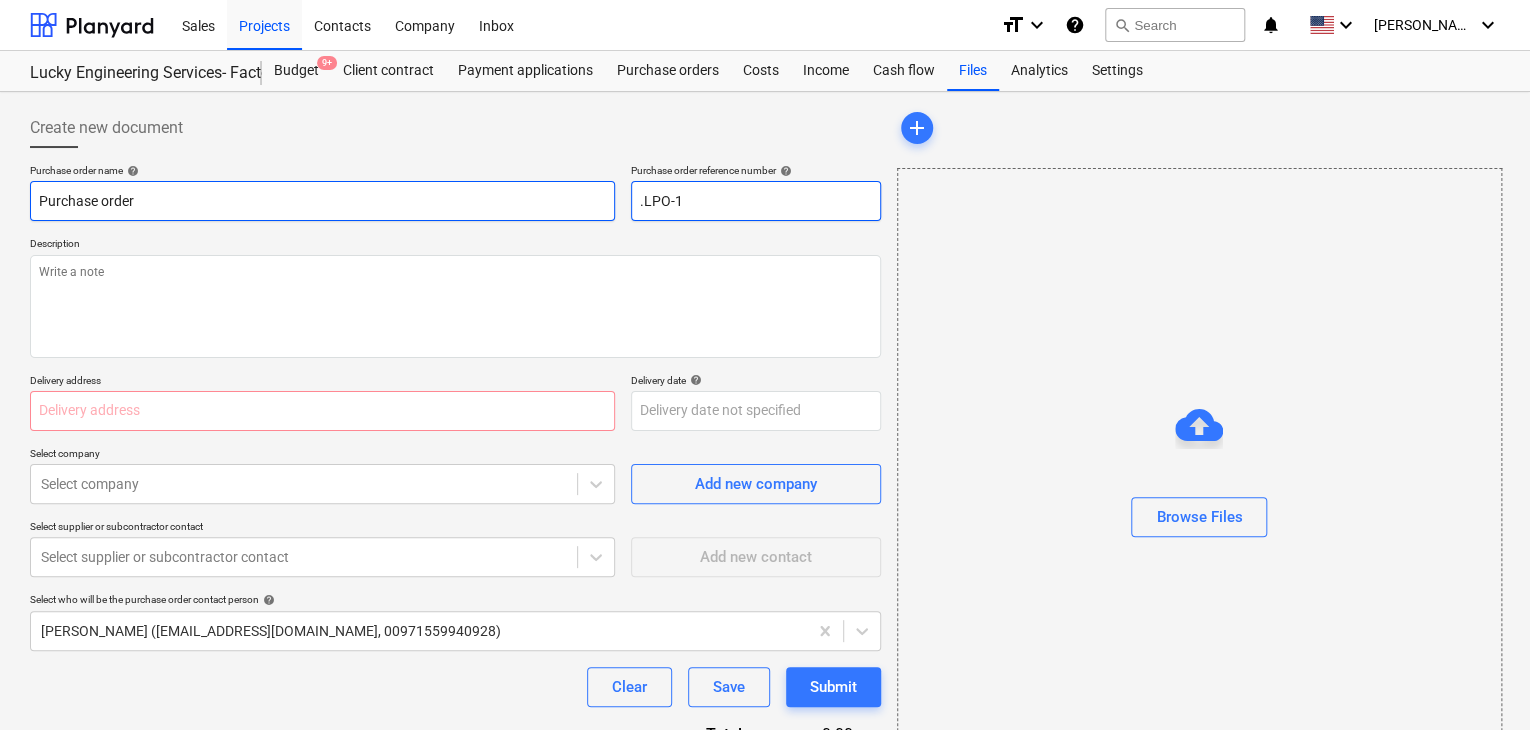 type on "x" 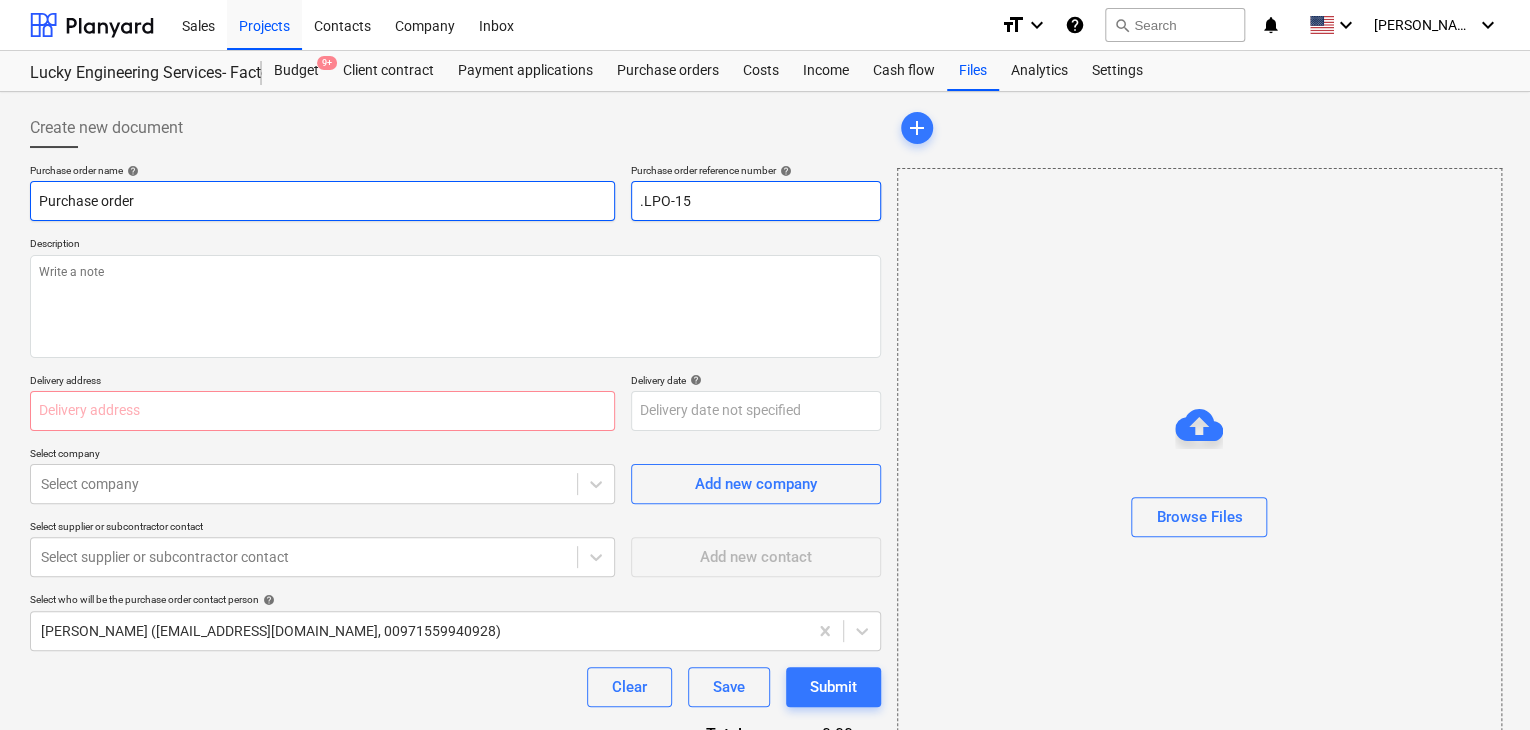 type on "x" 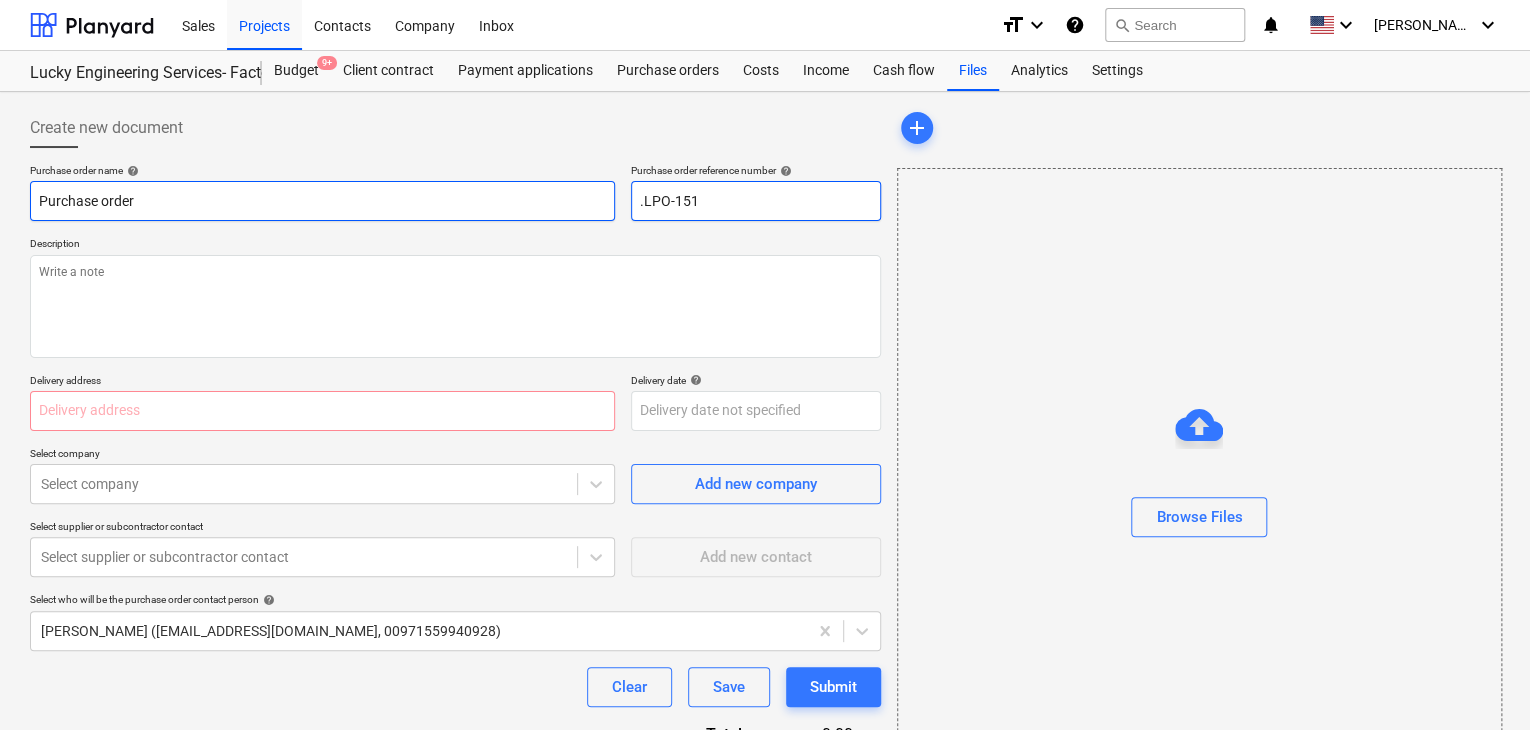 type on "x" 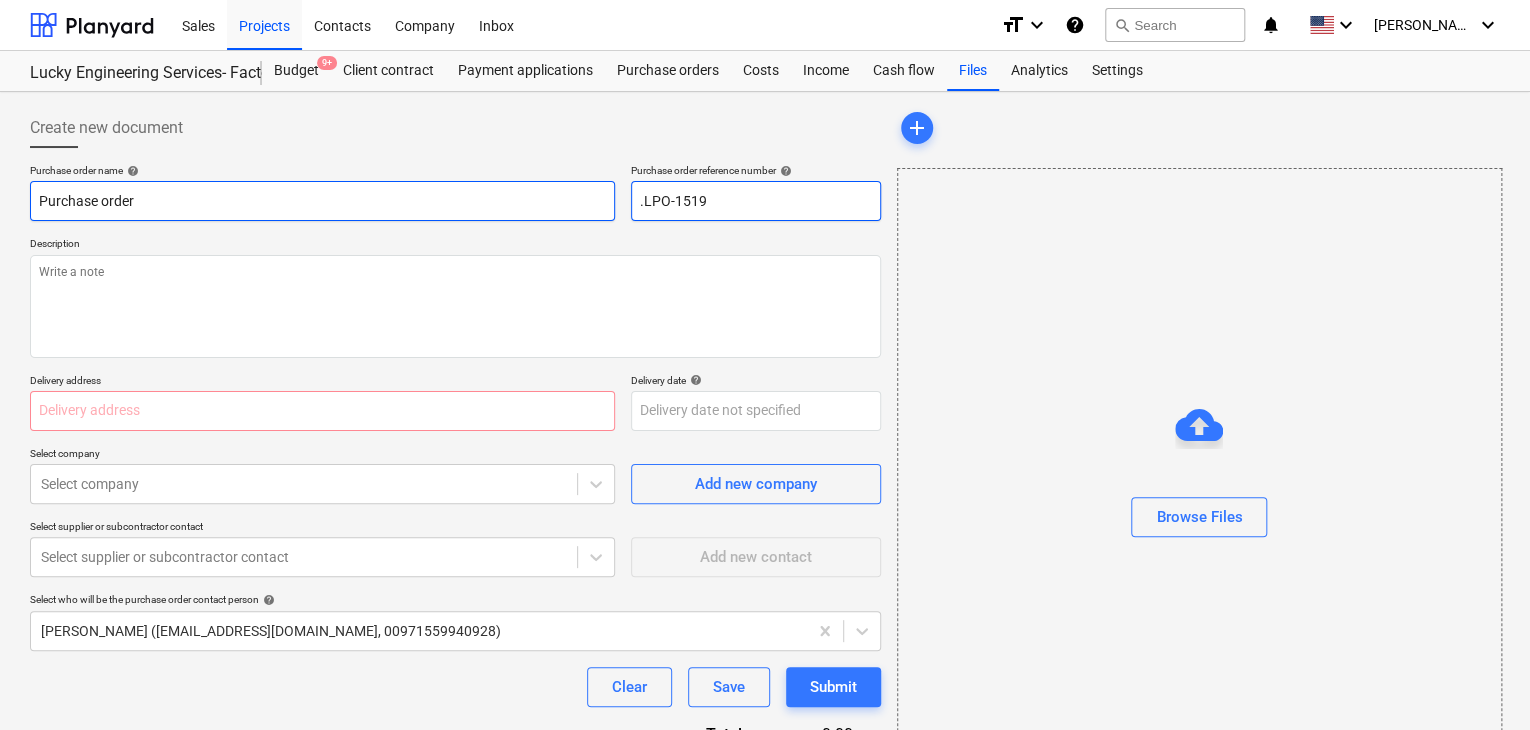 type on "x" 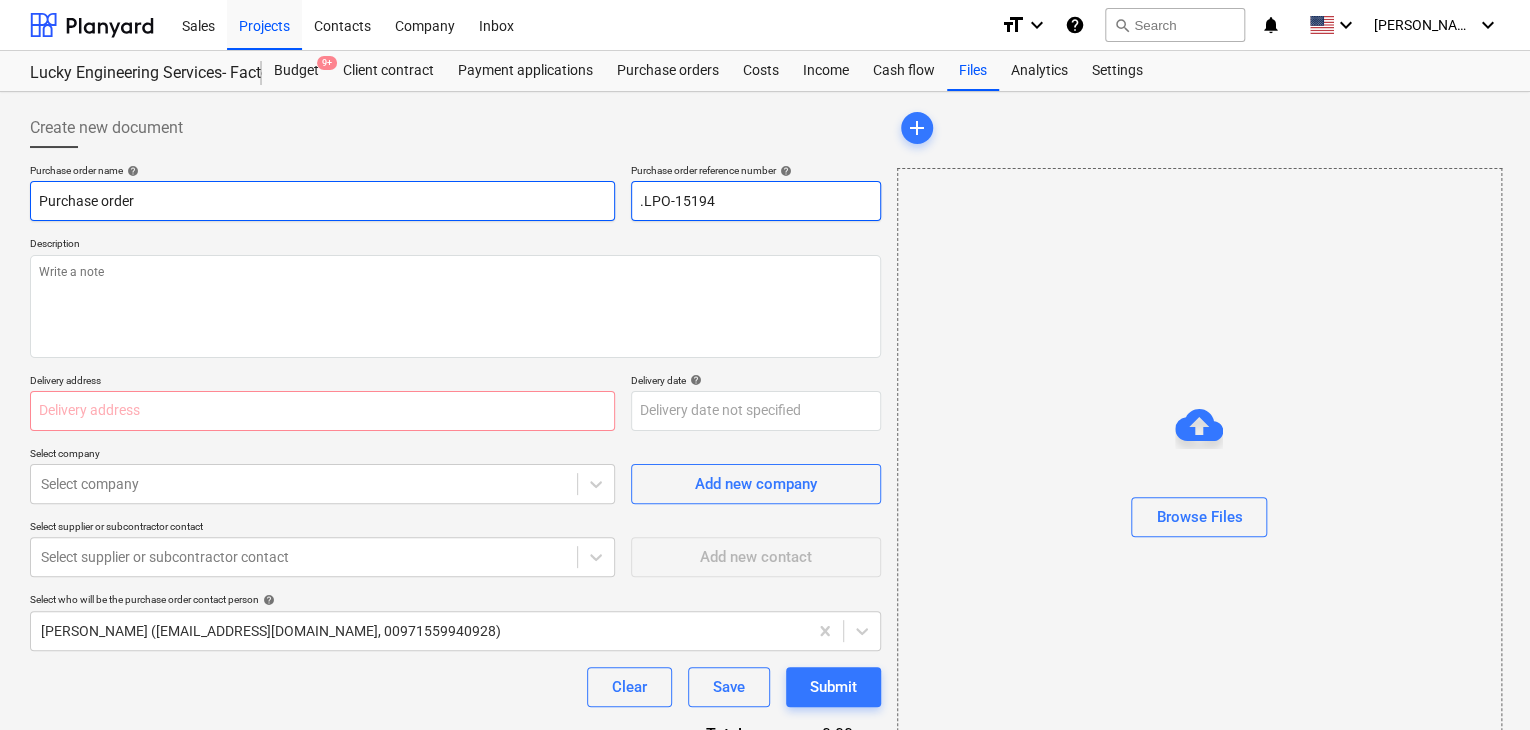 type on "x" 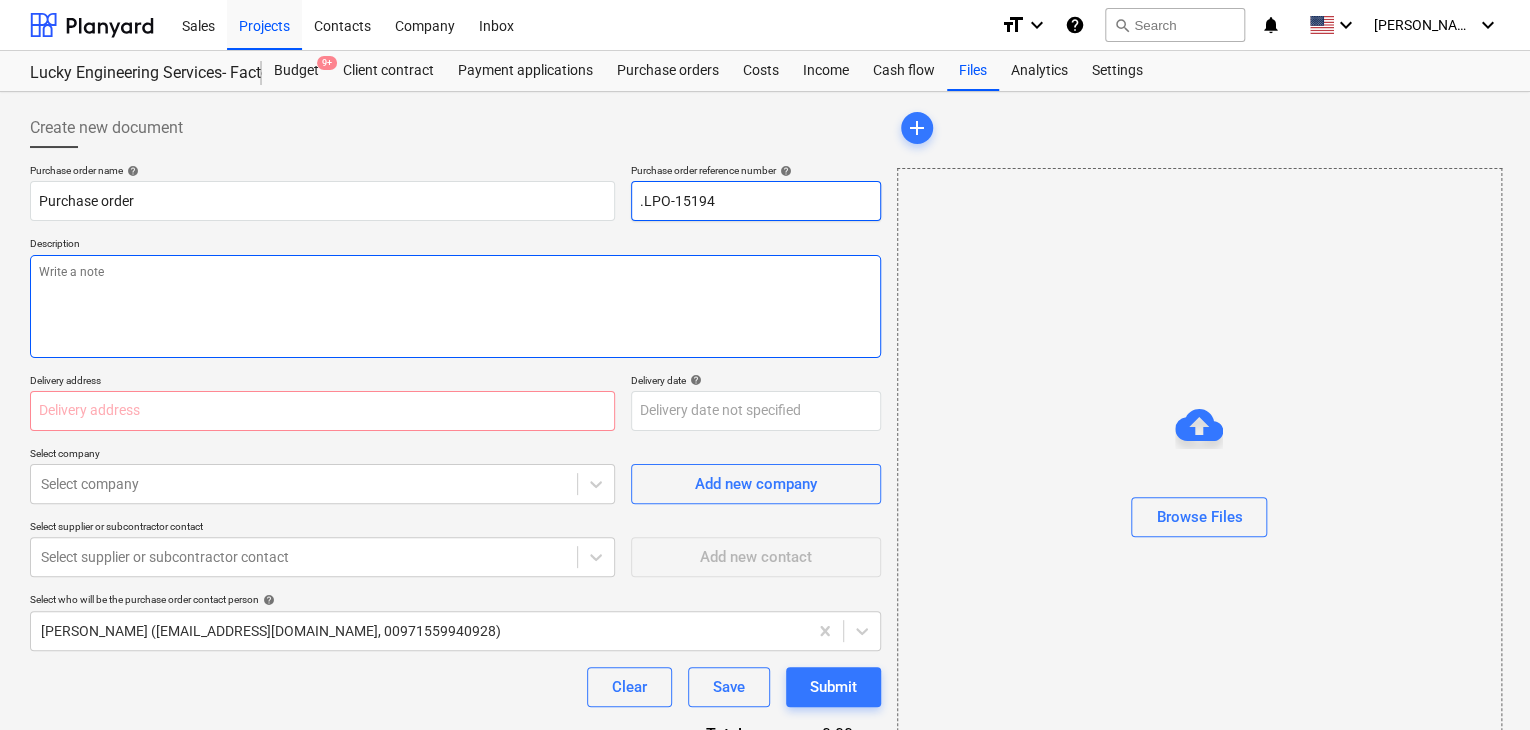 type on ".LPO-15194" 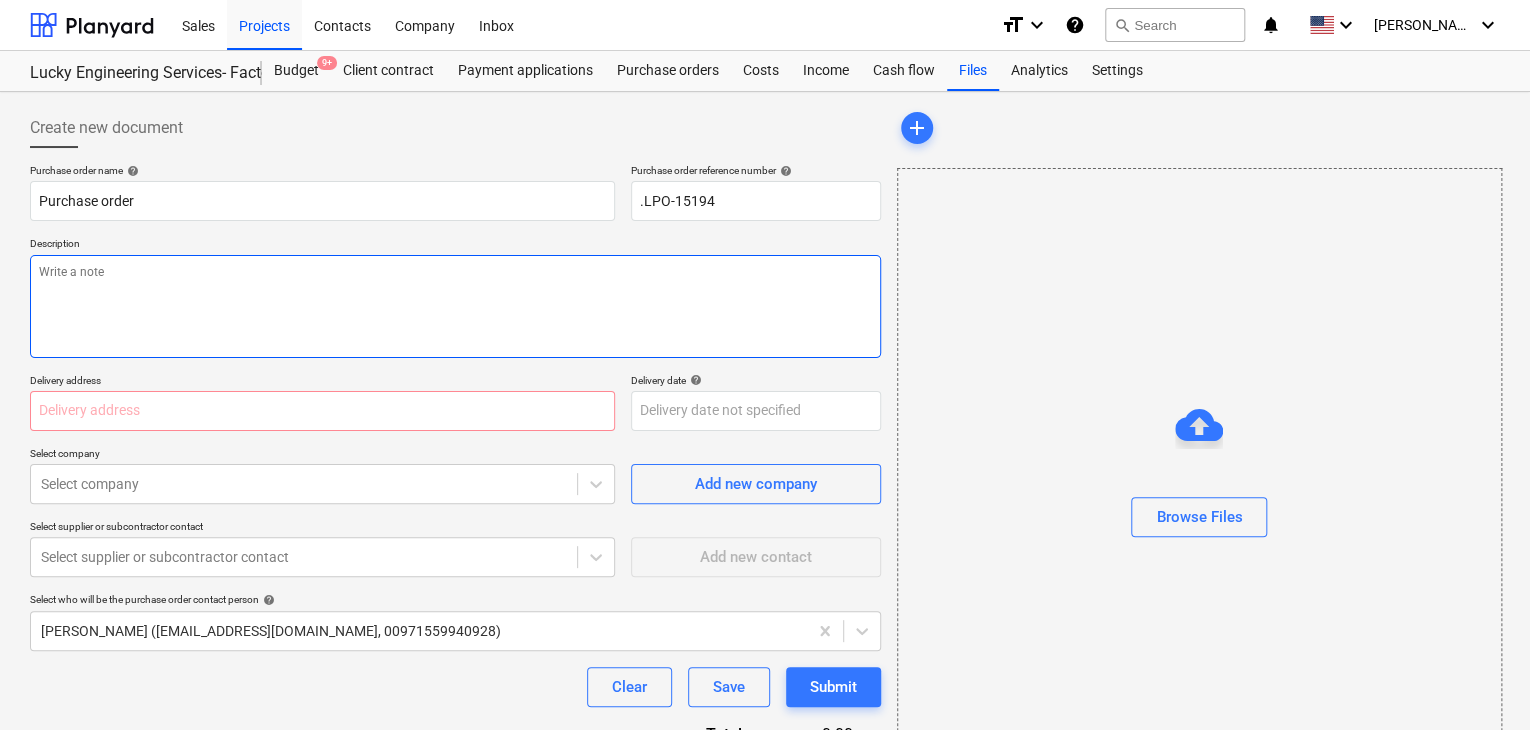 click at bounding box center (455, 306) 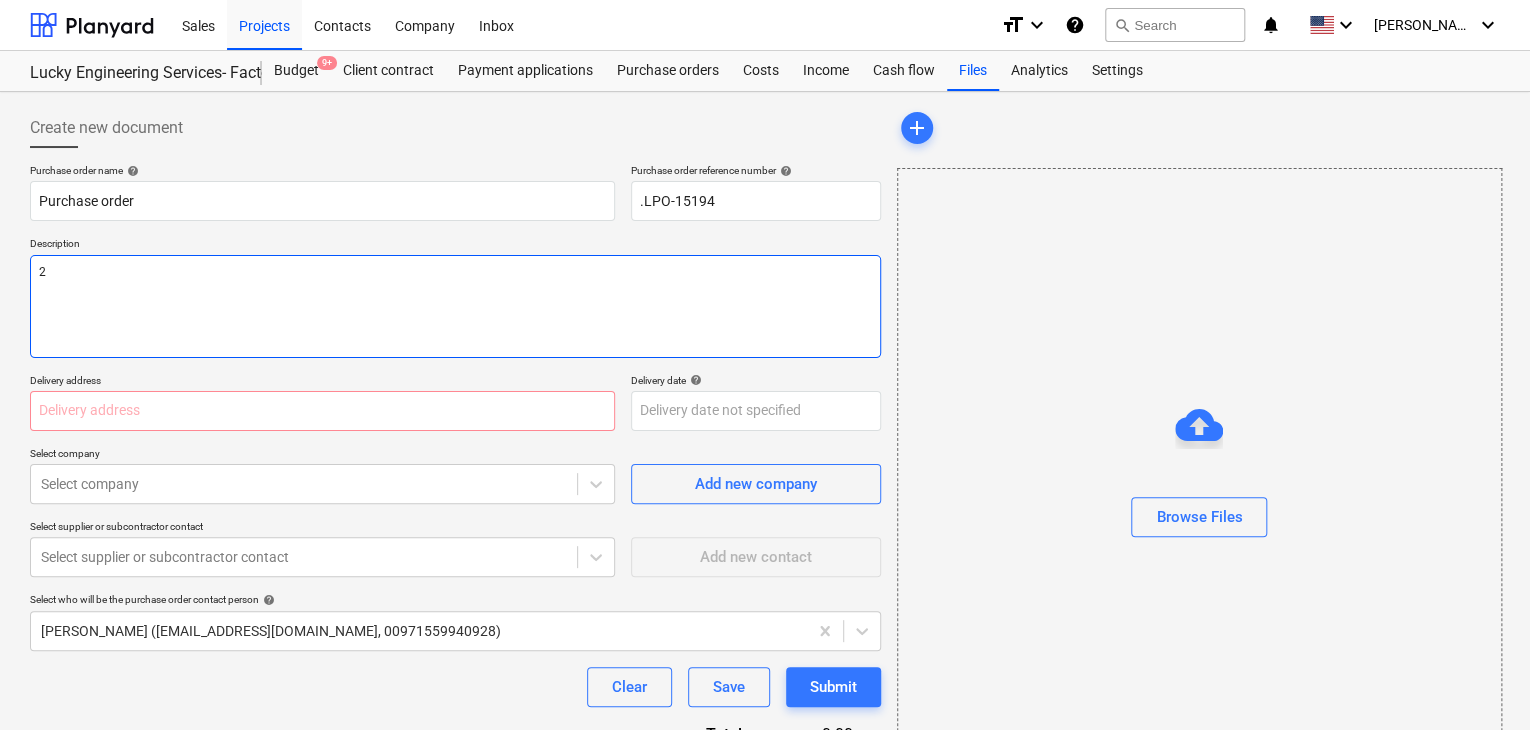 type on "x" 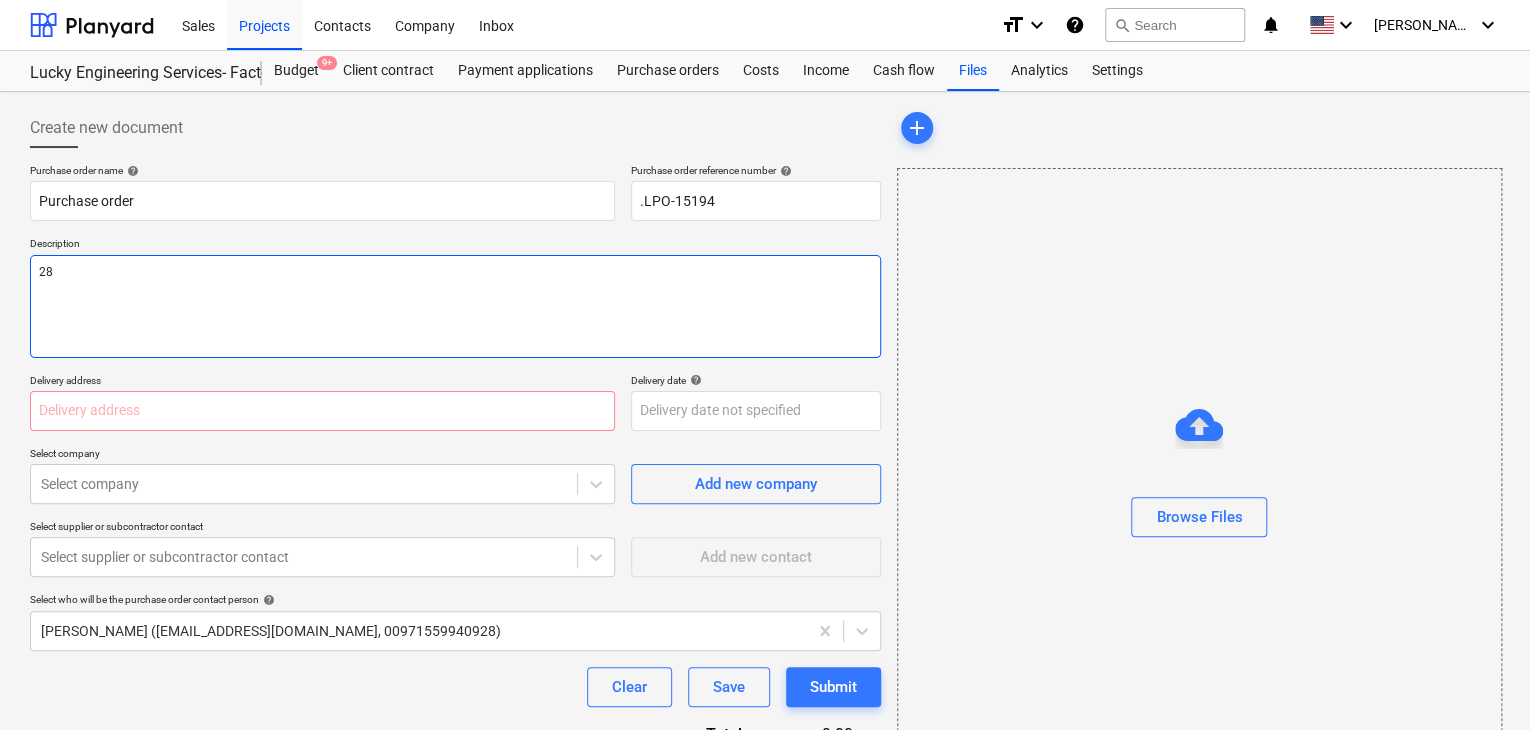 type on "x" 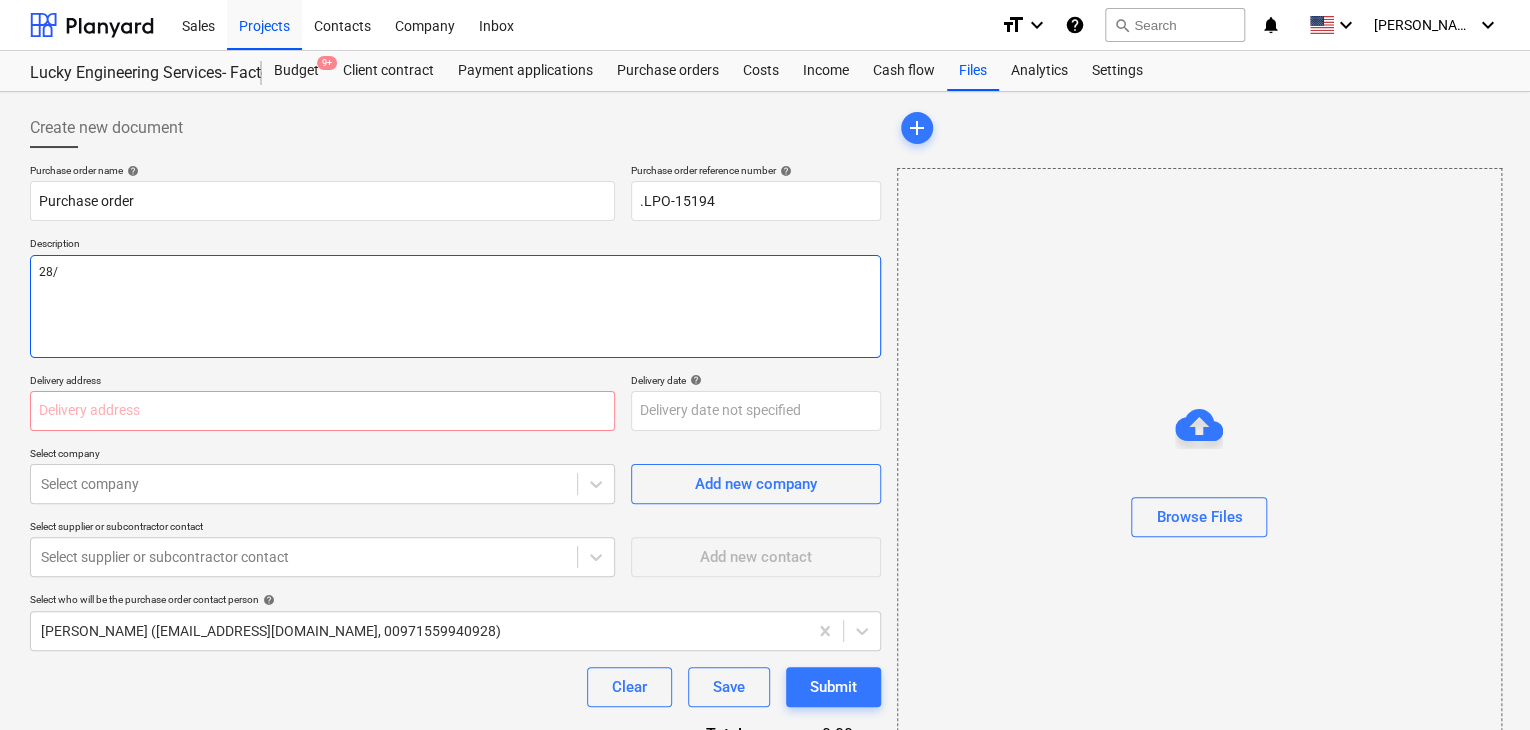 type on "x" 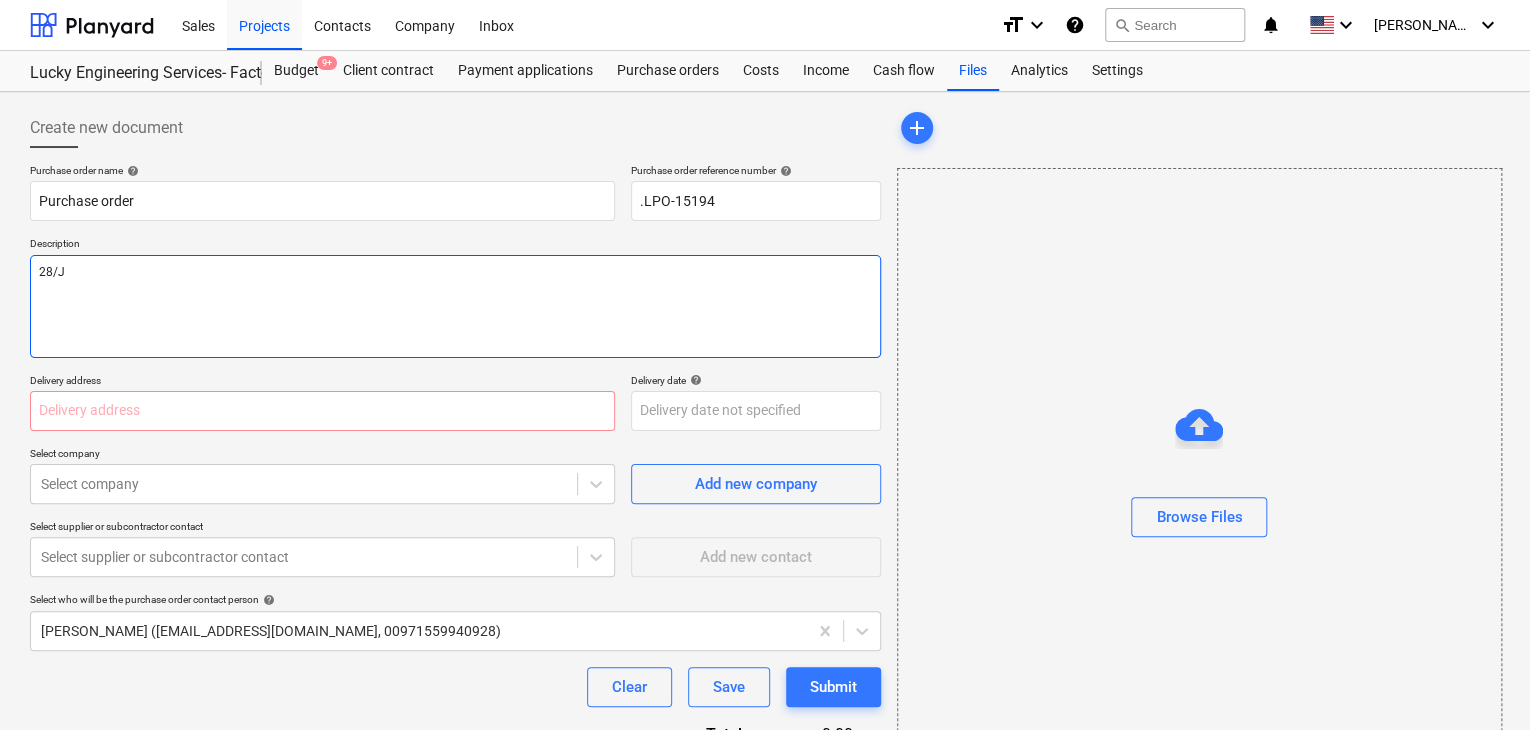 type on "x" 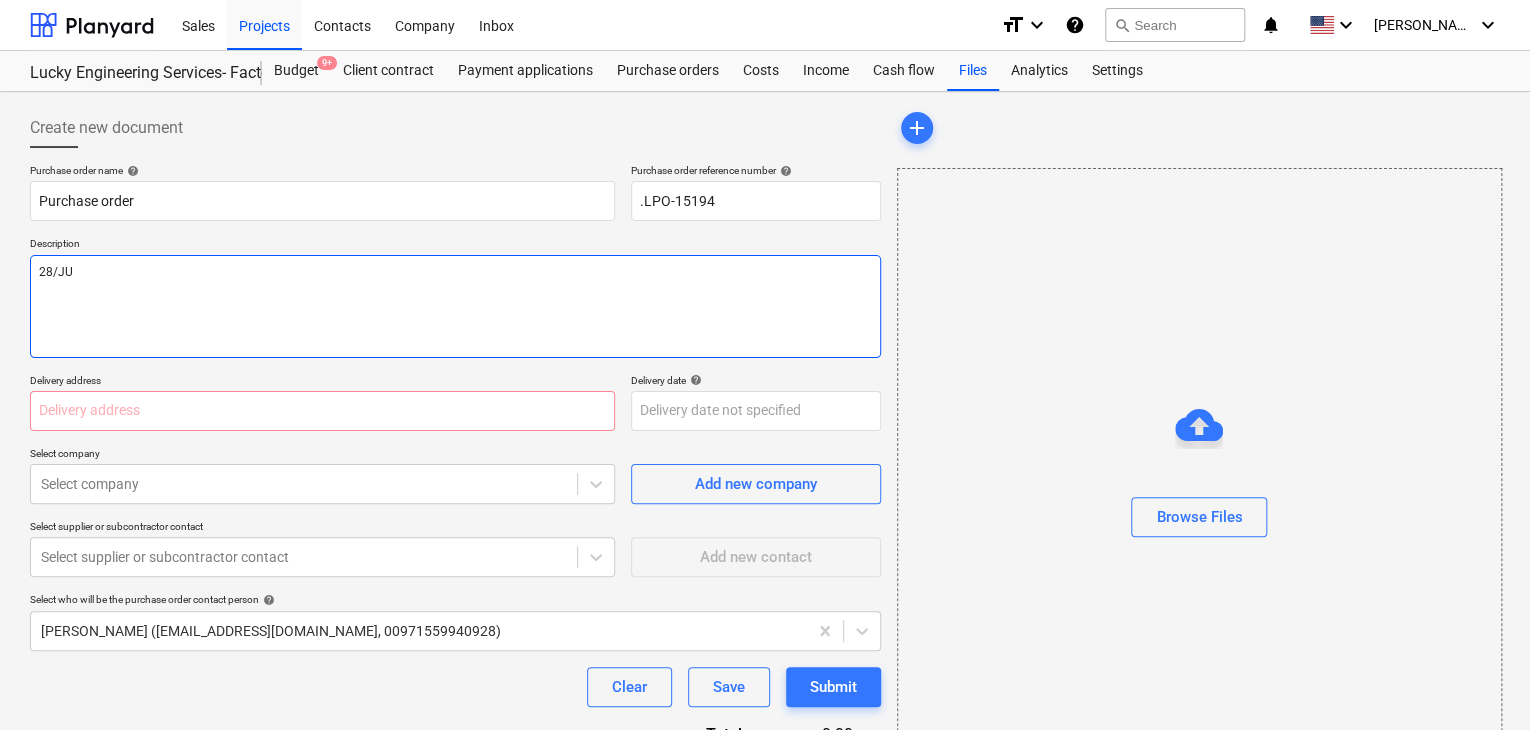 type on "x" 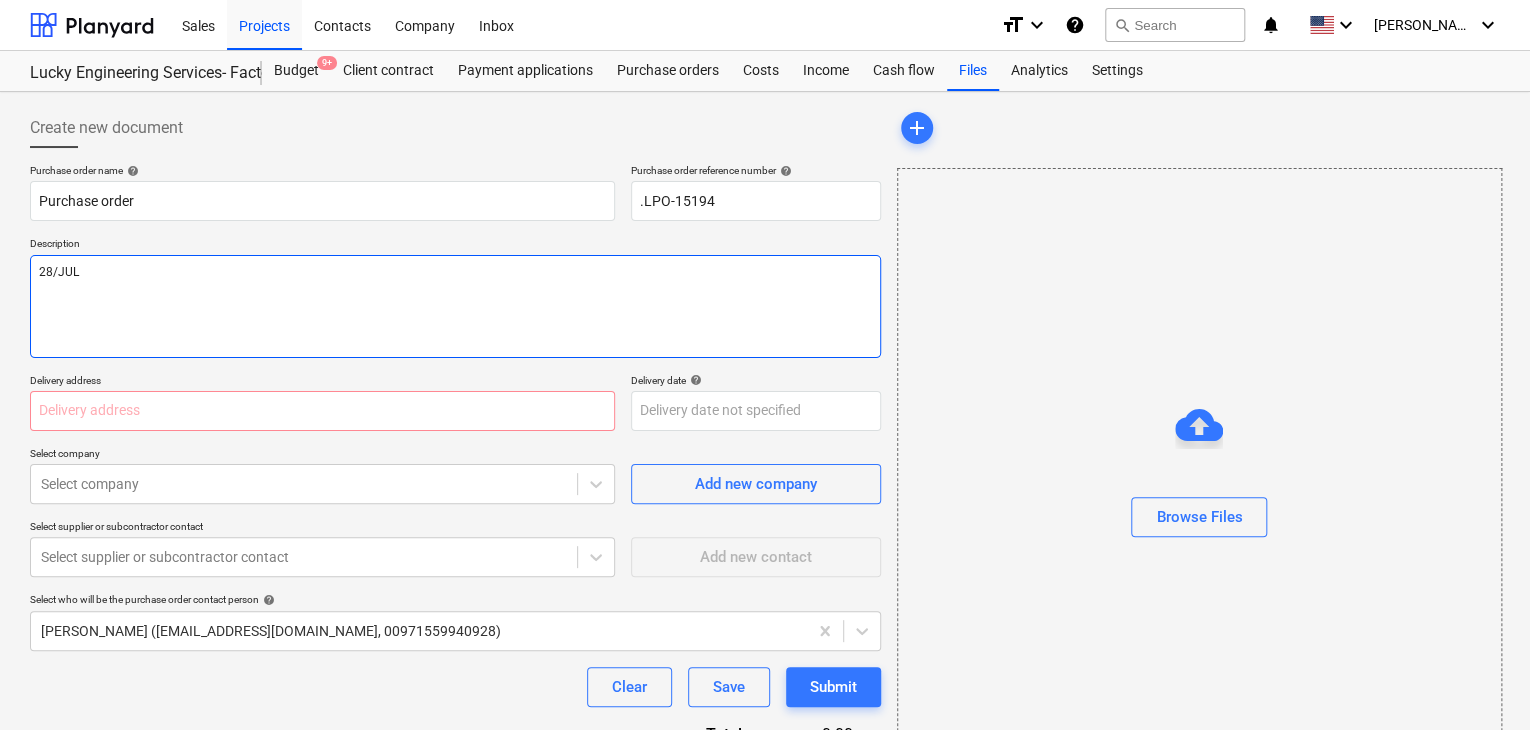 type on "x" 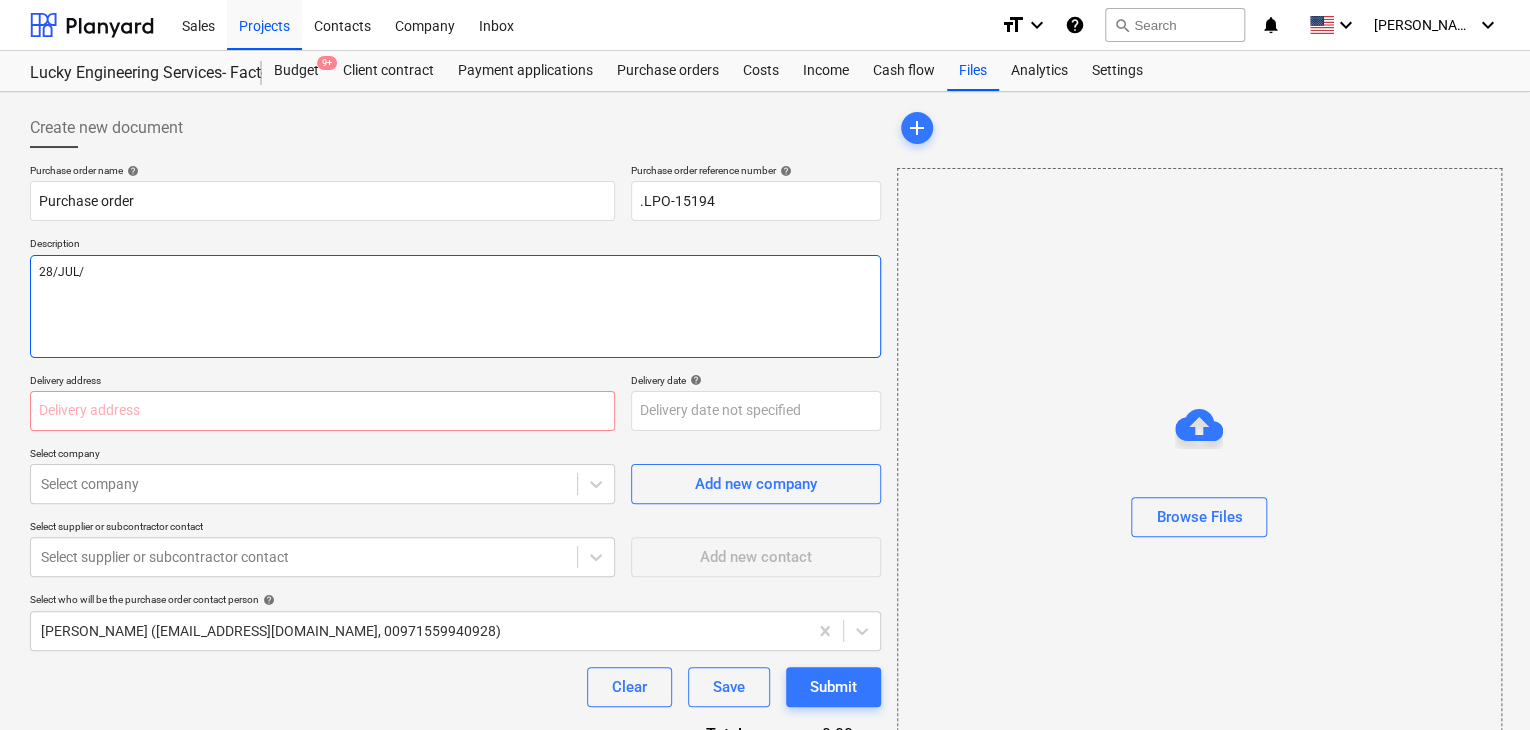 type on "x" 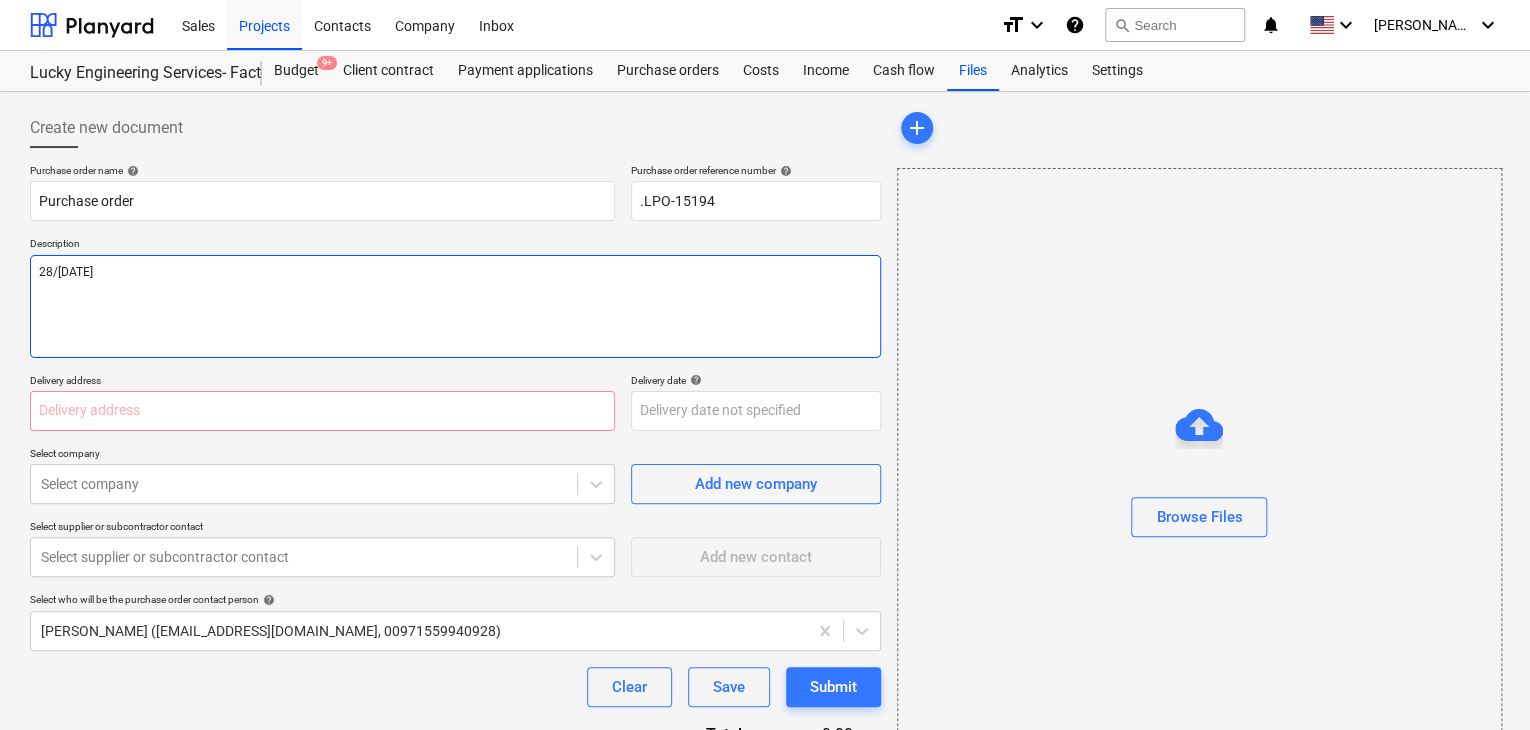 type on "x" 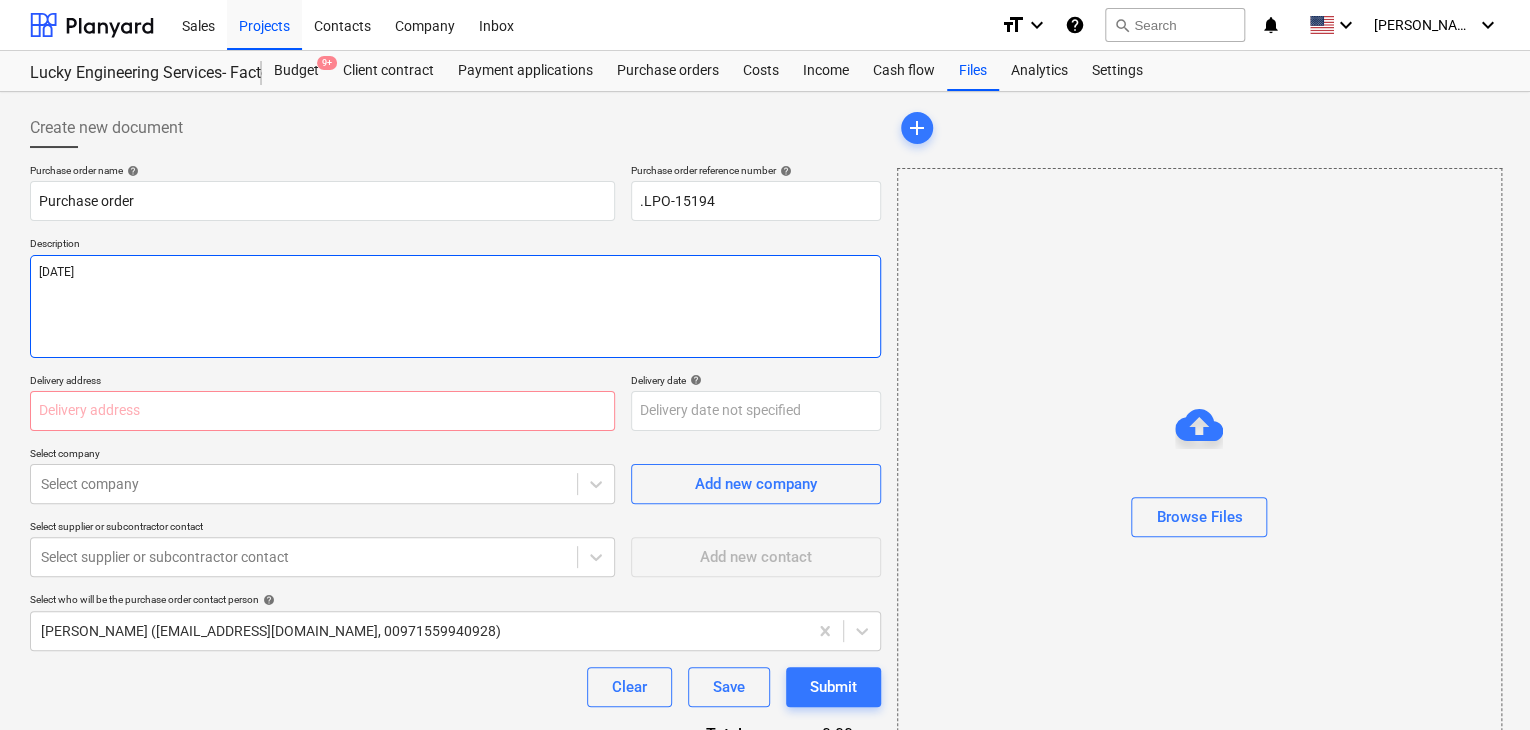 type on "x" 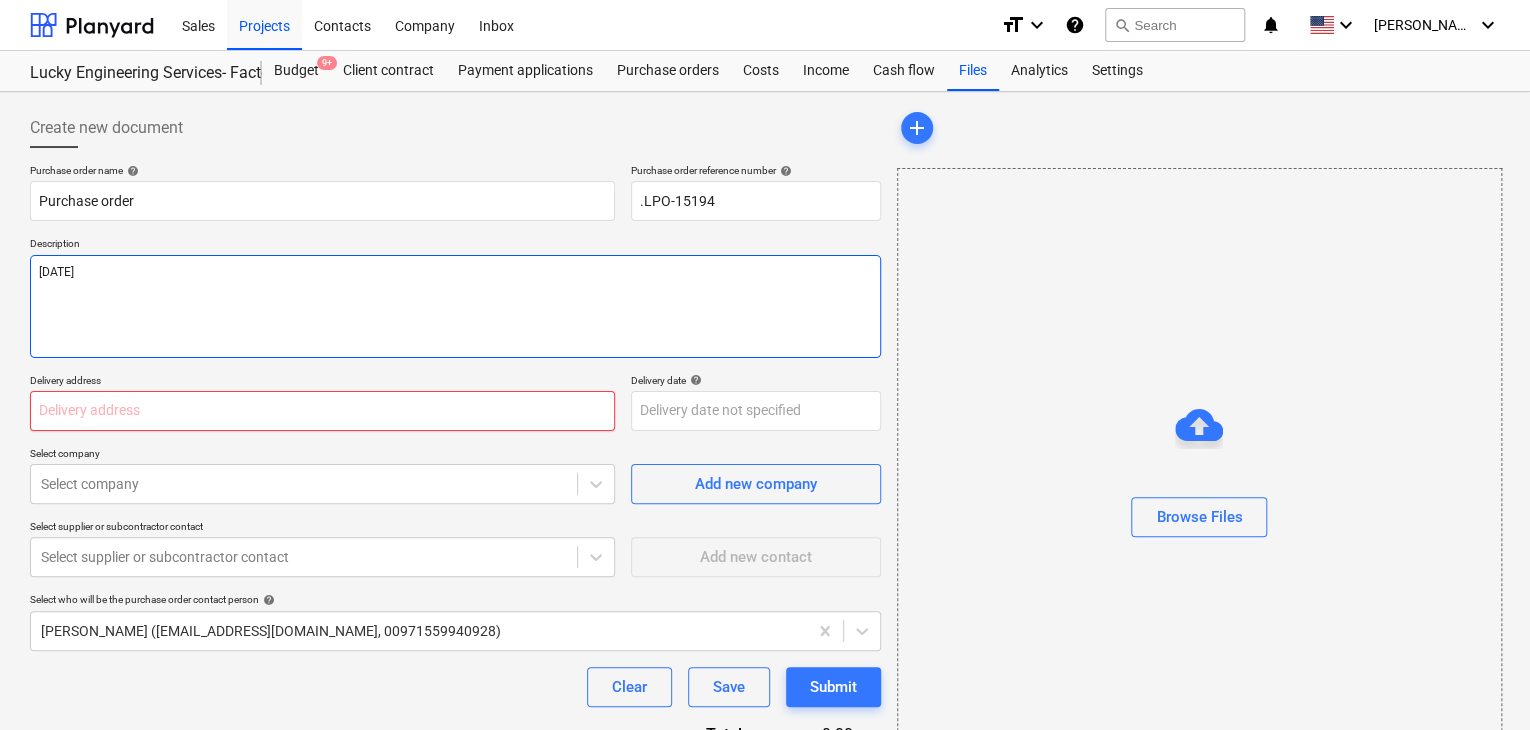 type on "[DATE]" 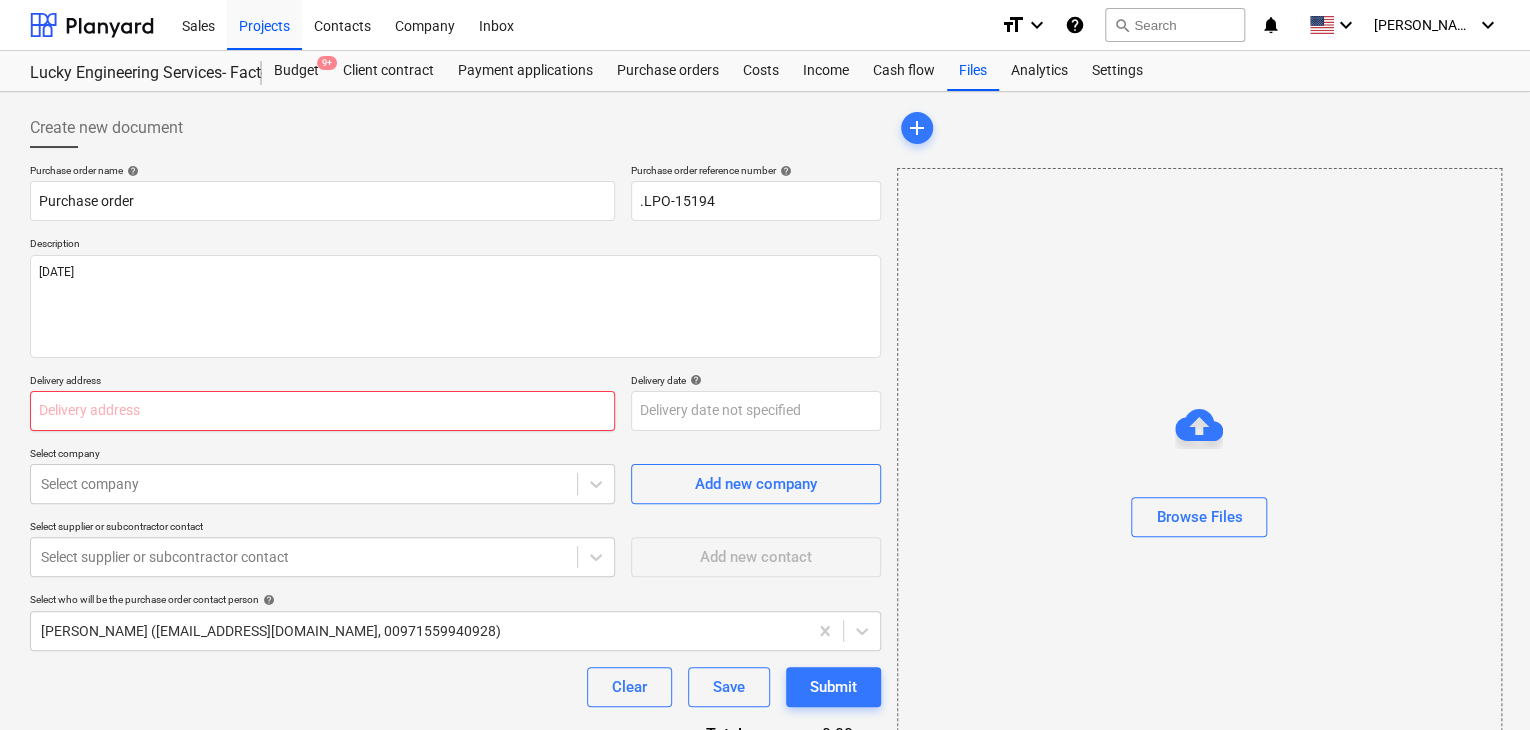 click at bounding box center (322, 411) 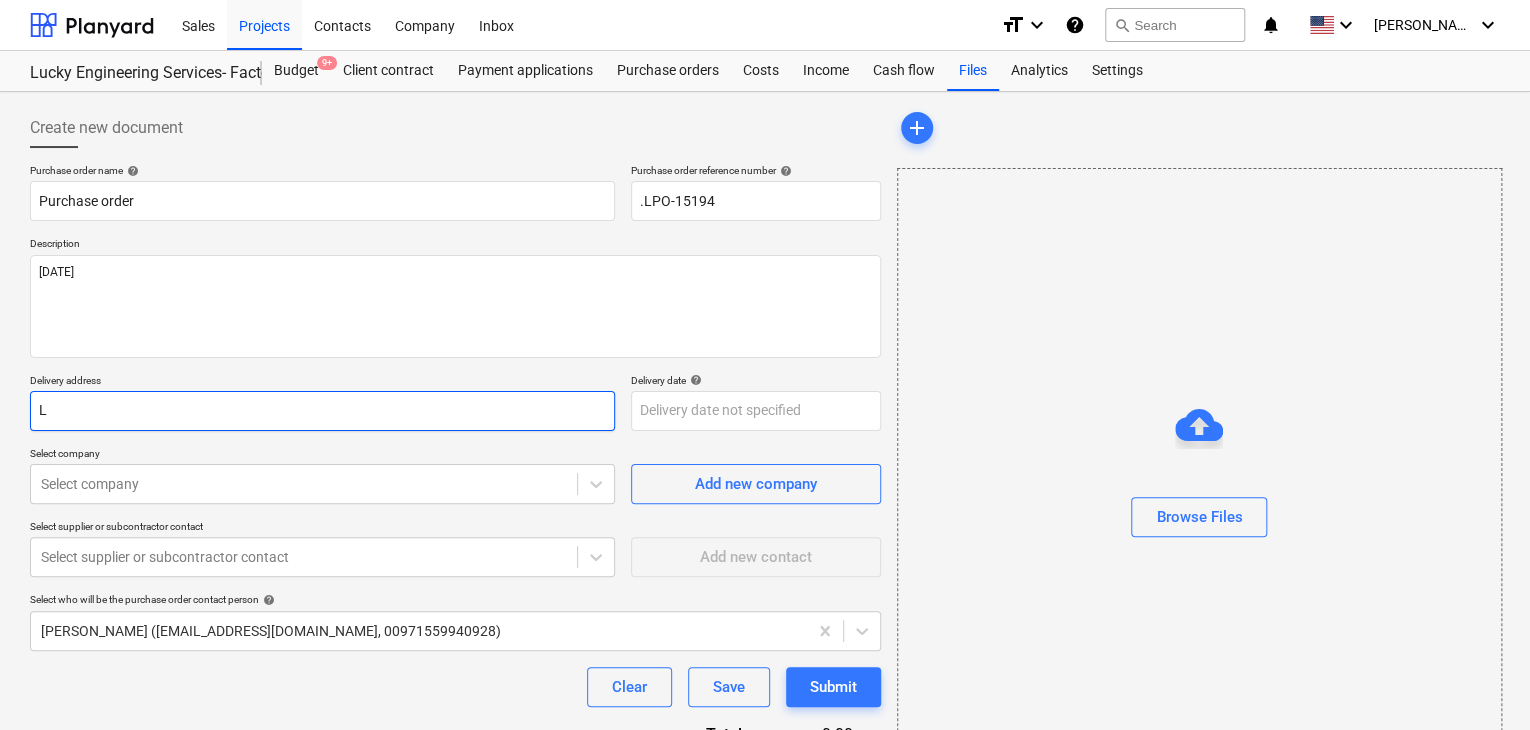 type on "x" 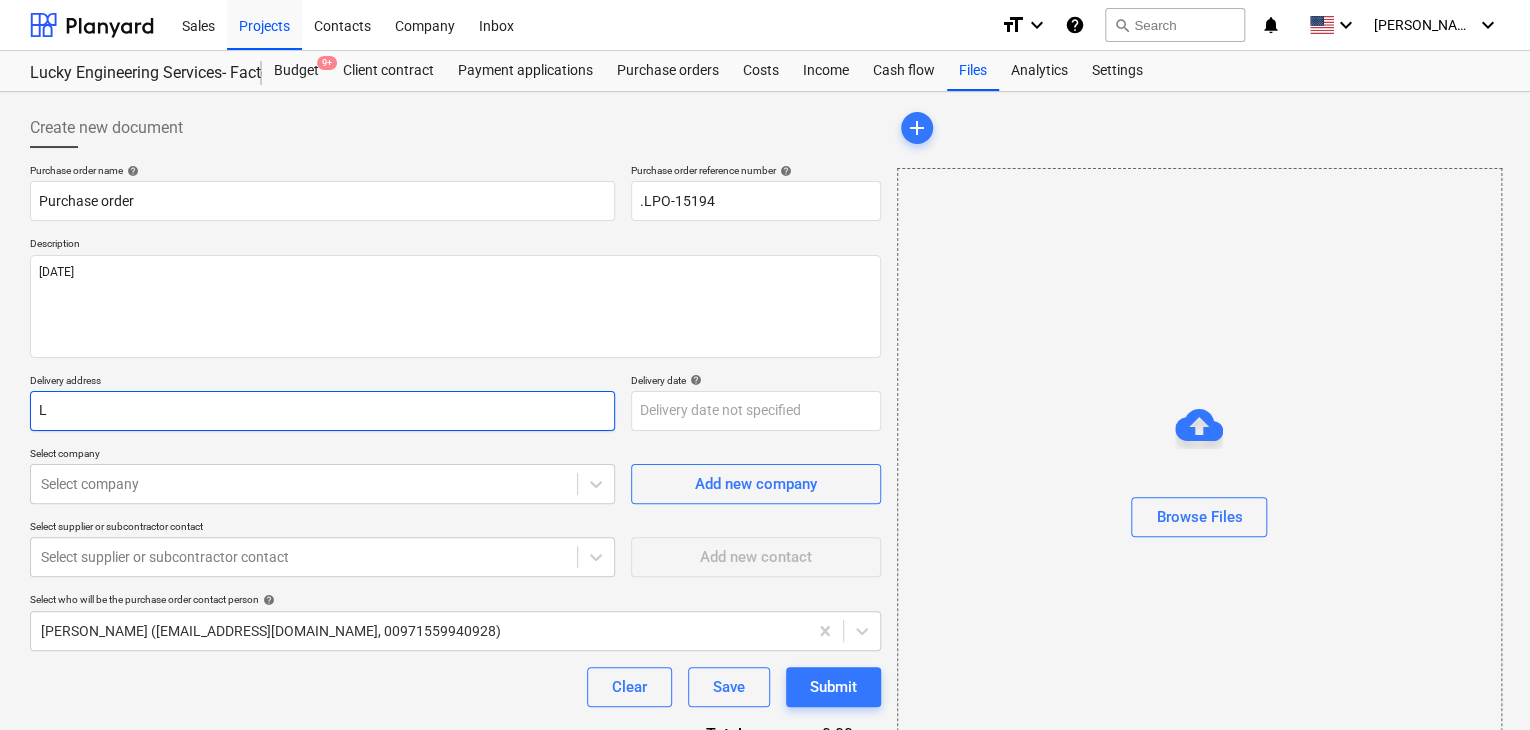 type on "LU" 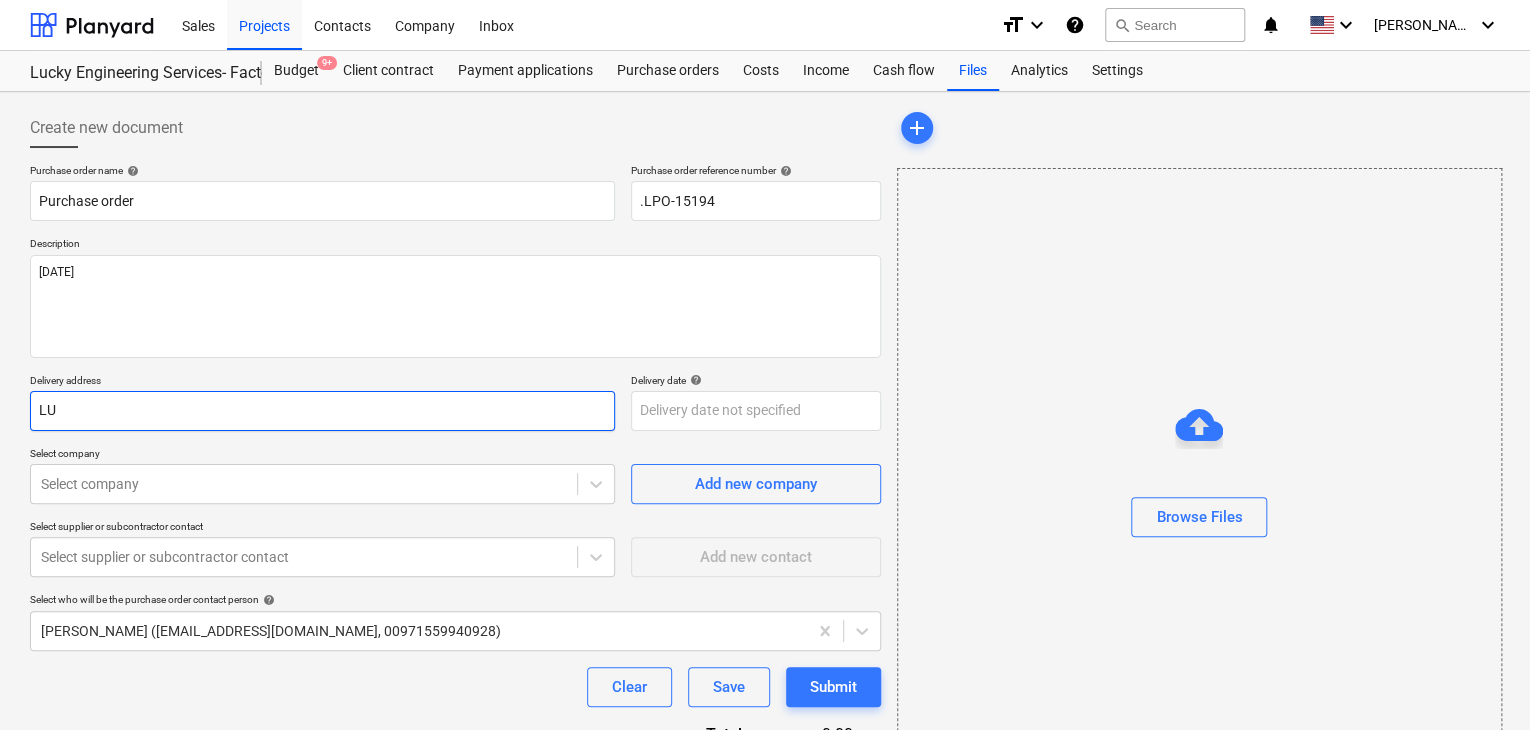 type on "x" 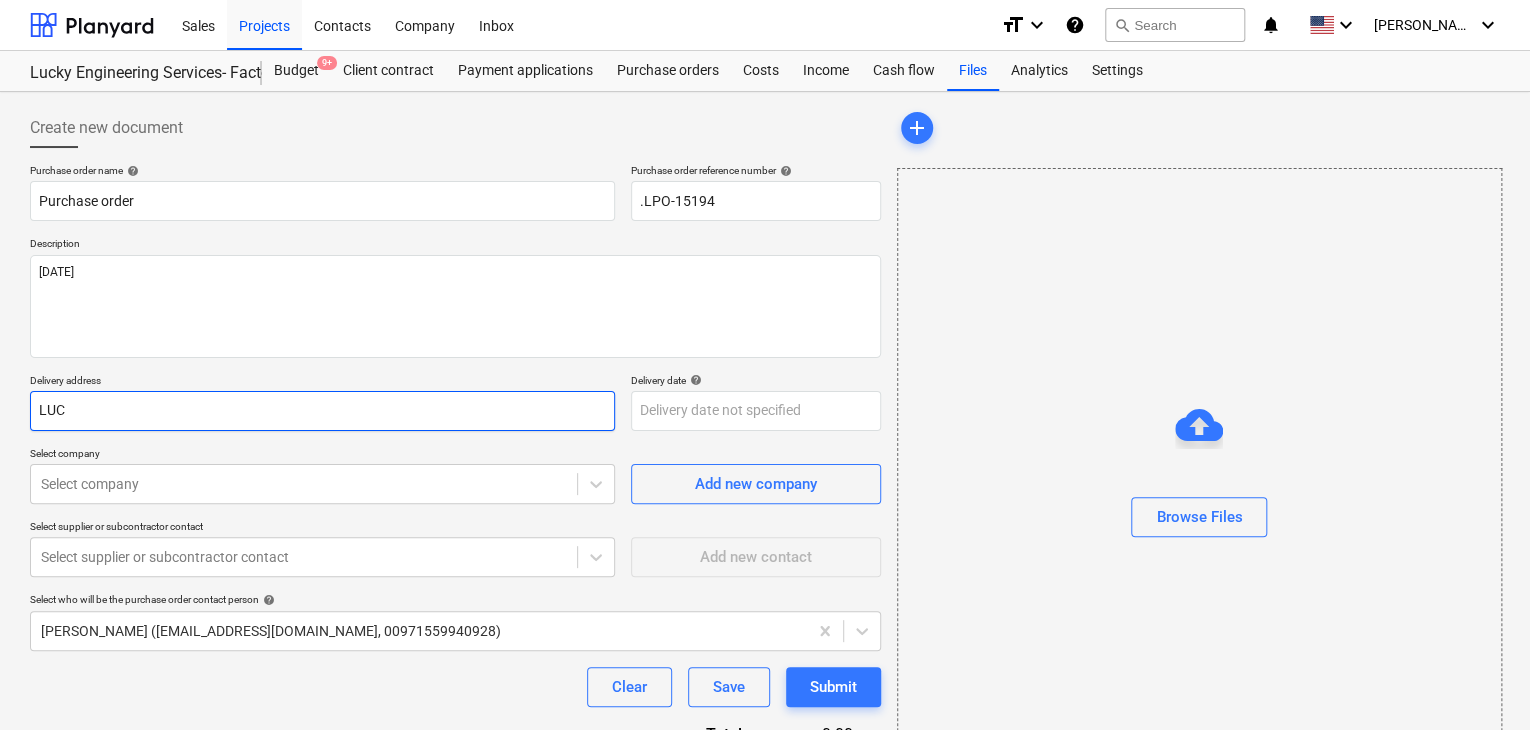 type on "x" 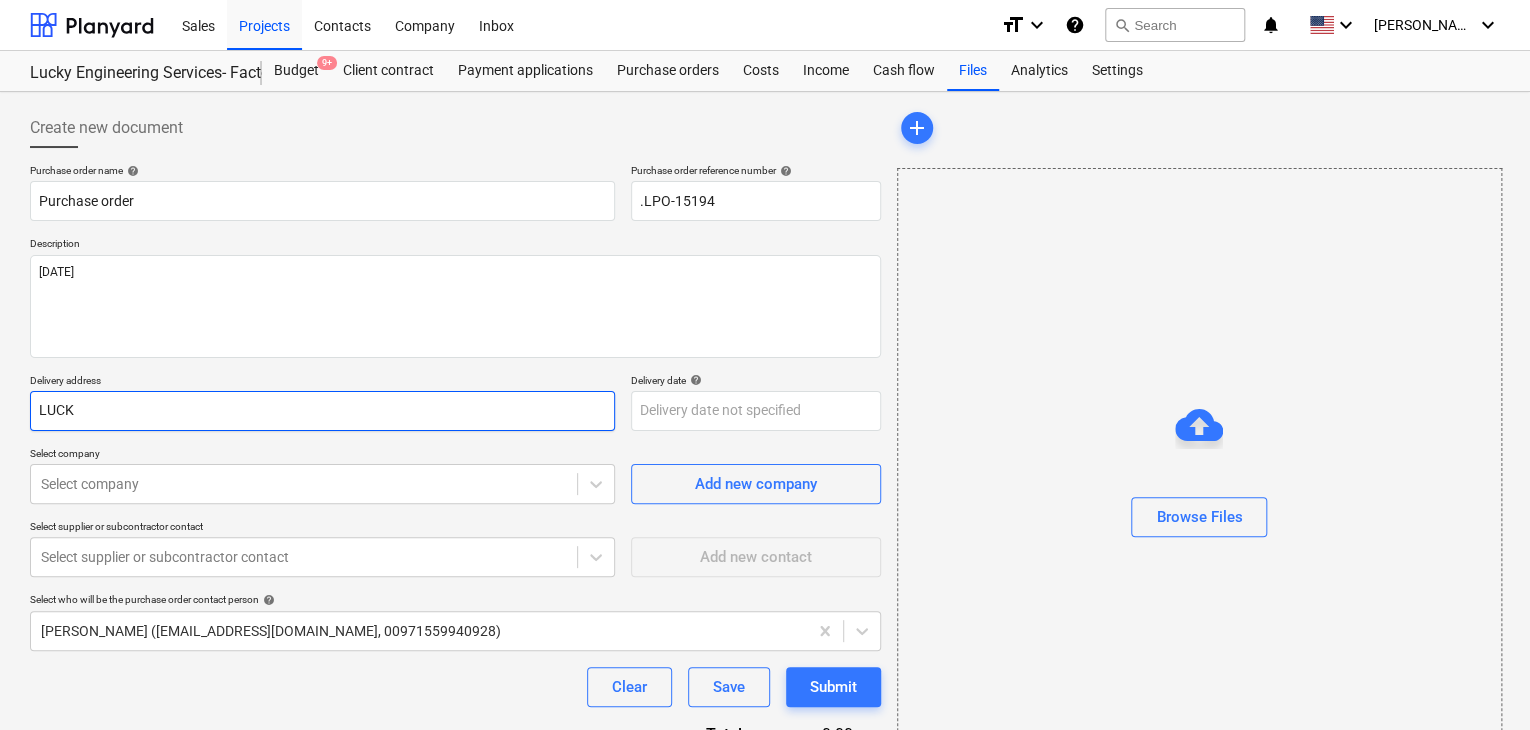 type on "x" 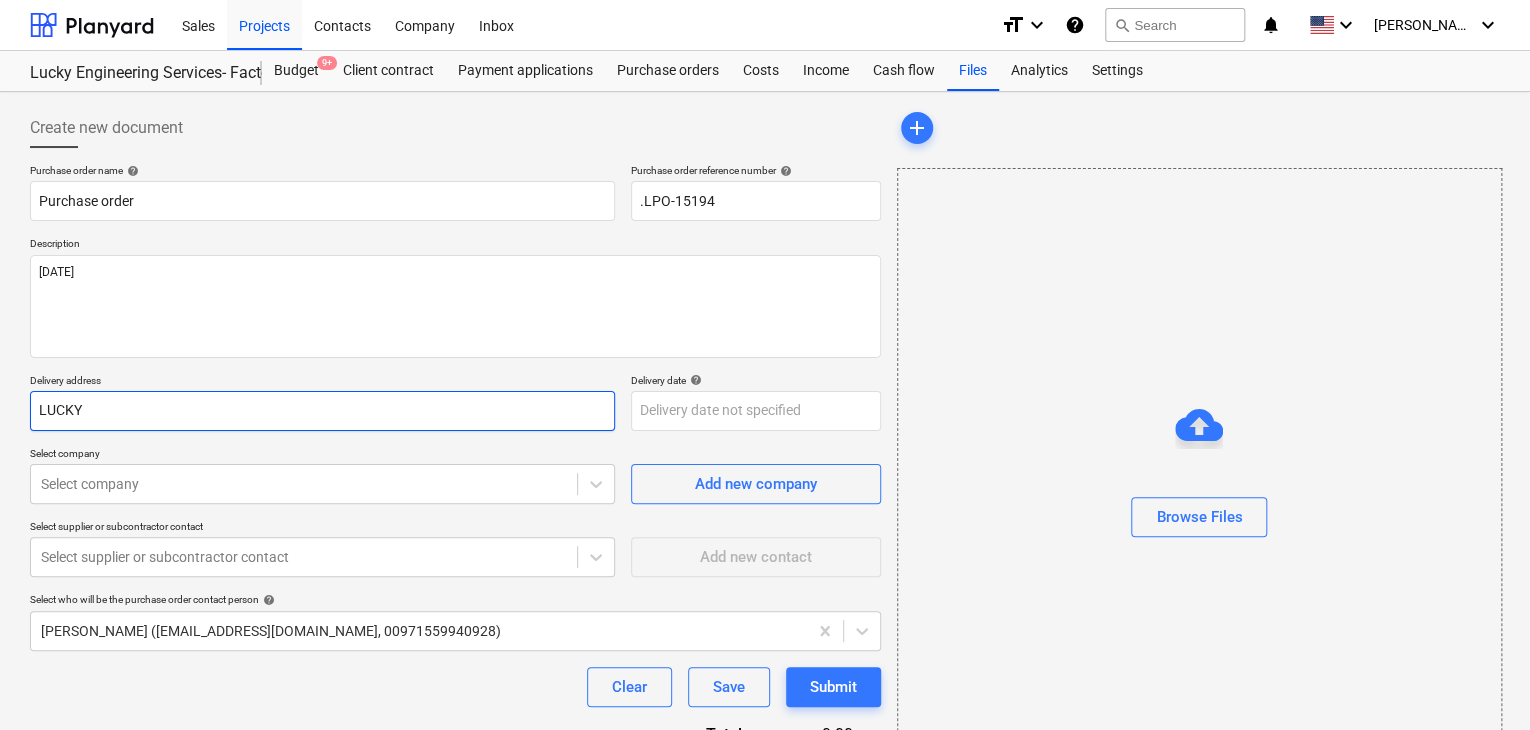 type on "x" 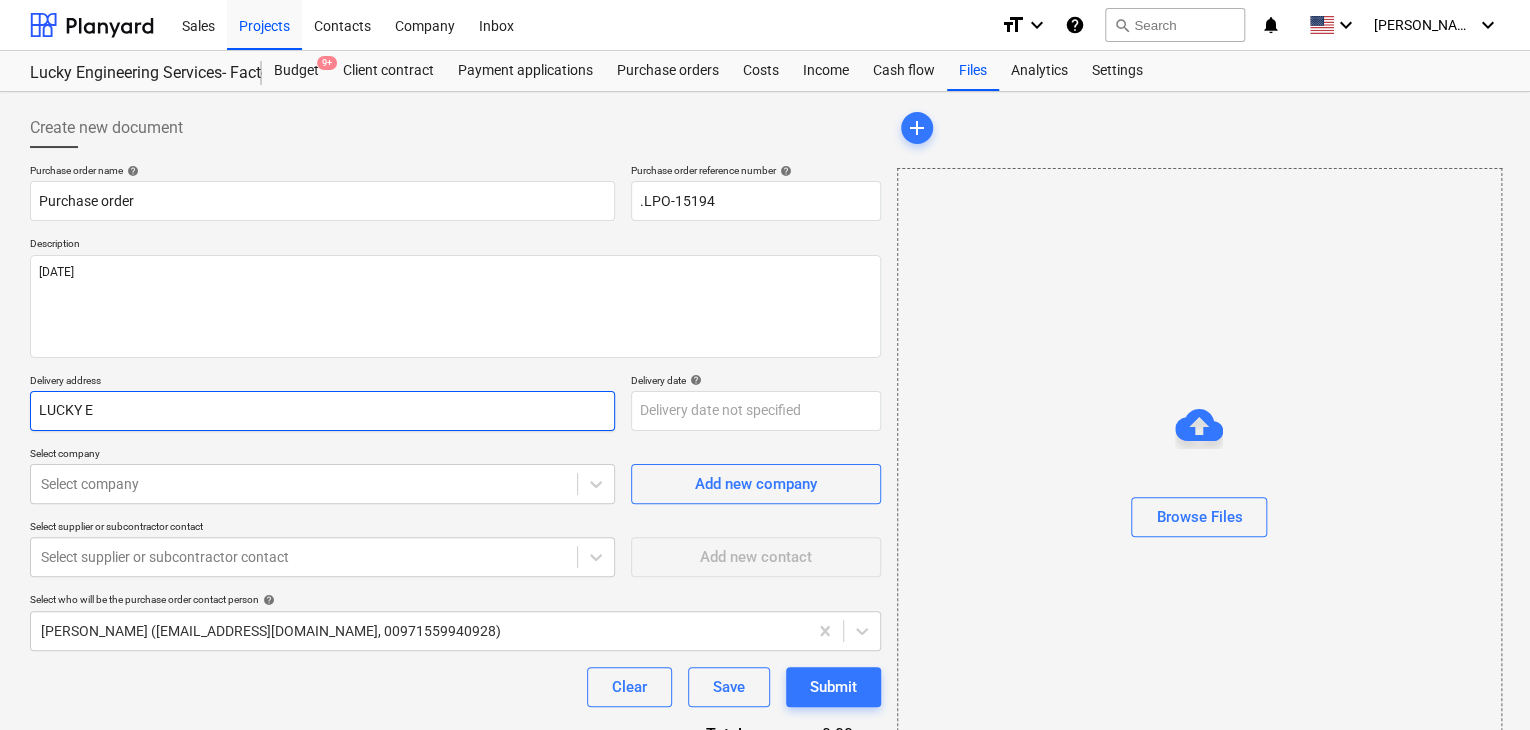 type on "x" 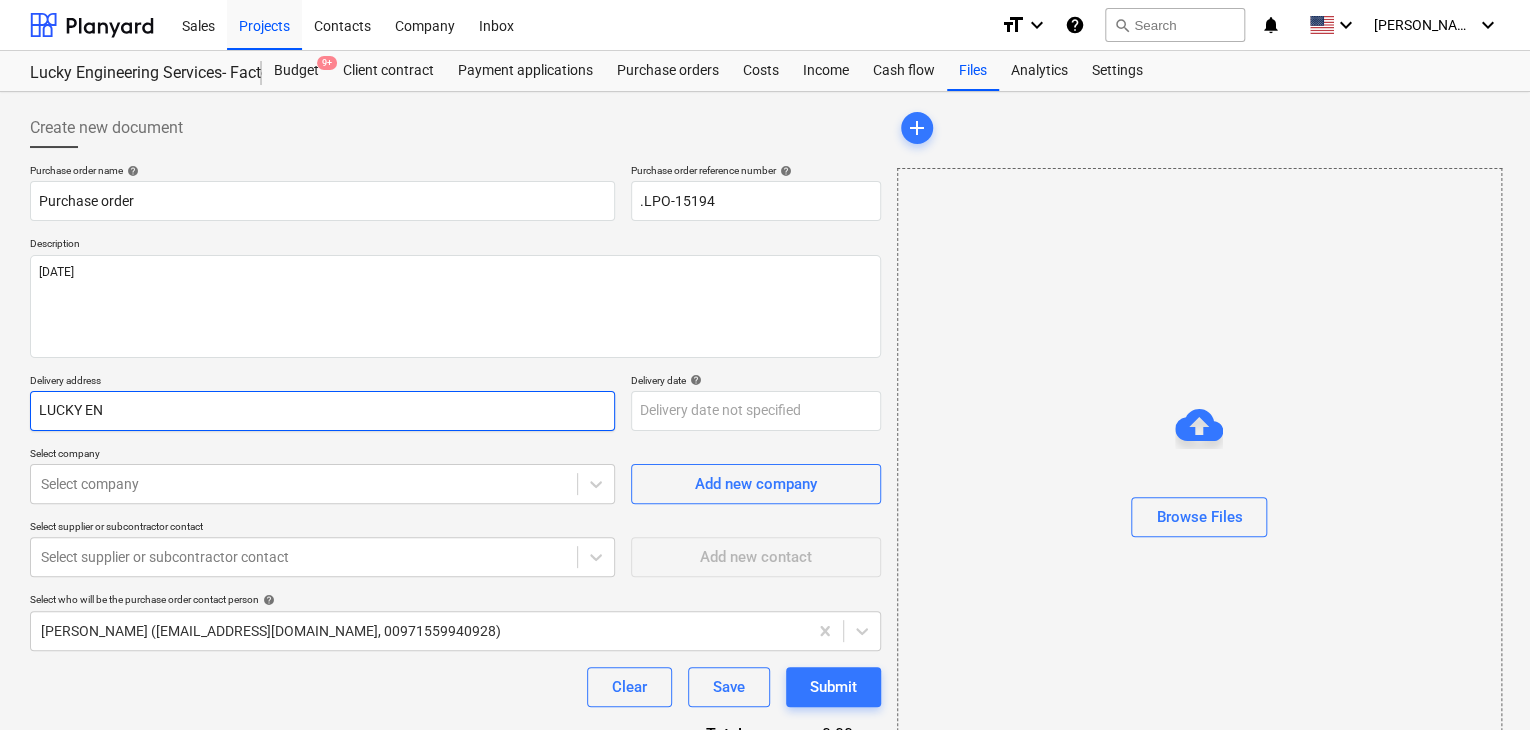 type on "x" 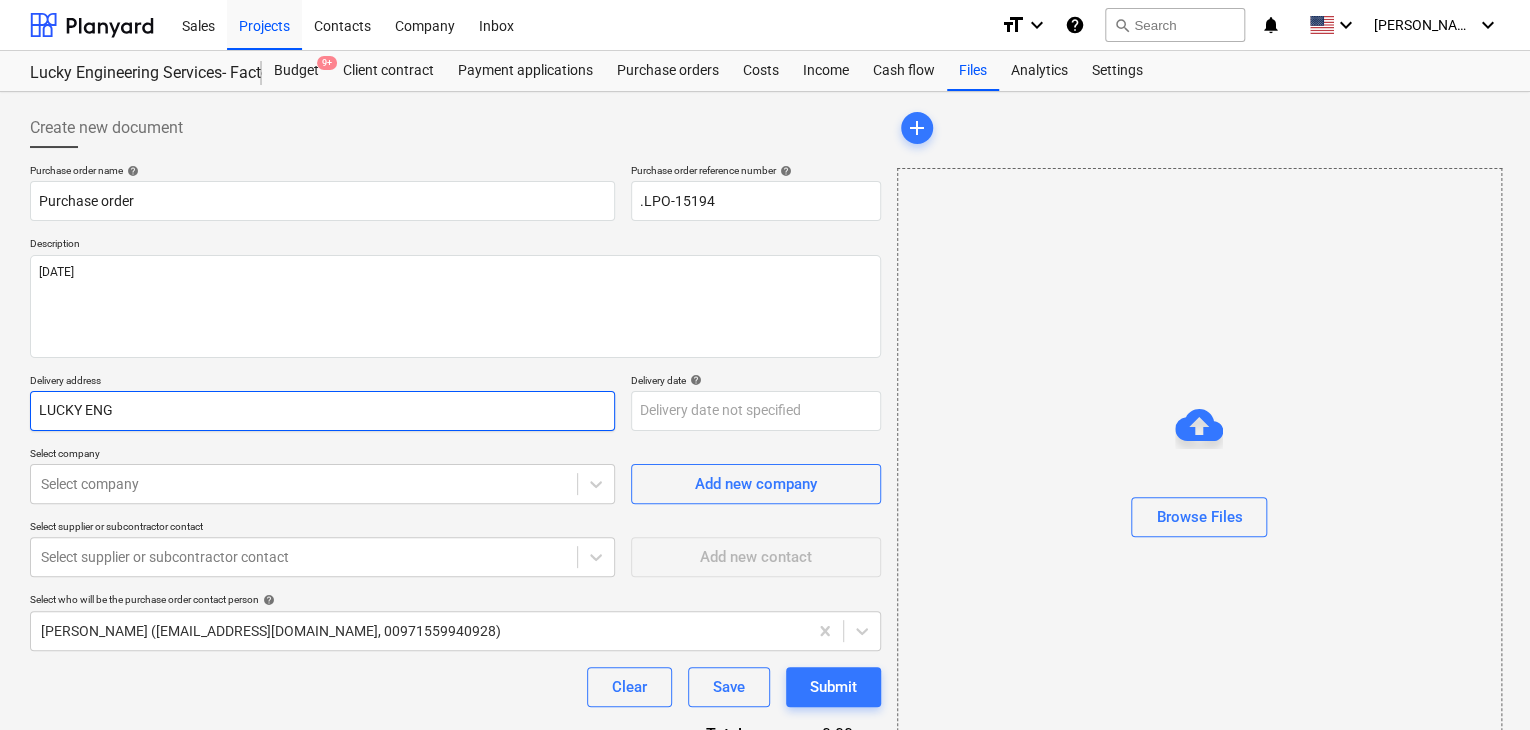 type on "x" 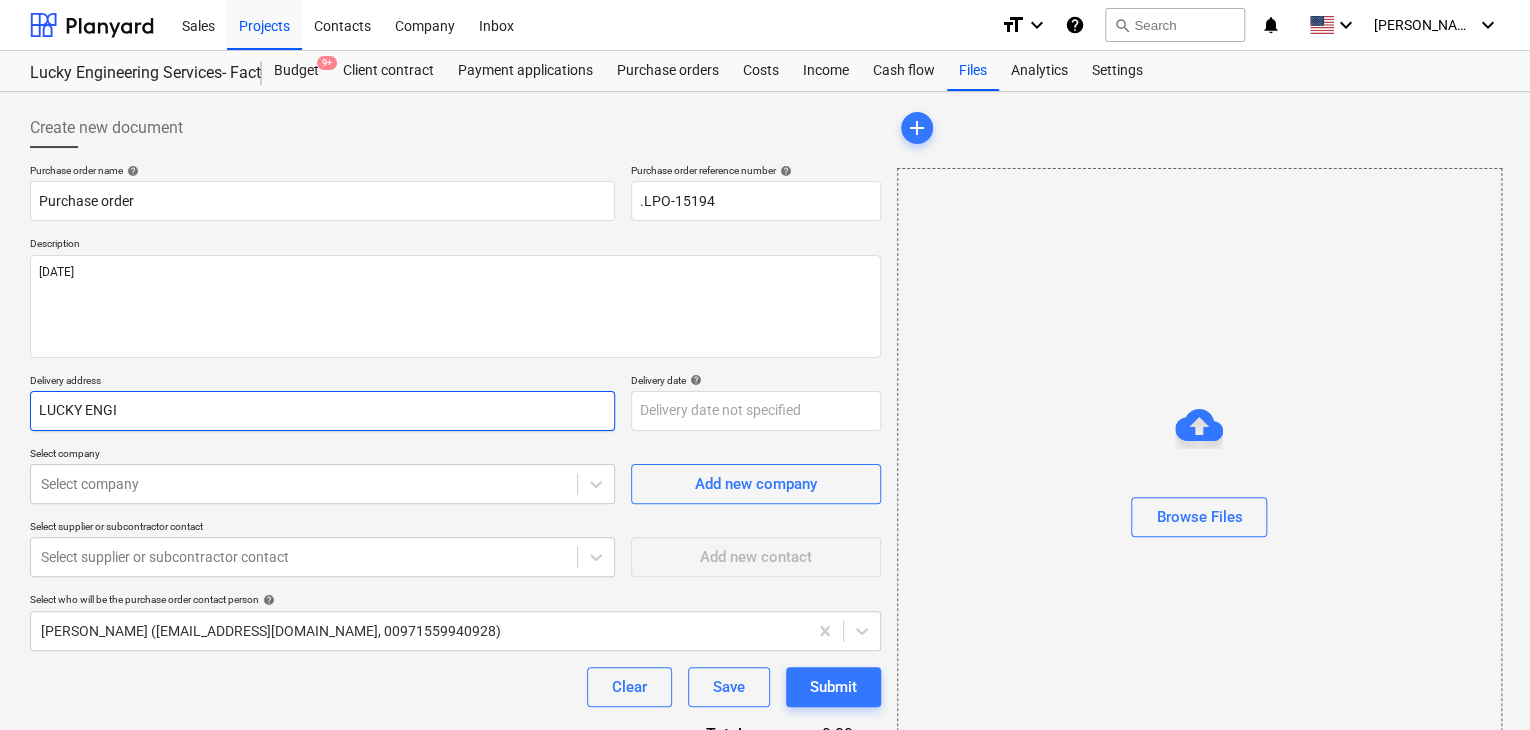 type on "x" 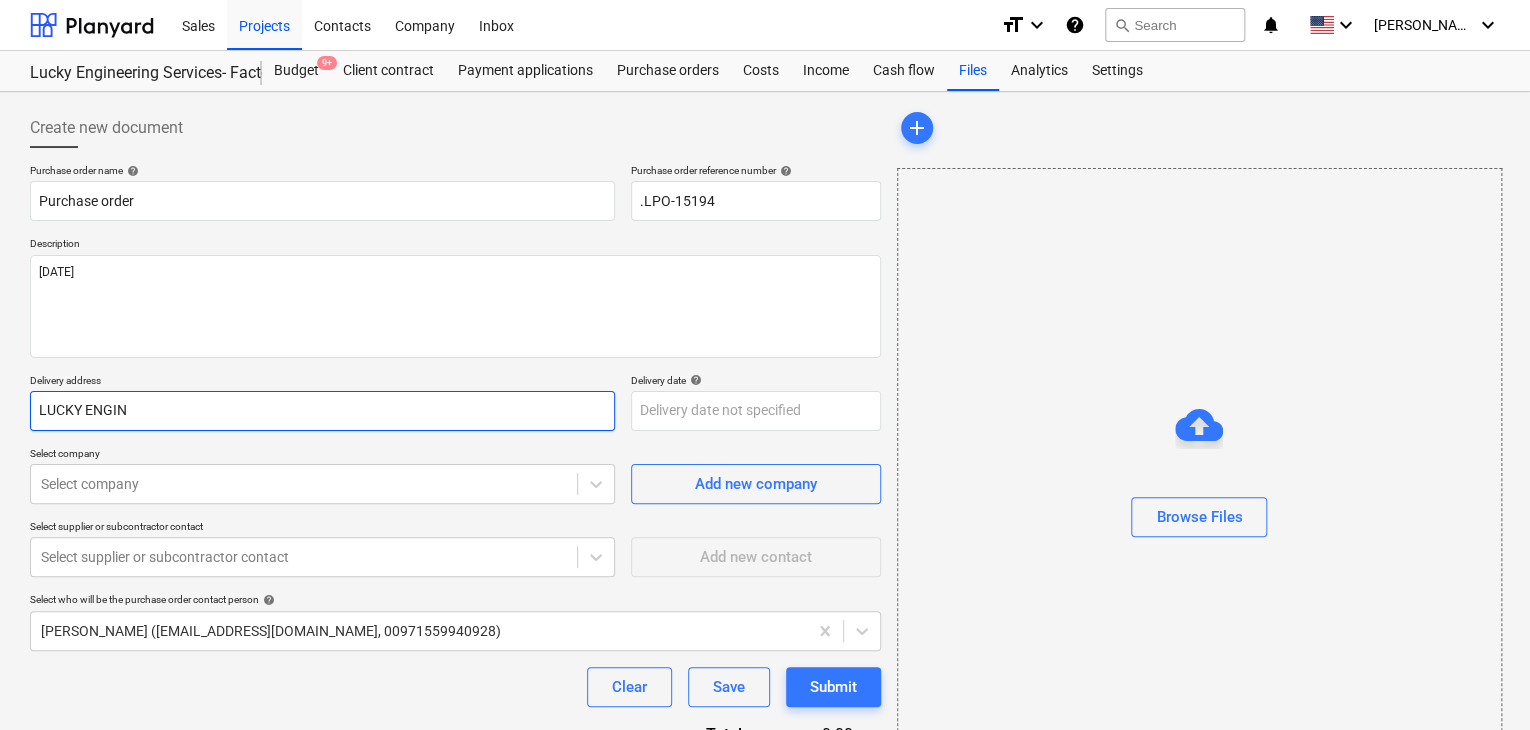 type on "x" 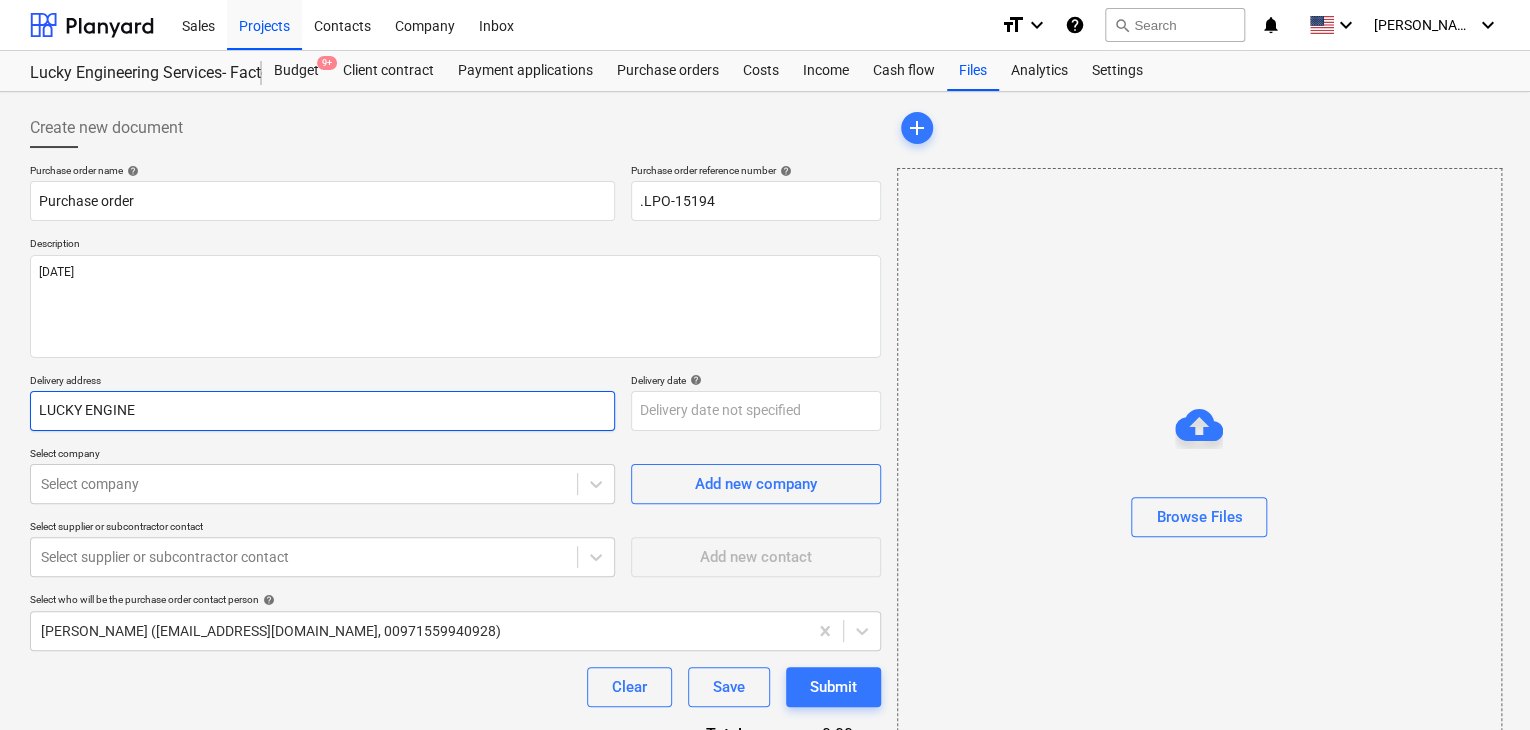 type on "x" 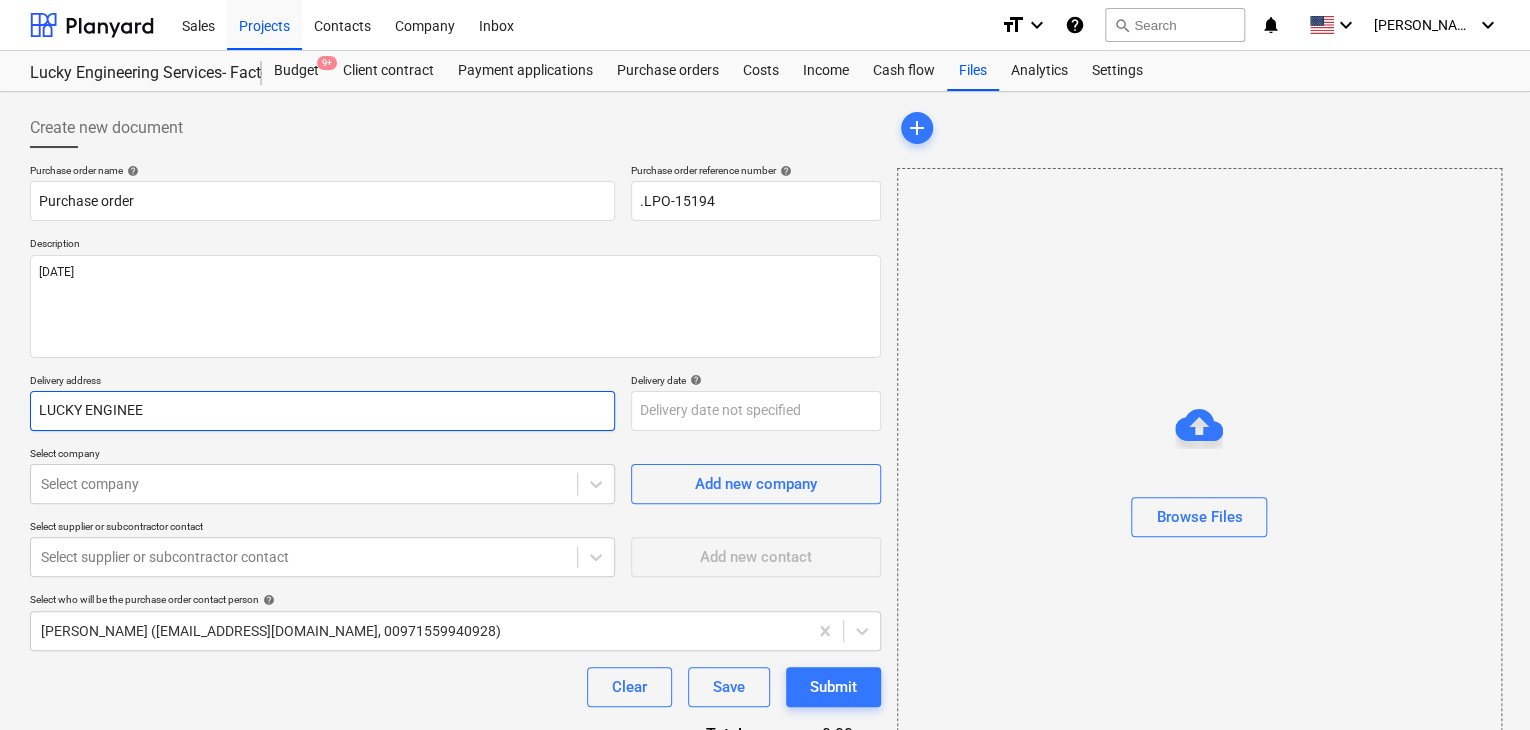 type on "x" 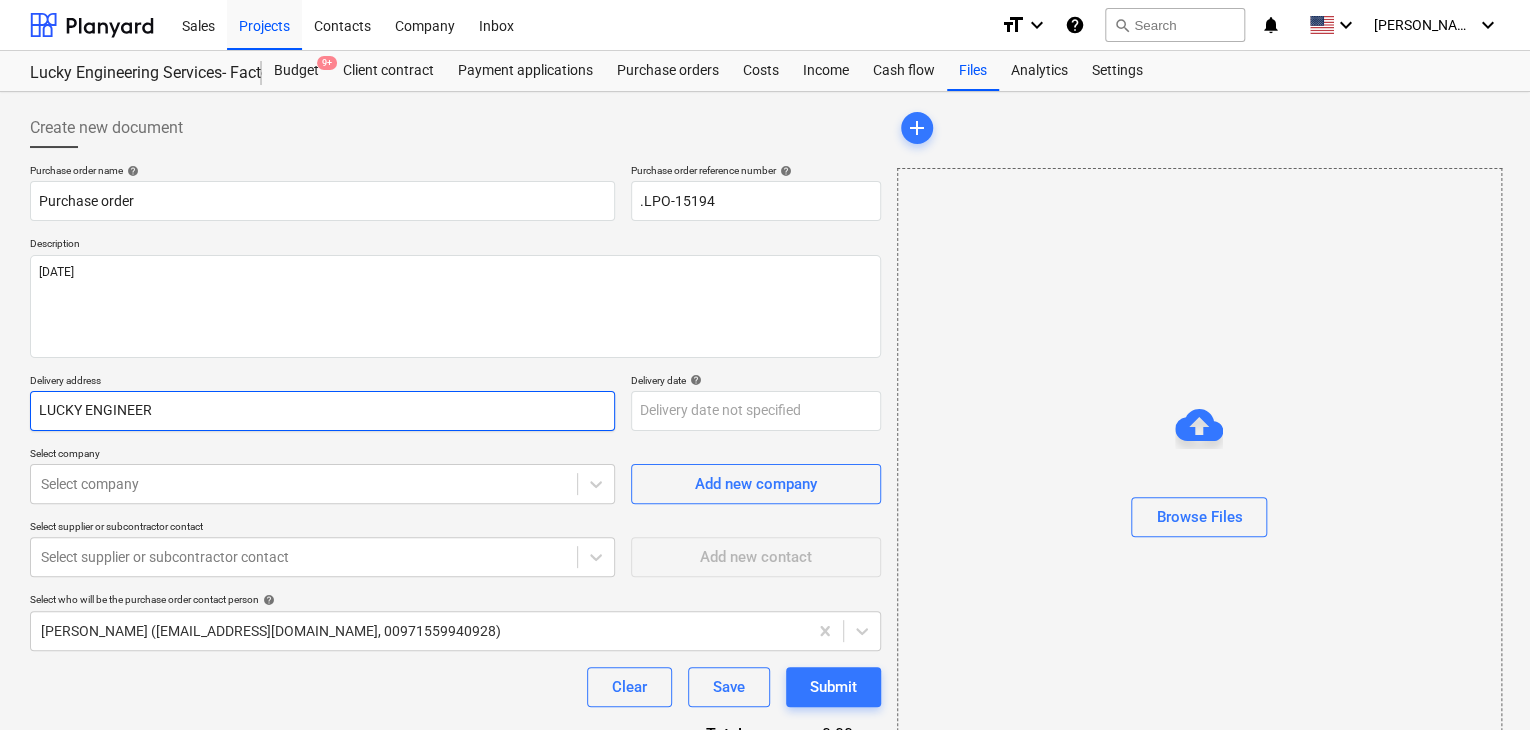 type on "x" 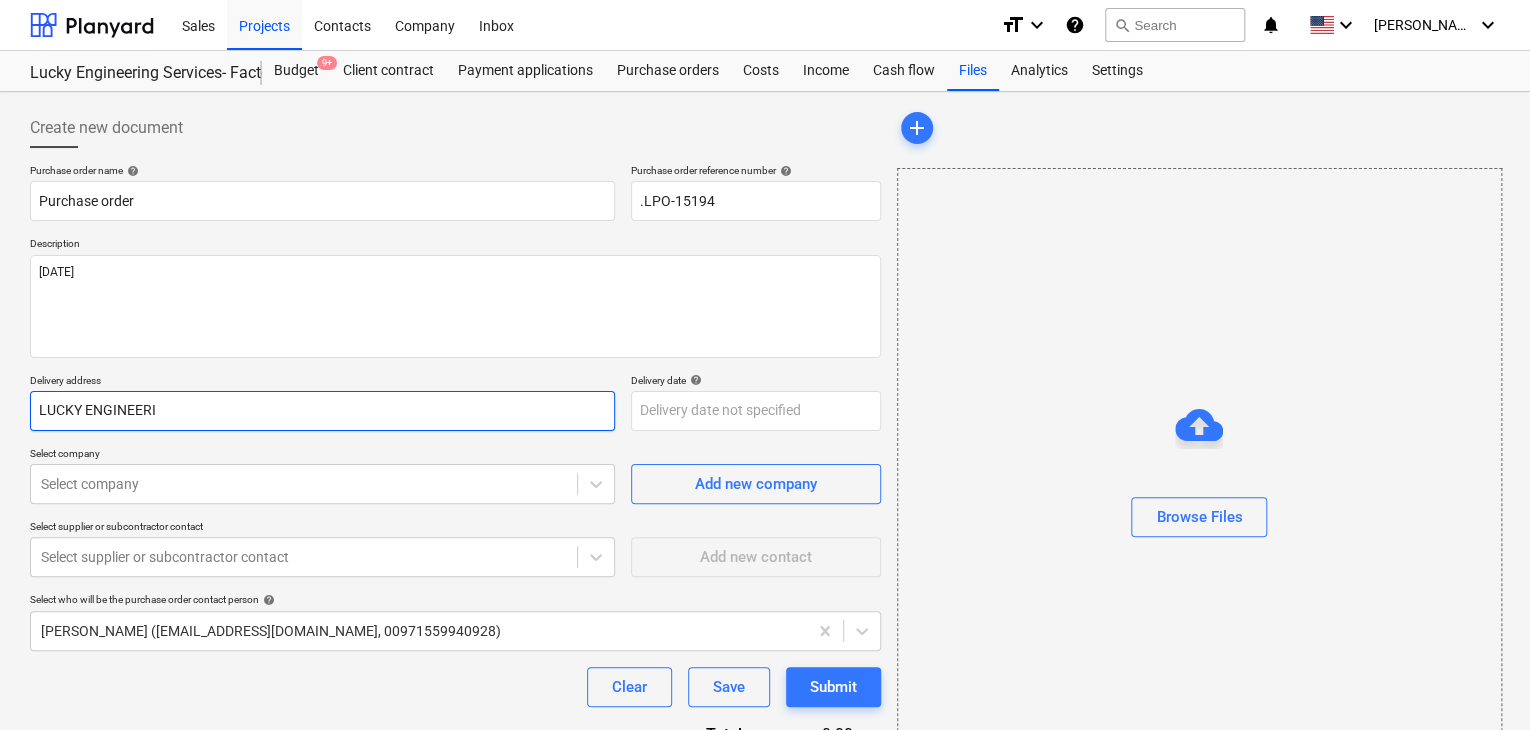 type on "x" 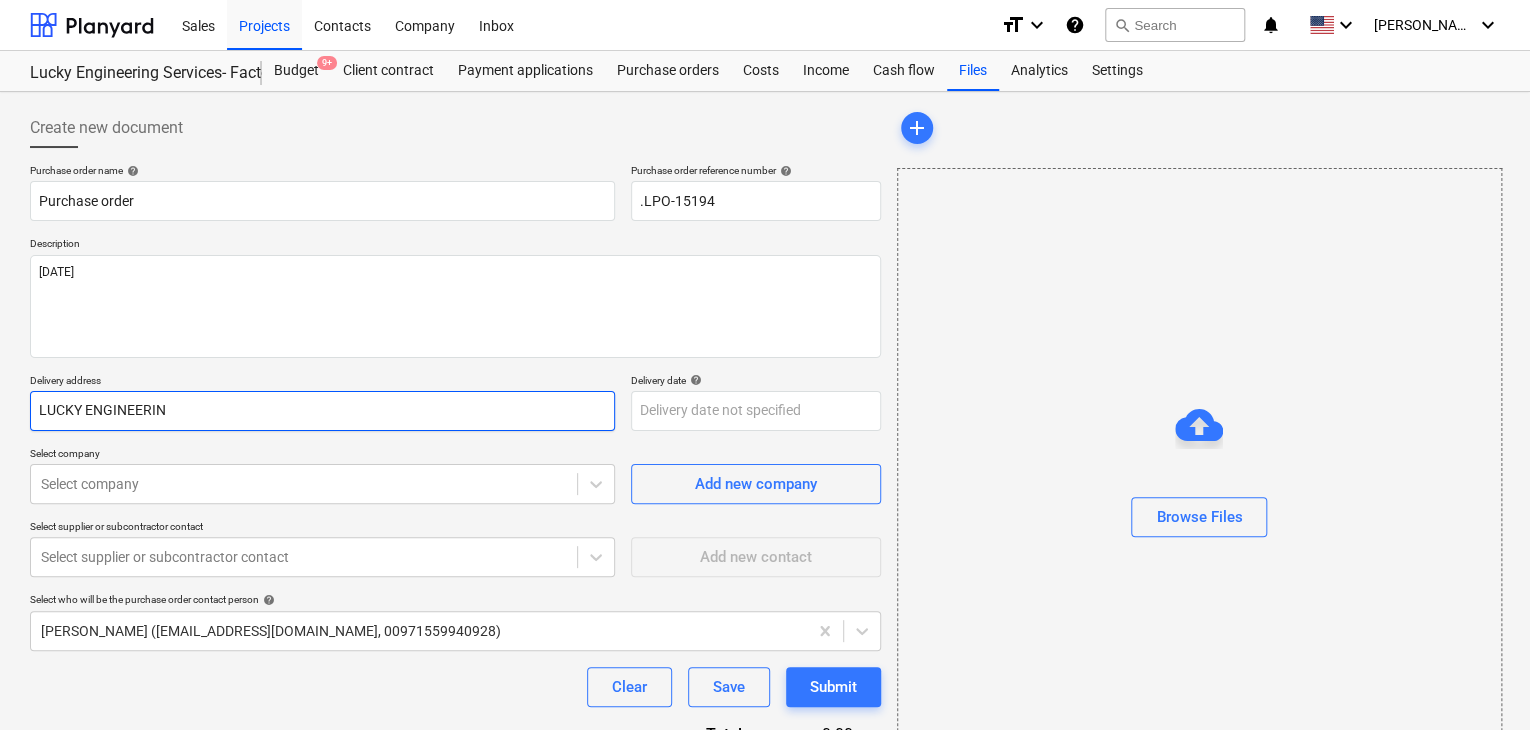 type on "x" 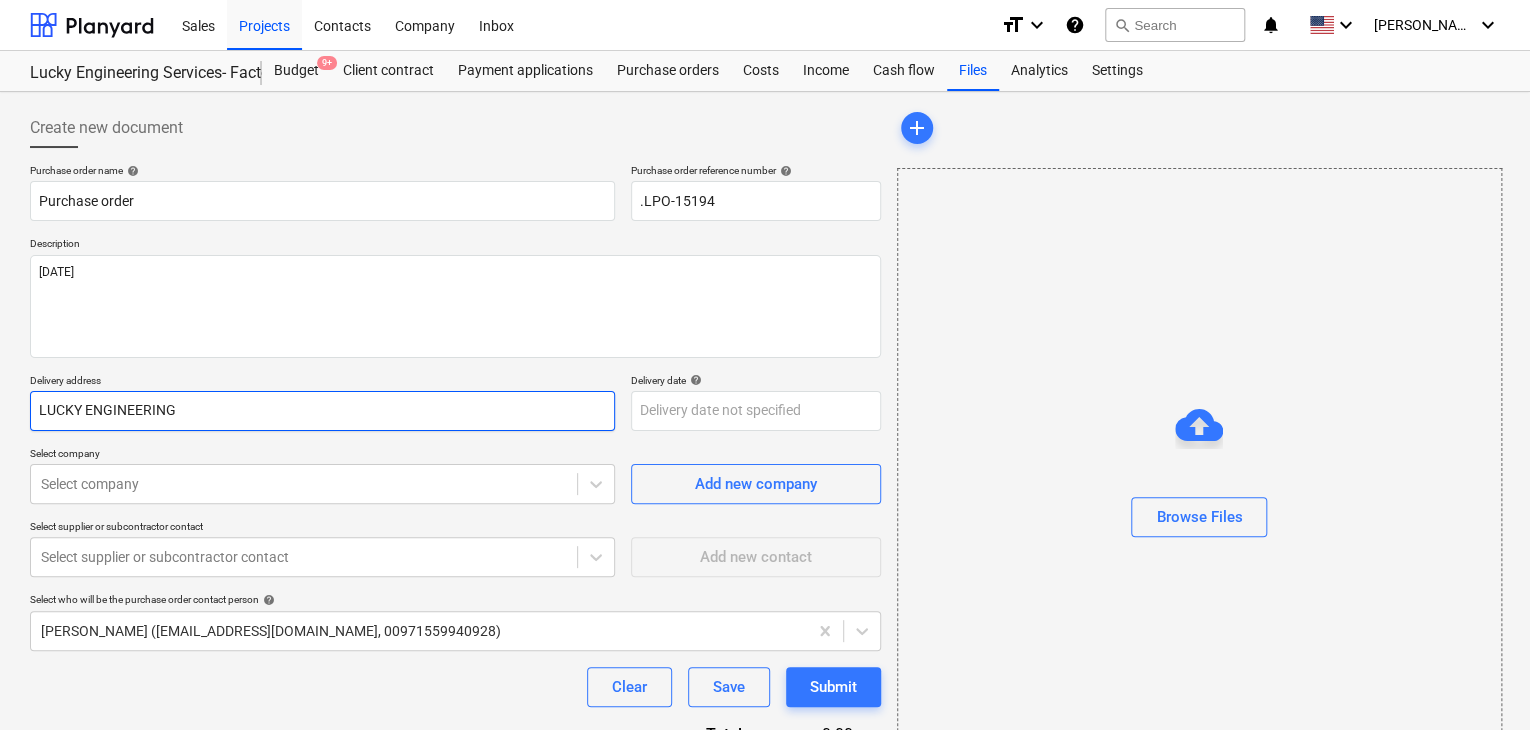 type 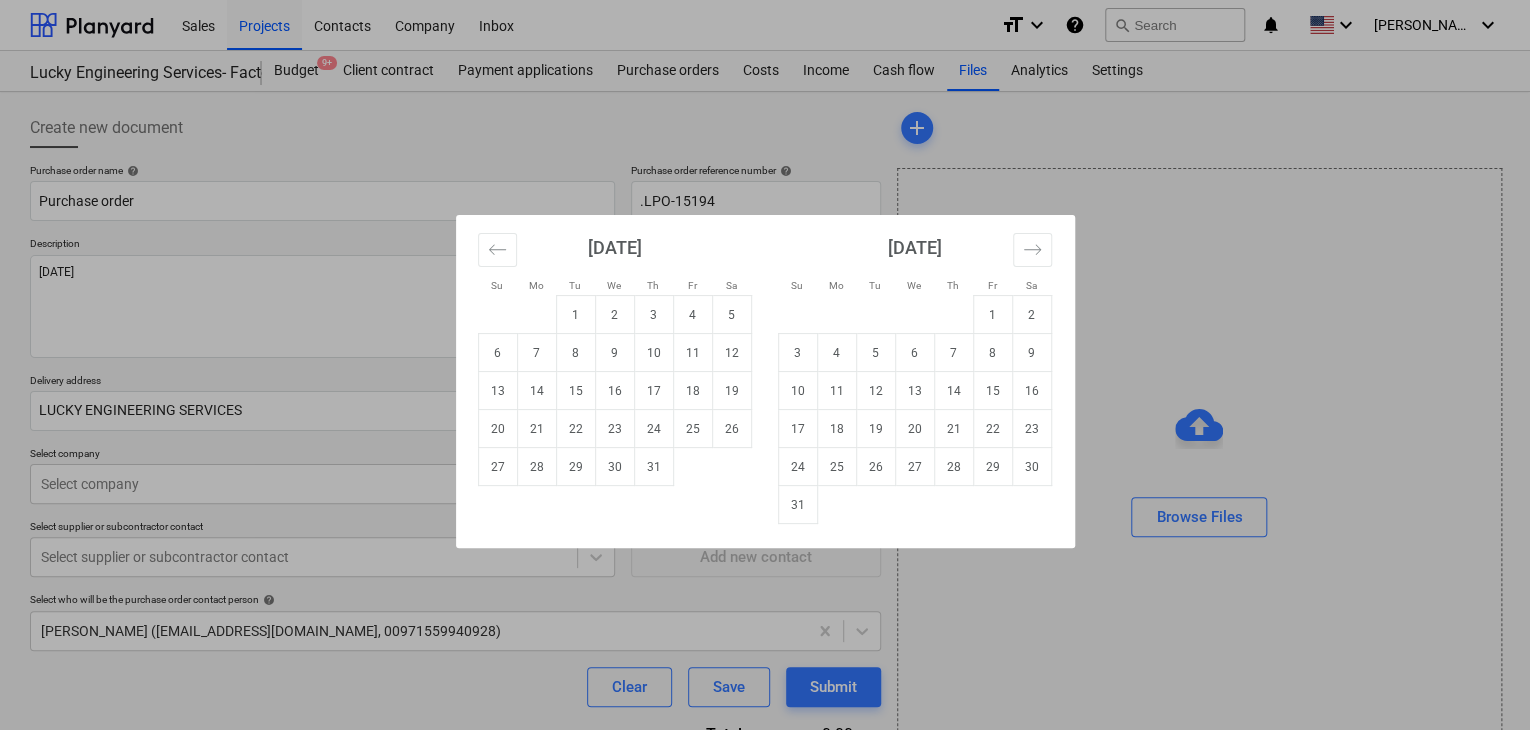 click on "Sales Projects Contacts Company Inbox format_size keyboard_arrow_down help search Search notifications 0 keyboard_arrow_down [PERSON_NAME] keyboard_arrow_down Lucky Engineering Services- Factory/Office Budget 9+ Client contract Payment applications Purchase orders Costs Income Cash flow Files Analytics Settings Create new document Purchase order name help Purchase order Purchase order reference number help .LPO-15194 Description [DATE] Delivery address LUCKY ENGINEERING SERVICES Delivery date help Press the down arrow key to interact with the calendar and
select a date. Press the question mark key to get the keyboard shortcuts for changing dates. Select company Select company Add new company Select supplier or subcontractor contact Select supplier or subcontractor contact Add new contact Select who will be the purchase order contact person help [PERSON_NAME] ([EMAIL_ADDRESS][DOMAIN_NAME], 00971559940928) Clear Save Submit Total 0.00د.إ.‏ Select line-items to add help Search or select a line-item add" at bounding box center [765, 365] 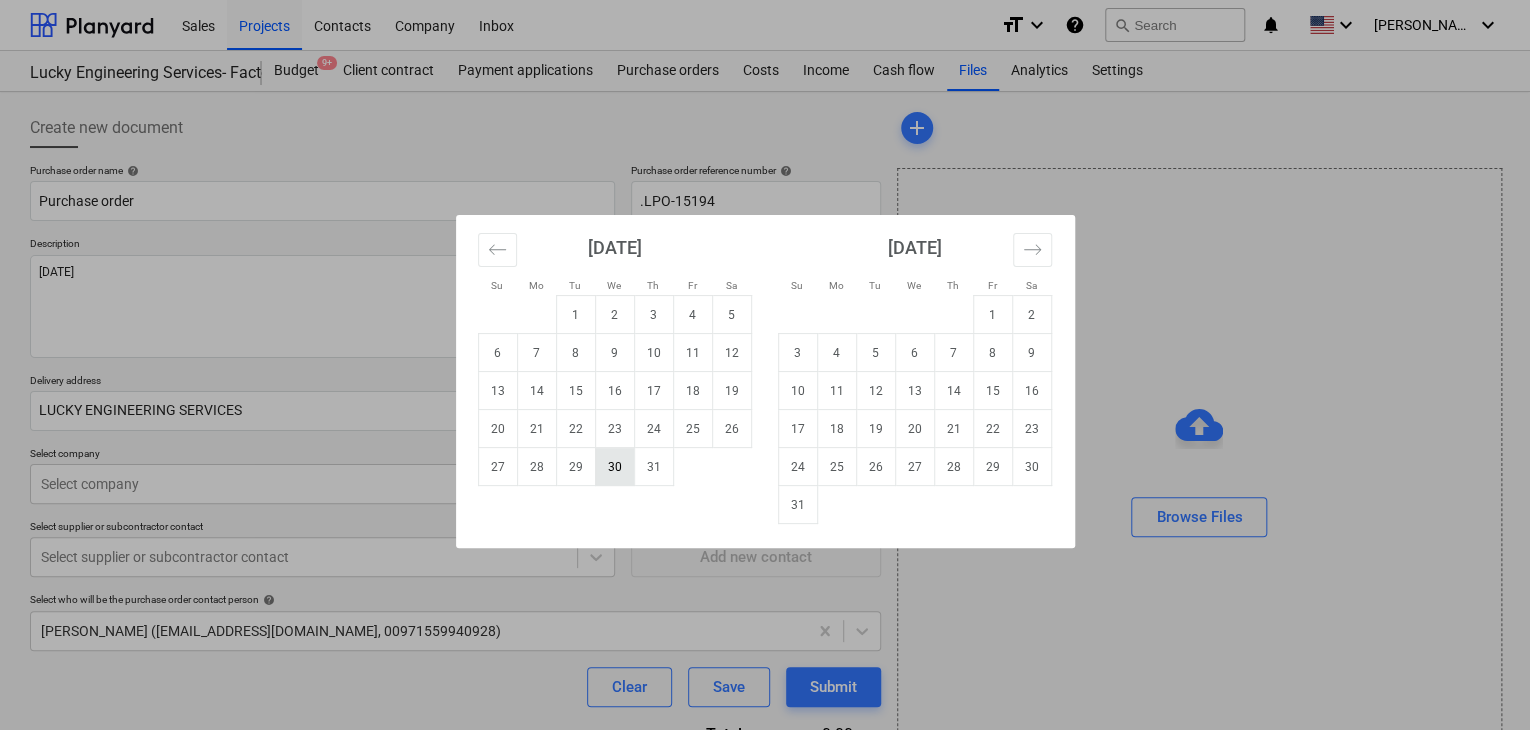 click on "30" at bounding box center (614, 467) 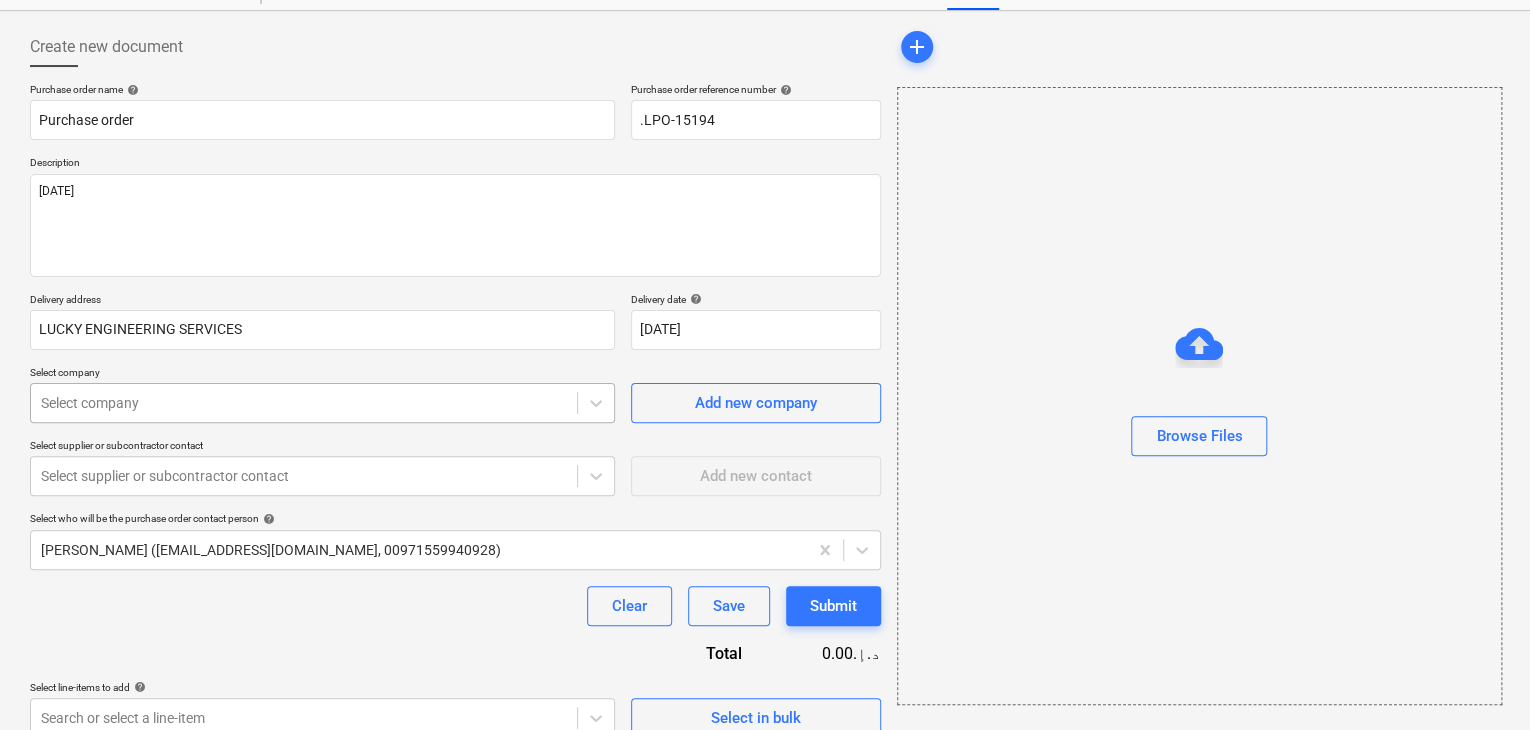 click on "Sales Projects Contacts Company Inbox format_size keyboard_arrow_down help search Search notifications 0 keyboard_arrow_down [PERSON_NAME] keyboard_arrow_down Lucky Engineering Services- Factory/Office Budget 9+ Client contract Payment applications Purchase orders Costs Income Cash flow Files Analytics Settings Create new document Purchase order name help Purchase order Purchase order reference number help .LPO-15194 Description [DATE] Delivery address LUCKY ENGINEERING SERVICES Delivery date help [DATE] [DATE] Press the down arrow key to interact with the calendar and
select a date. Press the question mark key to get the keyboard shortcuts for changing dates. Select company Select company Add new company Select supplier or subcontractor contact Select supplier or subcontractor contact Add new contact Select who will be the purchase order contact person help [PERSON_NAME] ([EMAIL_ADDRESS][DOMAIN_NAME], 00971559940928) Clear Save Submit Total 0.00د.إ.‏ Select line-items to add help Select in bulk" at bounding box center (765, 284) 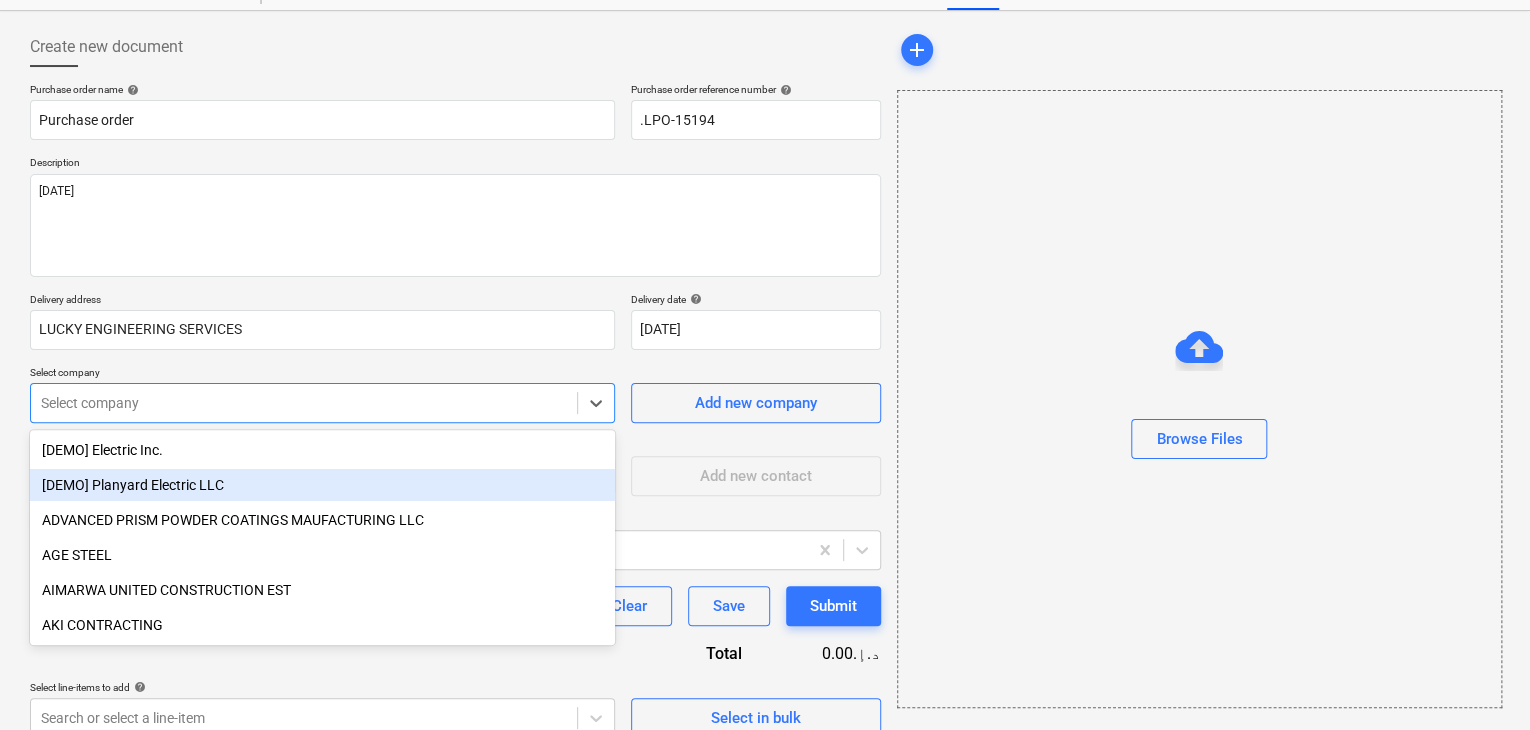 scroll, scrollTop: 93, scrollLeft: 0, axis: vertical 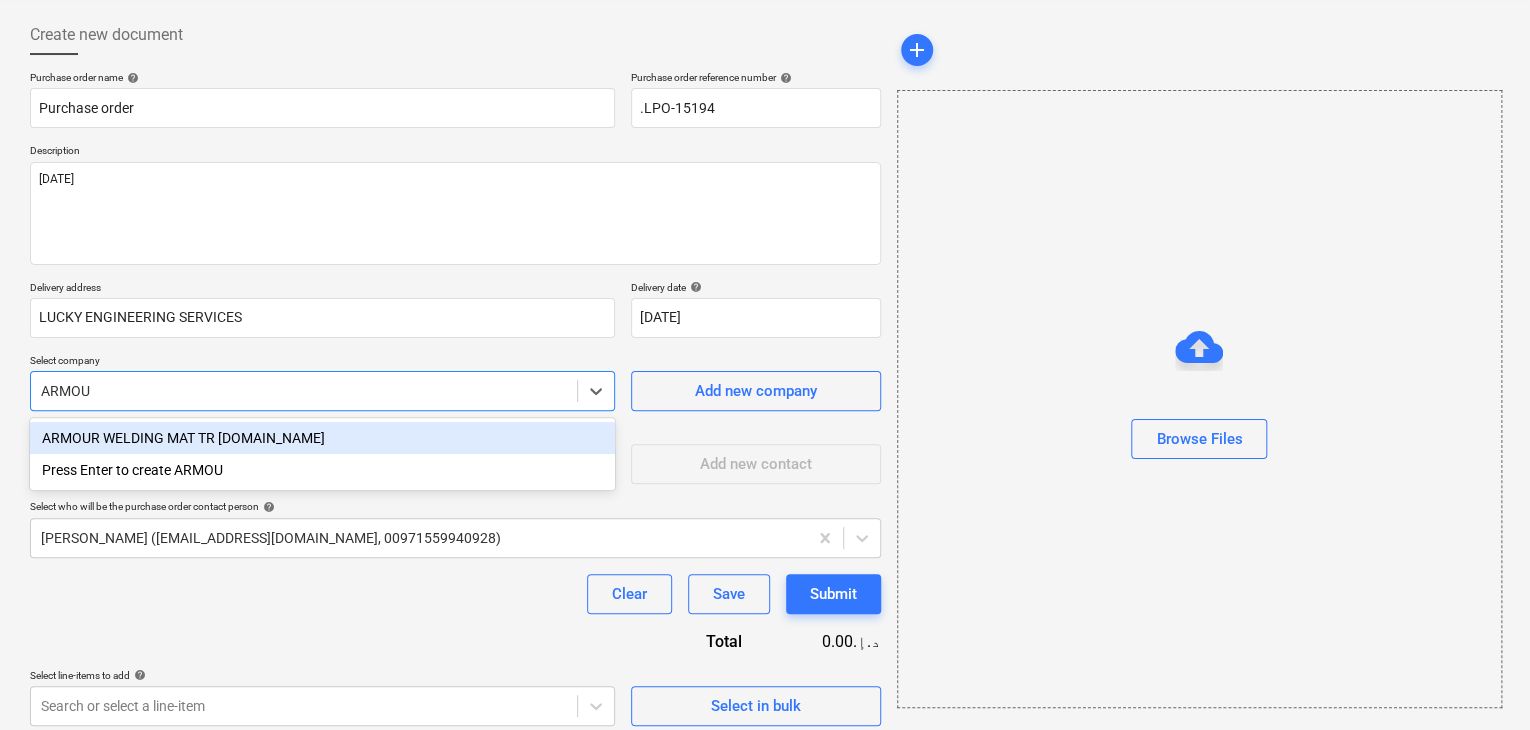 click on "ARMOUR WELDING MAT TR [DOMAIN_NAME]" at bounding box center [322, 438] 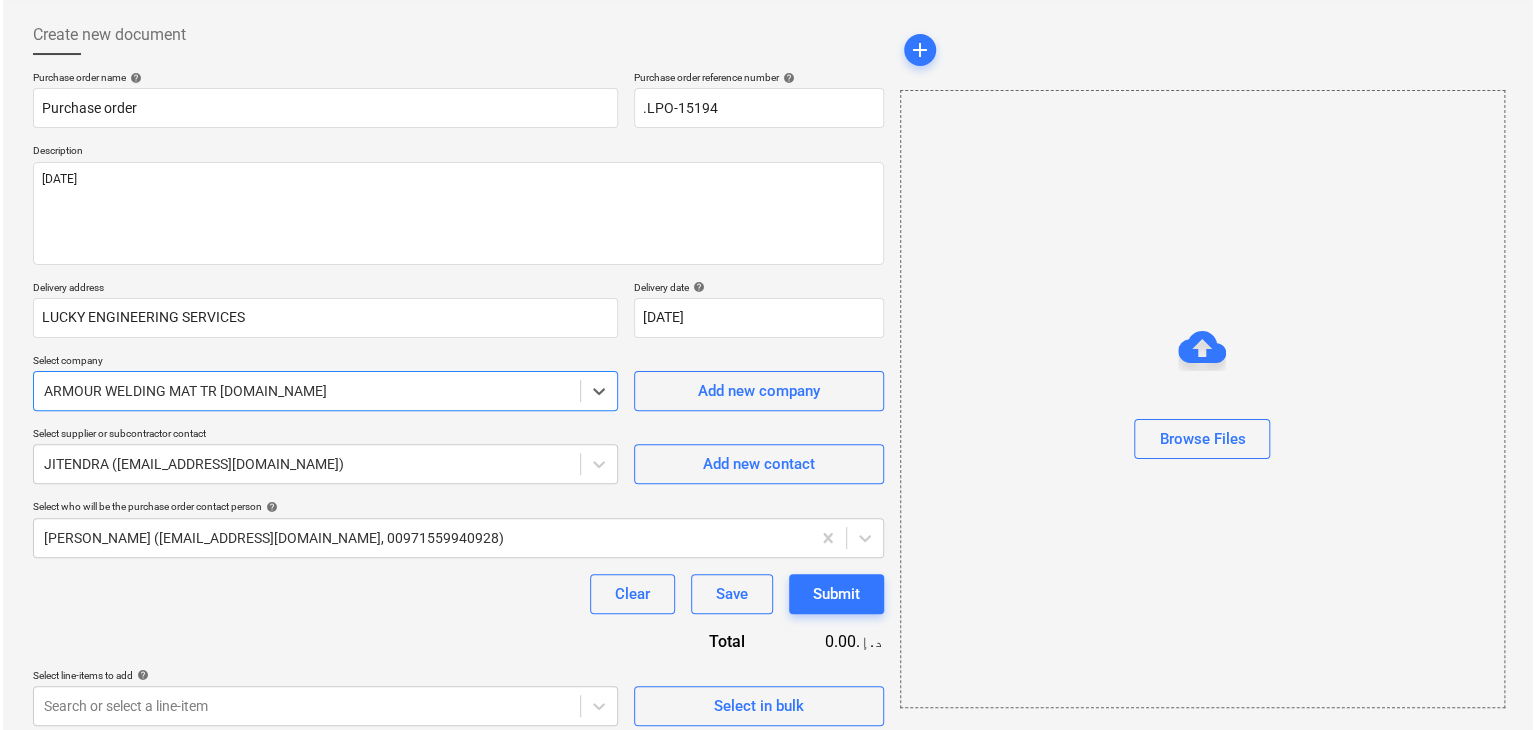 scroll, scrollTop: 104, scrollLeft: 0, axis: vertical 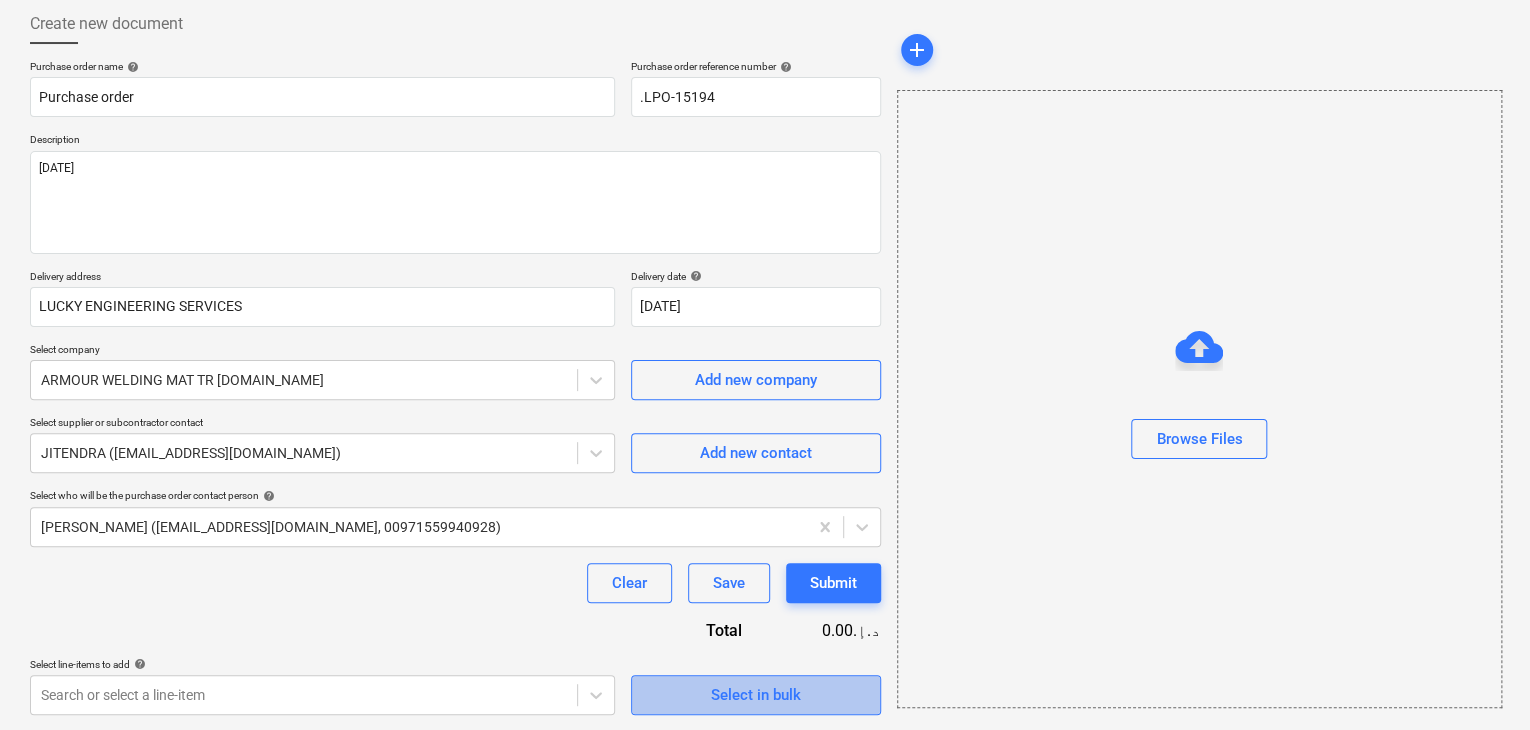 click on "Select in bulk" at bounding box center [756, 695] 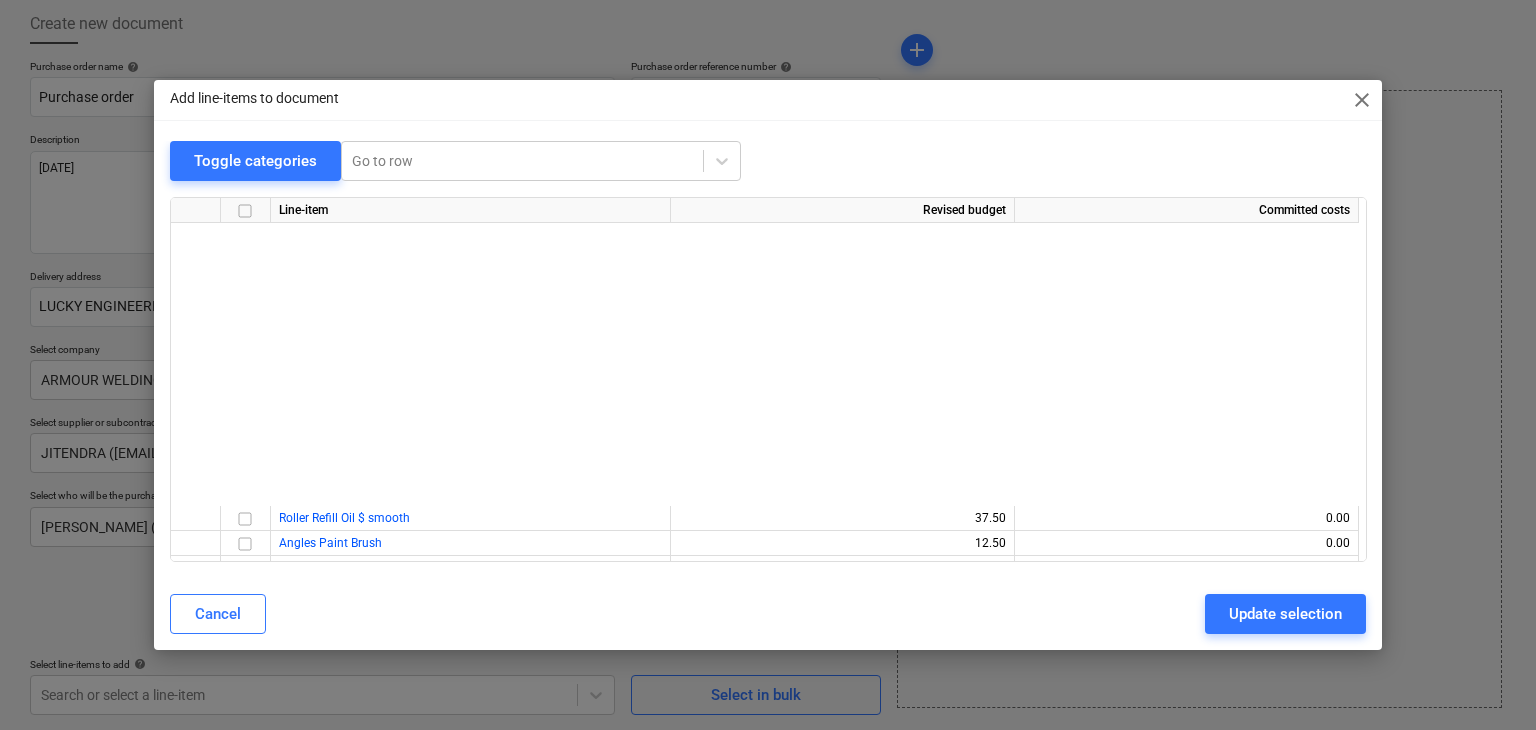 scroll, scrollTop: 1543, scrollLeft: 0, axis: vertical 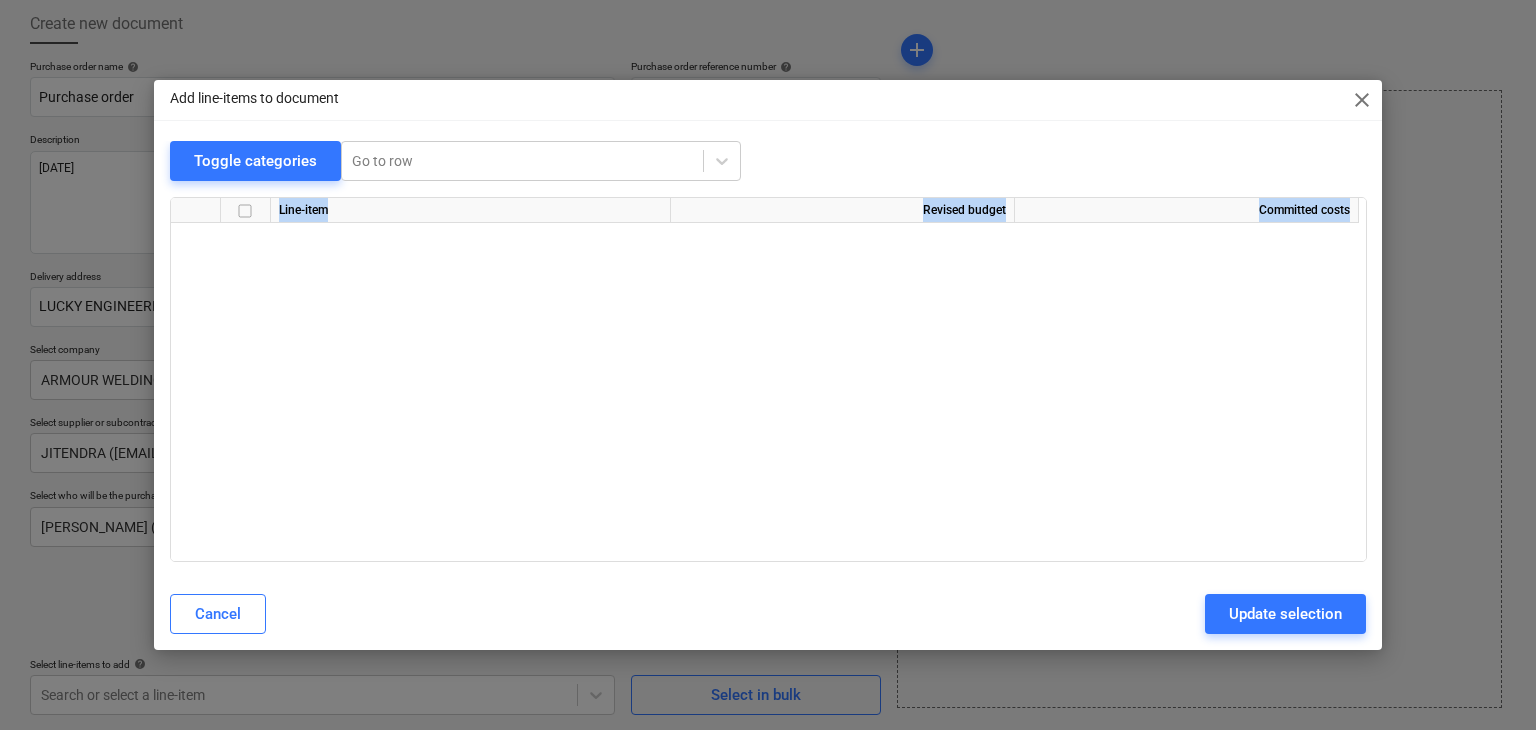 drag, startPoint x: 1365, startPoint y: 207, endPoint x: 1380, endPoint y: 686, distance: 479.2348 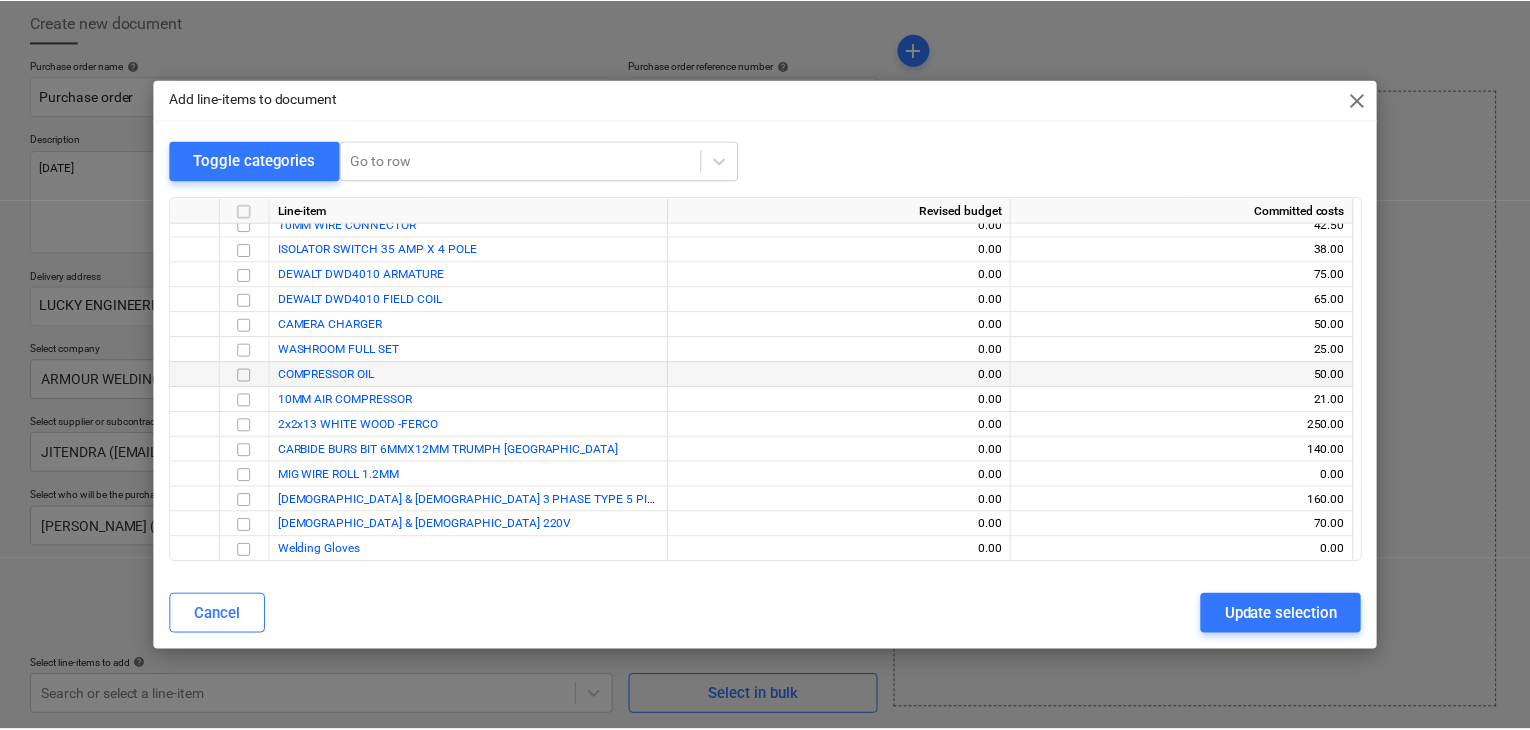 scroll, scrollTop: 38161, scrollLeft: 0, axis: vertical 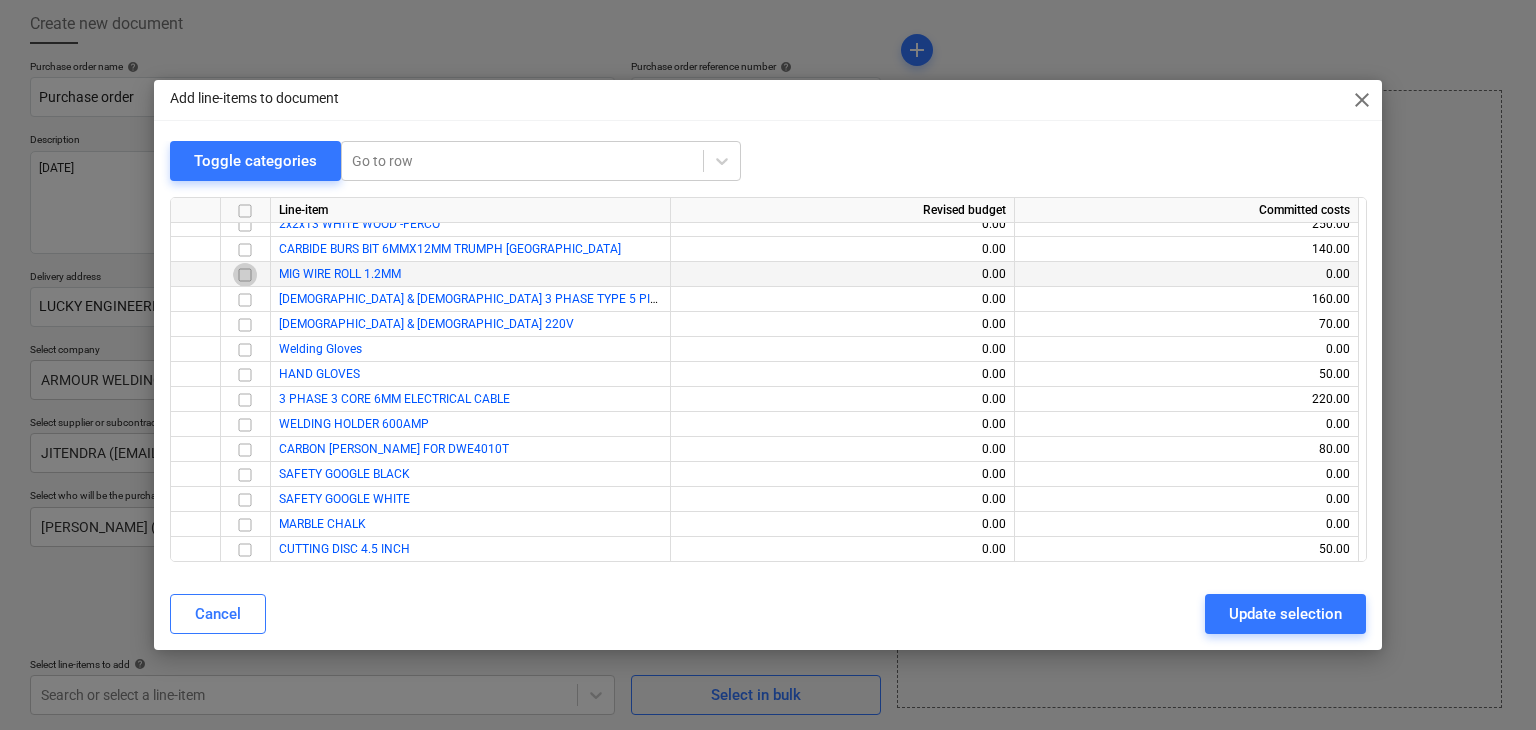 click at bounding box center (245, 275) 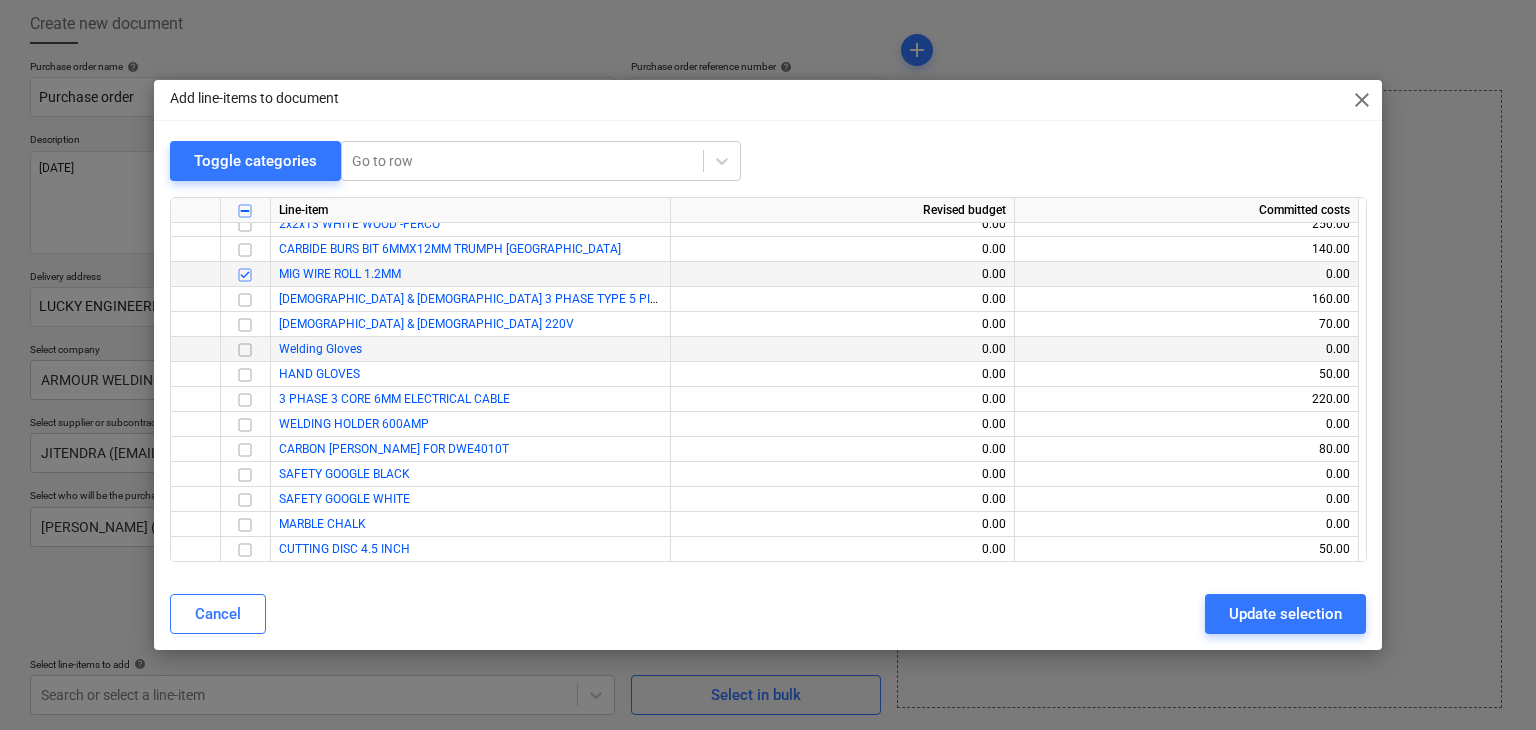 click at bounding box center [245, 350] 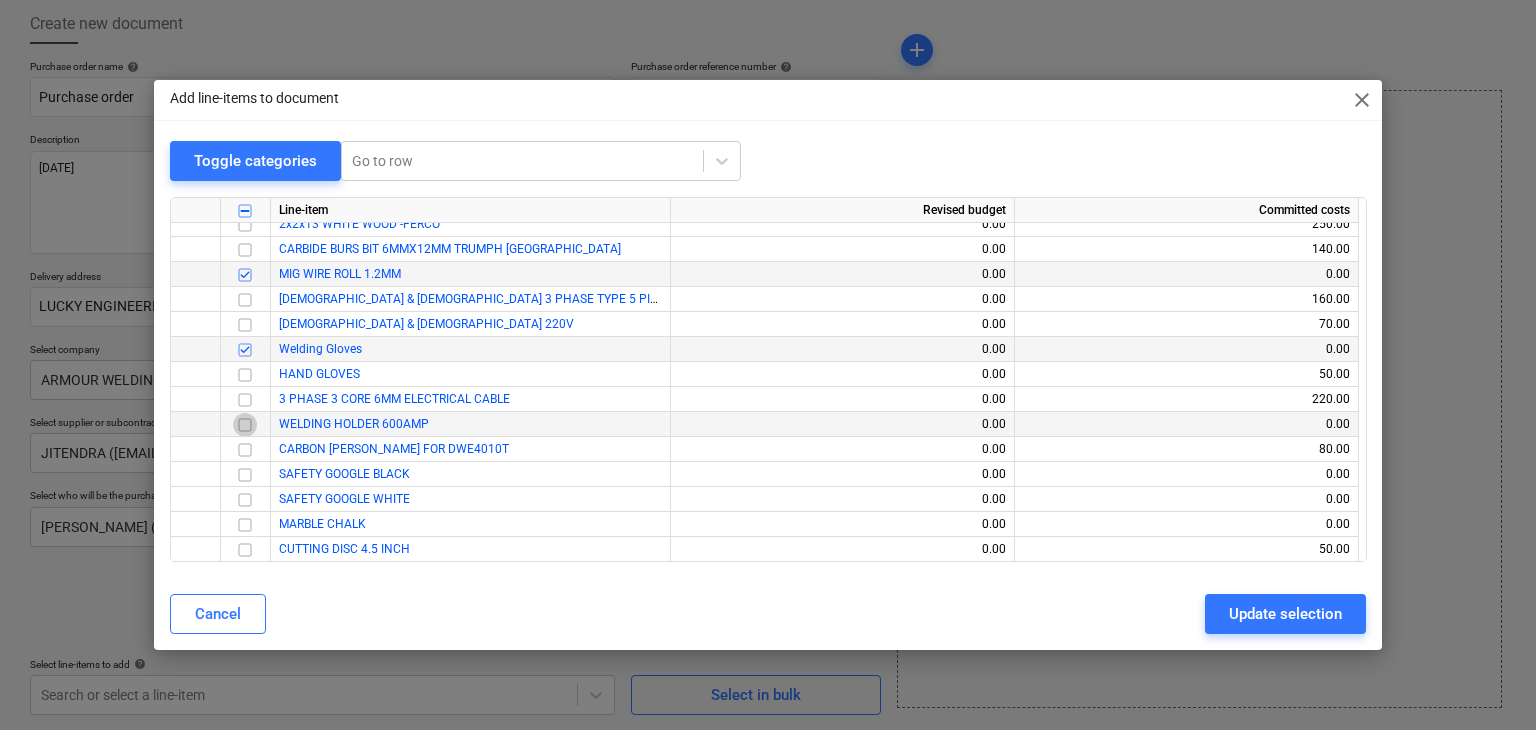 click at bounding box center (245, 425) 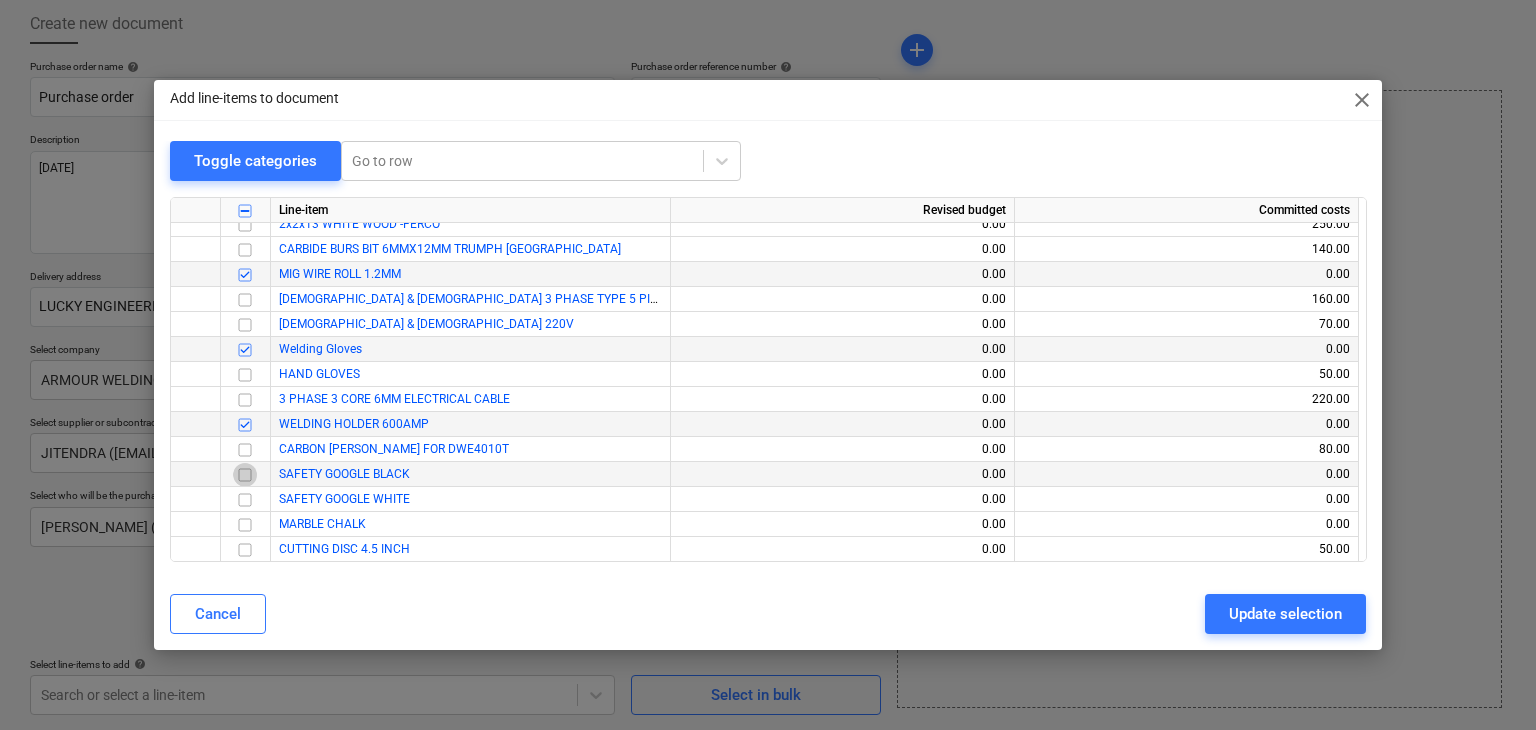 click at bounding box center [245, 475] 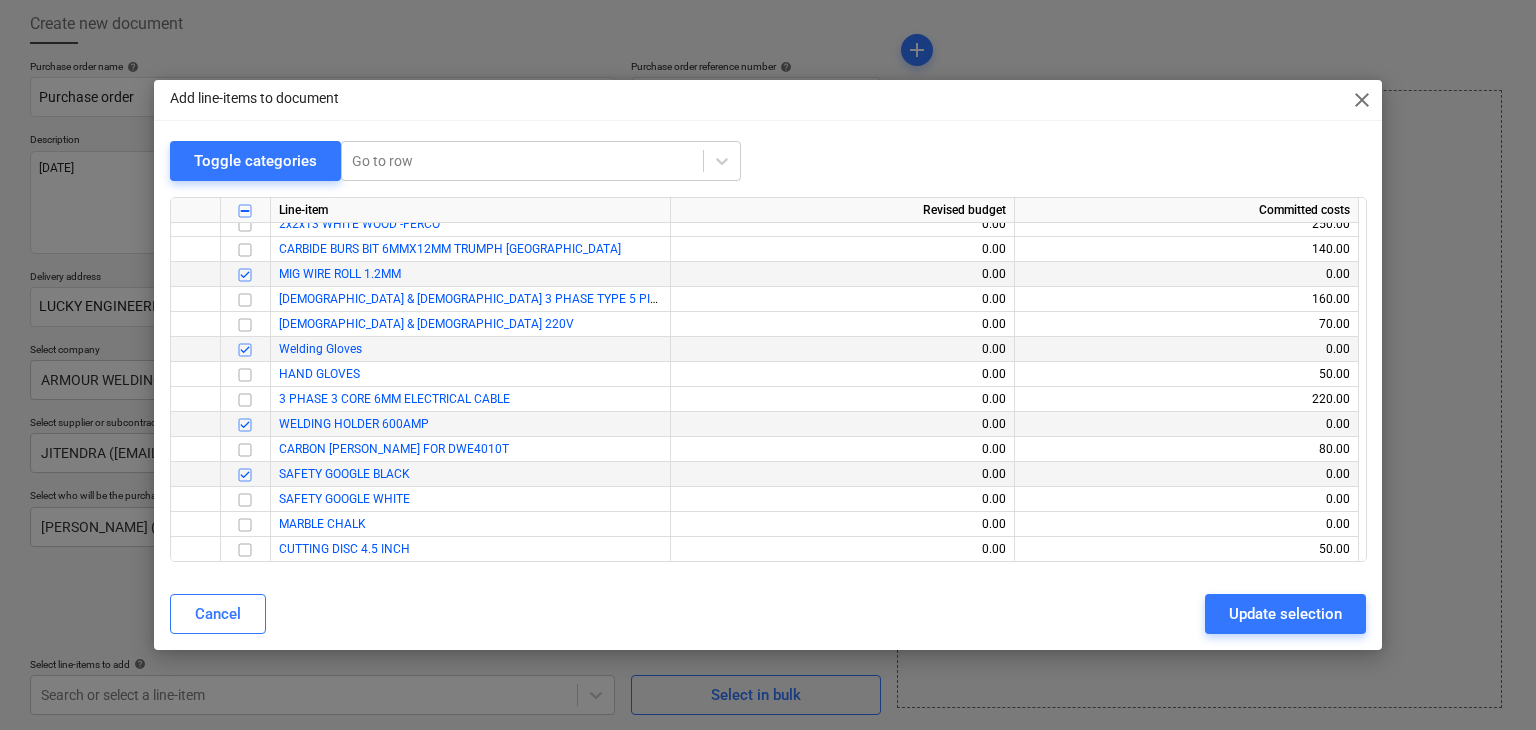 click at bounding box center (245, 500) 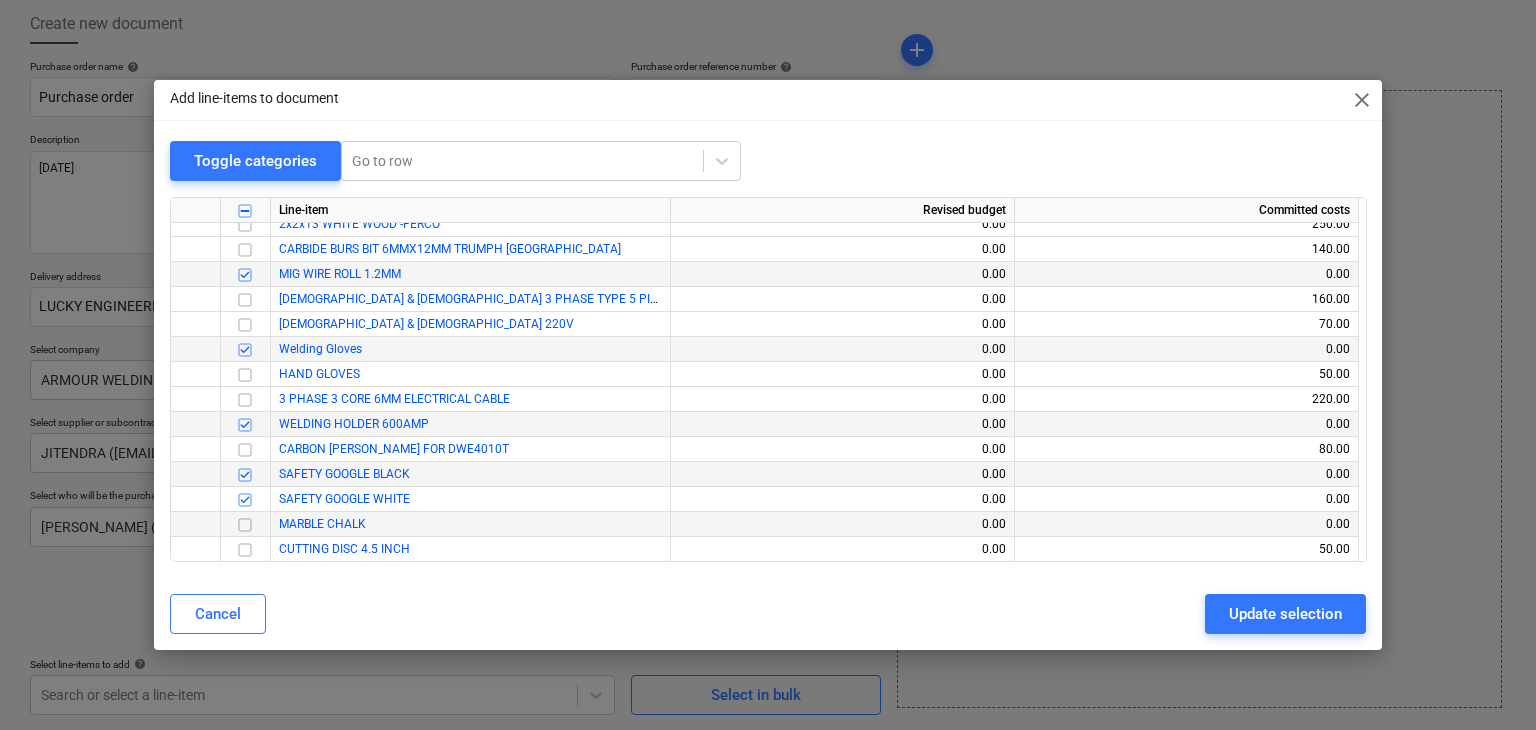 click at bounding box center [245, 525] 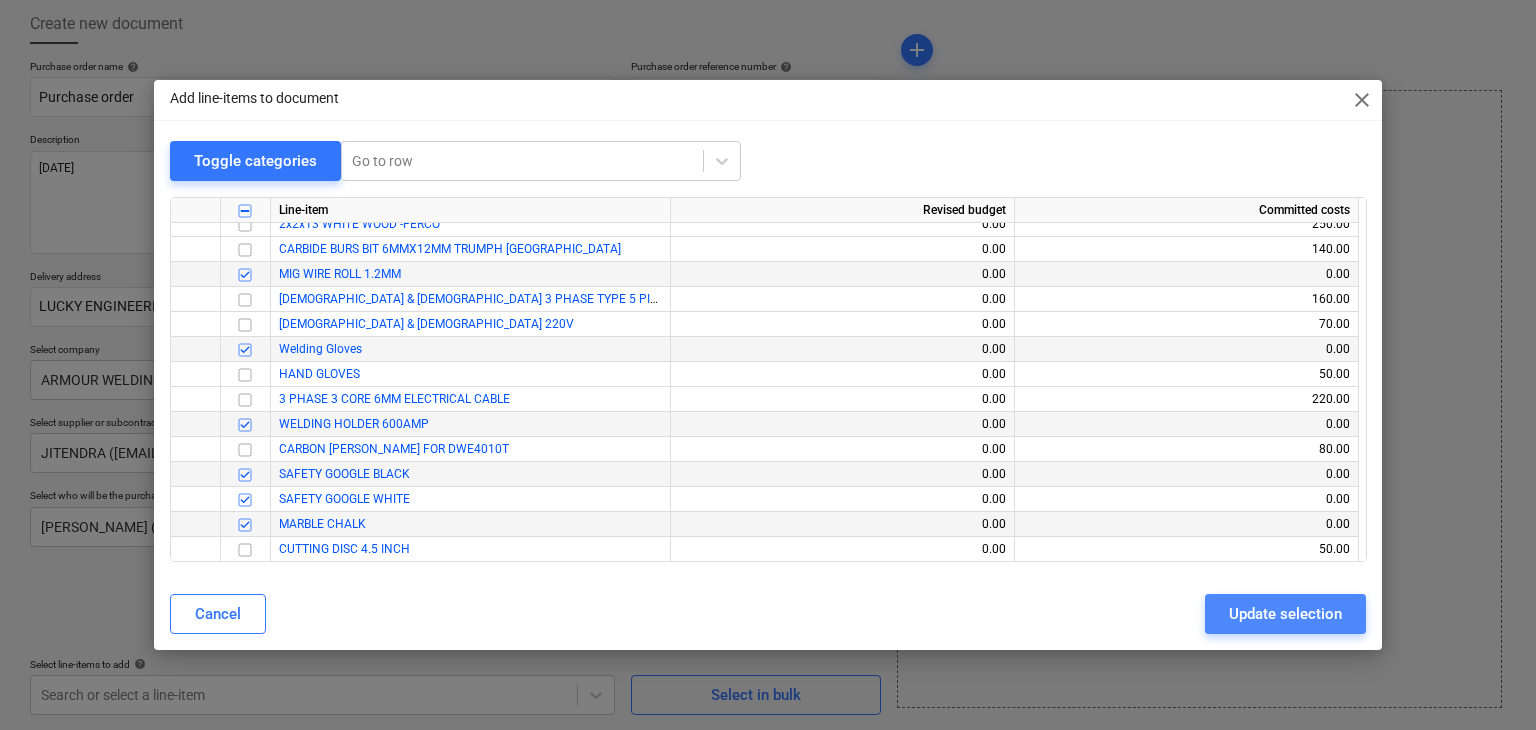 click on "Update selection" at bounding box center (1285, 614) 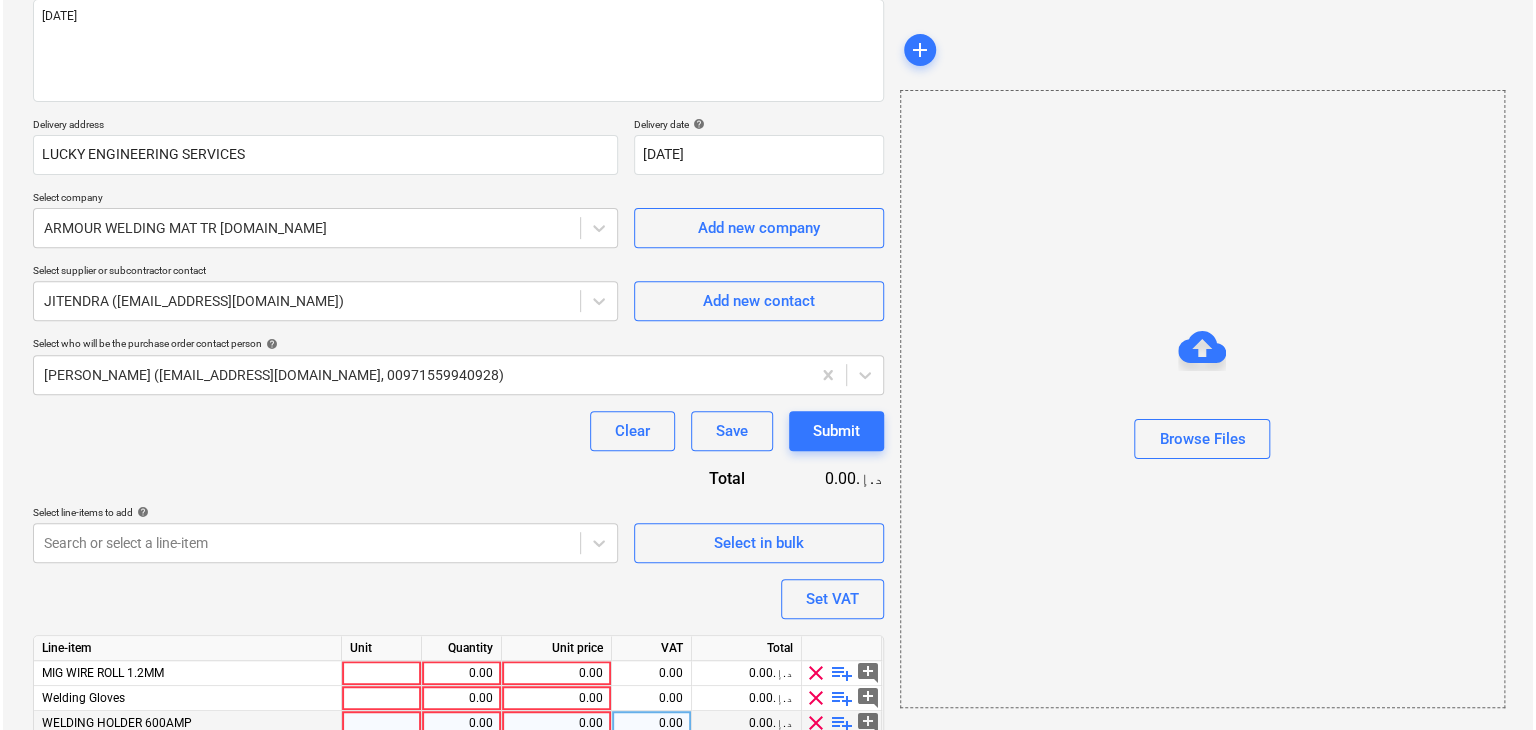 scroll, scrollTop: 417, scrollLeft: 0, axis: vertical 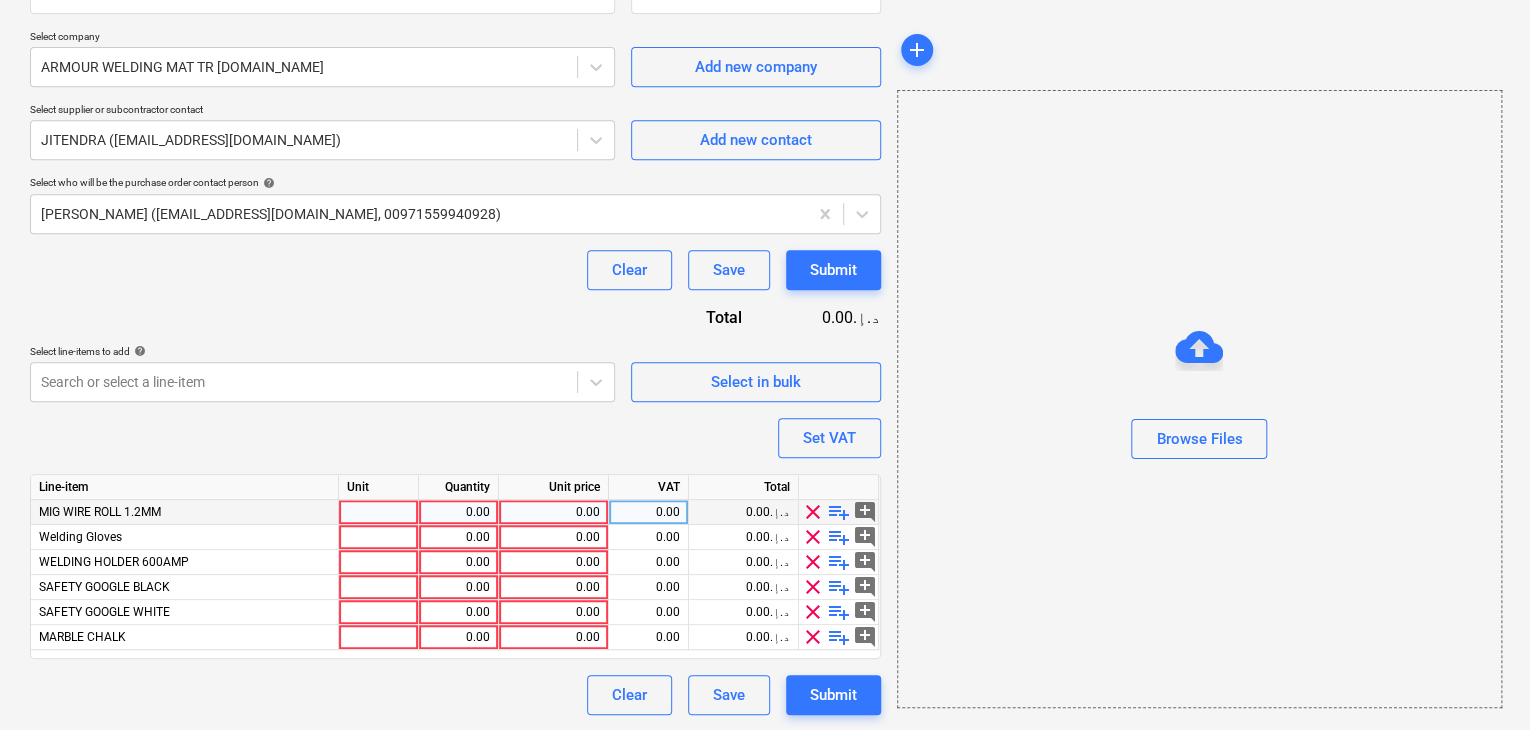 click at bounding box center (379, 512) 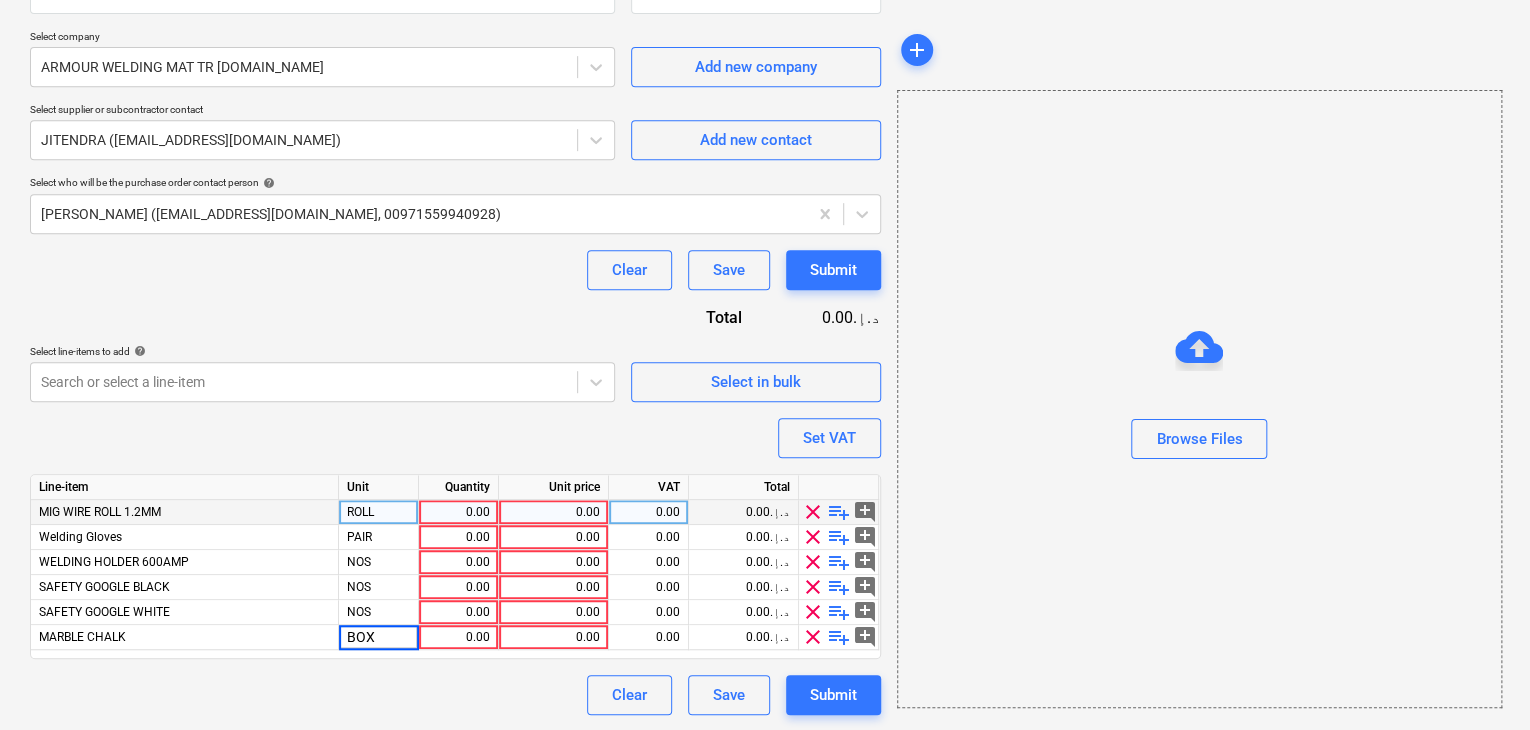 click on "0.00" at bounding box center [458, 512] 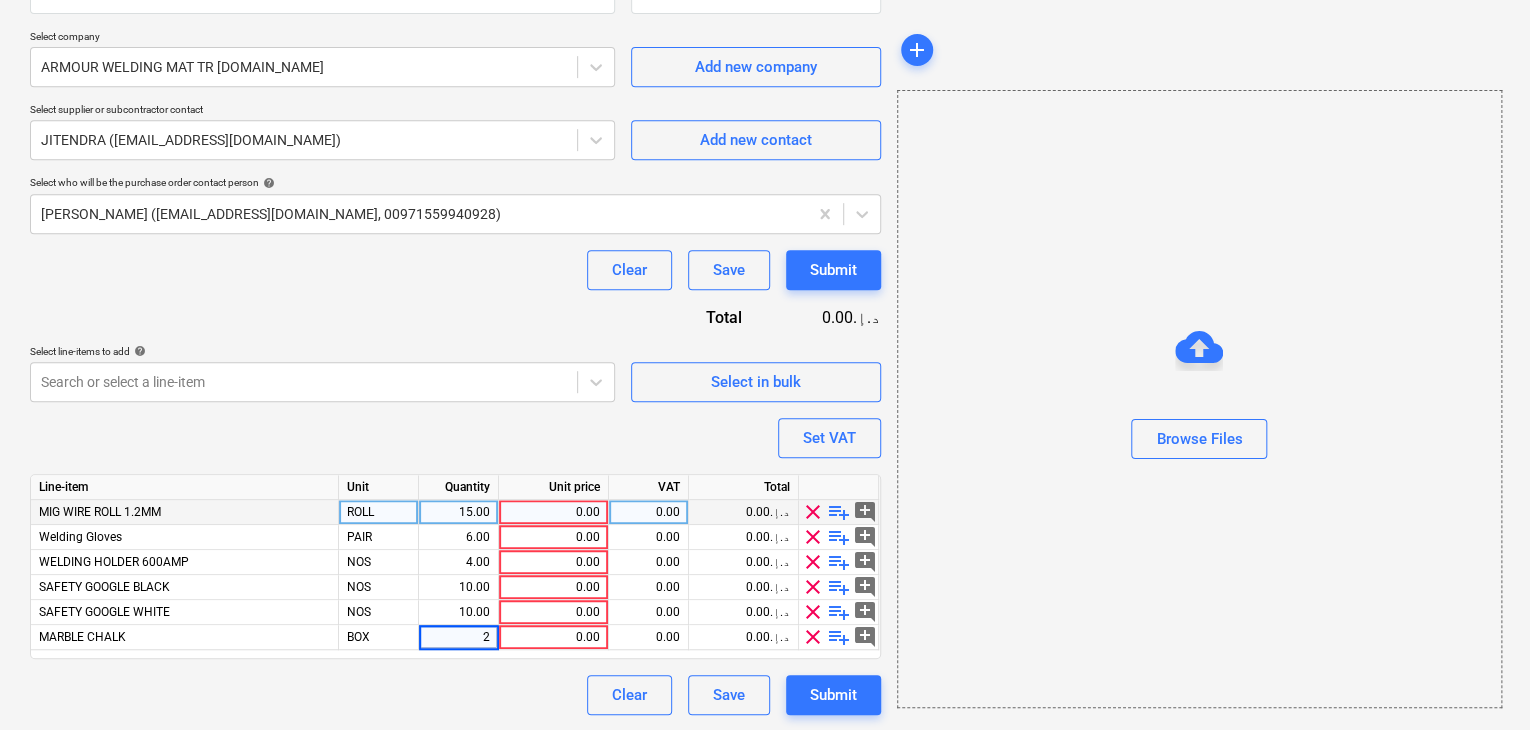 click on "0.00" at bounding box center [553, 512] 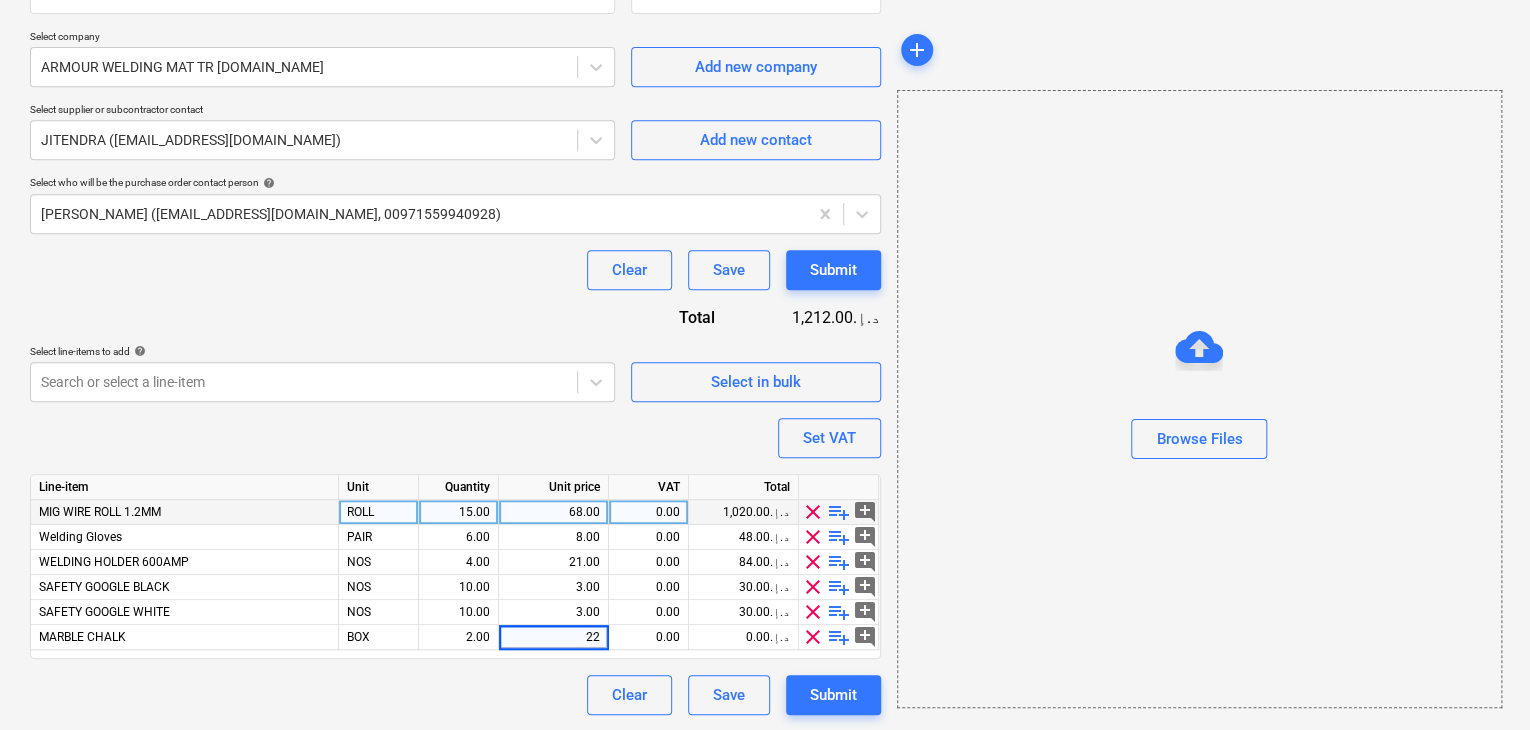 click on "Browse Files" at bounding box center [1199, 399] 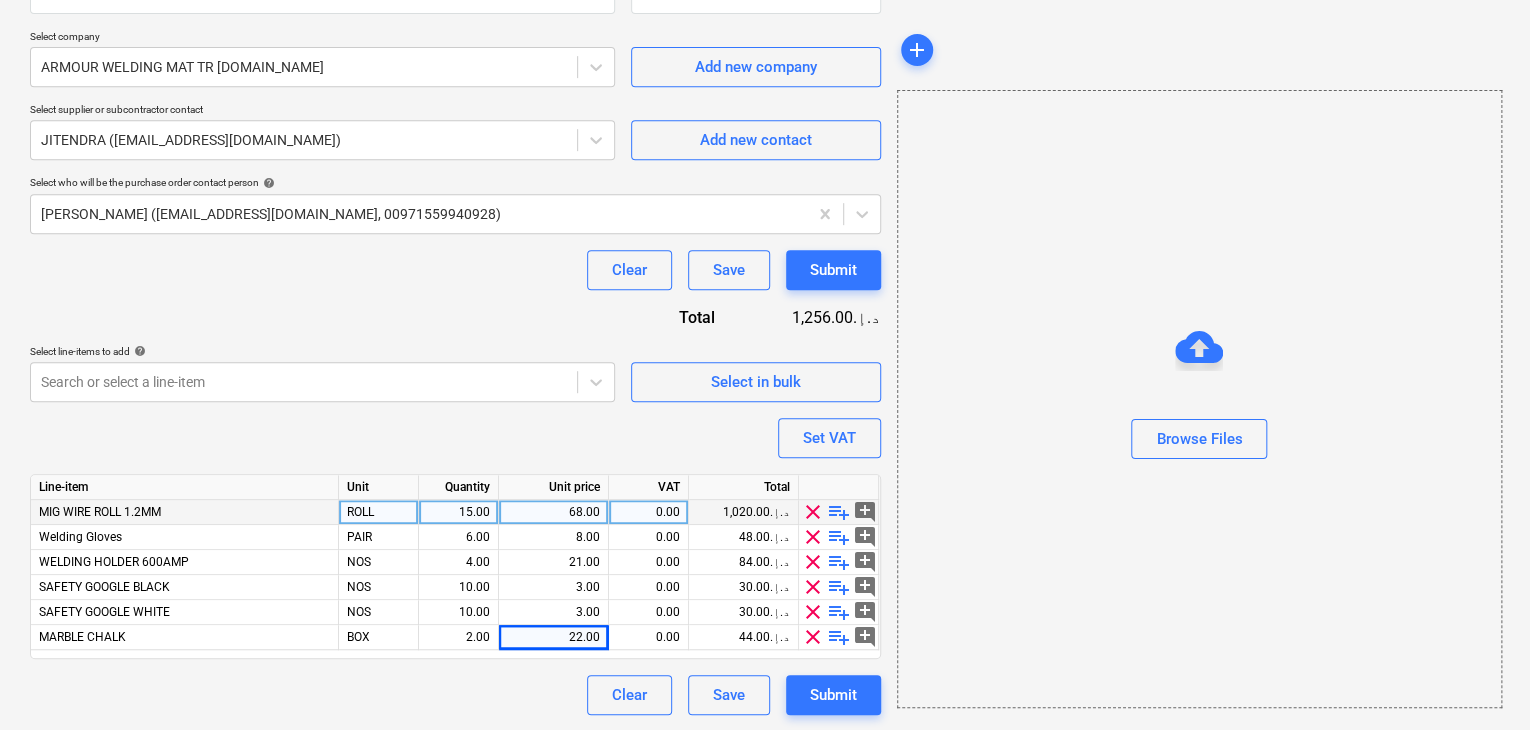 click on "Purchase order name help Purchase order Purchase order reference number help .LPO-15194 Description [DATE] Delivery address LUCKY ENGINEERING SERVICES Delivery date help [DATE] [DATE] Press the down arrow key to interact with the calendar and
select a date. Press the question mark key to get the keyboard shortcuts for changing dates. Select company ARMOUR WELDING MAT TR [DOMAIN_NAME]   Add new company Select supplier or subcontractor contact JITENDRA  ([EMAIL_ADDRESS][DOMAIN_NAME]) Add new contact Select who will be the purchase order contact person help [PERSON_NAME] ([EMAIL_ADDRESS][DOMAIN_NAME], 00971559940928) Clear Save Submit Total 1,256.00د.إ.‏ Select line-items to add help Search or select a line-item Select in bulk Set VAT Line-item Unit Quantity Unit price VAT Total  MIG WIRE ROLL 1.2MM ROLL 15.00 68.00 0.00 1,020.00د.إ.‏ clear playlist_add add_comment  Welding Gloves PAIR 6.00 8.00 0.00 48.00د.إ.‏ clear playlist_add add_comment  WELDING HOLDER 600AMP NOS 4.00 21.00 0.00 84.00د.إ.‏ clear" at bounding box center [455, 231] 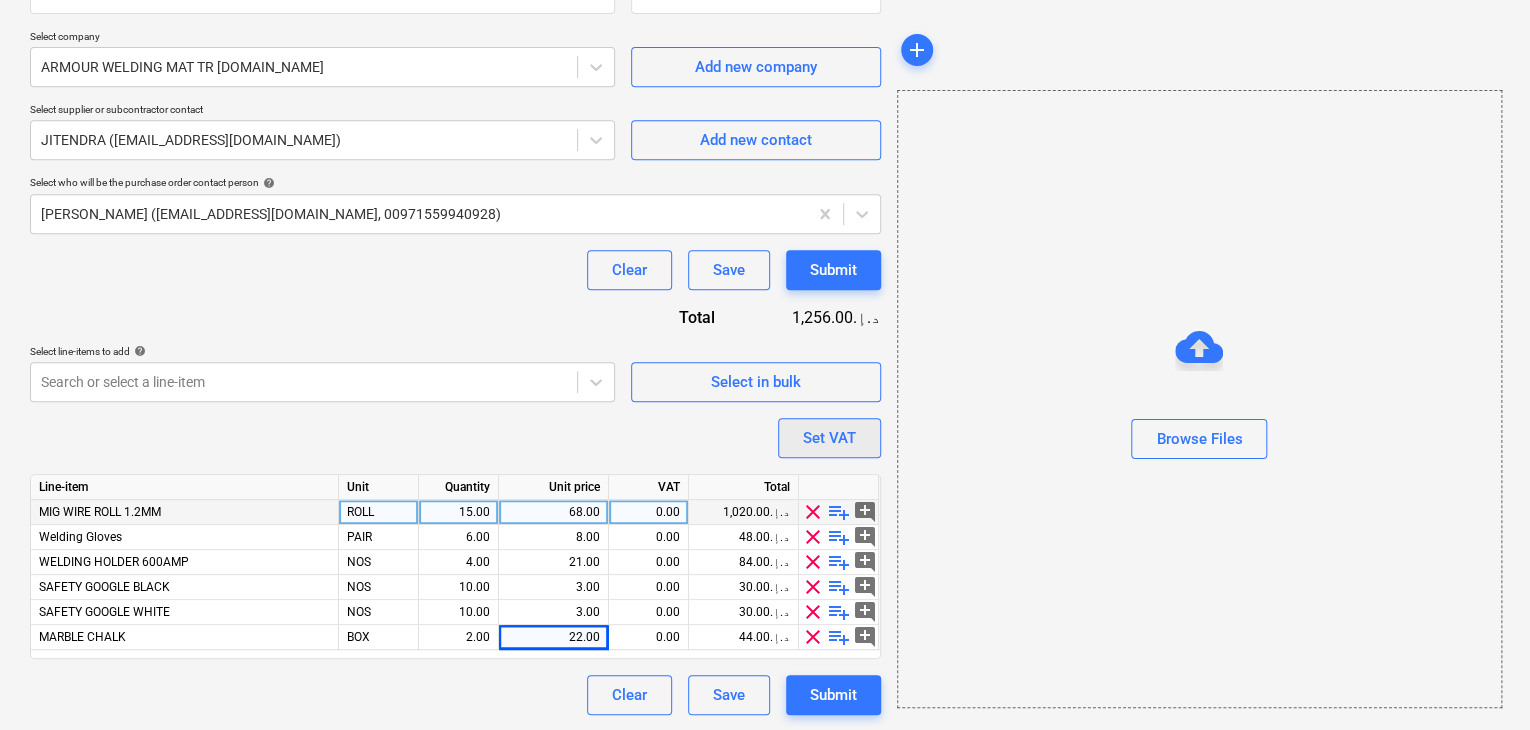 click on "Set VAT" at bounding box center [829, 438] 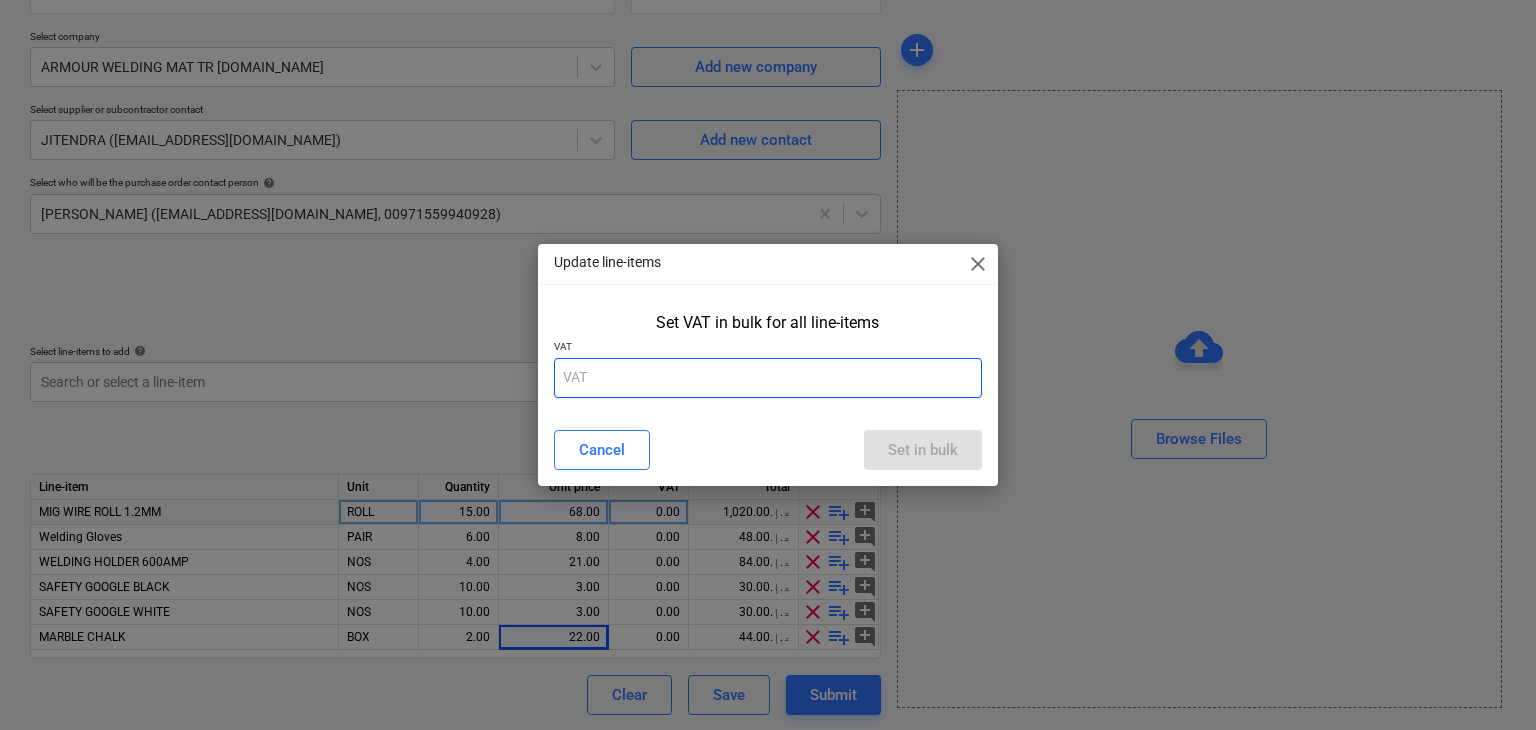 click at bounding box center (768, 378) 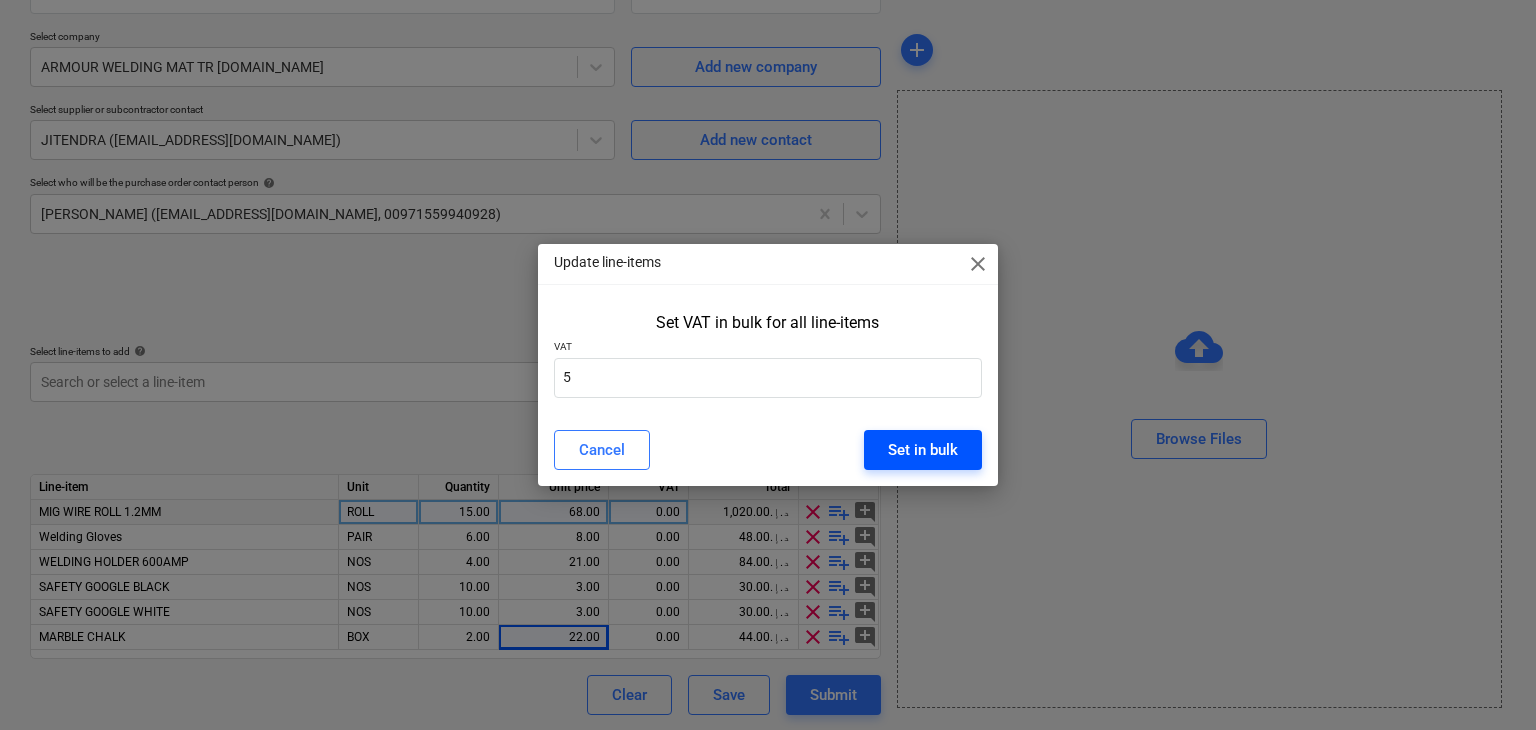 click on "Set in bulk" at bounding box center (923, 450) 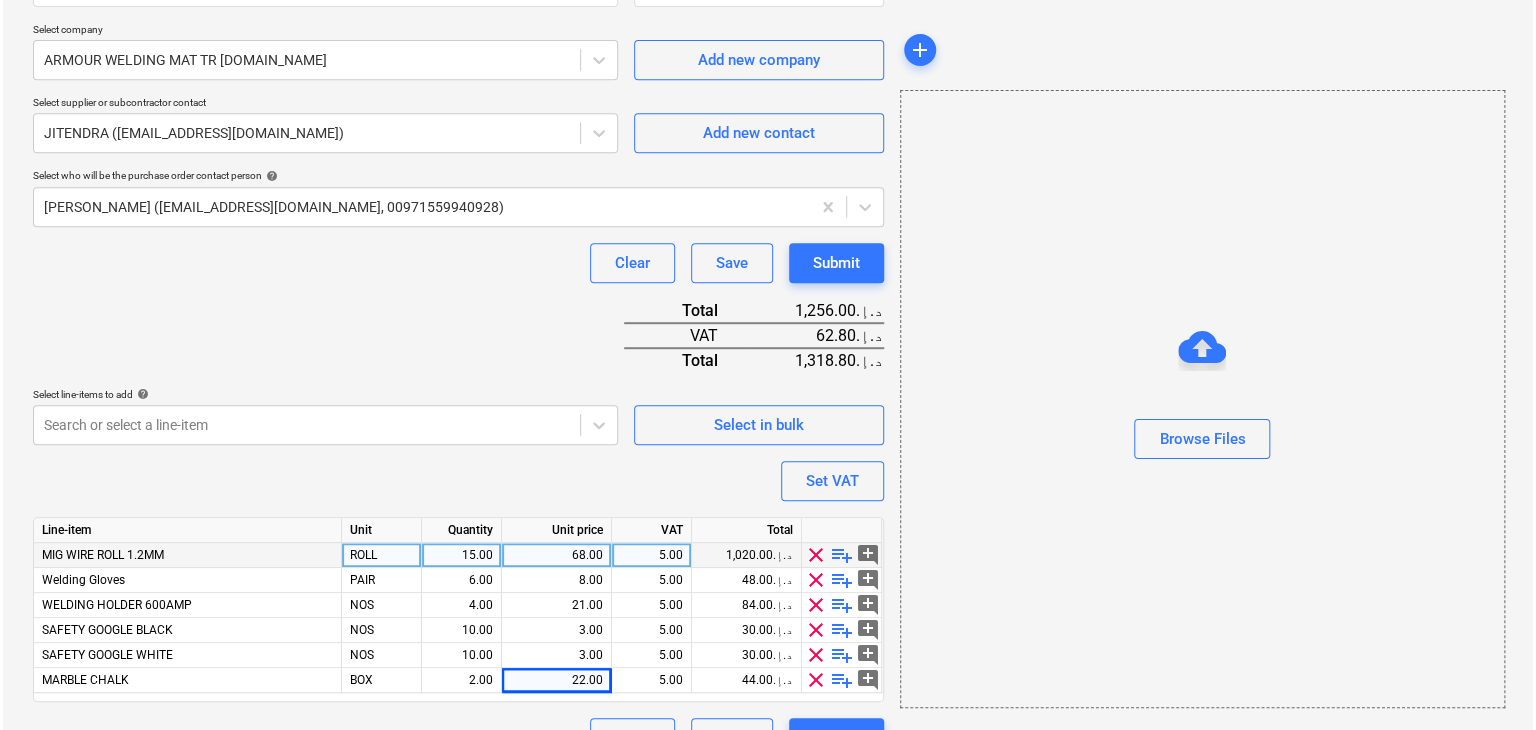 scroll, scrollTop: 467, scrollLeft: 0, axis: vertical 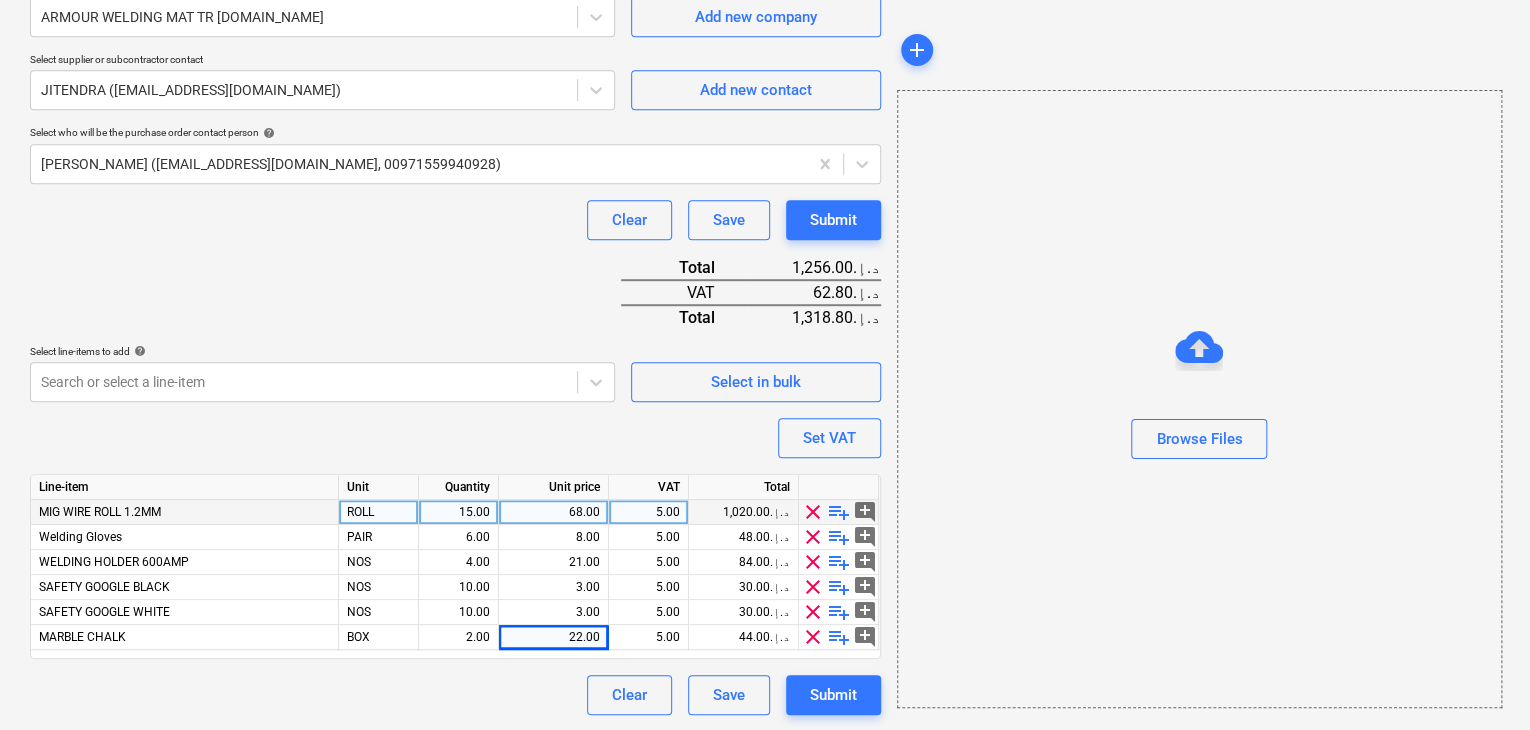 click on "Create new document Purchase order name help Purchase order Purchase order reference number help .LPO-15194 Description [DATE] Delivery address LUCKY ENGINEERING SERVICES Delivery date help [DATE] [DATE] Press the down arrow key to interact with the calendar and
select a date. Press the question mark key to get the keyboard shortcuts for changing dates. Select company ARMOUR WELDING MAT TR [DOMAIN_NAME]   Add new company Select supplier or subcontractor contact JITENDRA  ([EMAIL_ADDRESS][DOMAIN_NAME]) Add new contact Select who will be the purchase order contact person help [PERSON_NAME] ([EMAIL_ADDRESS][DOMAIN_NAME], 00971559940928) Clear Save Submit Total 1,256.00د.إ.‏ VAT 62.80د.إ.‏ Total 1,318.80د.إ.‏ Select line-items to add help Search or select a line-item Select in bulk Set VAT Line-item Unit Quantity Unit price VAT Total  MIG WIRE ROLL 1.2MM ROLL 15.00 68.00 5.00 1,020.00د.إ.‏ clear playlist_add add_comment  Welding Gloves PAIR 6.00 8.00 5.00 48.00د.إ.‏ clear playlist_add add_comment" at bounding box center [455, 178] 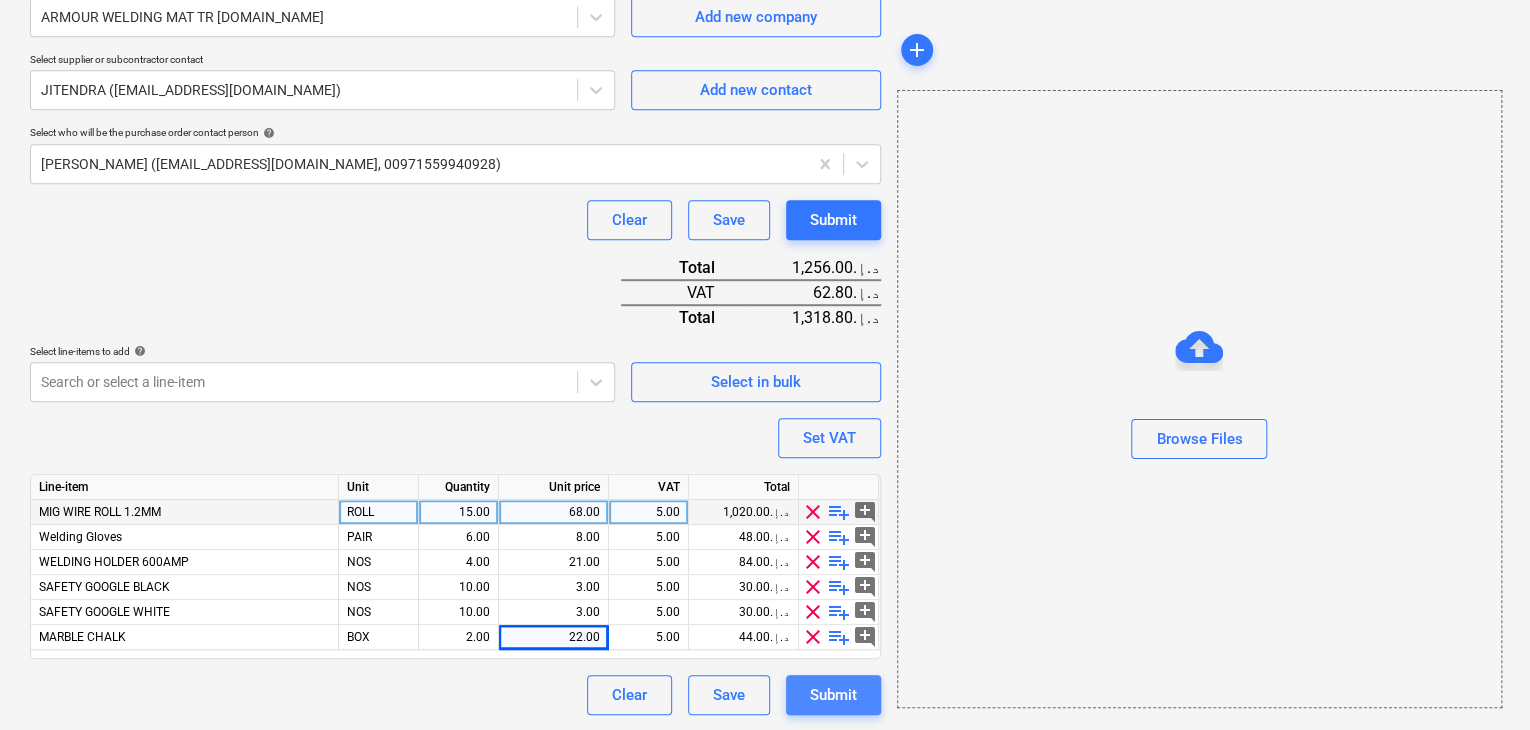 click on "Submit" at bounding box center [833, 695] 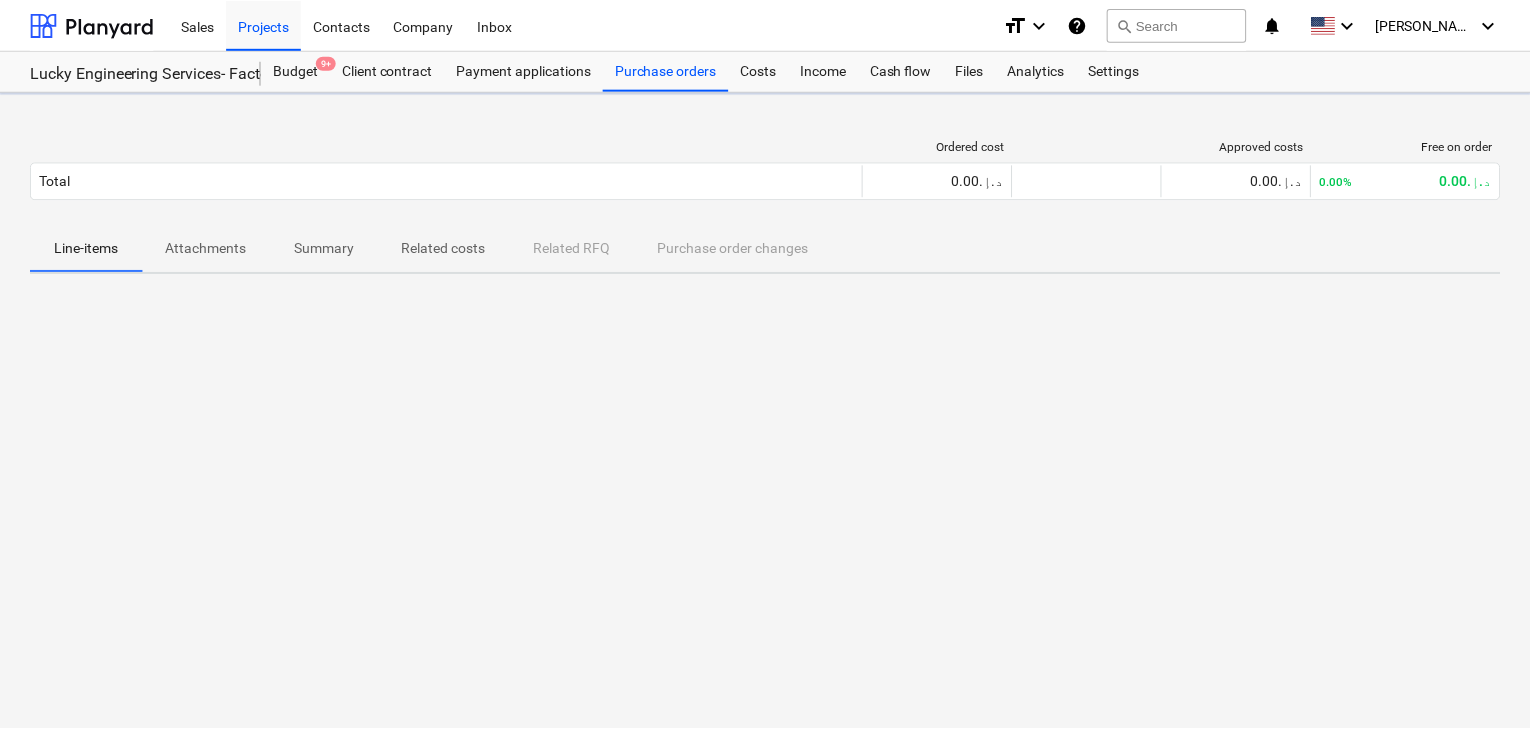 scroll, scrollTop: 0, scrollLeft: 0, axis: both 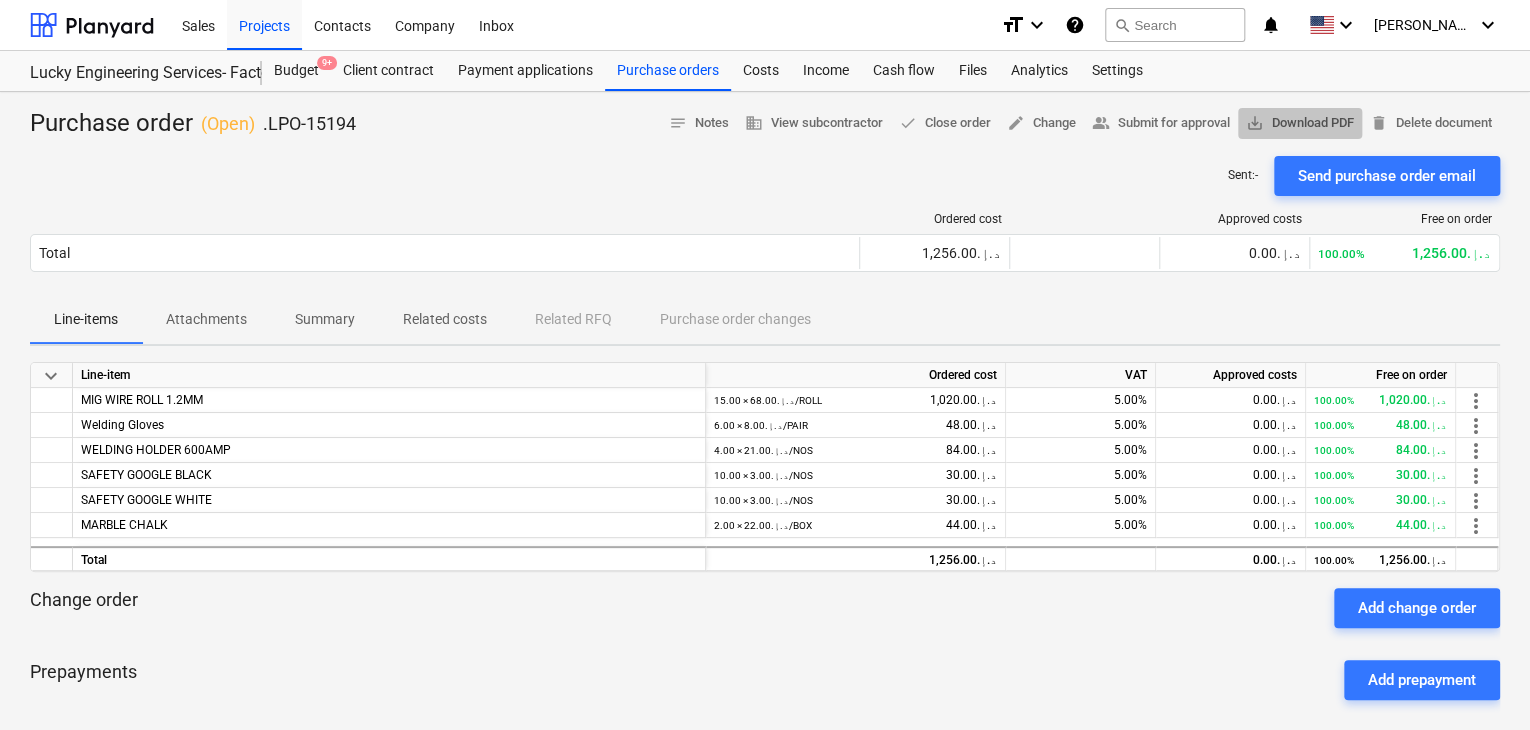 click on "save_alt Download PDF" at bounding box center (1300, 123) 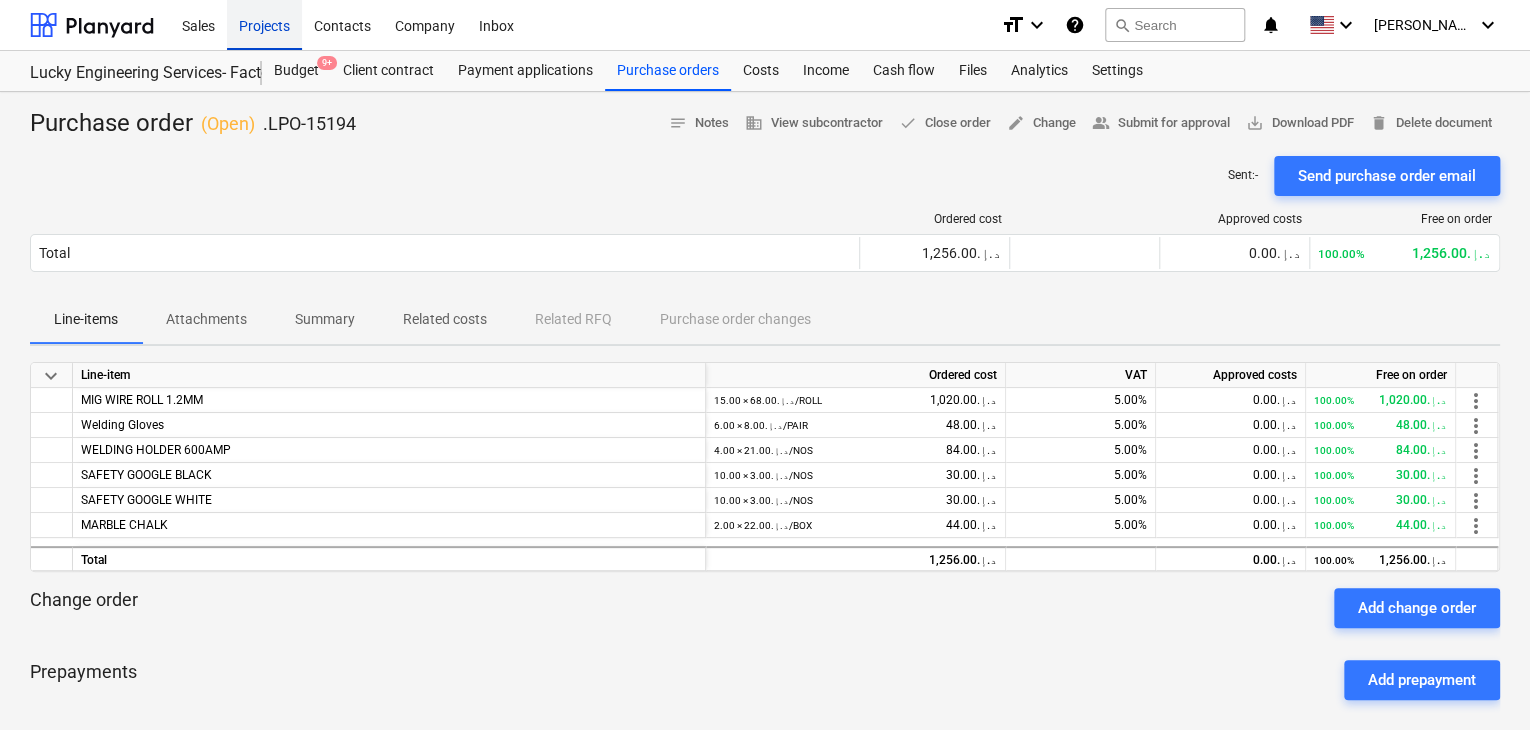 click on "Projects" at bounding box center (264, 24) 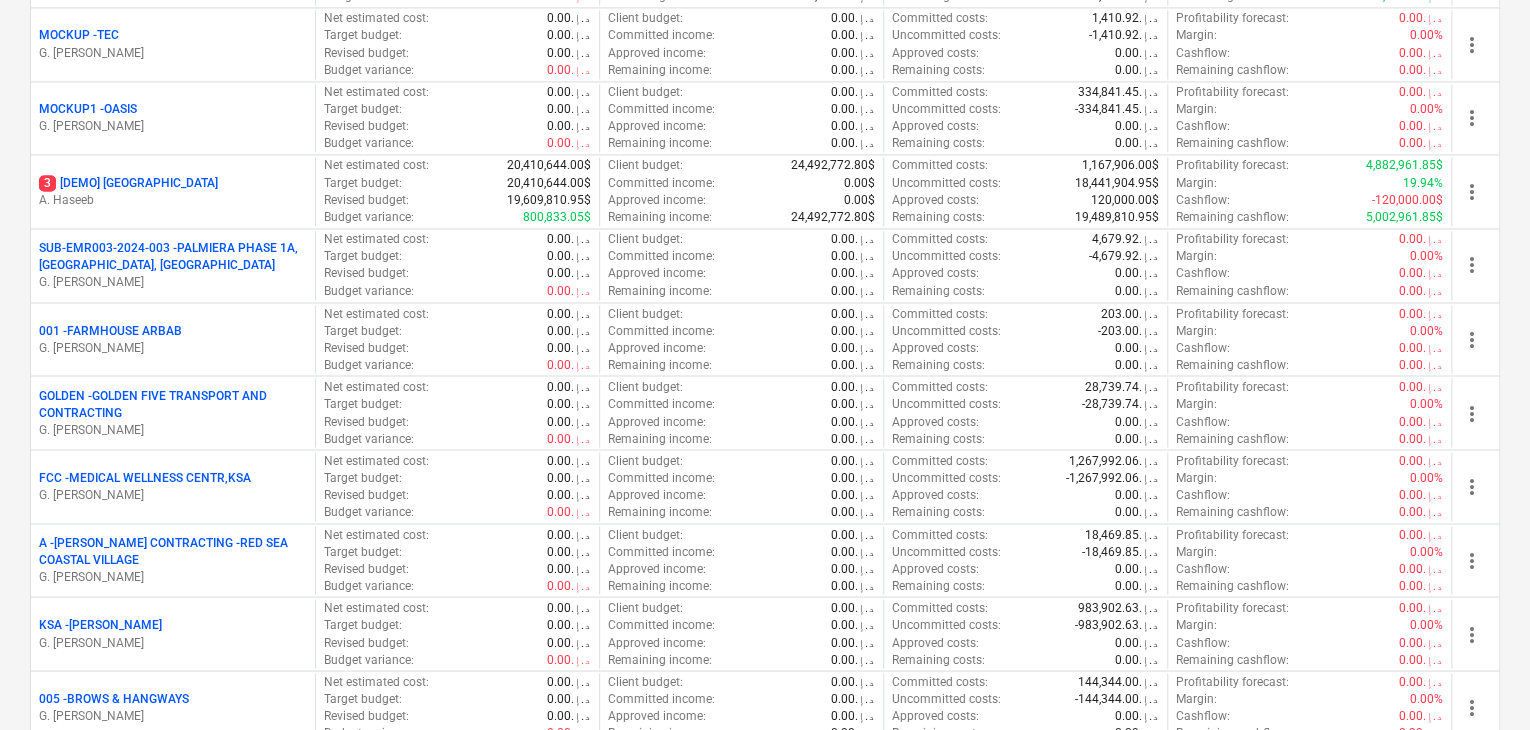 scroll, scrollTop: 1700, scrollLeft: 0, axis: vertical 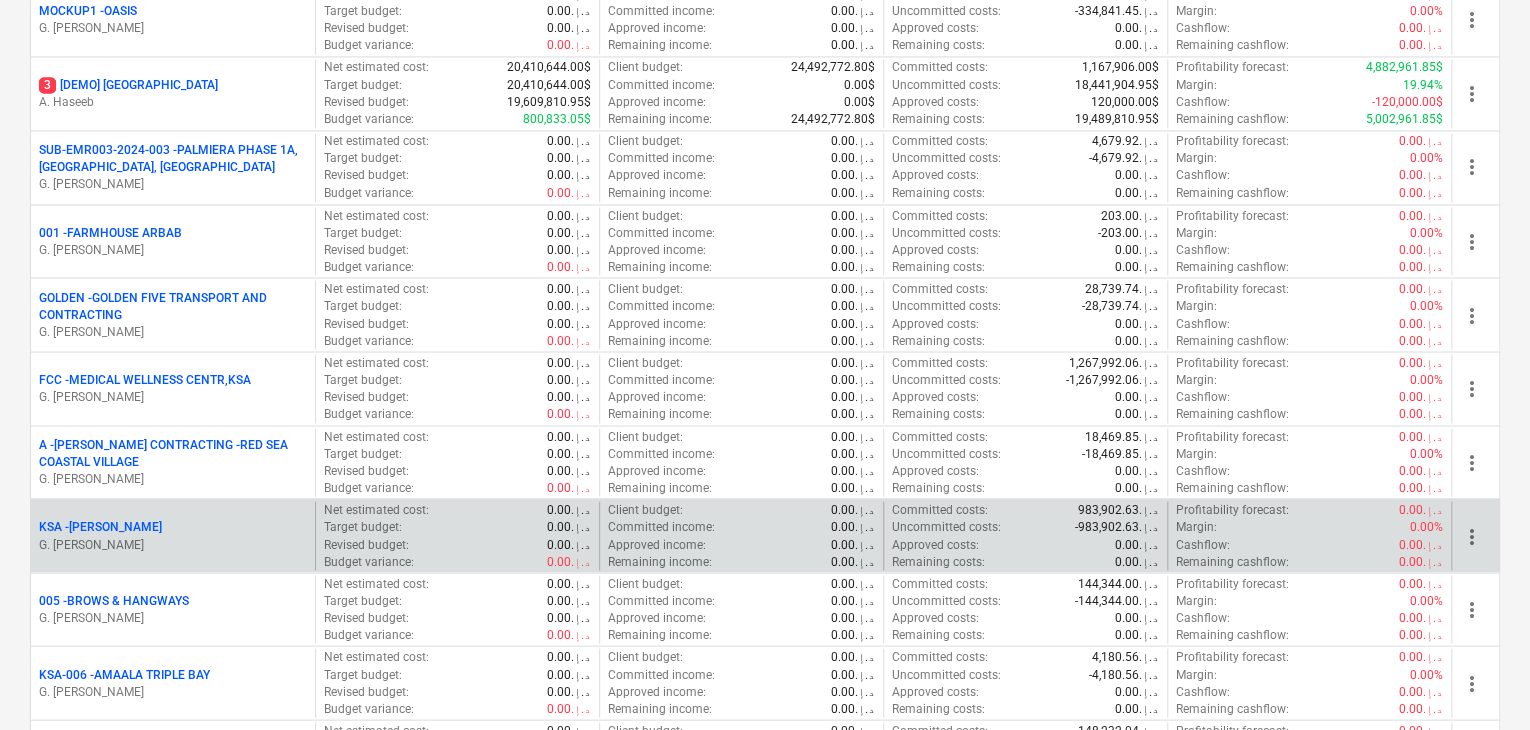 click on "KSA -  [PERSON_NAME]" at bounding box center [100, 526] 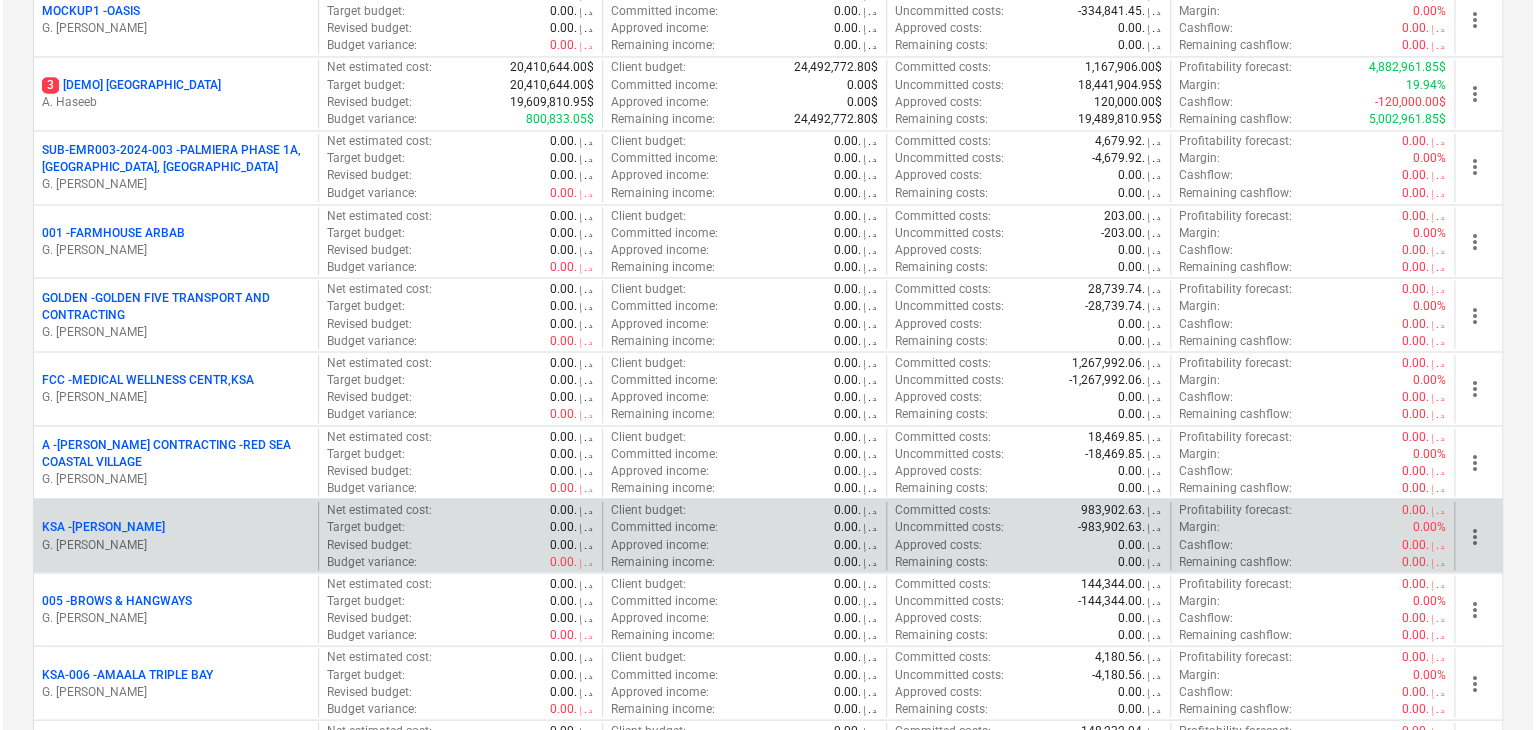 scroll, scrollTop: 0, scrollLeft: 0, axis: both 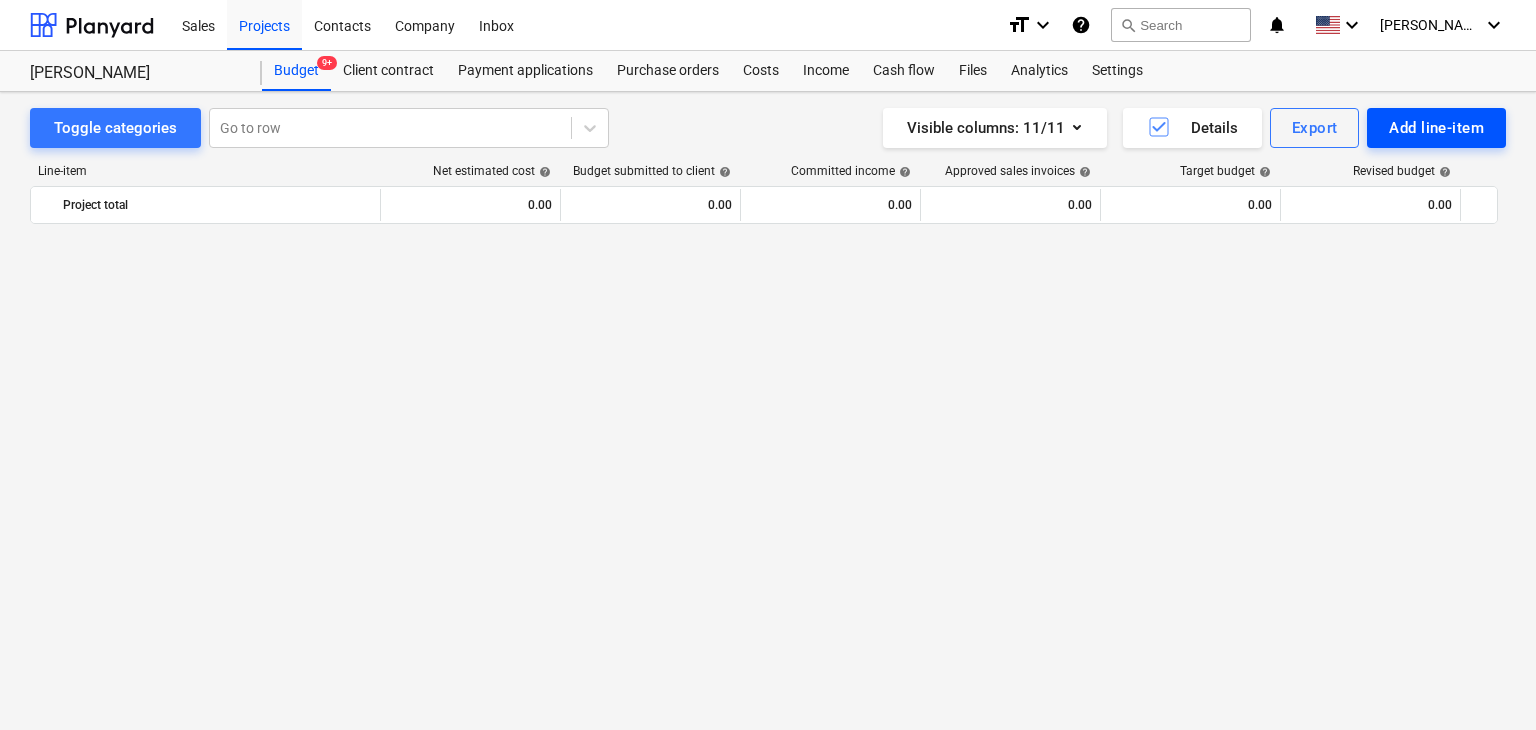 click on "Add line-item" at bounding box center (1436, 128) 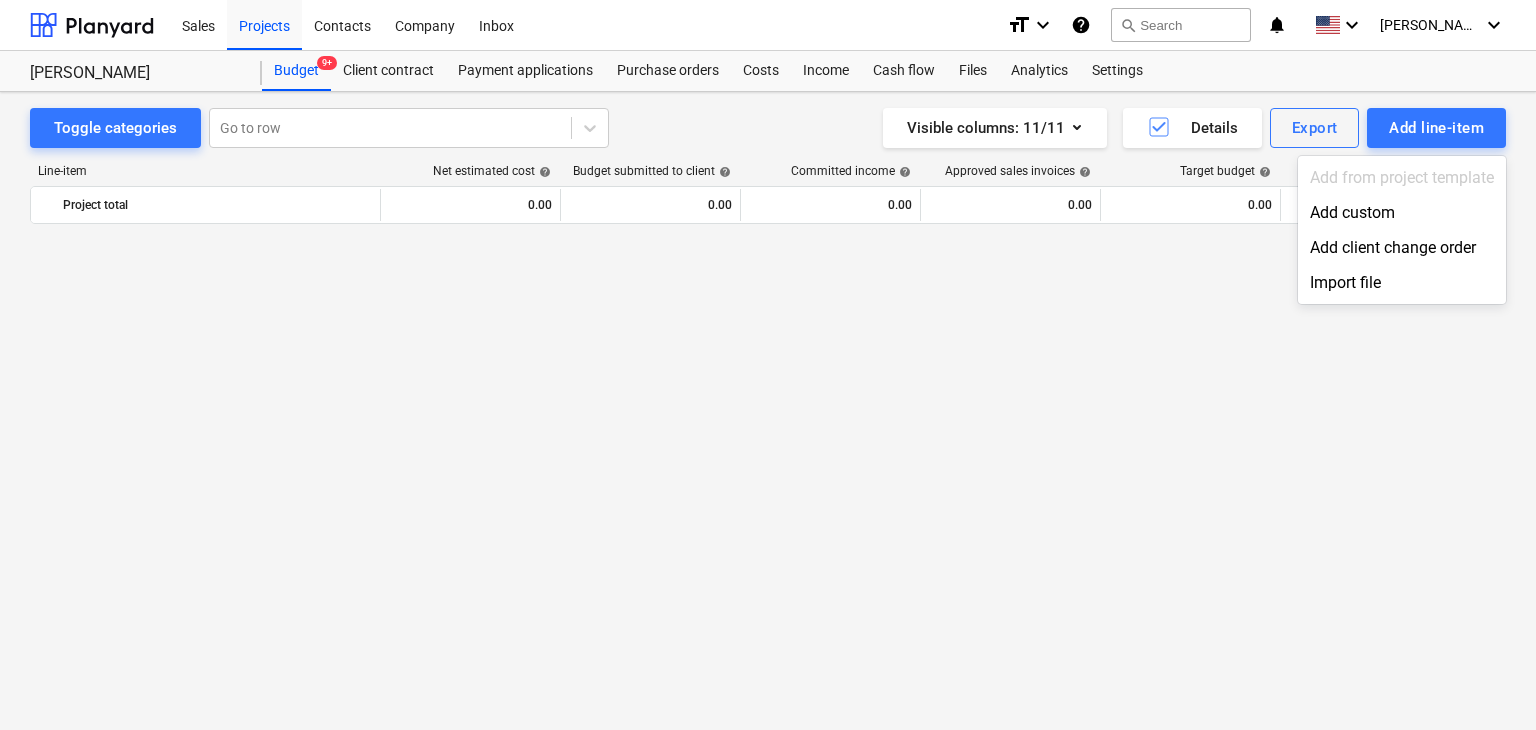 scroll, scrollTop: 6349, scrollLeft: 0, axis: vertical 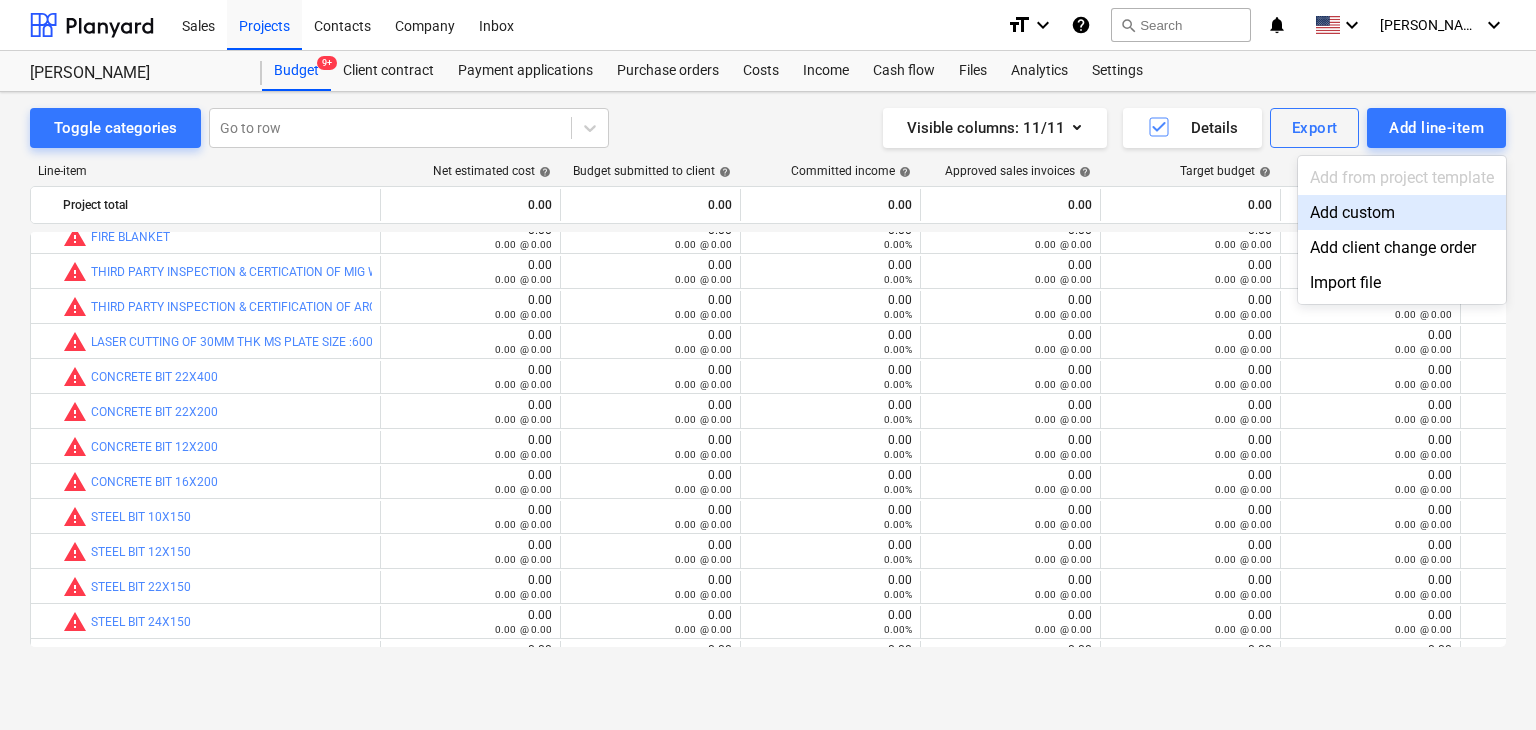 click on "Add custom" at bounding box center (1402, 212) 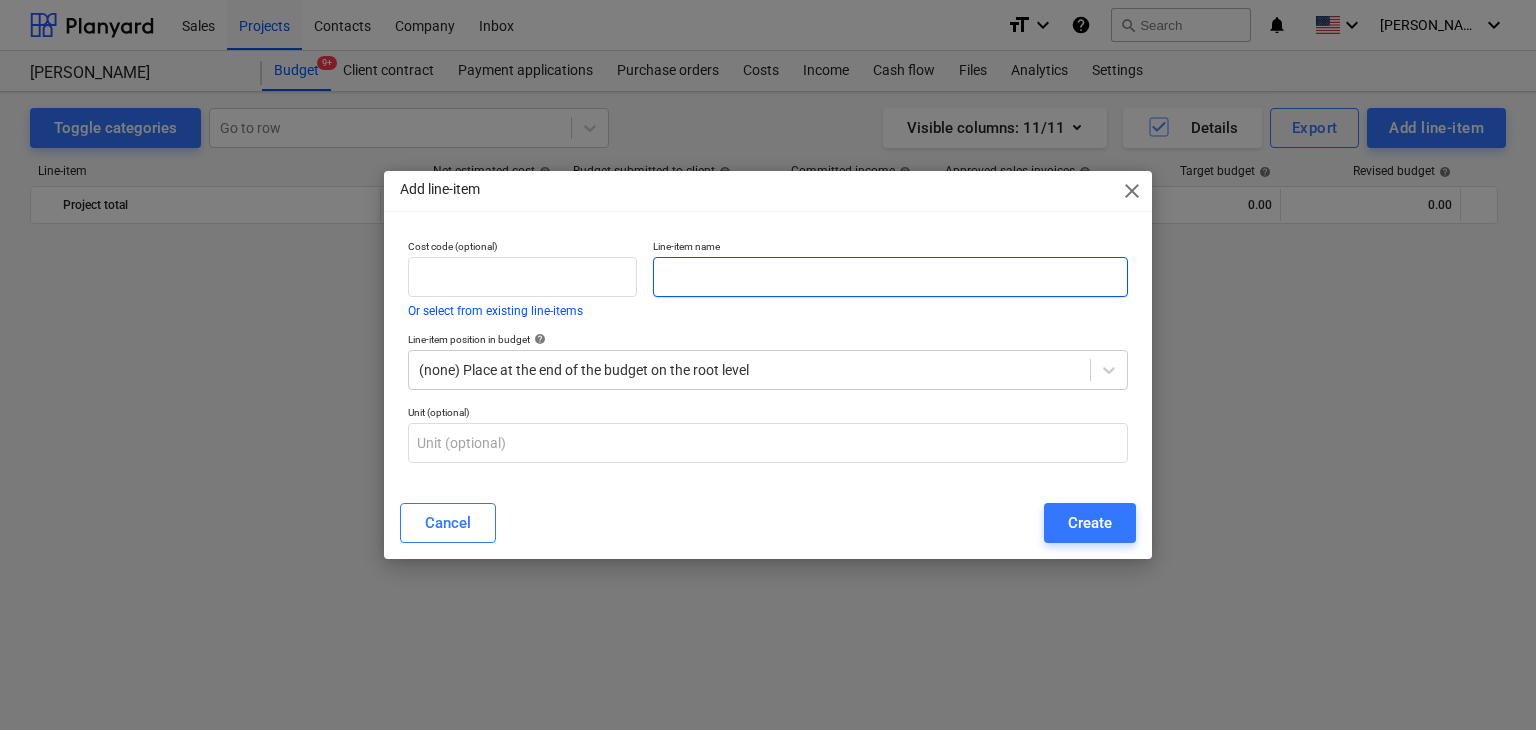 scroll, scrollTop: 6349, scrollLeft: 0, axis: vertical 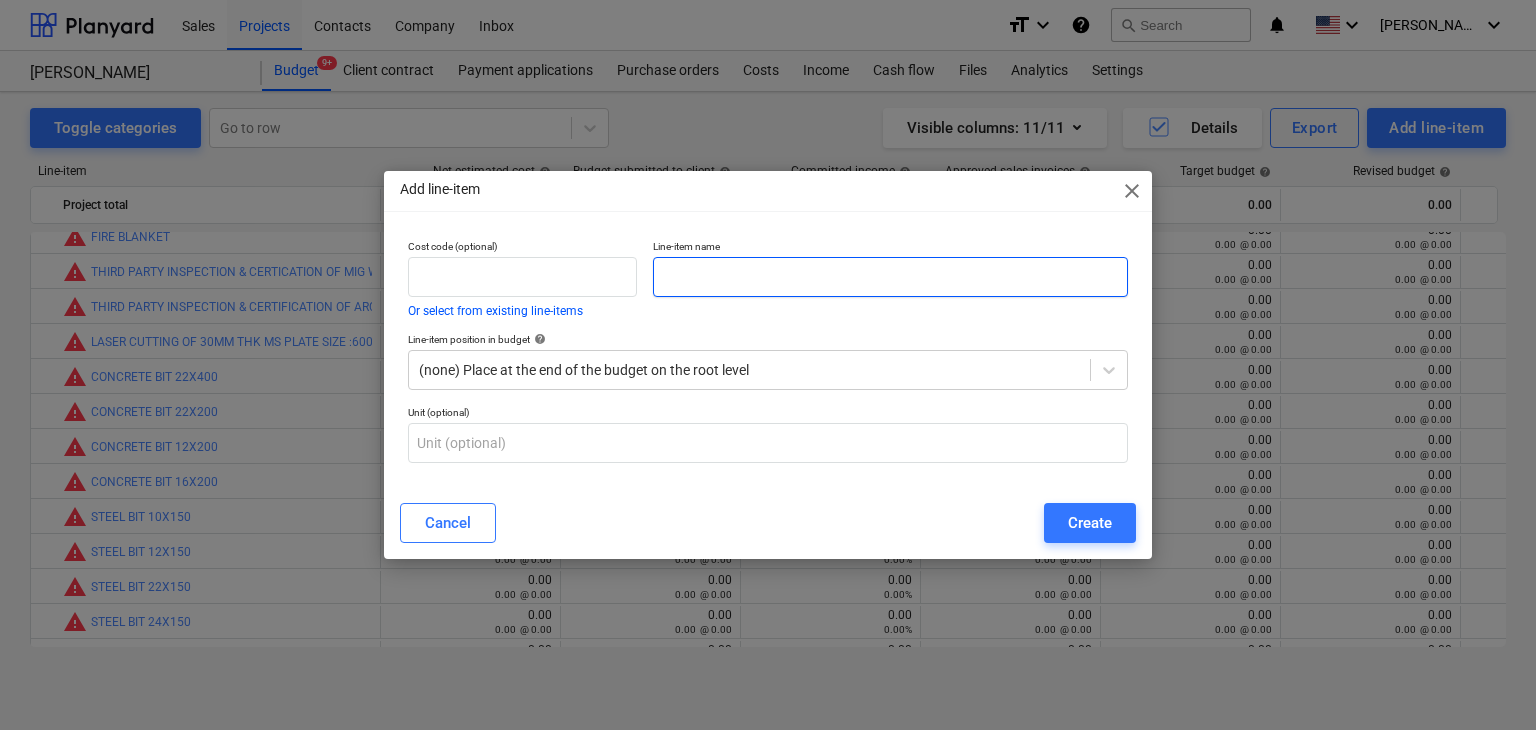 click at bounding box center [890, 277] 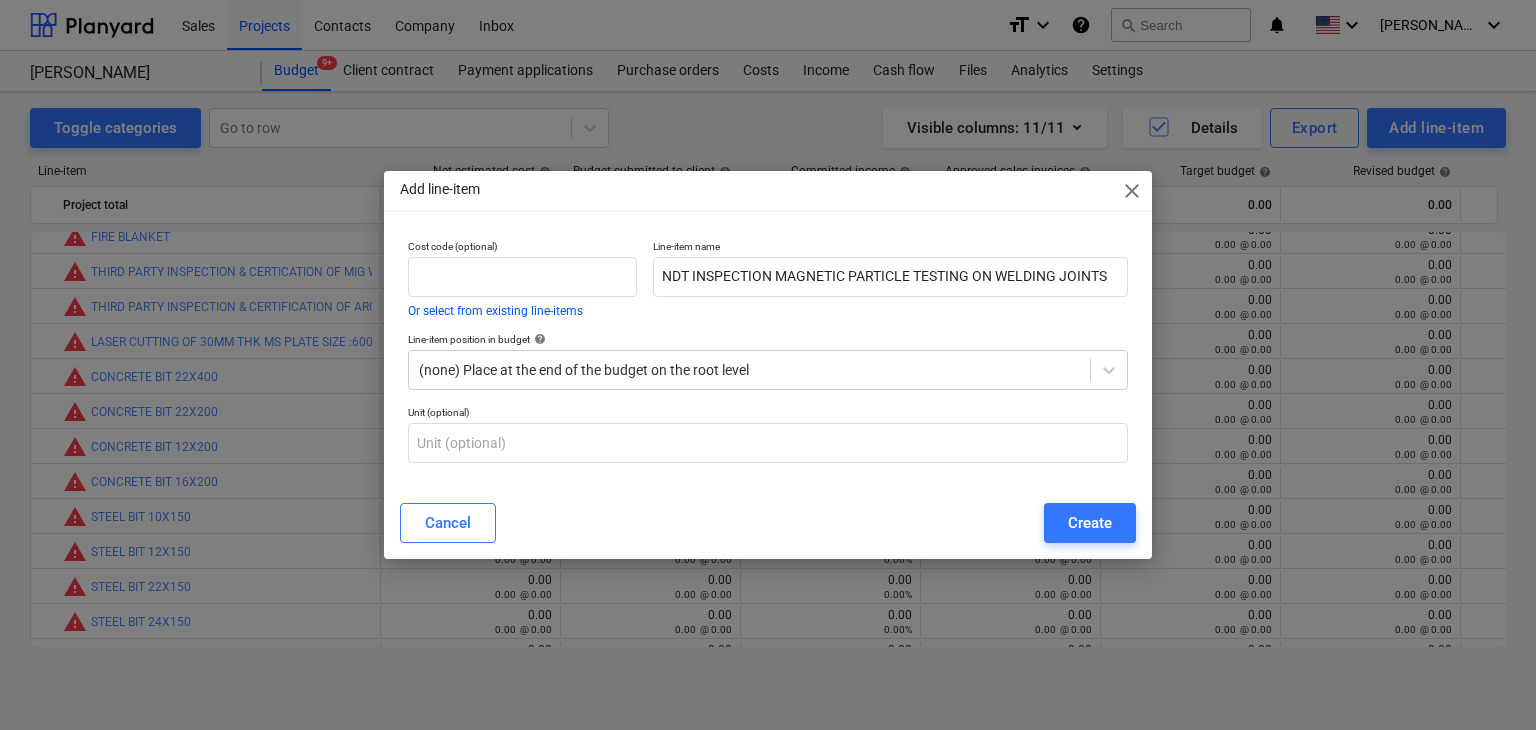 click on "Create" at bounding box center (1090, 523) 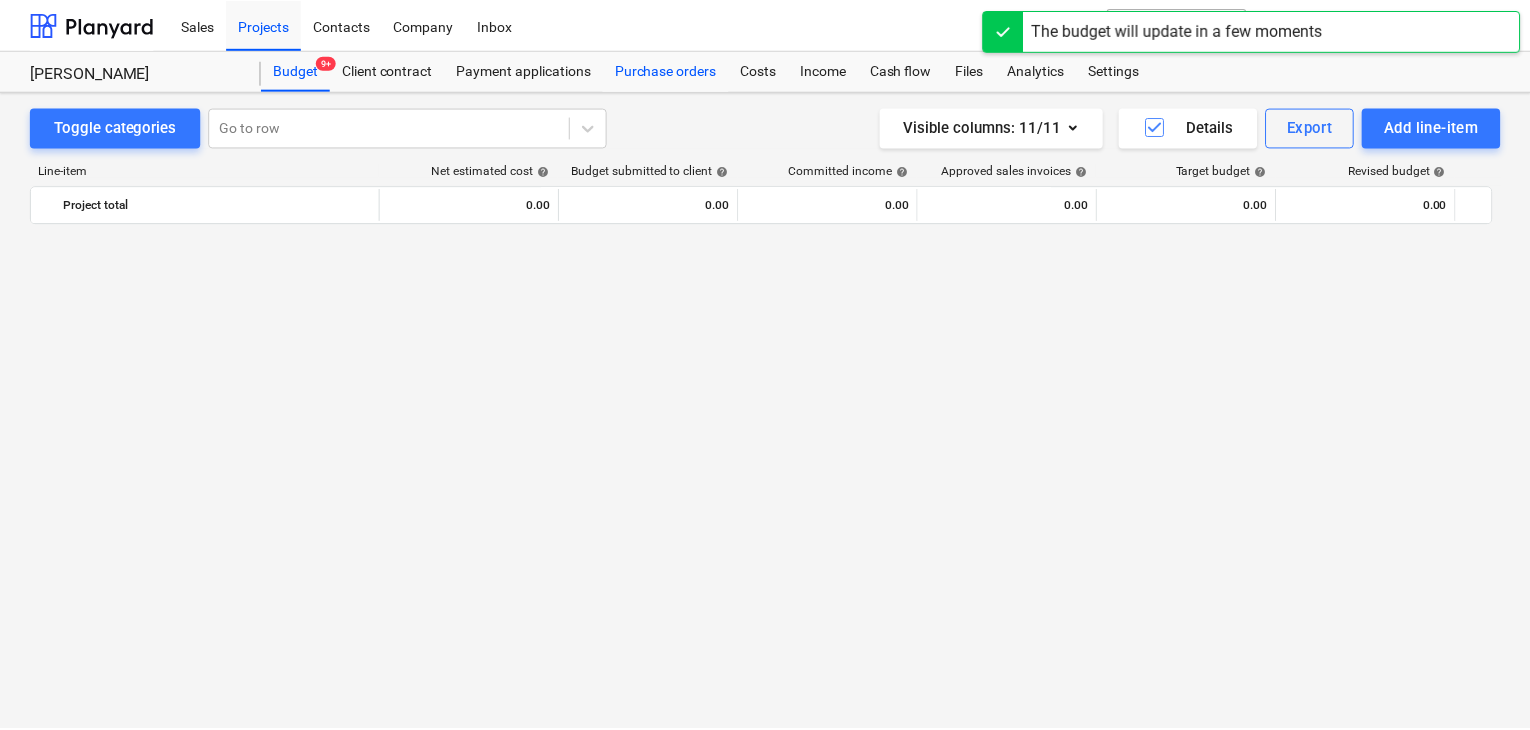 scroll, scrollTop: 6349, scrollLeft: 0, axis: vertical 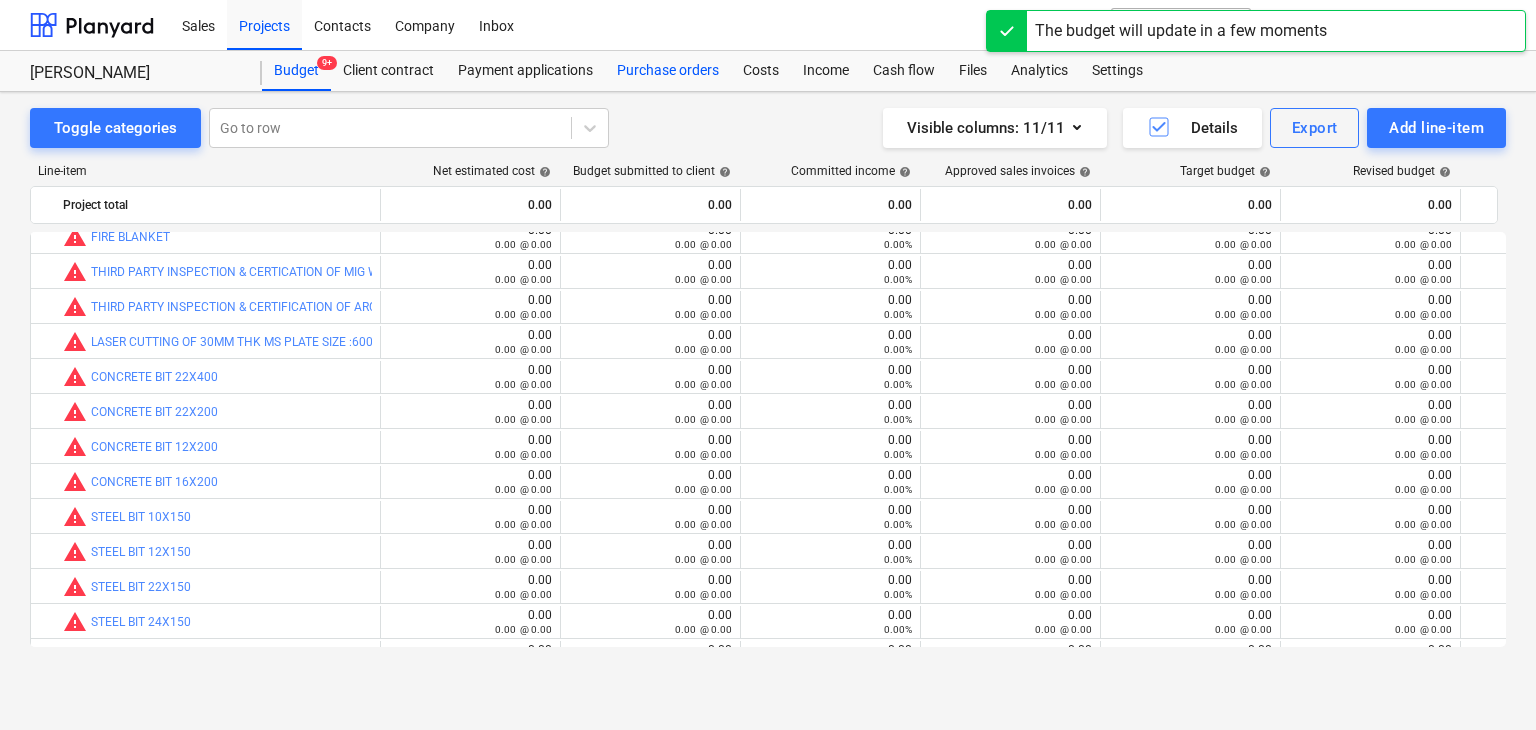 click on "Purchase orders" at bounding box center [668, 71] 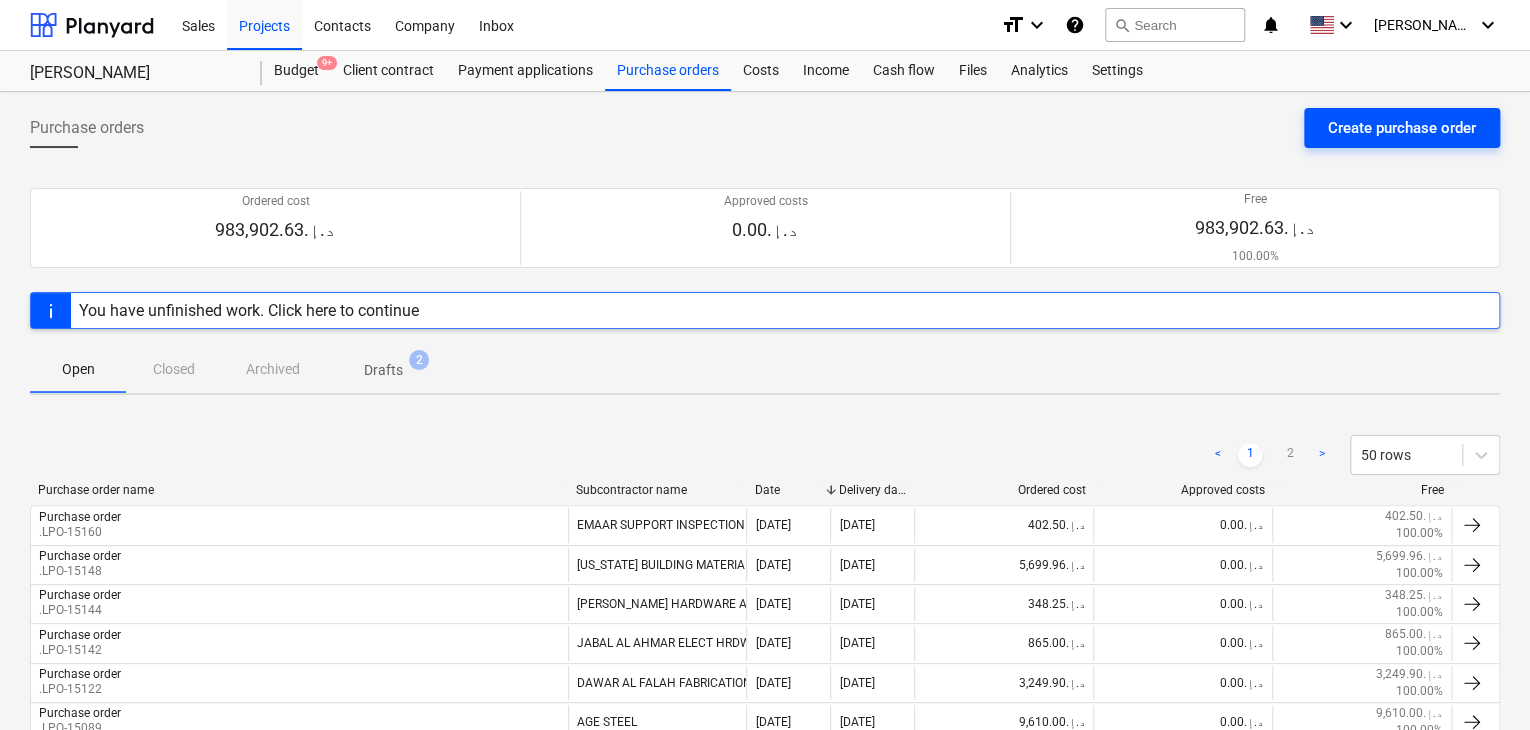 click on "Create purchase order" at bounding box center [1402, 128] 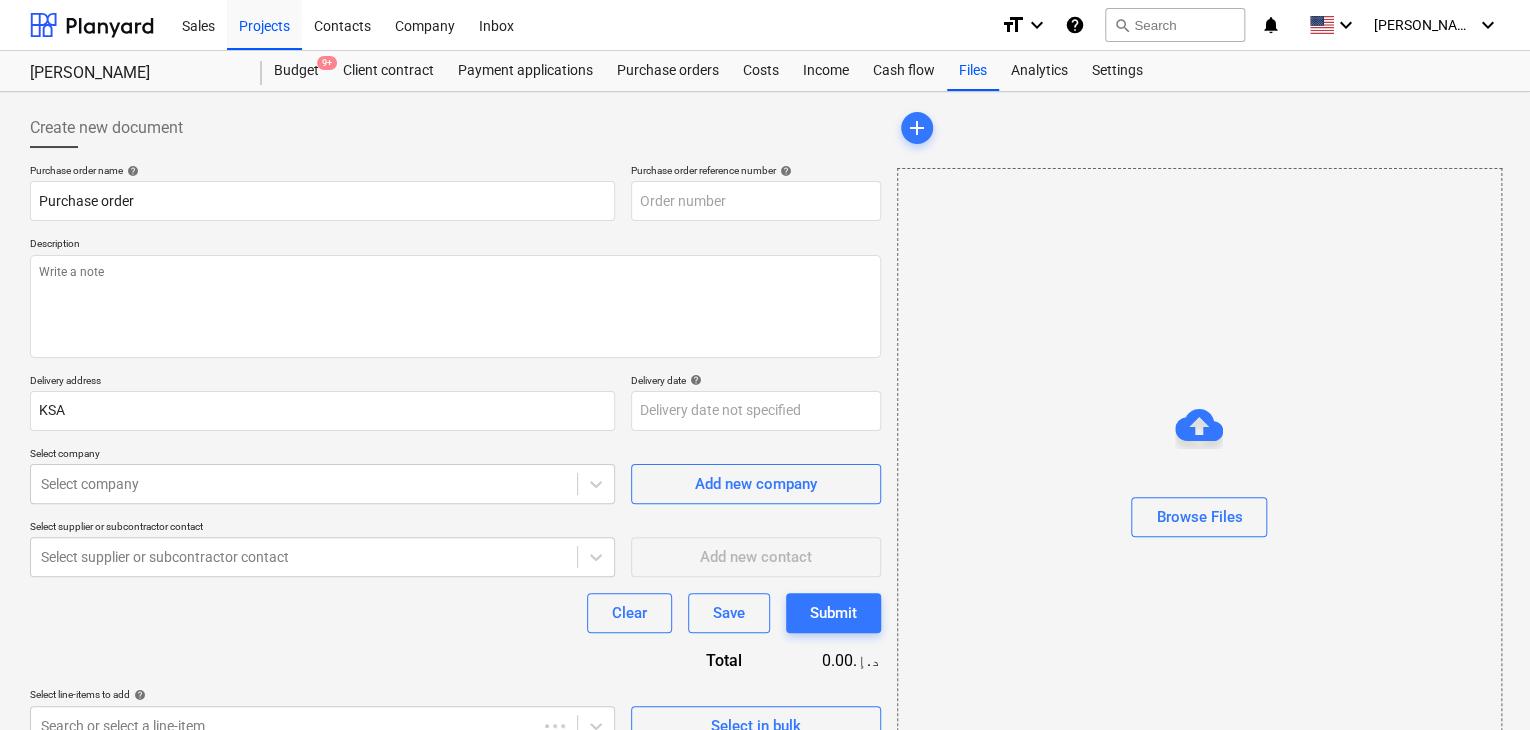click on "Description" at bounding box center [455, 245] 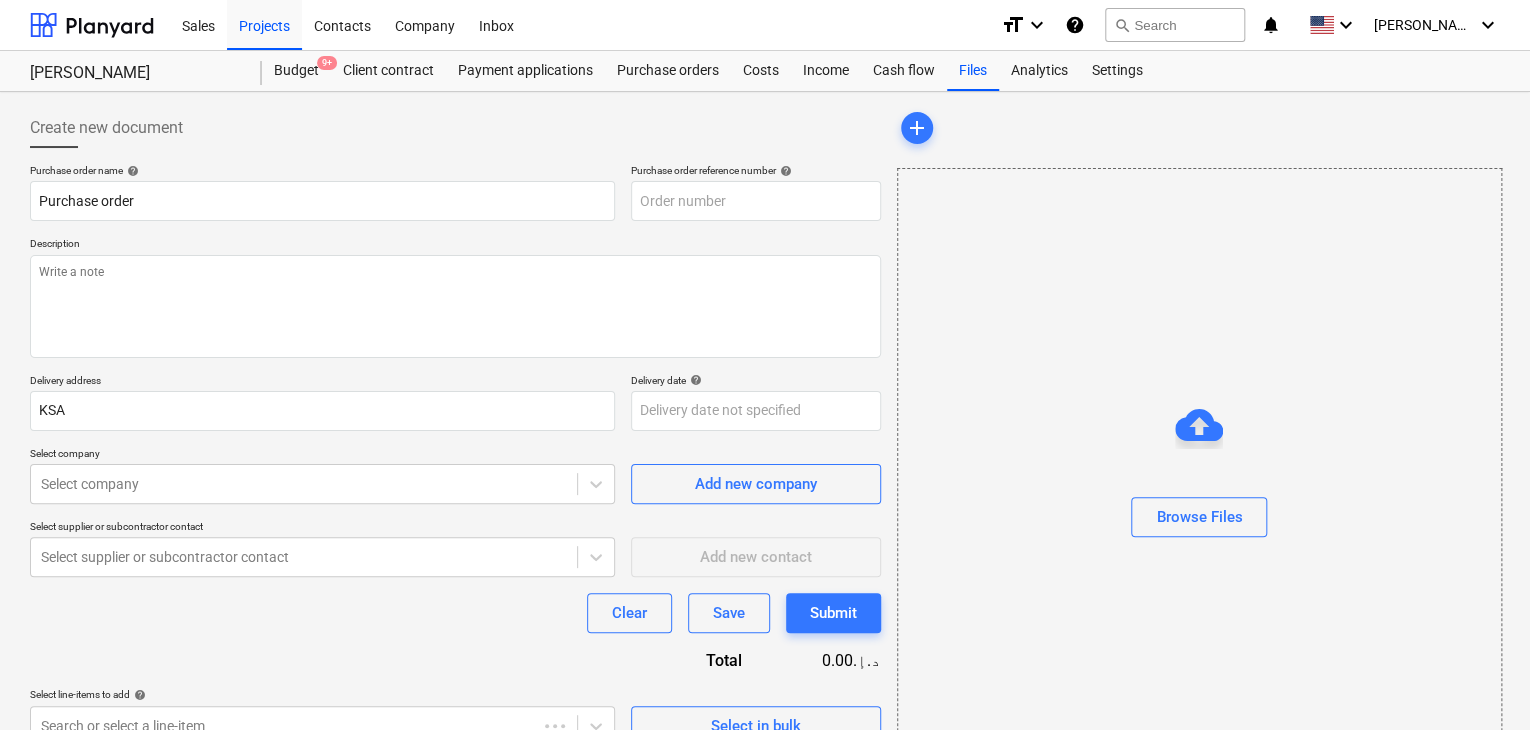 click on "Purchase order name help Purchase order Purchase order reference number help Description Delivery address KSA Delivery date help Press the down arrow key to interact with the calendar and
select a date. Press the question mark key to get the keyboard shortcuts for changing dates. Select company Select company Add new company Select supplier or subcontractor contact Select supplier or subcontractor contact Add new contact Clear Save Submit Total 0.00د.إ.‏ Select line-items to add help Search or select a line-item Select in bulk" at bounding box center [455, 455] 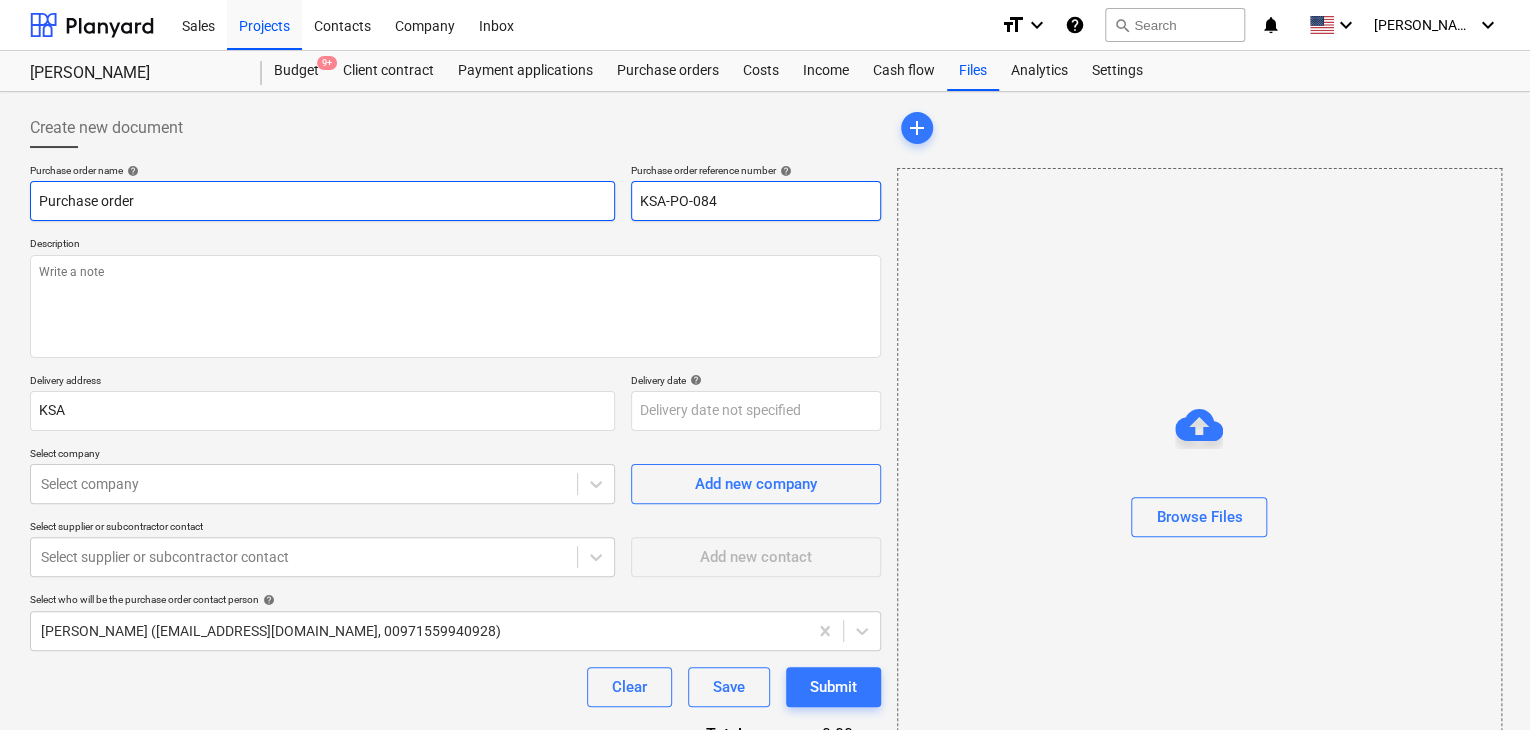 drag, startPoint x: 755, startPoint y: 196, endPoint x: 600, endPoint y: 195, distance: 155.00322 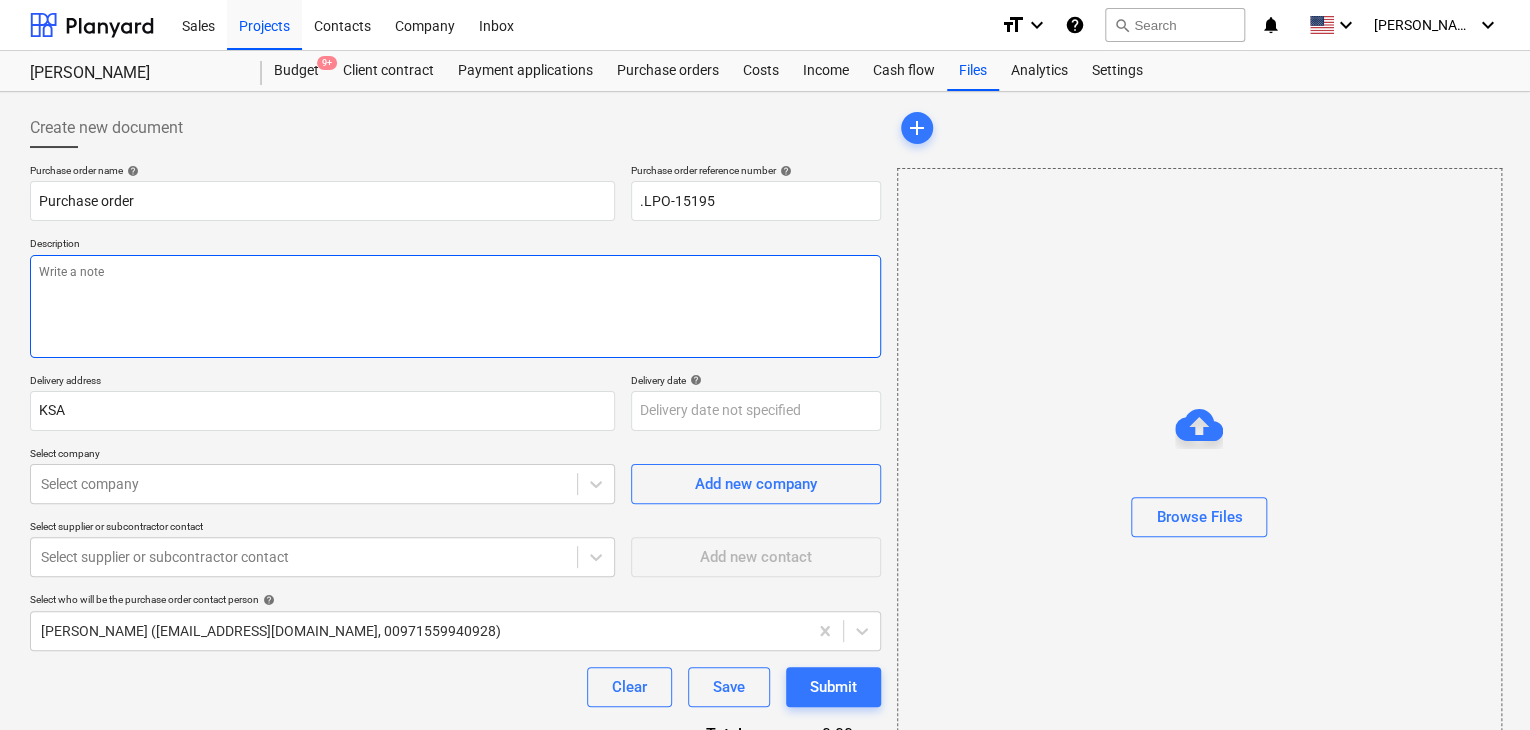 click at bounding box center [455, 306] 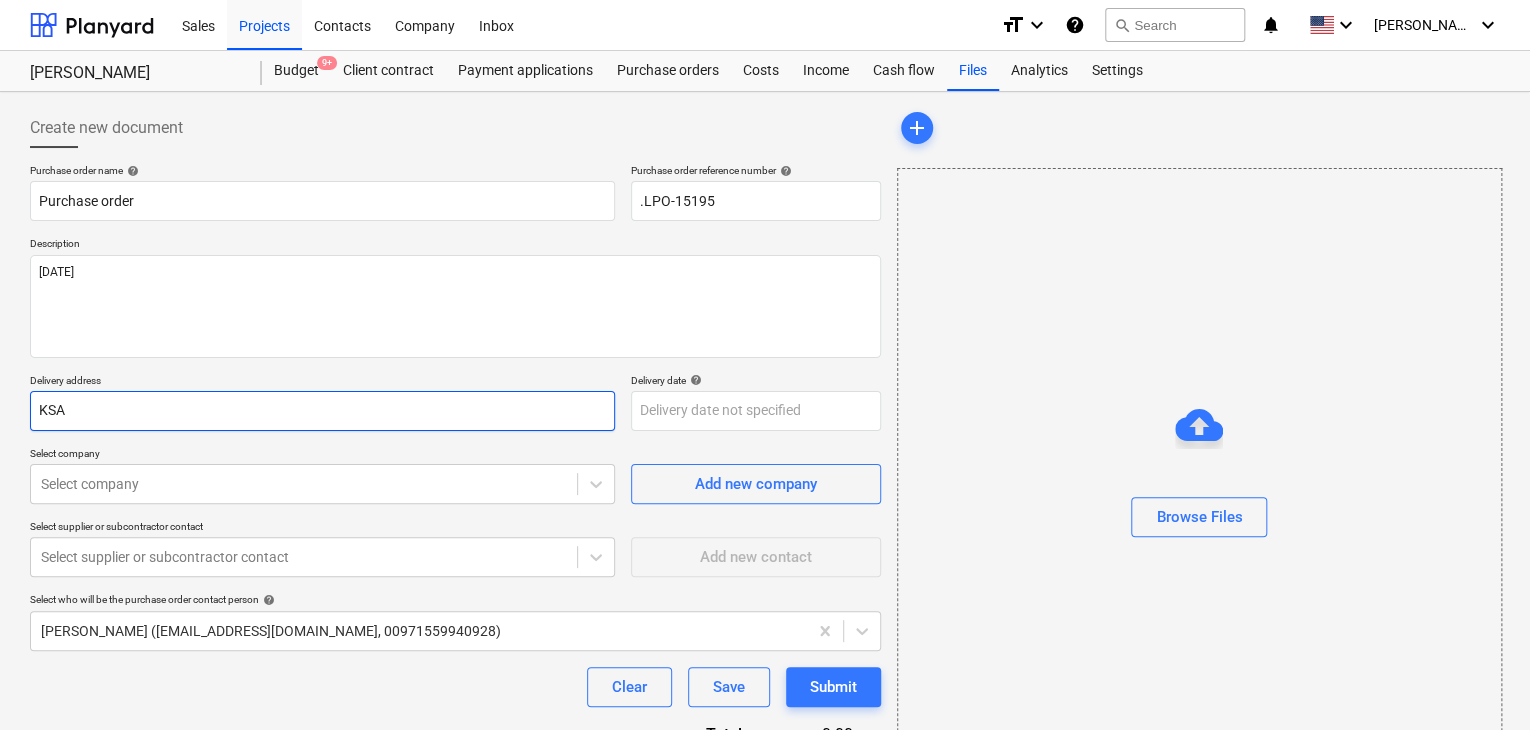 click on "KSA" at bounding box center [322, 411] 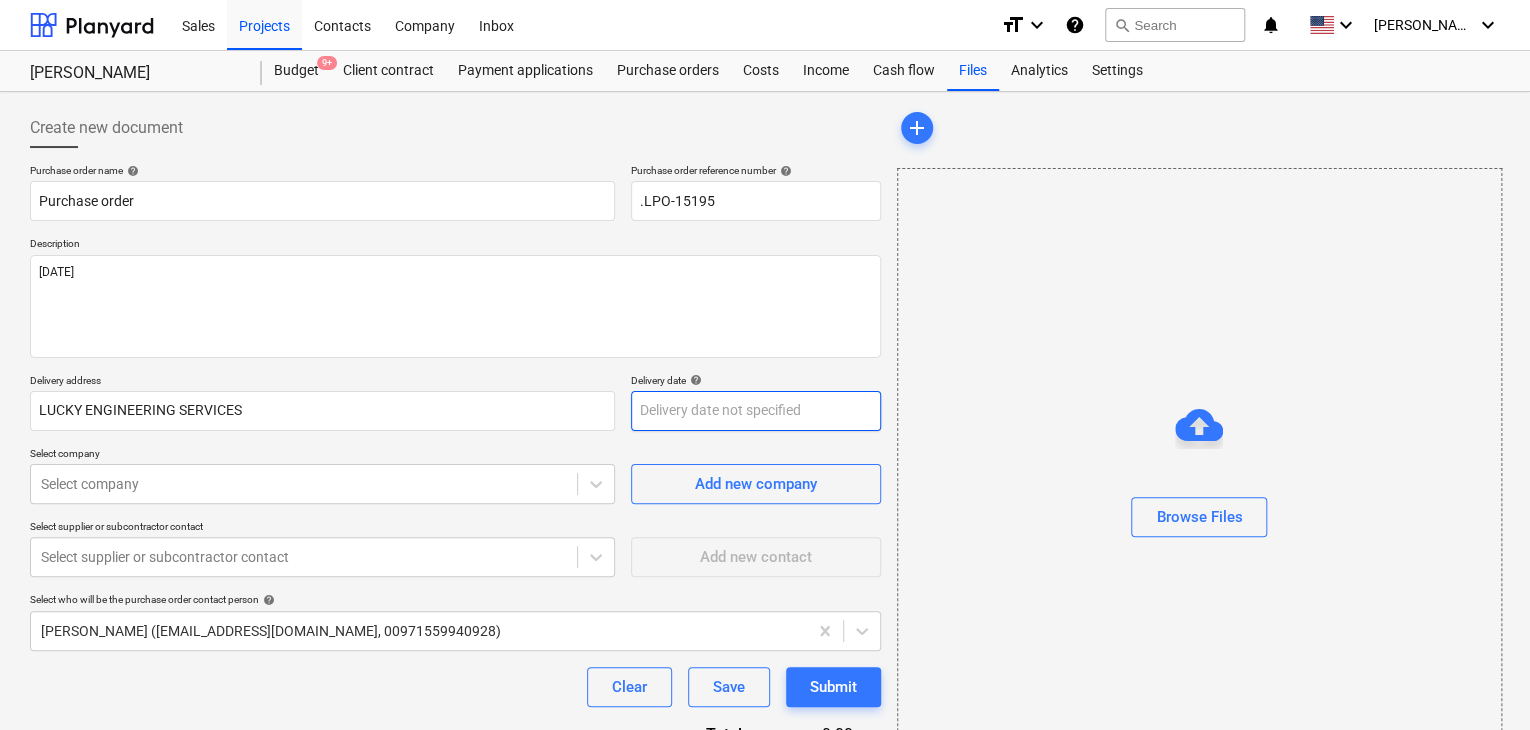click on "Sales Projects Contacts Company Inbox format_size keyboard_arrow_down help search Search notifications 0 keyboard_arrow_down [PERSON_NAME] keyboard_arrow_down MARCO KSA Budget 9+ Client contract Payment applications Purchase orders Costs Income Cash flow Files Analytics Settings Create new document Purchase order name help Purchase order Purchase order reference number help .LPO-15195 Description [DATE] Delivery address LUCKY ENGINEERING SERVICES Delivery date help Press the down arrow key to interact with the calendar and
select a date. Press the question mark key to get the keyboard shortcuts for changing dates. Select company Select company Add new company Select supplier or subcontractor contact Select supplier or subcontractor contact Add new contact Select who will be the purchase order contact person help [PERSON_NAME] ([EMAIL_ADDRESS][DOMAIN_NAME], 00971559940928) Clear Save Submit Total 0.00د.إ.‏ Select line-items to add help Search or select a line-item Select in bulk add Browse Files
x" at bounding box center (765, 365) 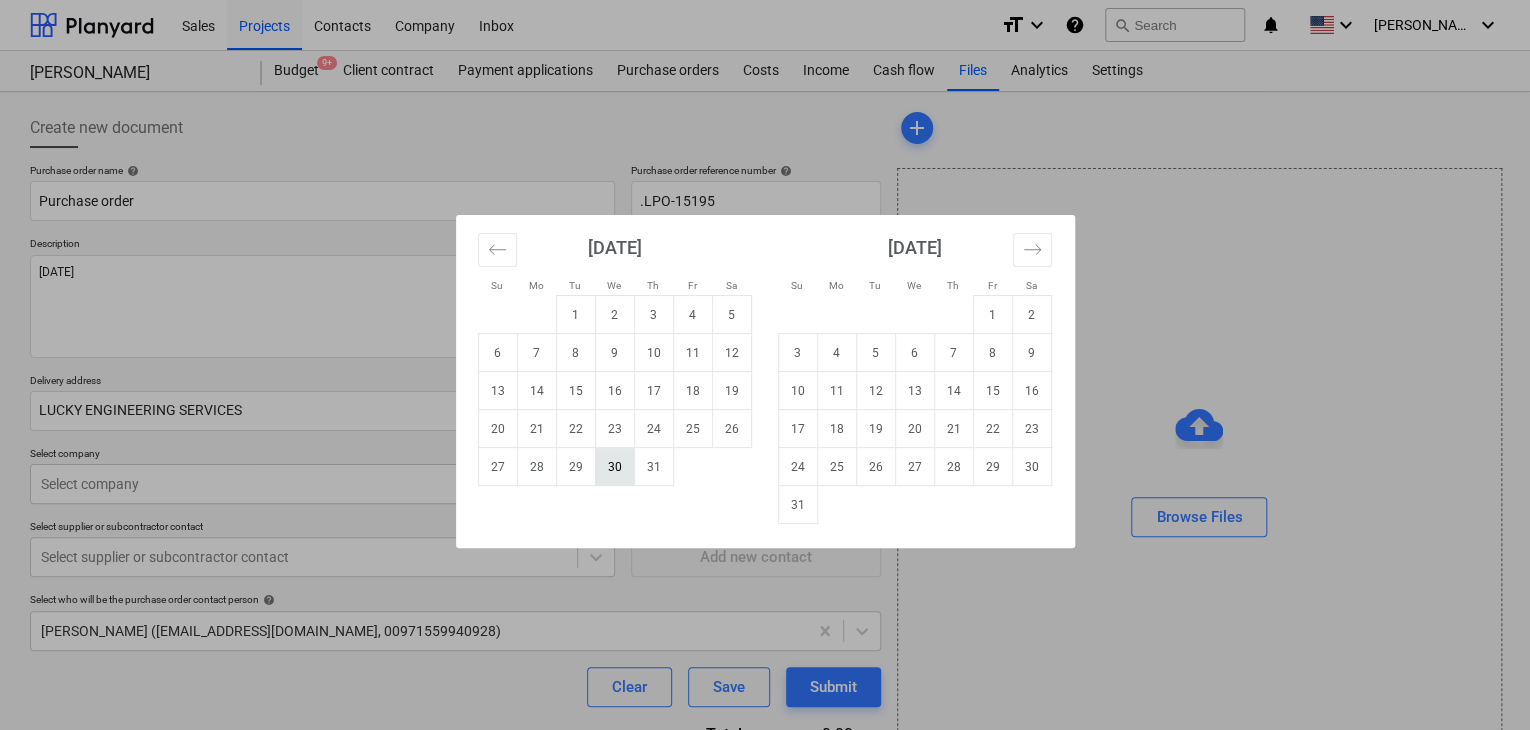 click on "30" at bounding box center [614, 467] 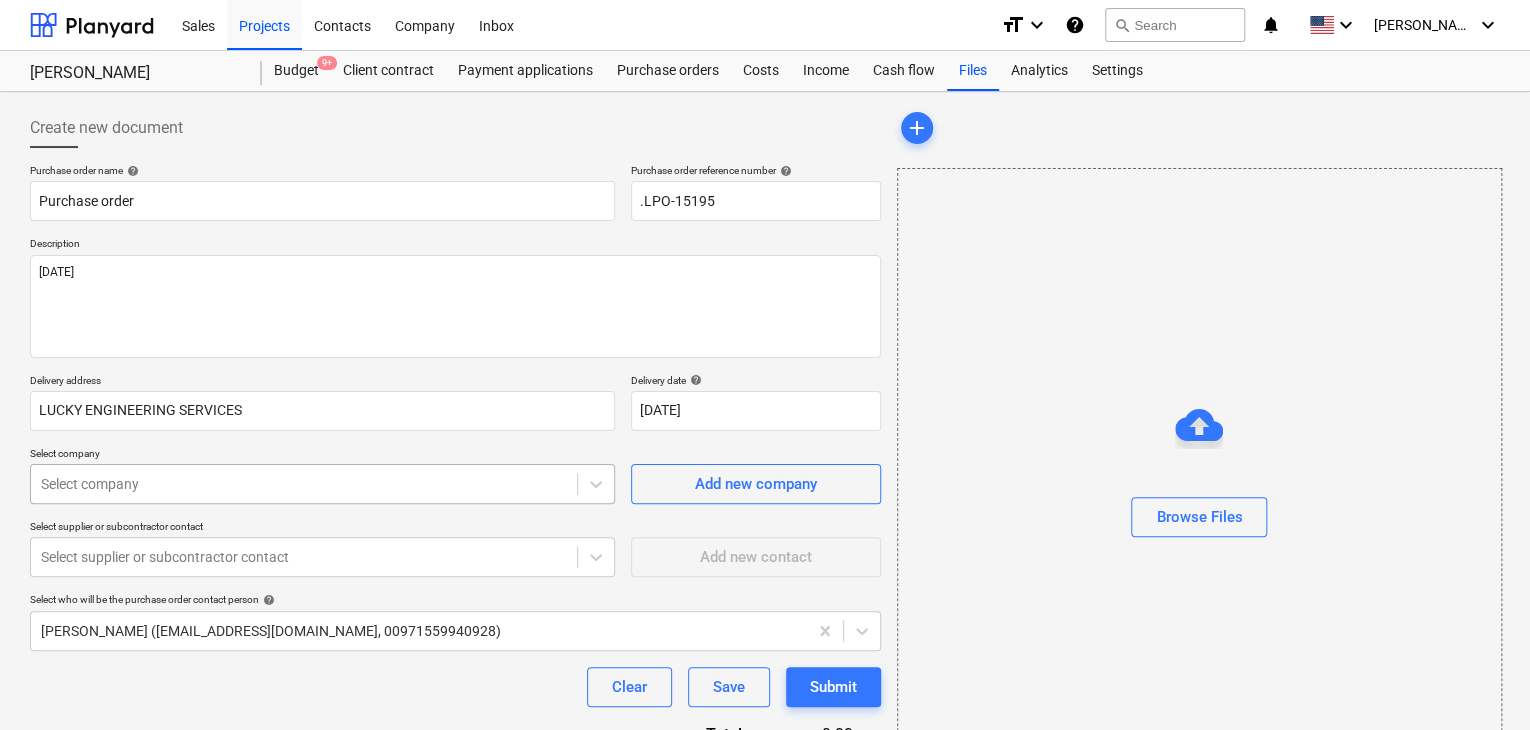 click on "Sales Projects Contacts Company Inbox format_size keyboard_arrow_down help search Search notifications 0 keyboard_arrow_down [PERSON_NAME] keyboard_arrow_down MARCO KSA Budget 9+ Client contract Payment applications Purchase orders Costs Income Cash flow Files Analytics Settings Create new document Purchase order name help Purchase order Purchase order reference number help .LPO-15195 Description [DATE] Delivery address LUCKY ENGINEERING SERVICES Delivery date help [DATE] [DATE] Press the down arrow key to interact with the calendar and
select a date. Press the question mark key to get the keyboard shortcuts for changing dates. Select company Select company Add new company Select supplier or subcontractor contact Select supplier or subcontractor contact Add new contact Select who will be the purchase order contact person help [PERSON_NAME] ([EMAIL_ADDRESS][DOMAIN_NAME], 00971559940928) Clear Save Submit Total 0.00د.إ.‏ Select line-items to add help Search or select a line-item Select in bulk add" at bounding box center (765, 365) 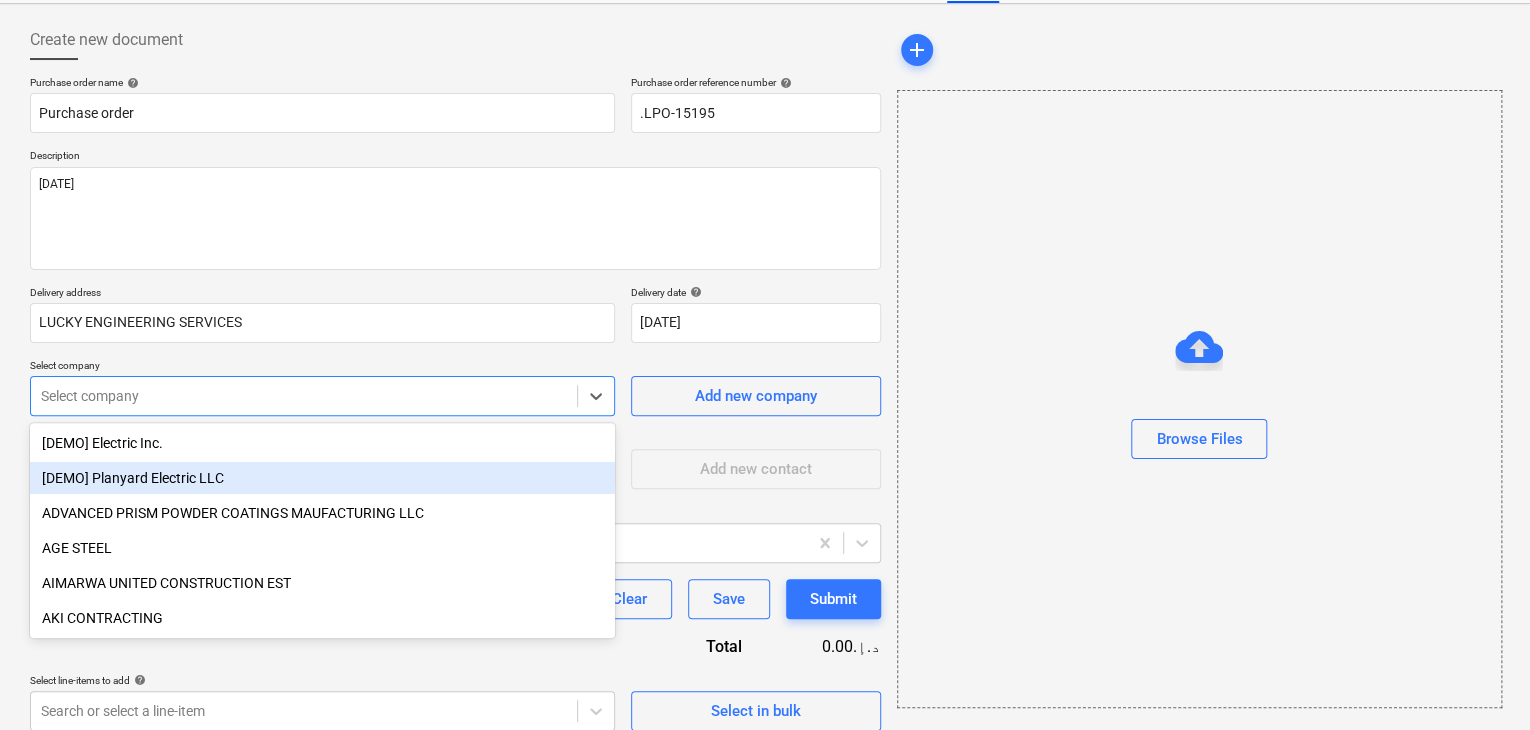 scroll, scrollTop: 93, scrollLeft: 0, axis: vertical 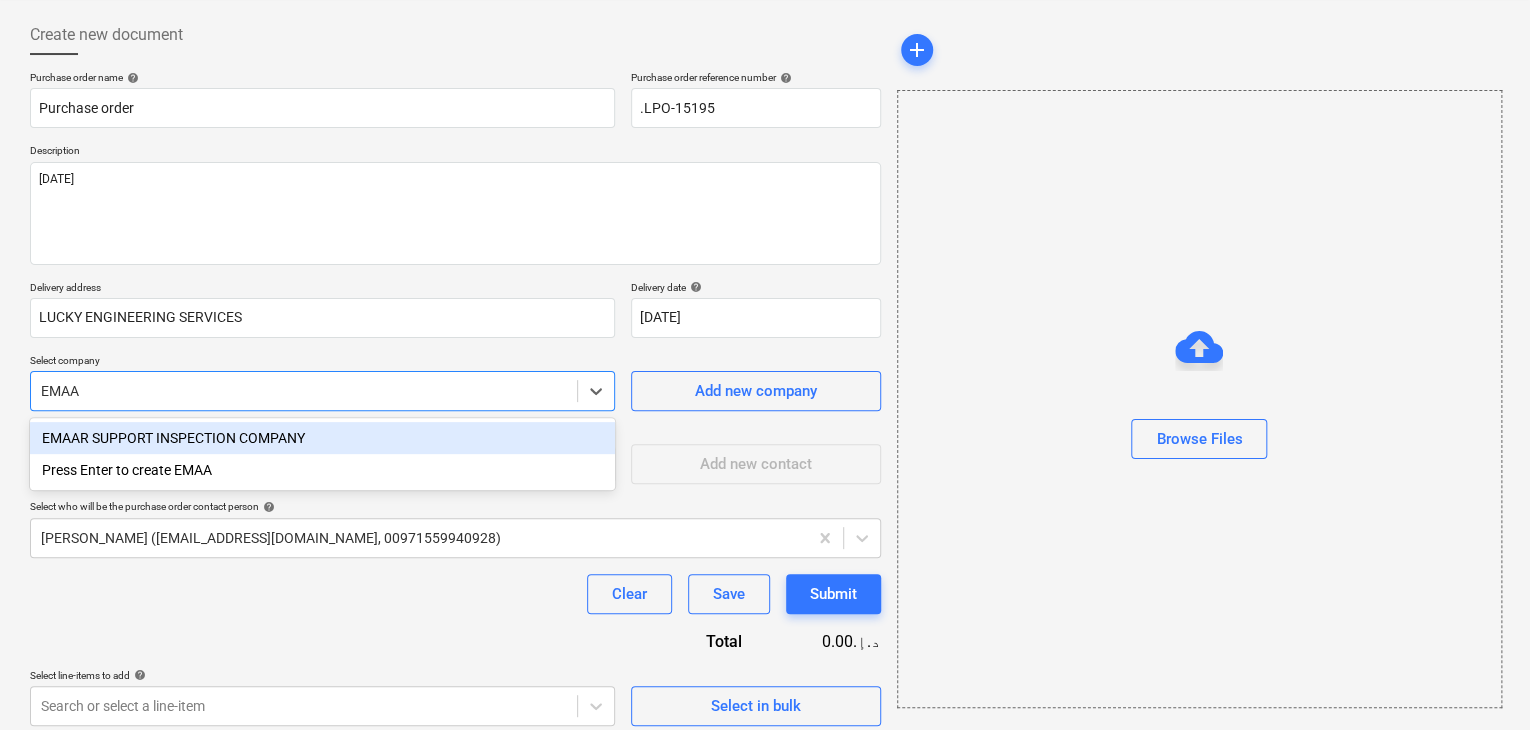 click on "EMAAR SUPPORT INSPECTION COMPANY" at bounding box center [322, 438] 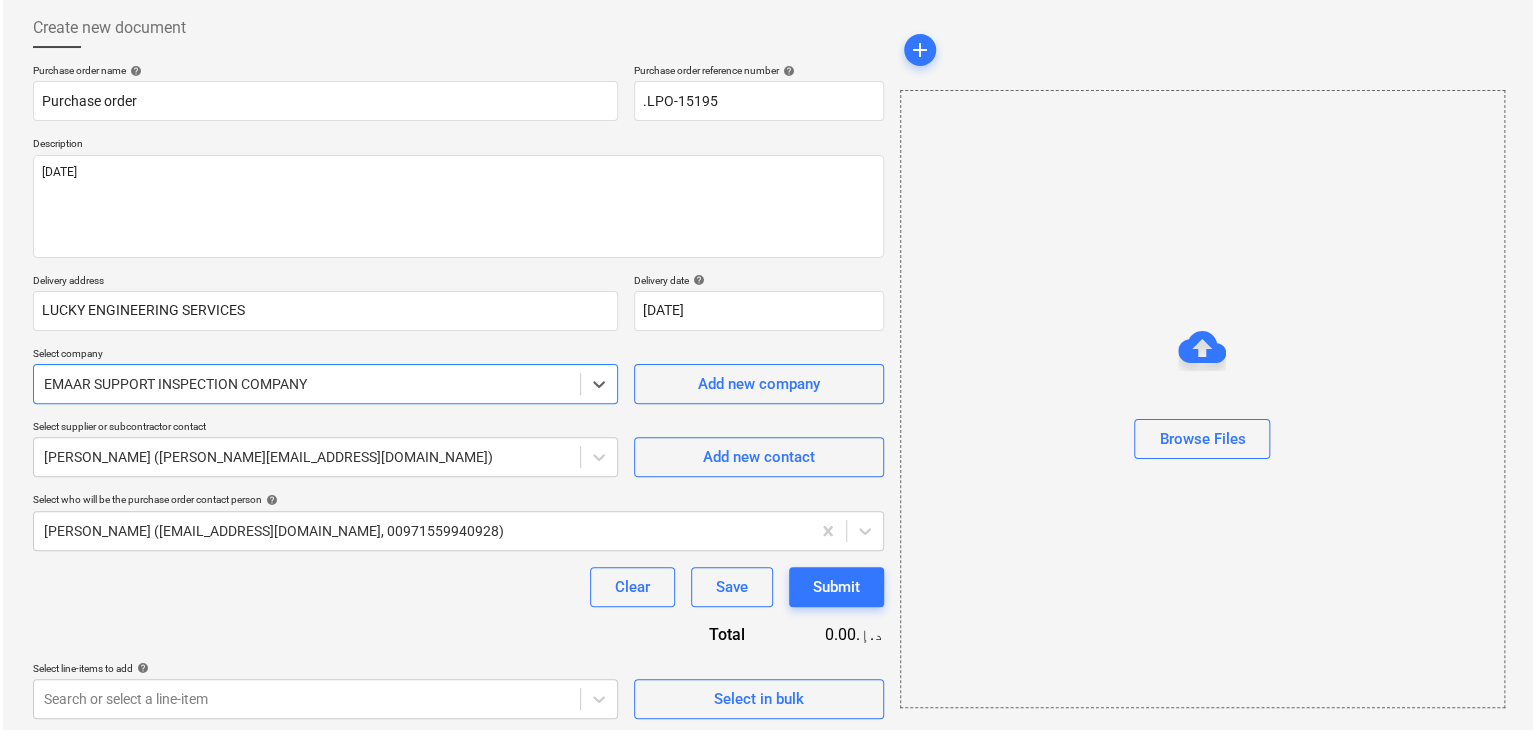 scroll, scrollTop: 104, scrollLeft: 0, axis: vertical 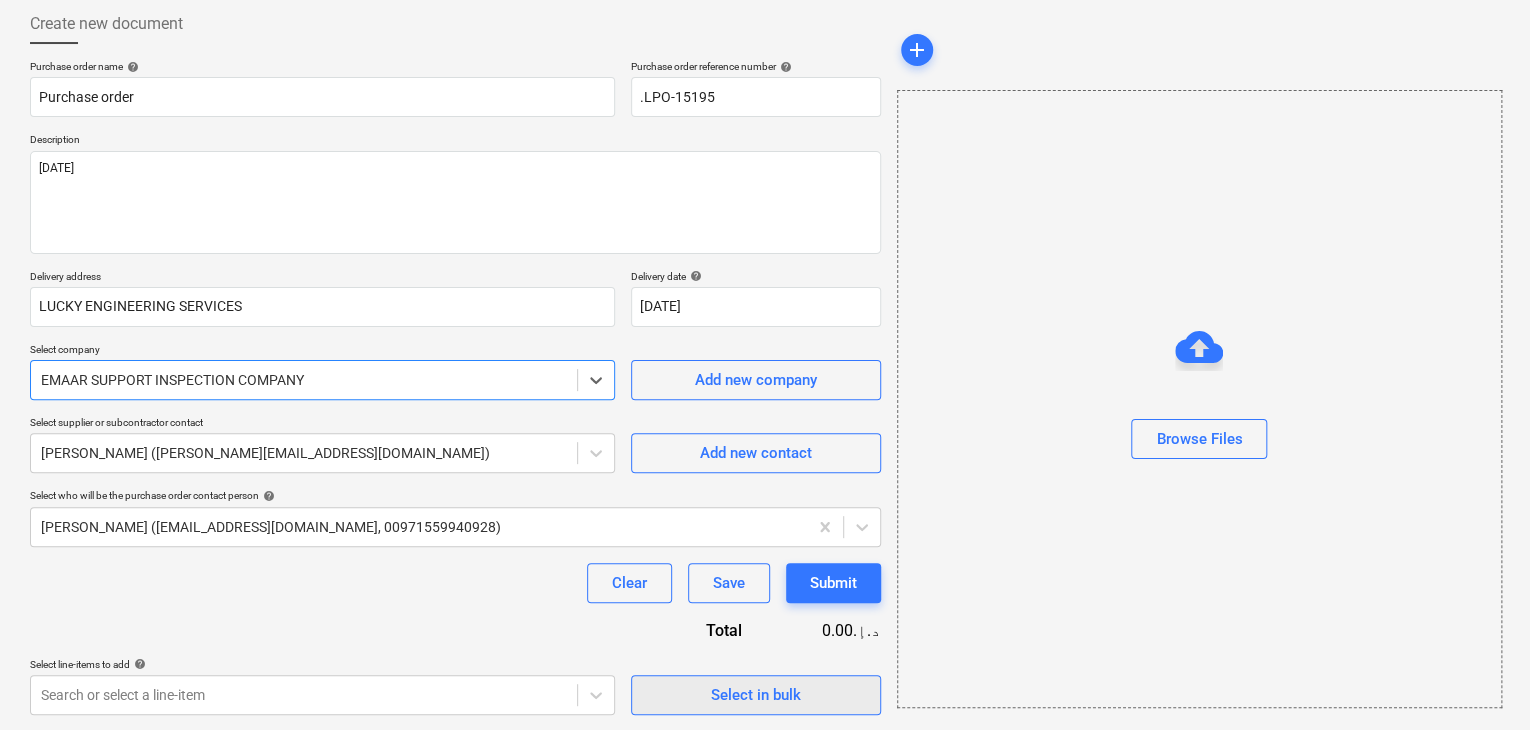 click on "Select in bulk" at bounding box center (756, 695) 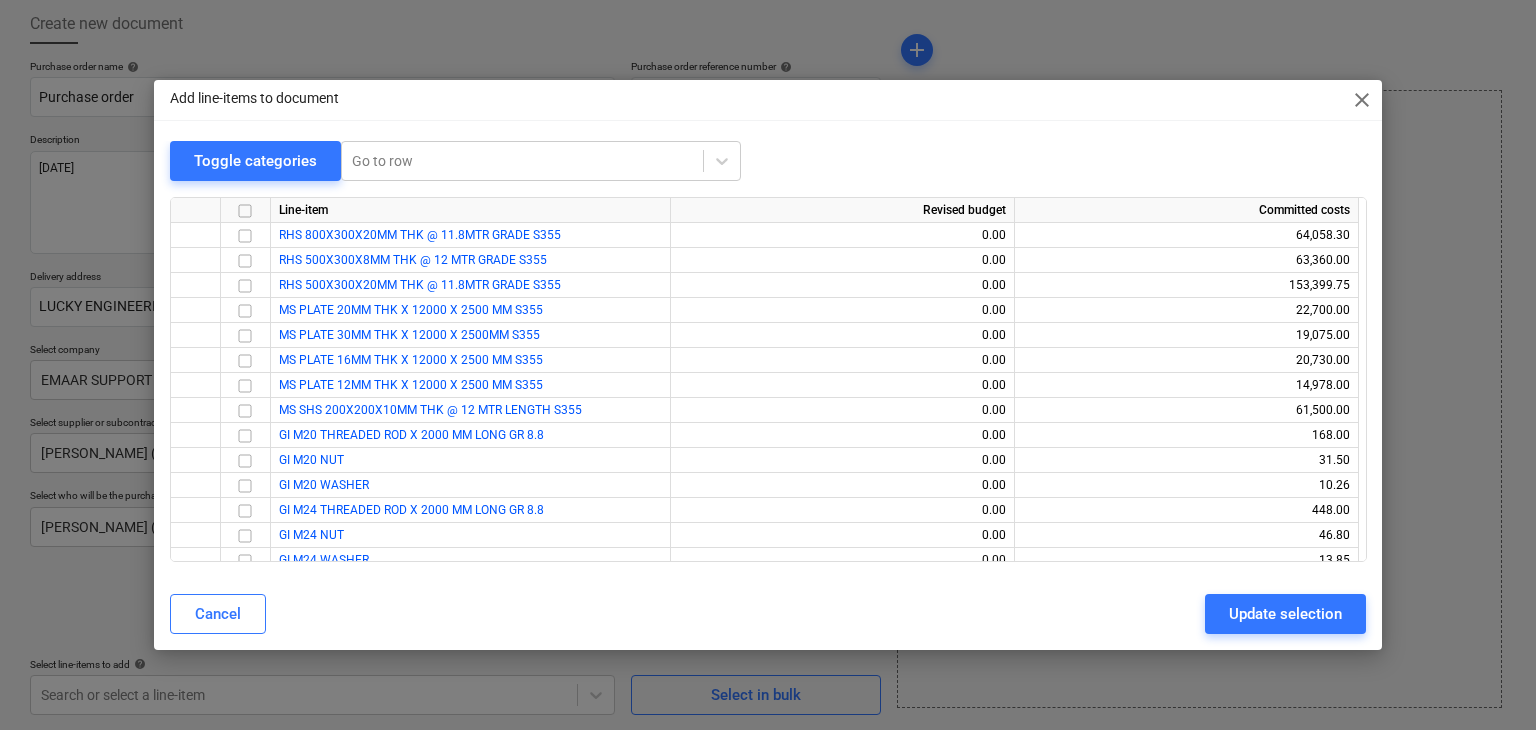 drag, startPoint x: 1367, startPoint y: 211, endPoint x: 1370, endPoint y: 532, distance: 321.014 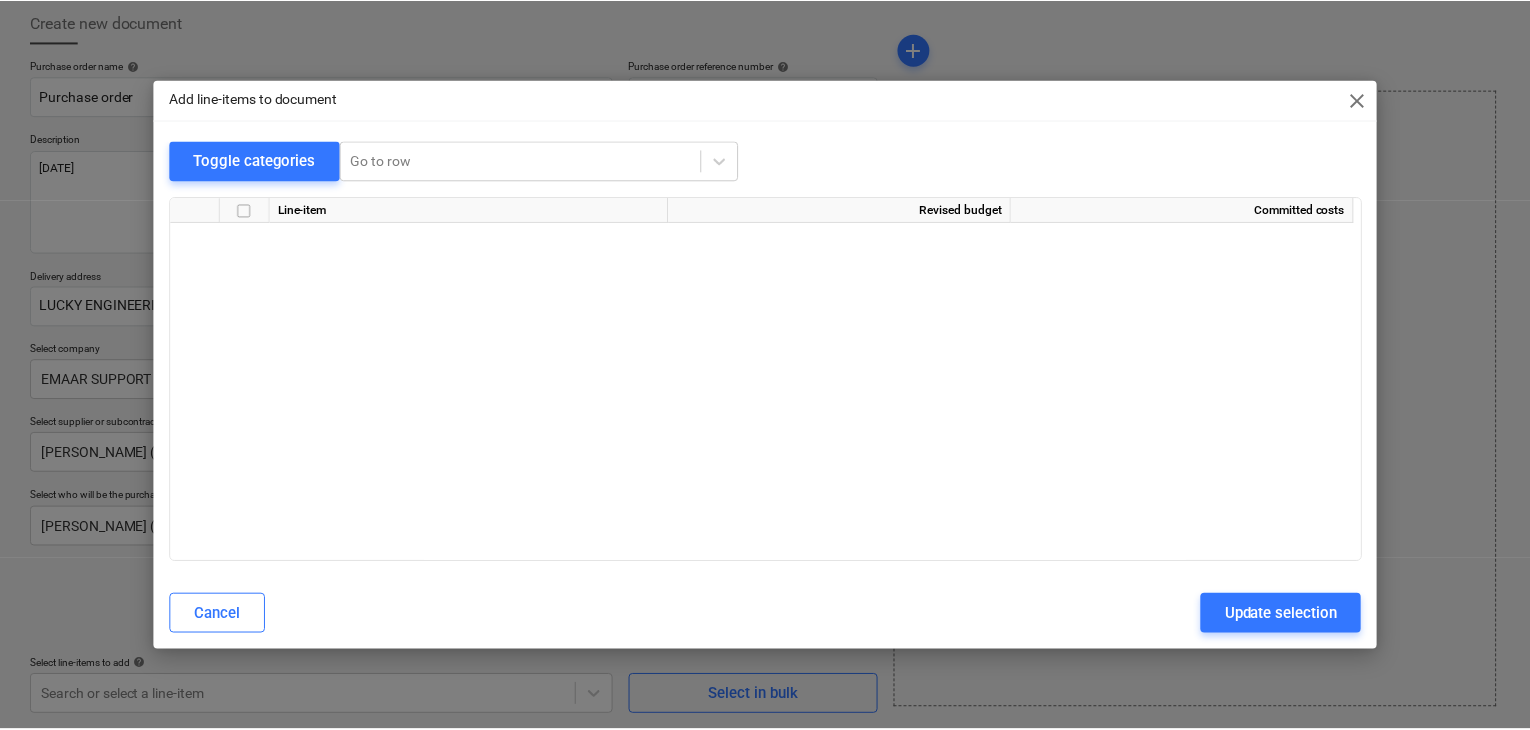 scroll, scrollTop: 4712, scrollLeft: 0, axis: vertical 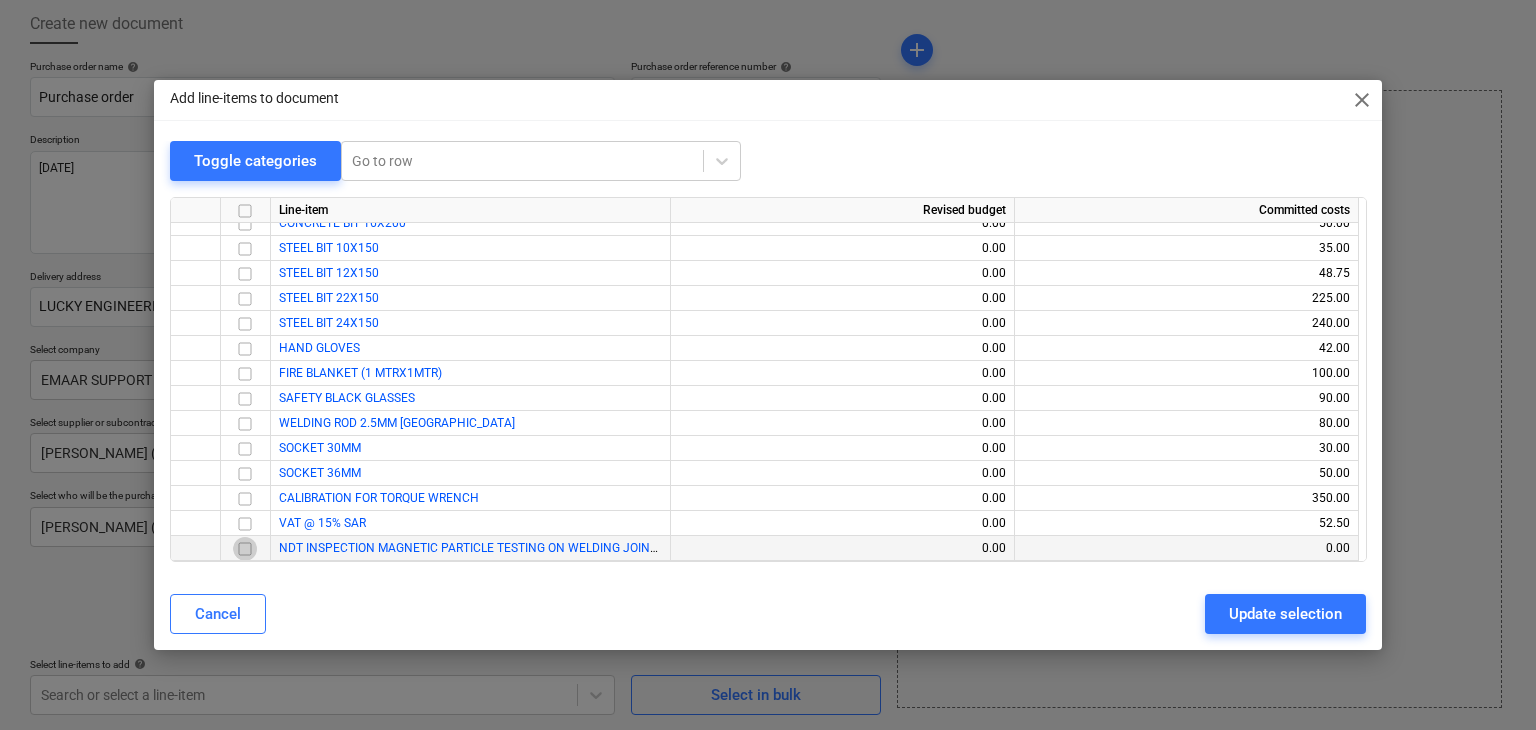 click at bounding box center [245, 549] 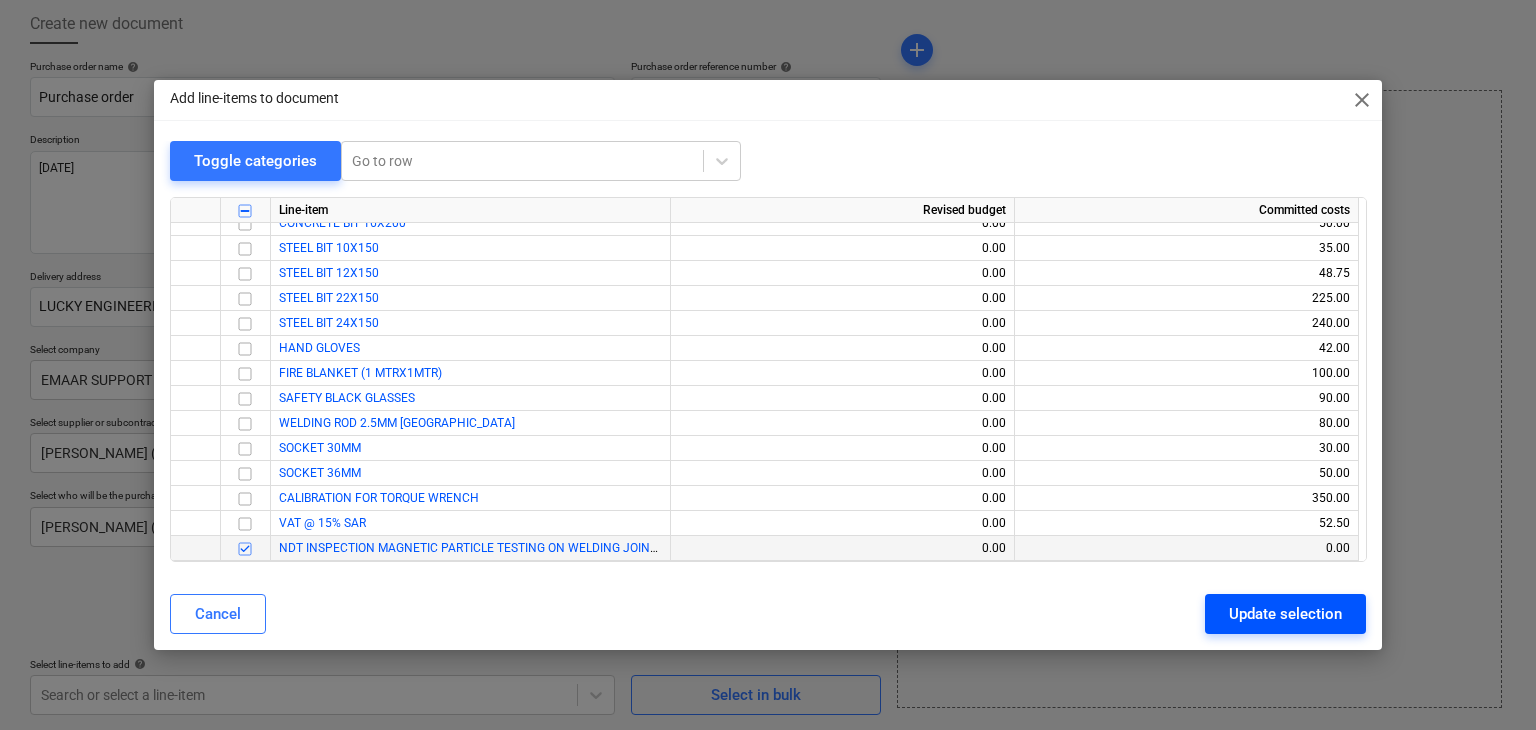 click on "Update selection" at bounding box center [1285, 614] 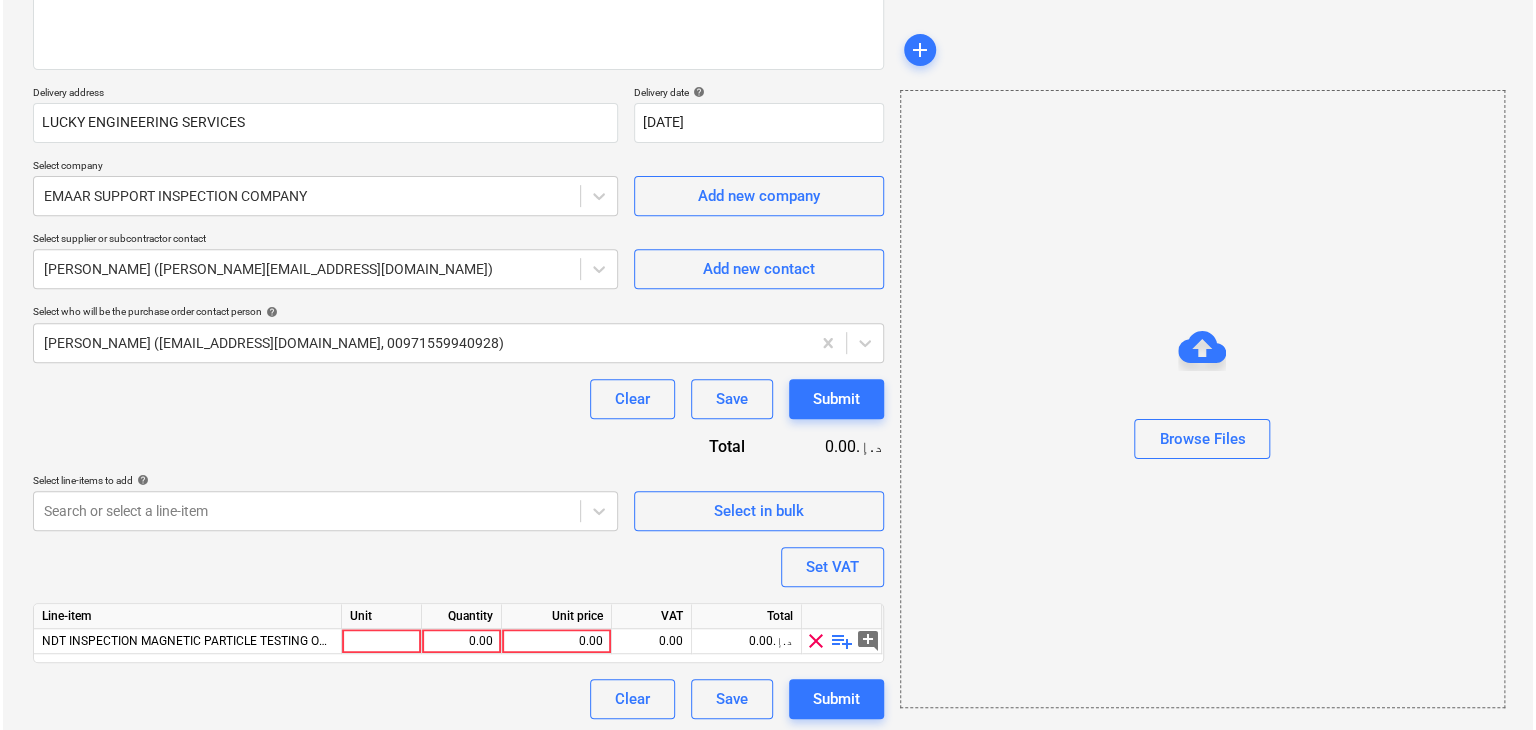 scroll, scrollTop: 292, scrollLeft: 0, axis: vertical 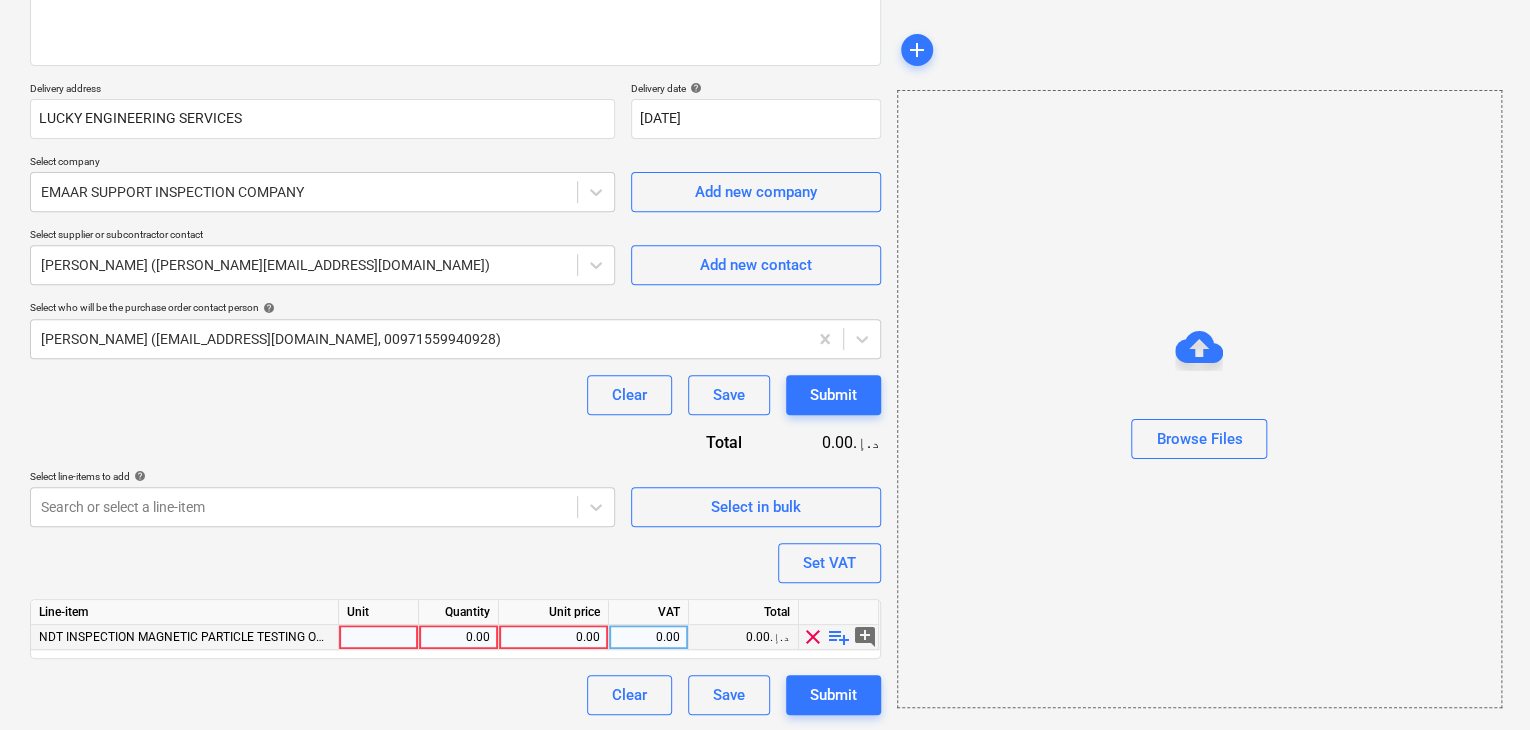 click at bounding box center [379, 637] 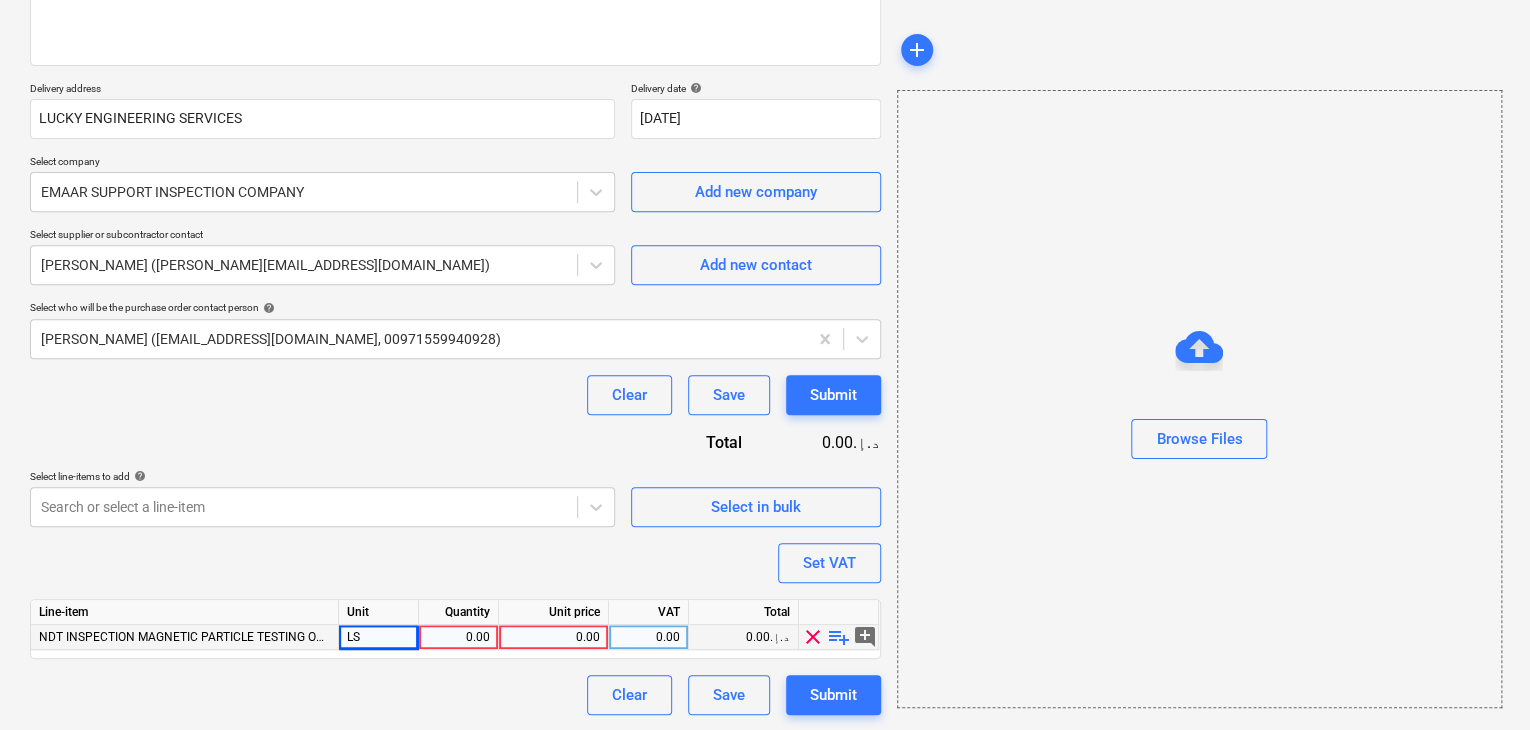 click on "0.00" at bounding box center (458, 637) 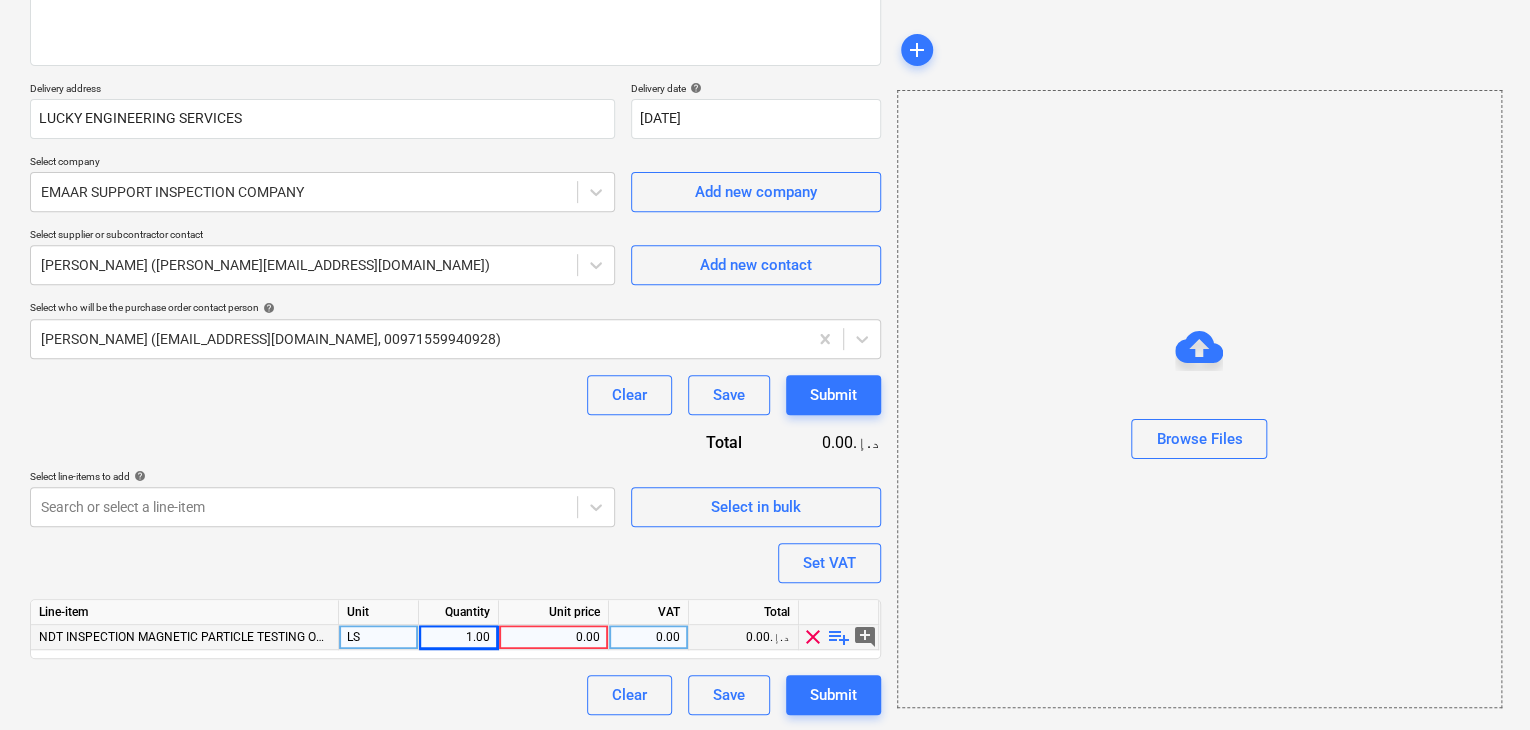 click on "0.00" at bounding box center (553, 637) 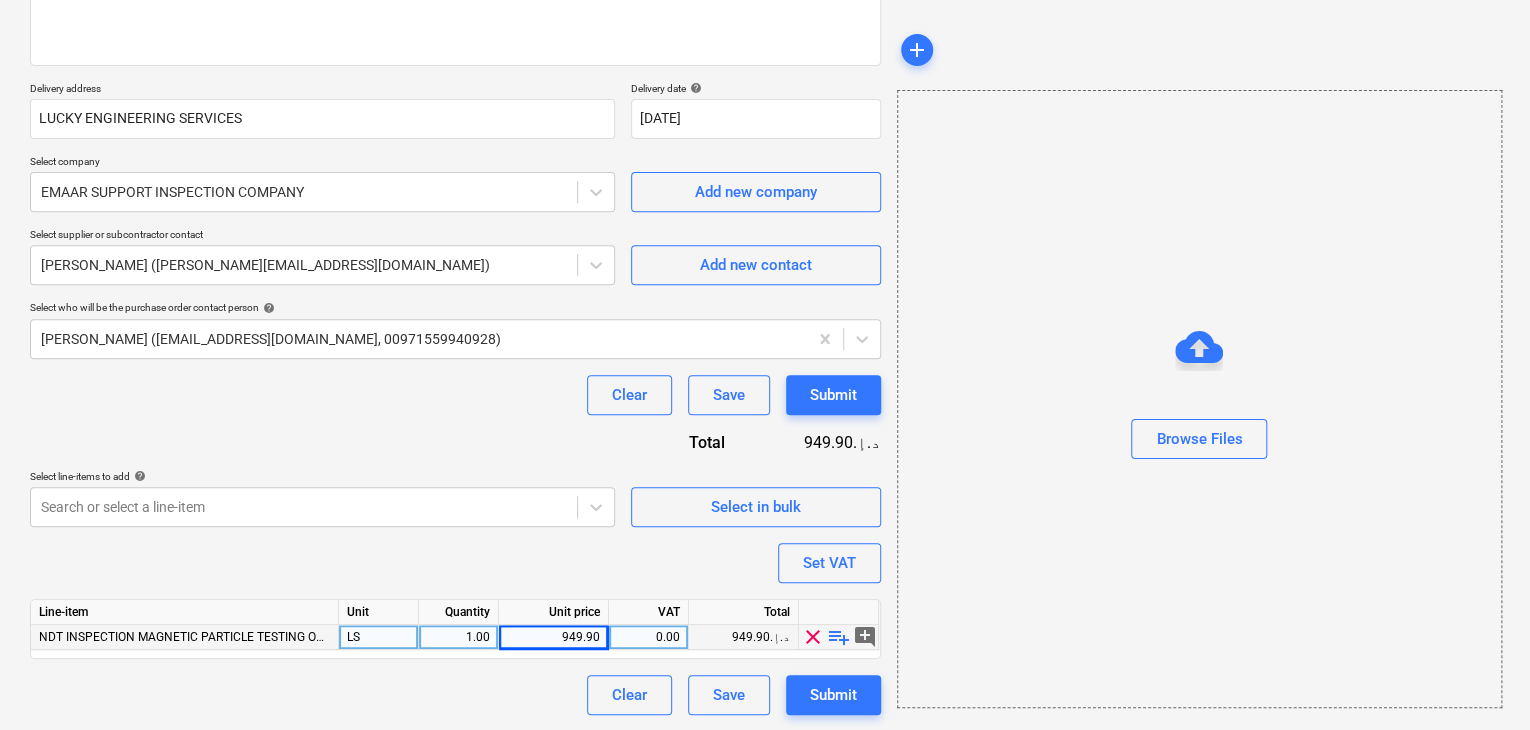 click on "Browse Files" at bounding box center (1199, 399) 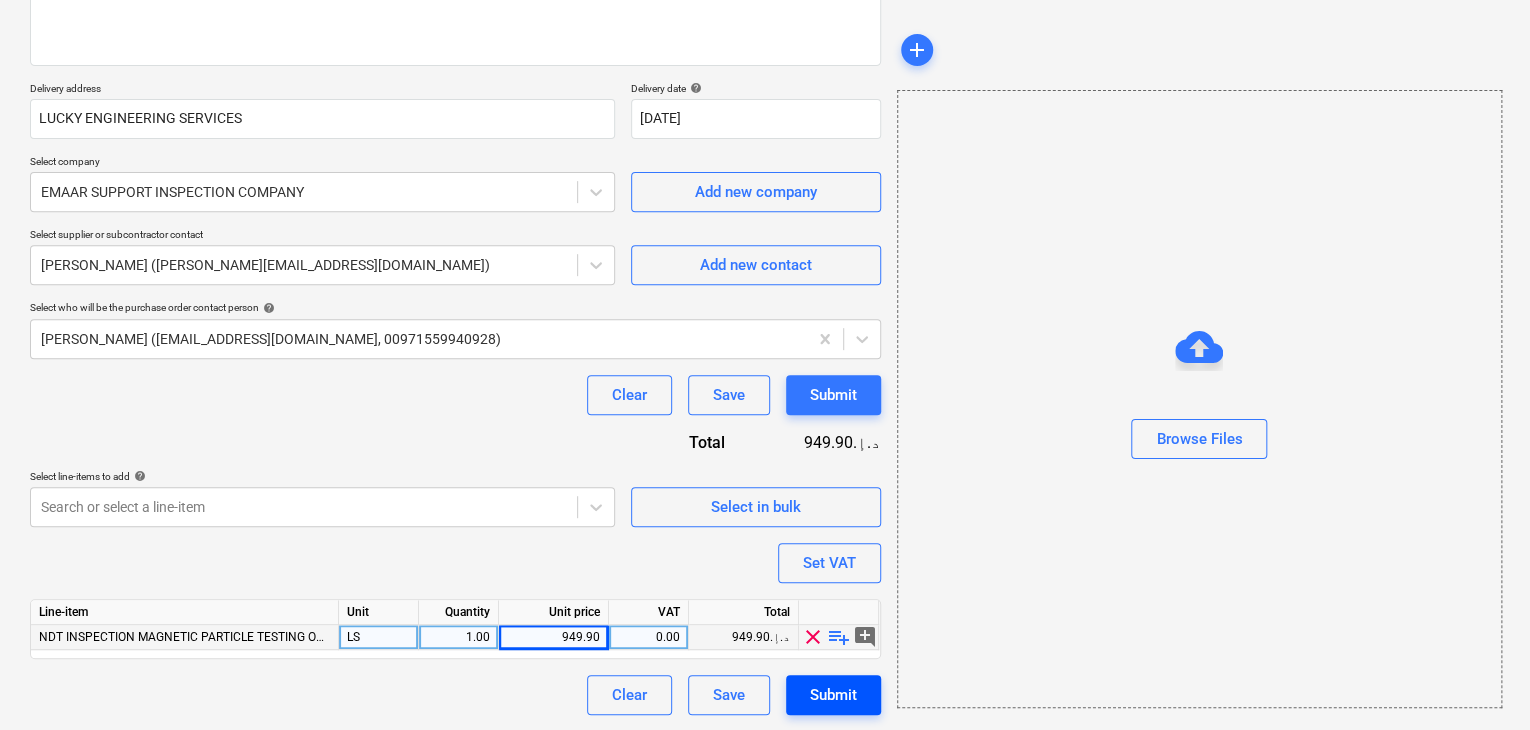 click on "Submit" at bounding box center [833, 695] 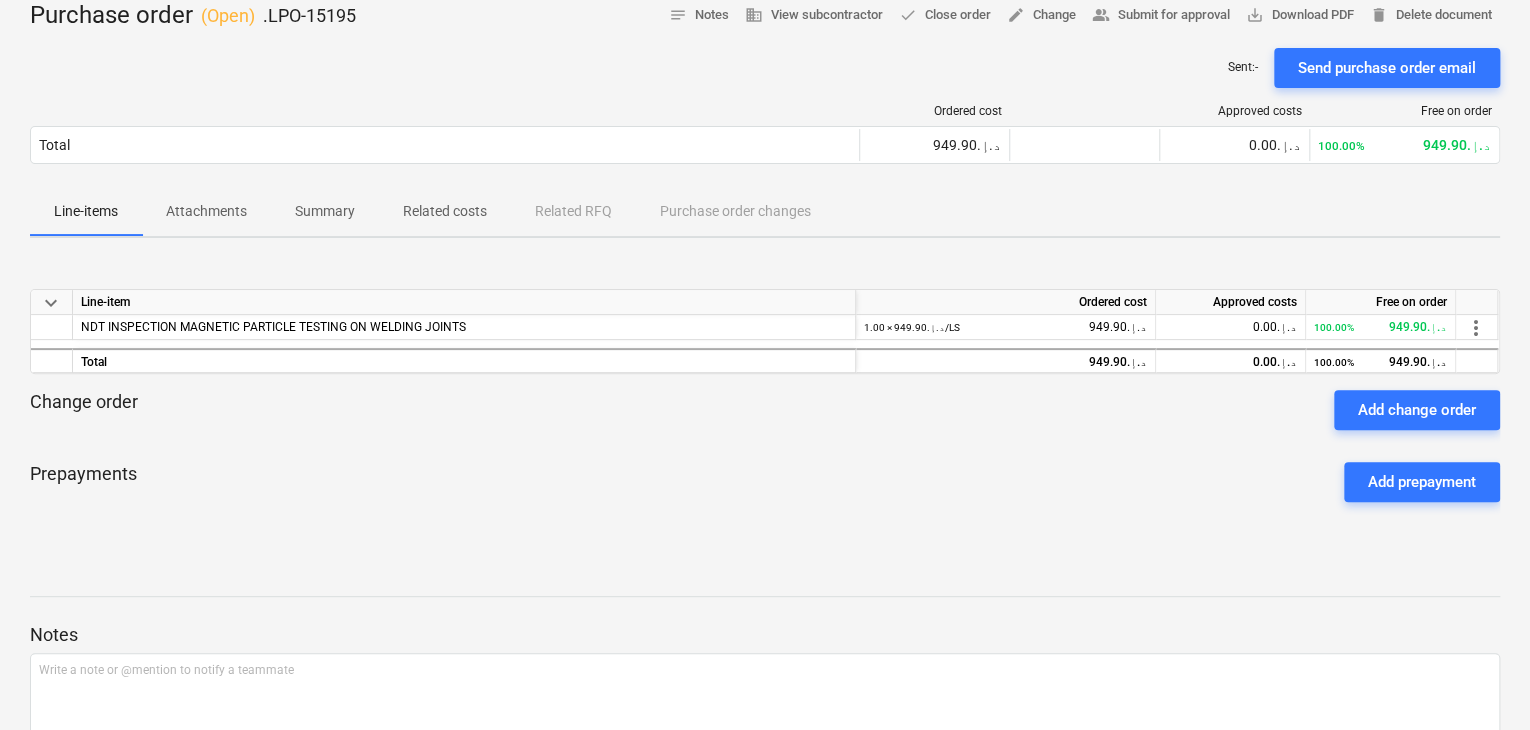 scroll, scrollTop: 0, scrollLeft: 0, axis: both 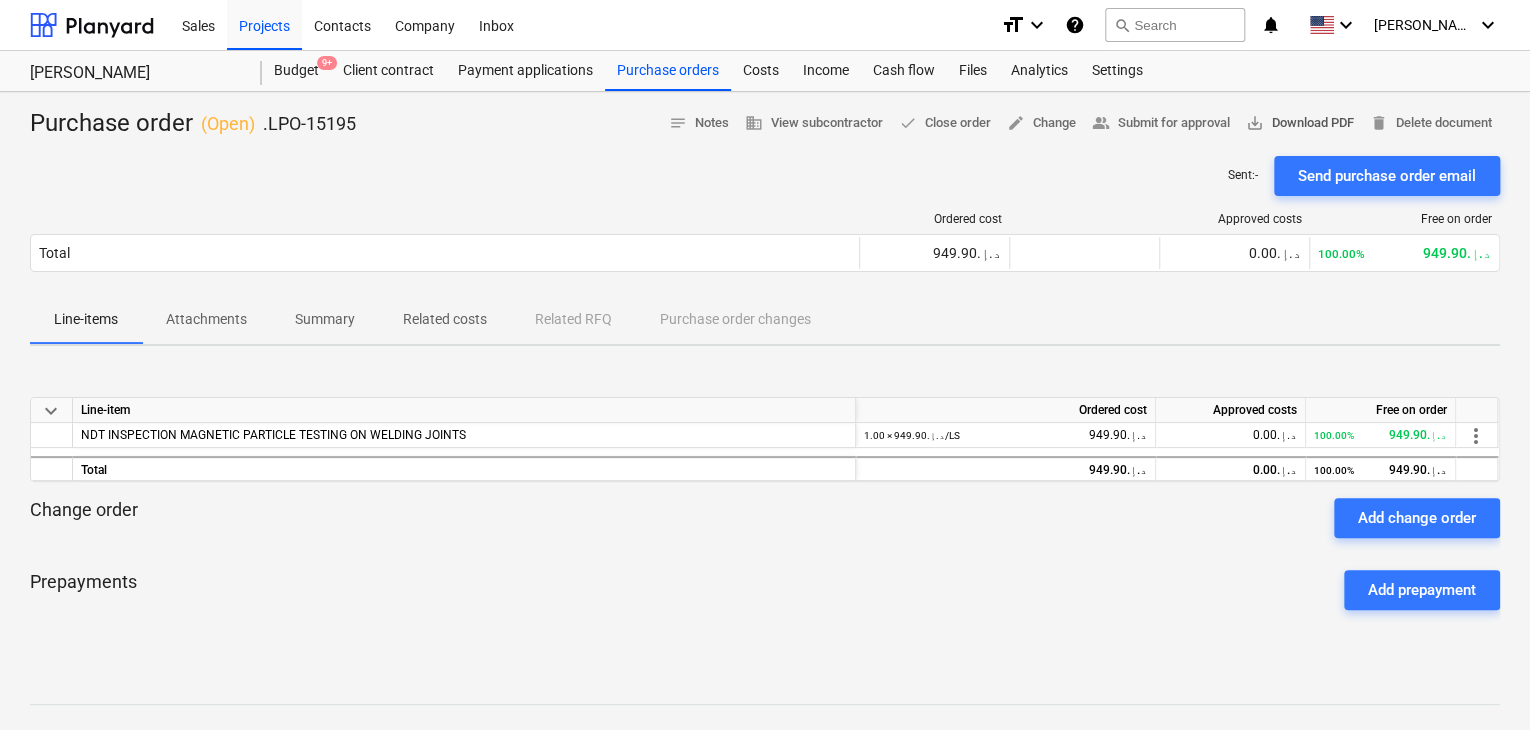 click on "save_alt Download PDF" at bounding box center [1300, 123] 